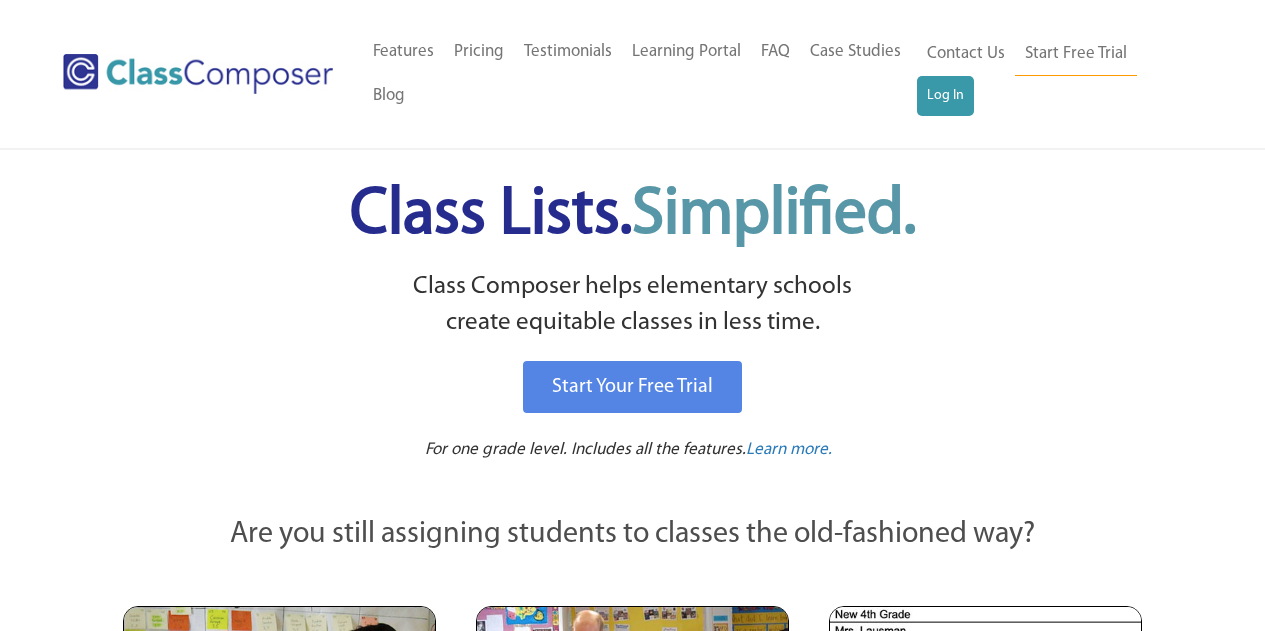 scroll, scrollTop: 0, scrollLeft: 0, axis: both 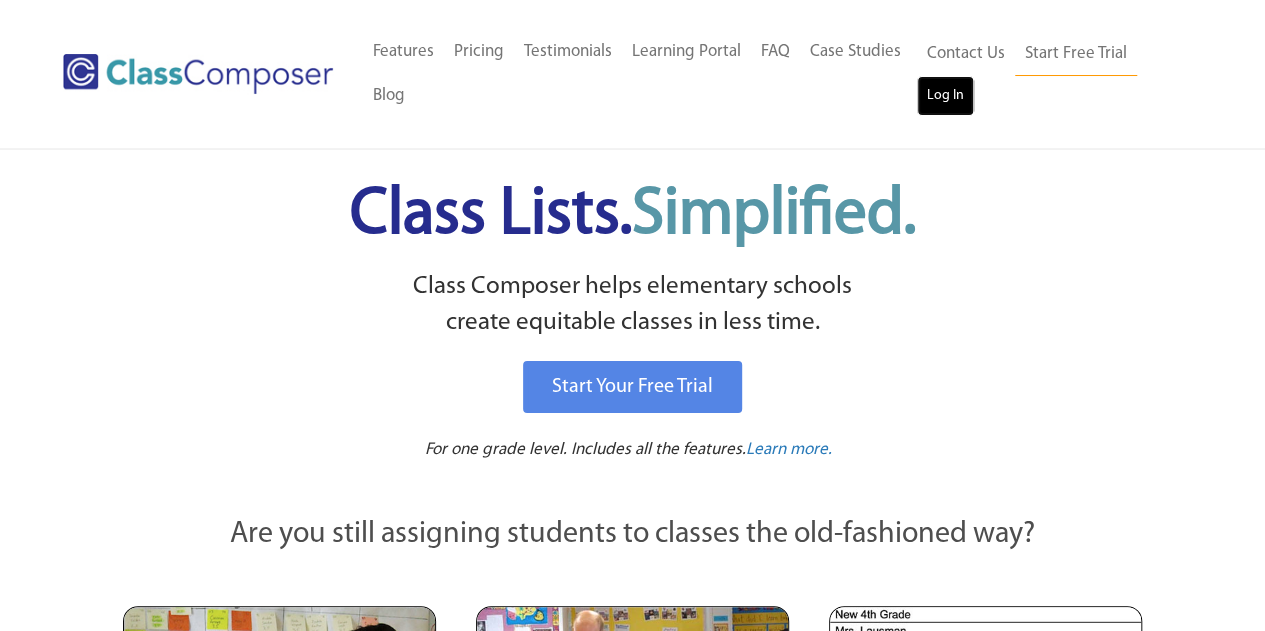 click on "Log In" at bounding box center (945, 96) 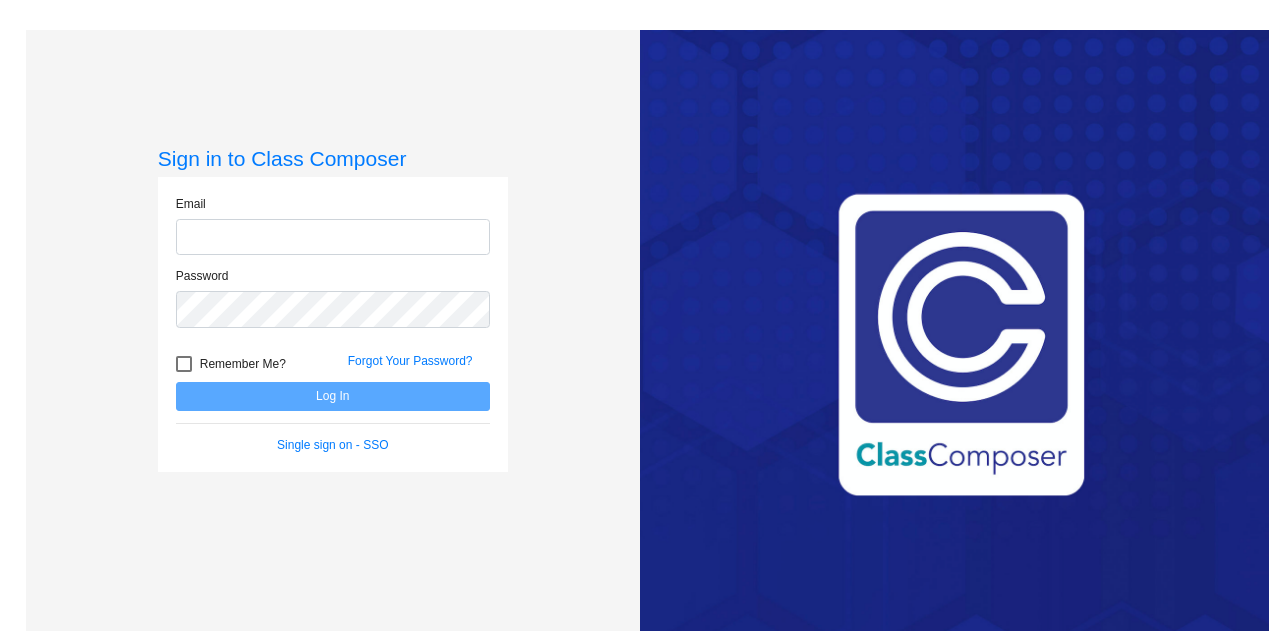 scroll, scrollTop: 0, scrollLeft: 0, axis: both 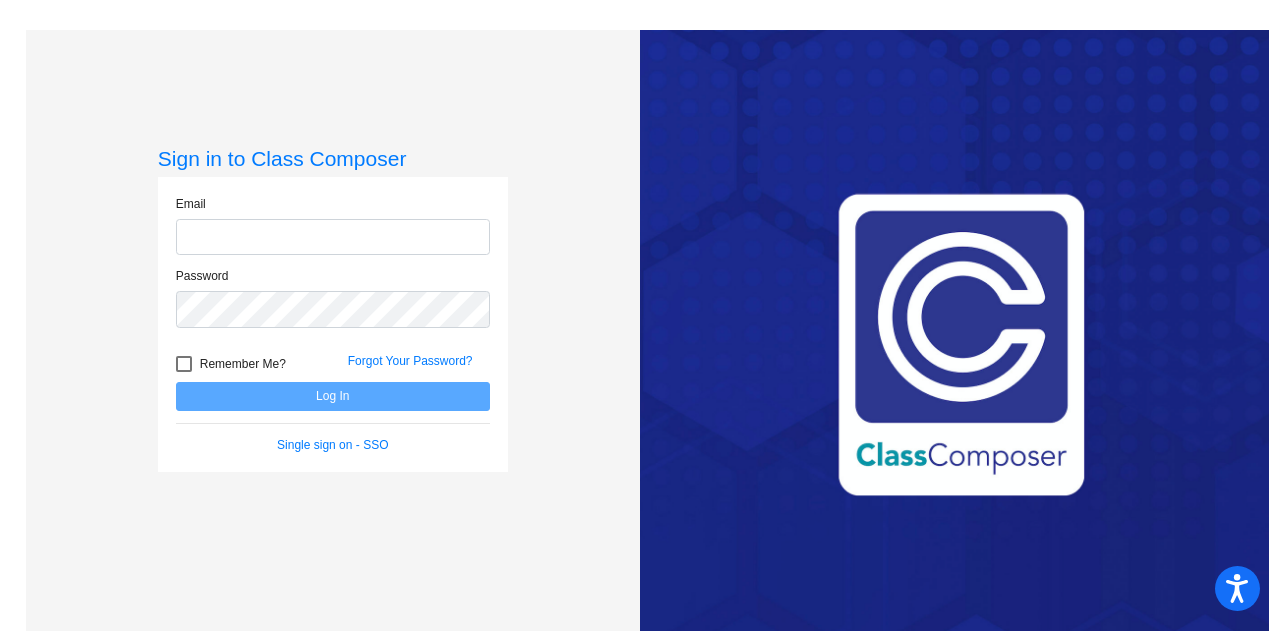type on "[FIRST]@[EXAMPLE].org" 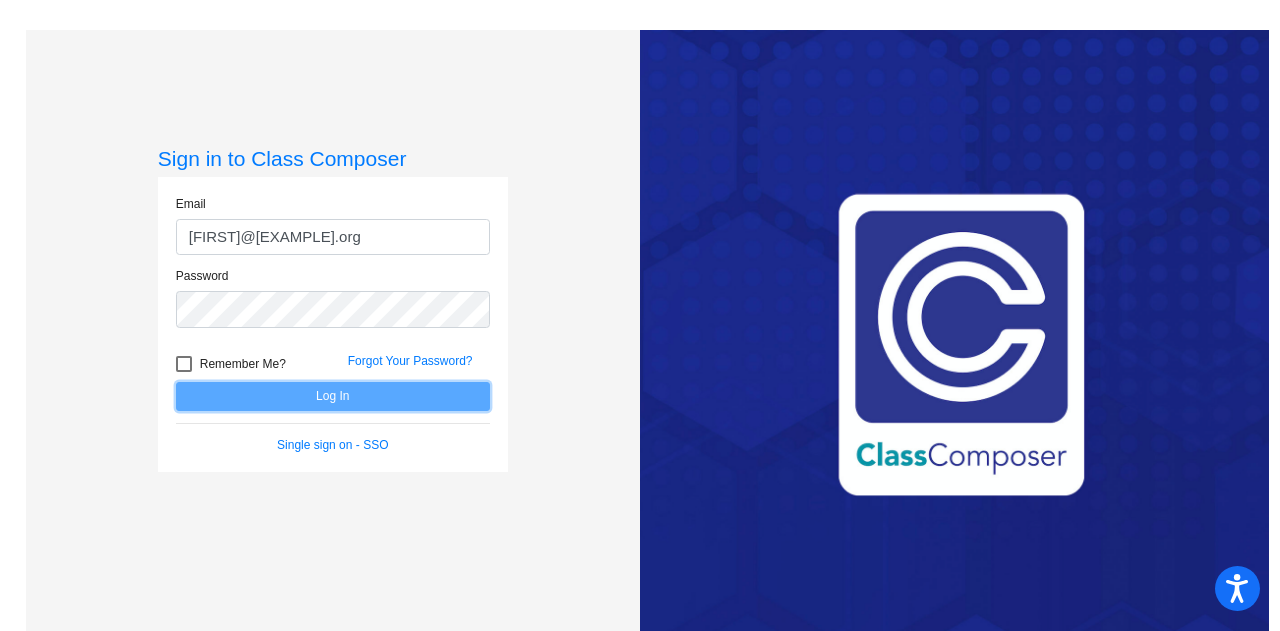 click on "Log In" 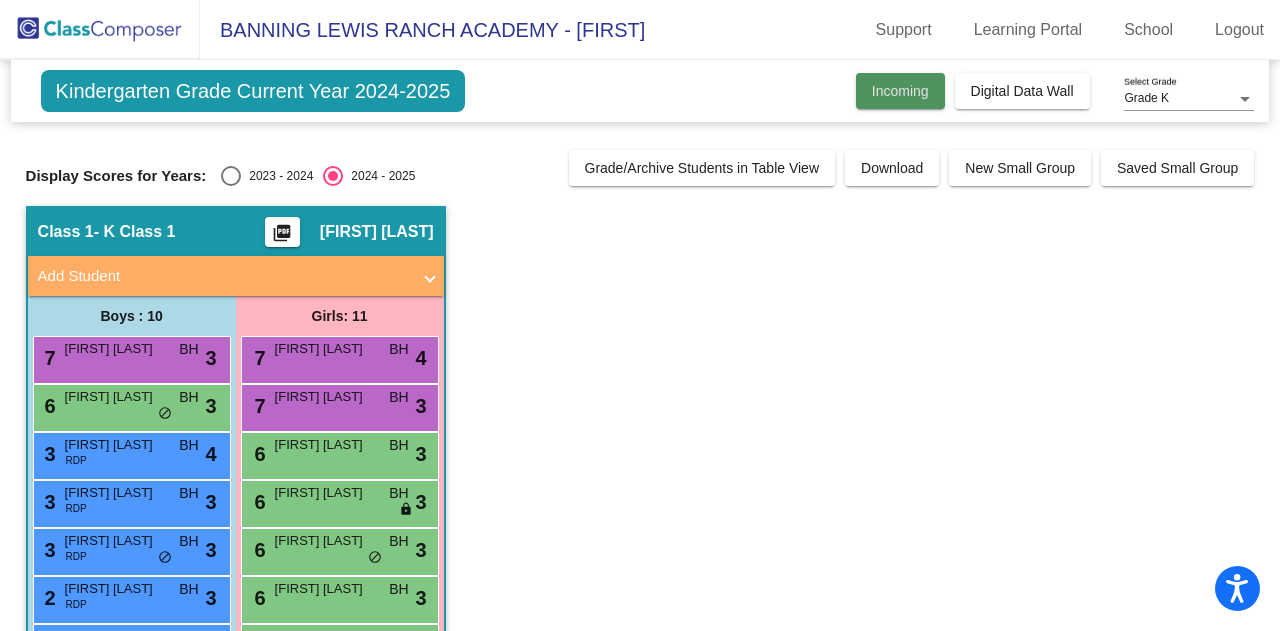 click on "Incoming" 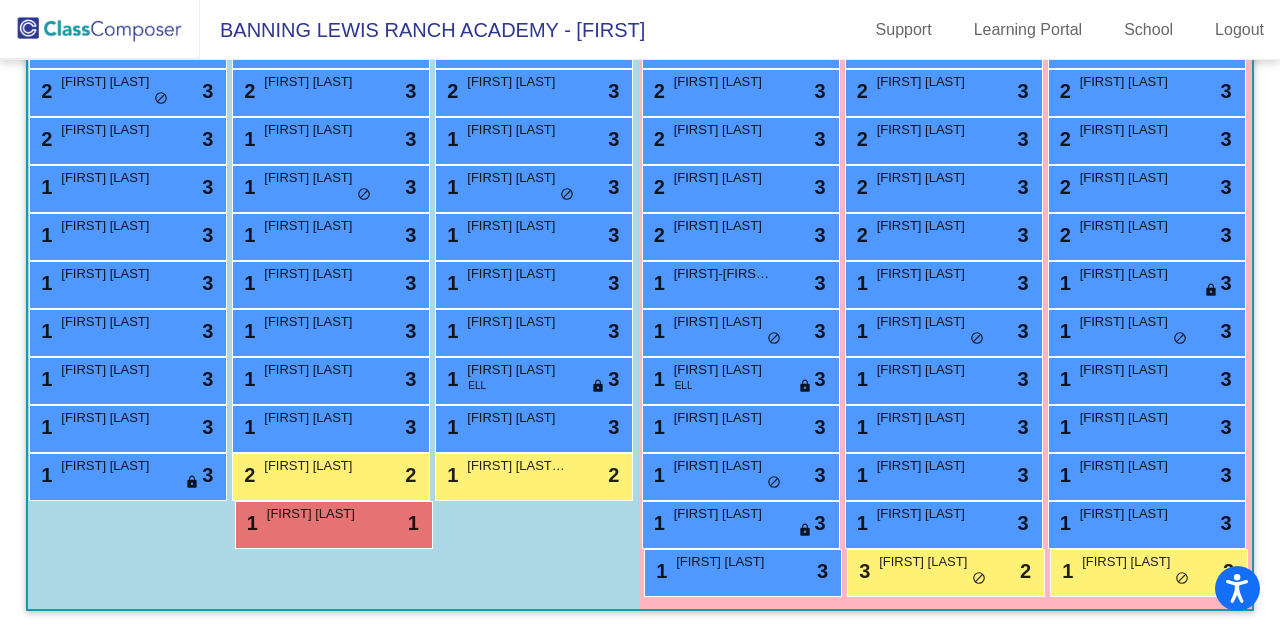 scroll, scrollTop: 1030, scrollLeft: 0, axis: vertical 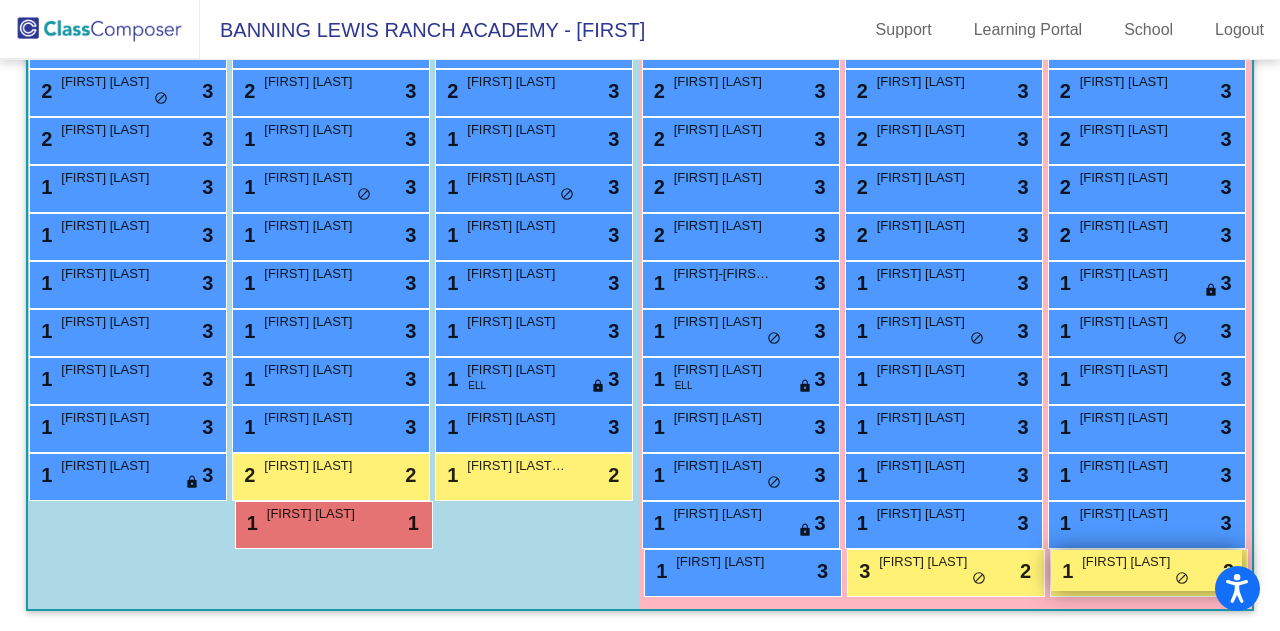 click on "1 Sutton Salinas lock do_not_disturb_alt 2" at bounding box center (1146, 570) 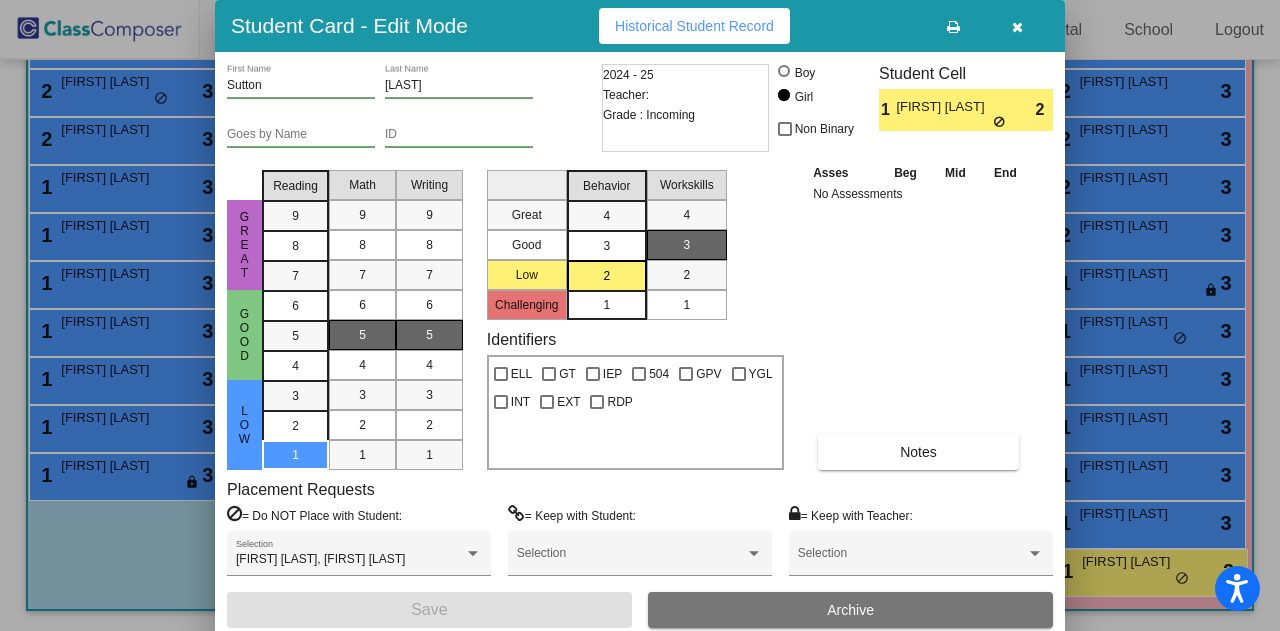 click on "2" at bounding box center (606, 276) 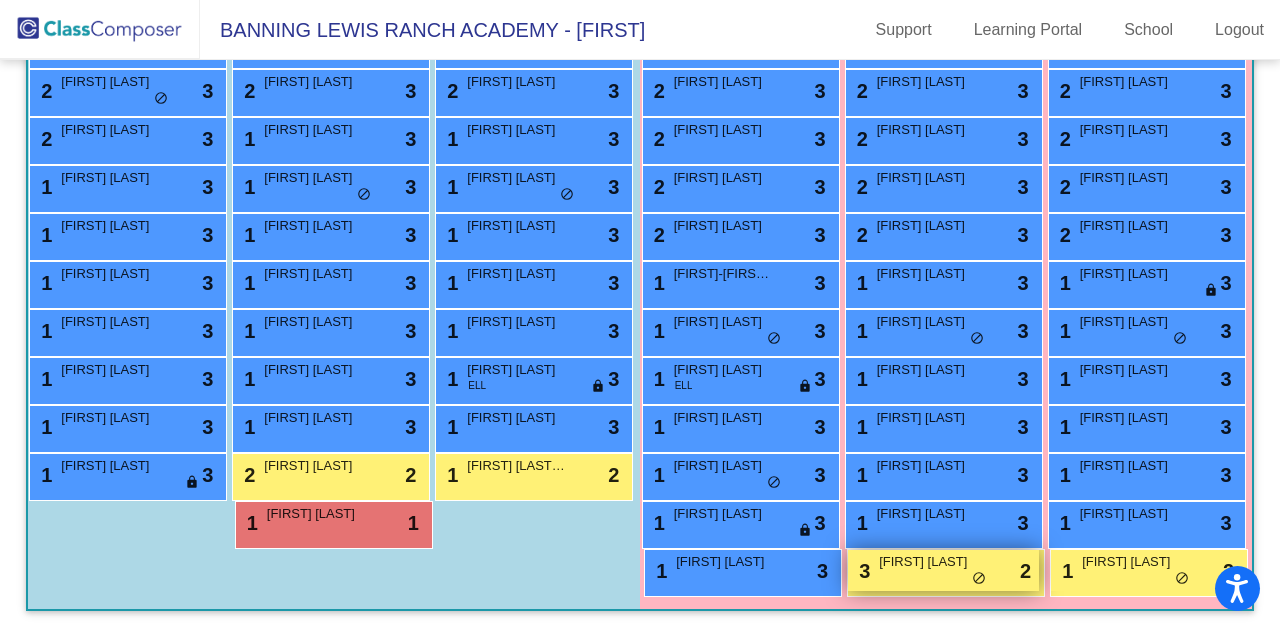 click on "Holland Salinas" at bounding box center [929, 562] 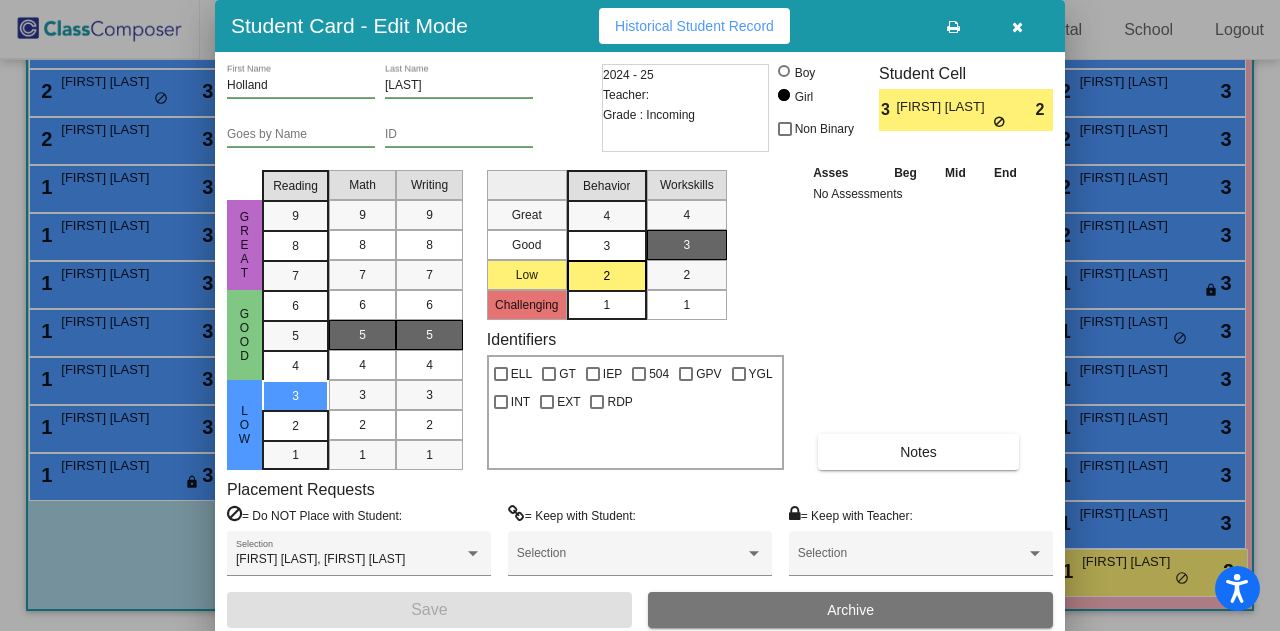 click at bounding box center (640, 315) 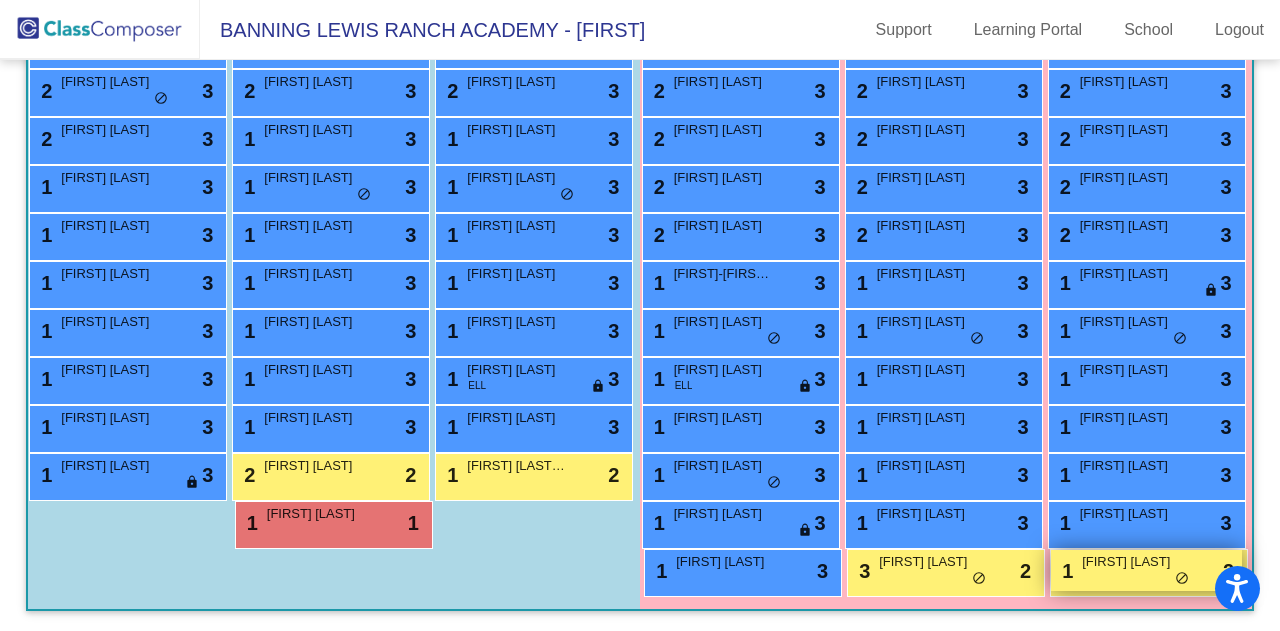 click on "1 Sutton Salinas lock do_not_disturb_alt 2" at bounding box center [1146, 570] 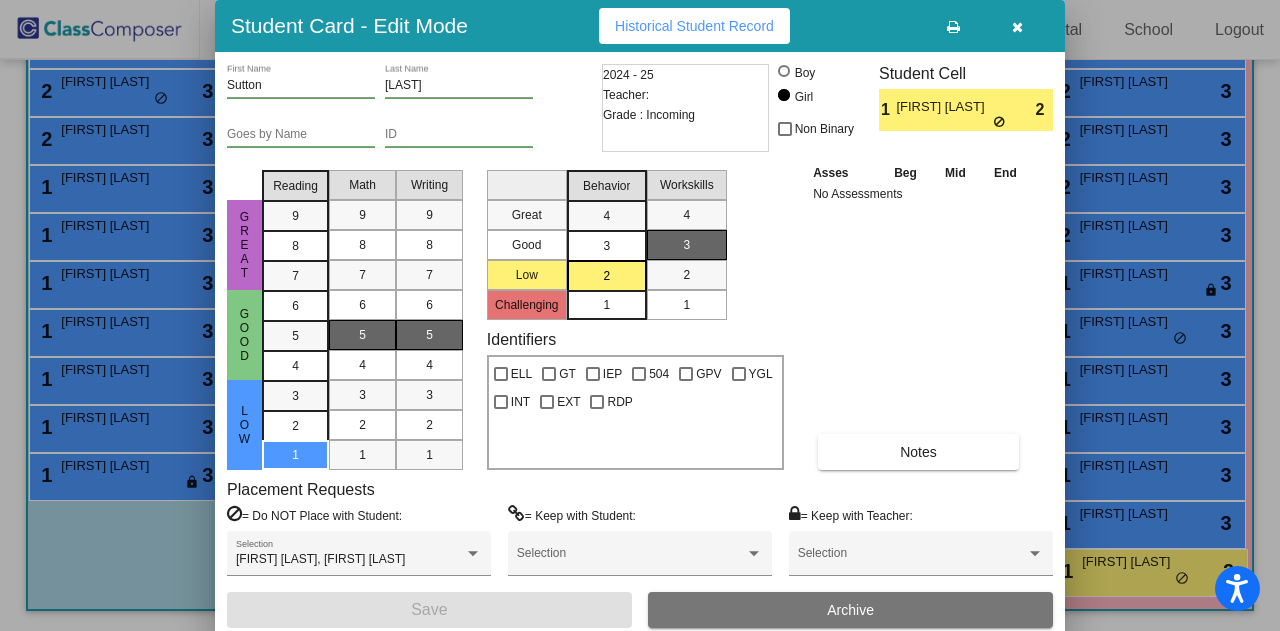 click at bounding box center [640, 315] 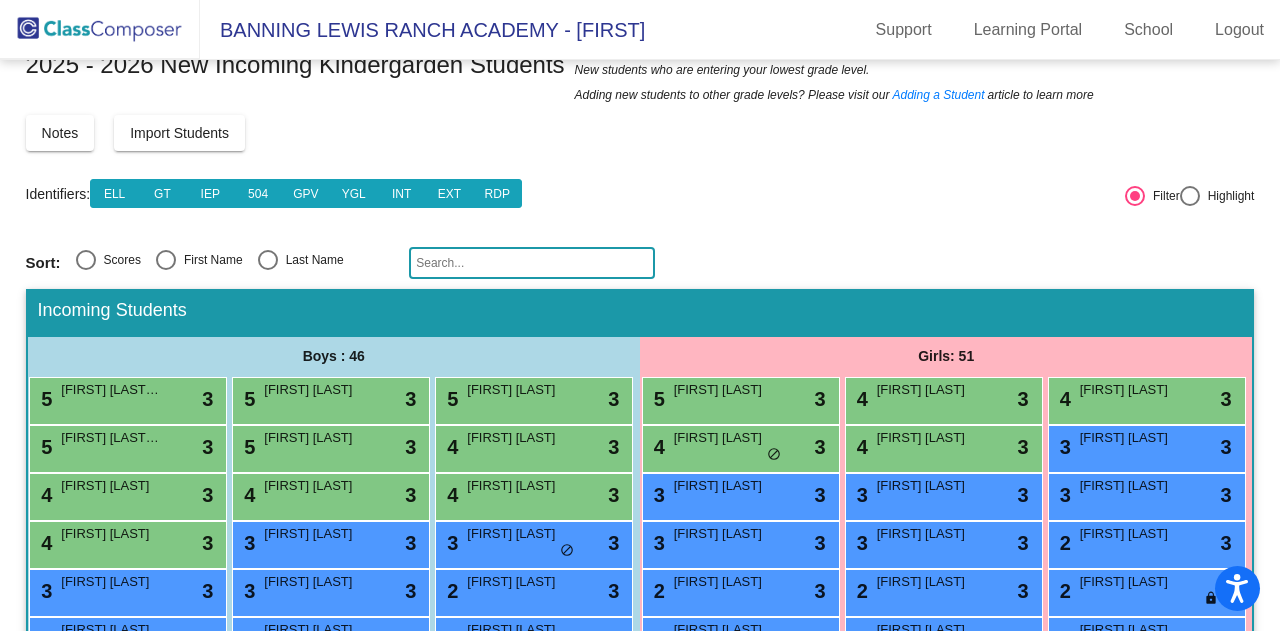 scroll, scrollTop: 0, scrollLeft: 0, axis: both 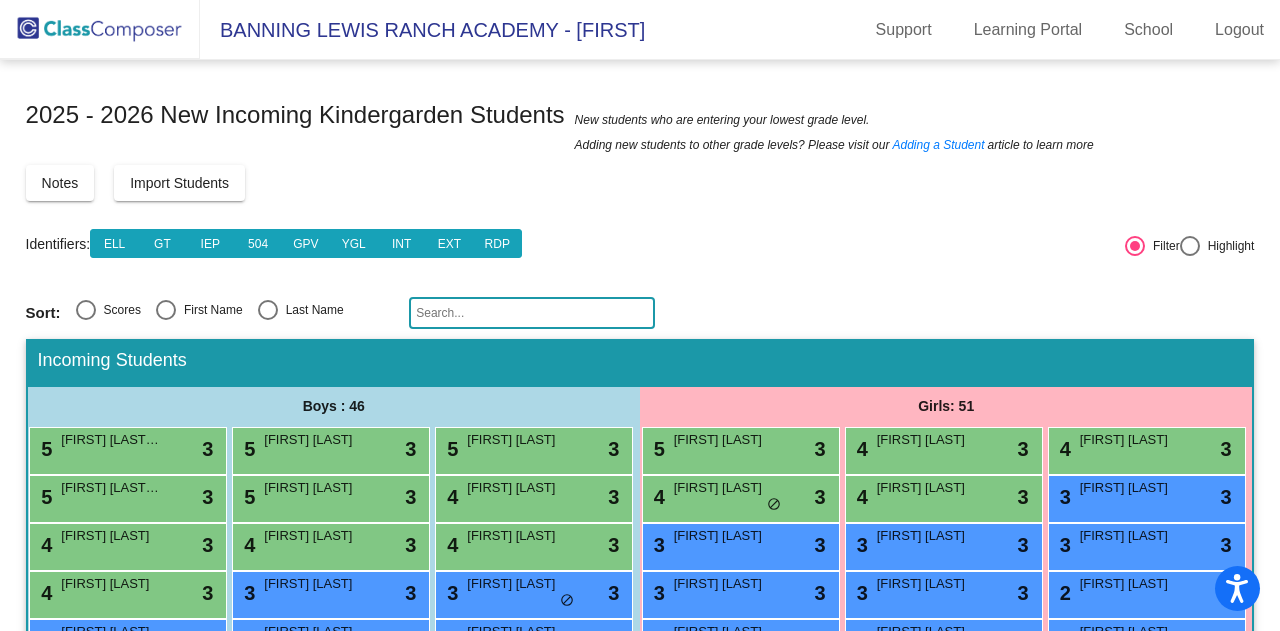 click 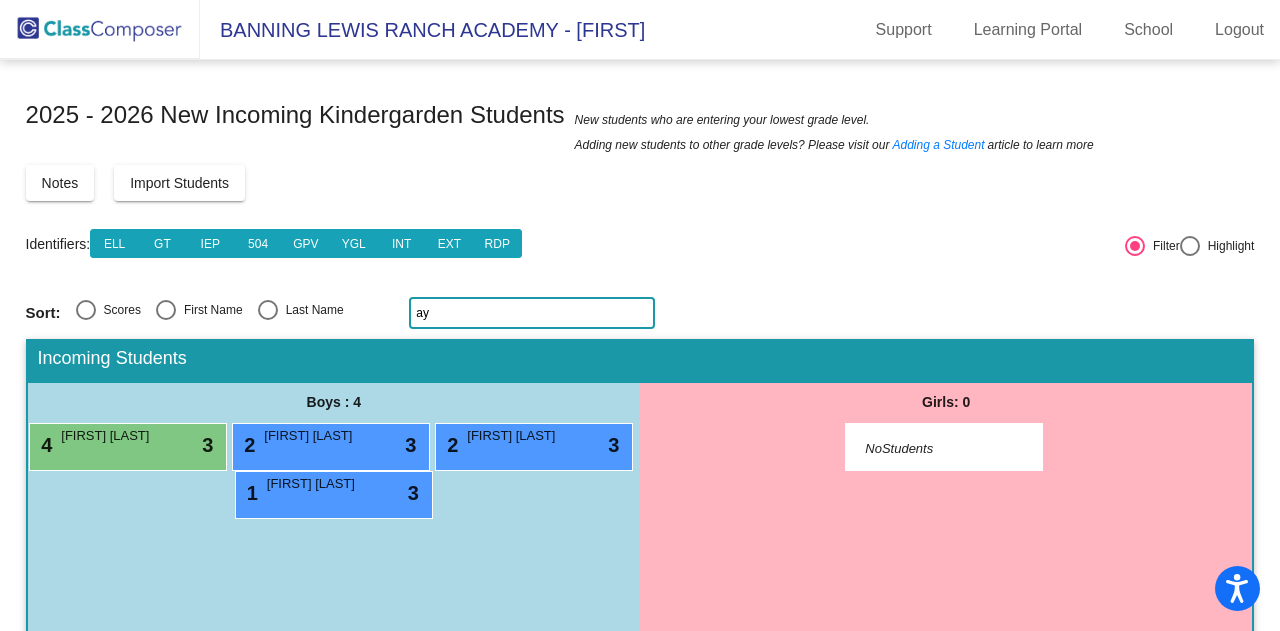 type on "a" 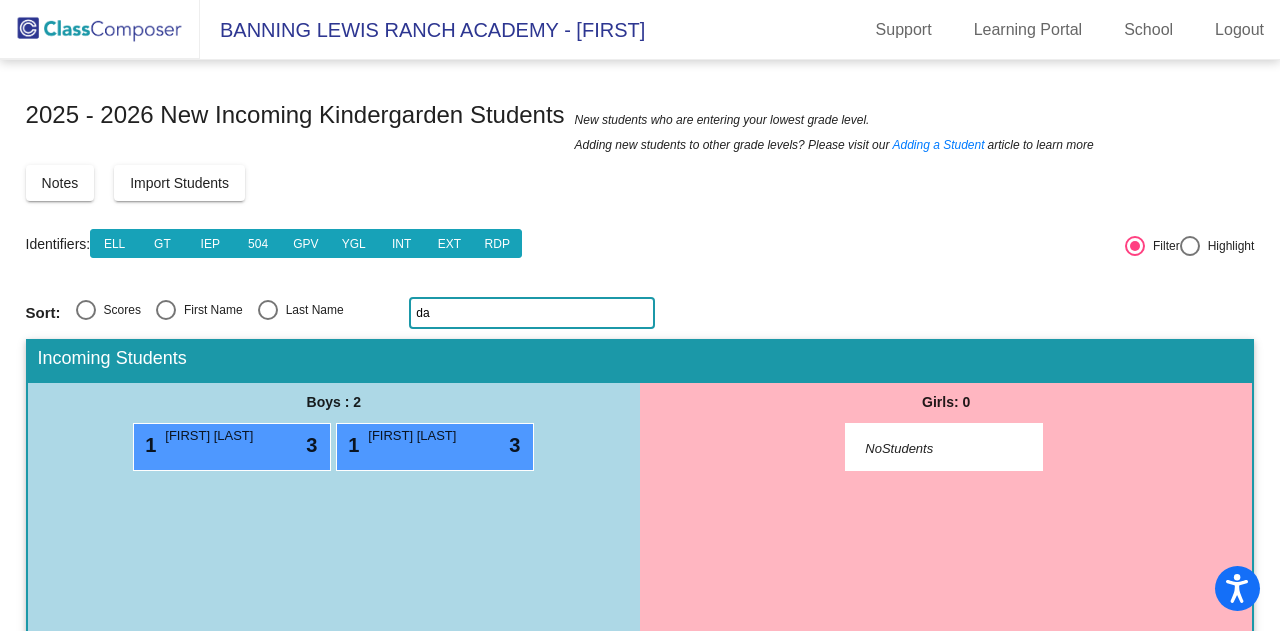 type on "d" 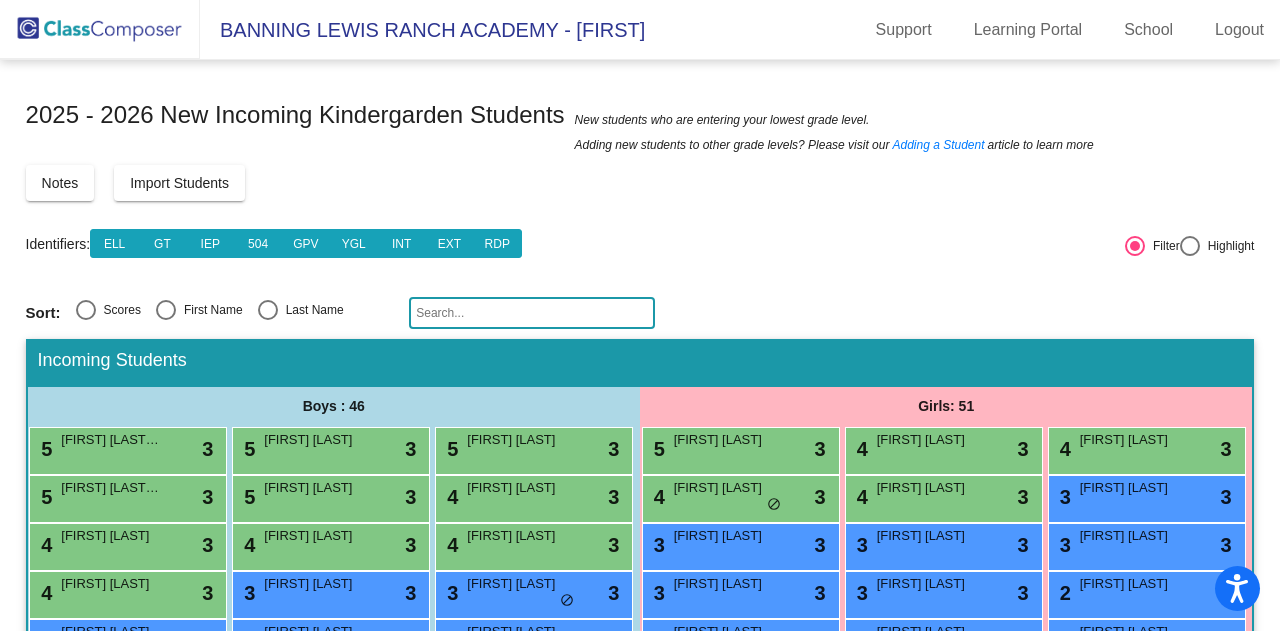 click 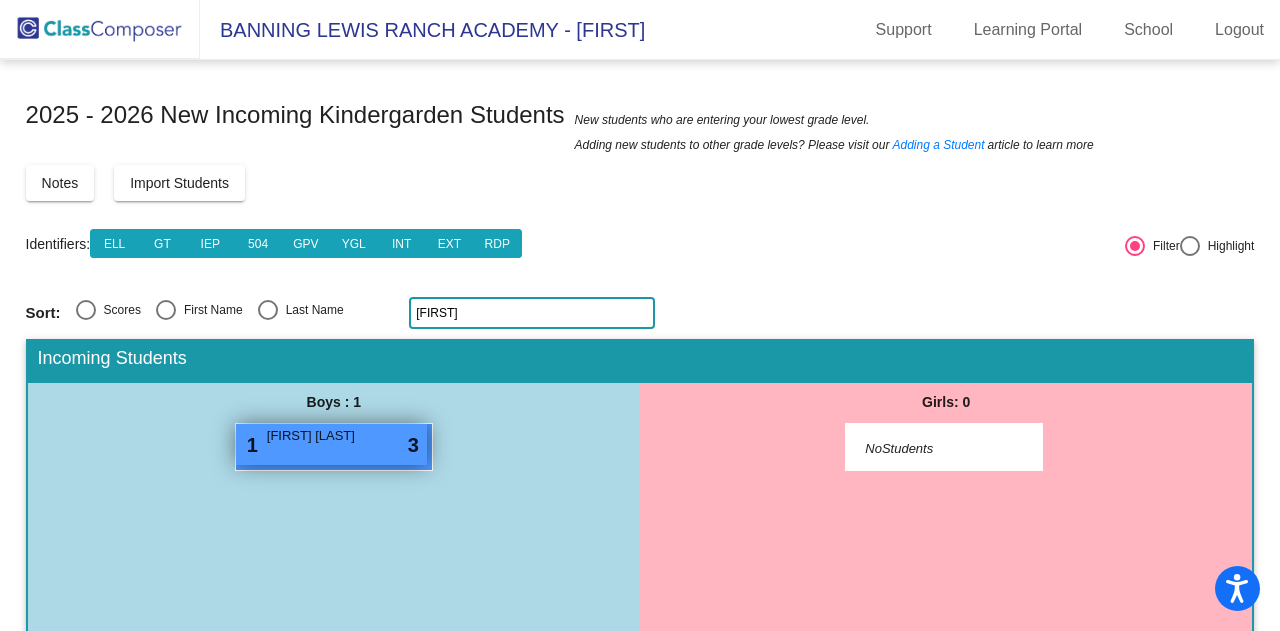 click on "1 Tristion Steckman lock do_not_disturb_alt 3" at bounding box center [331, 444] 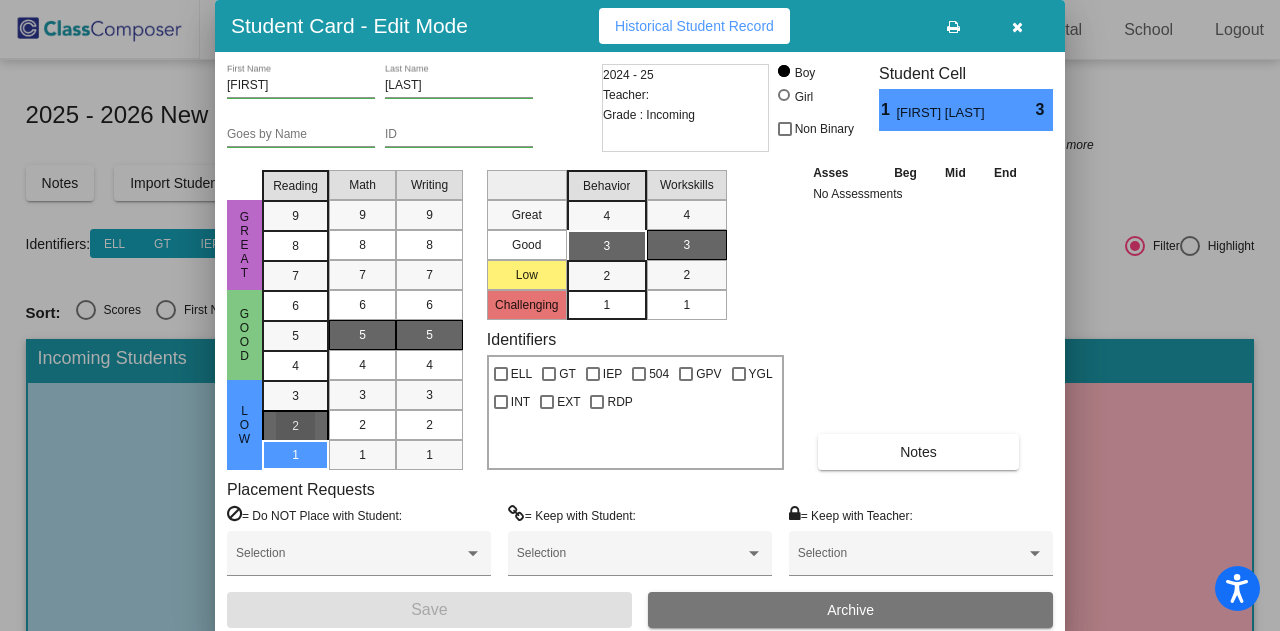 click on "2" at bounding box center [295, 396] 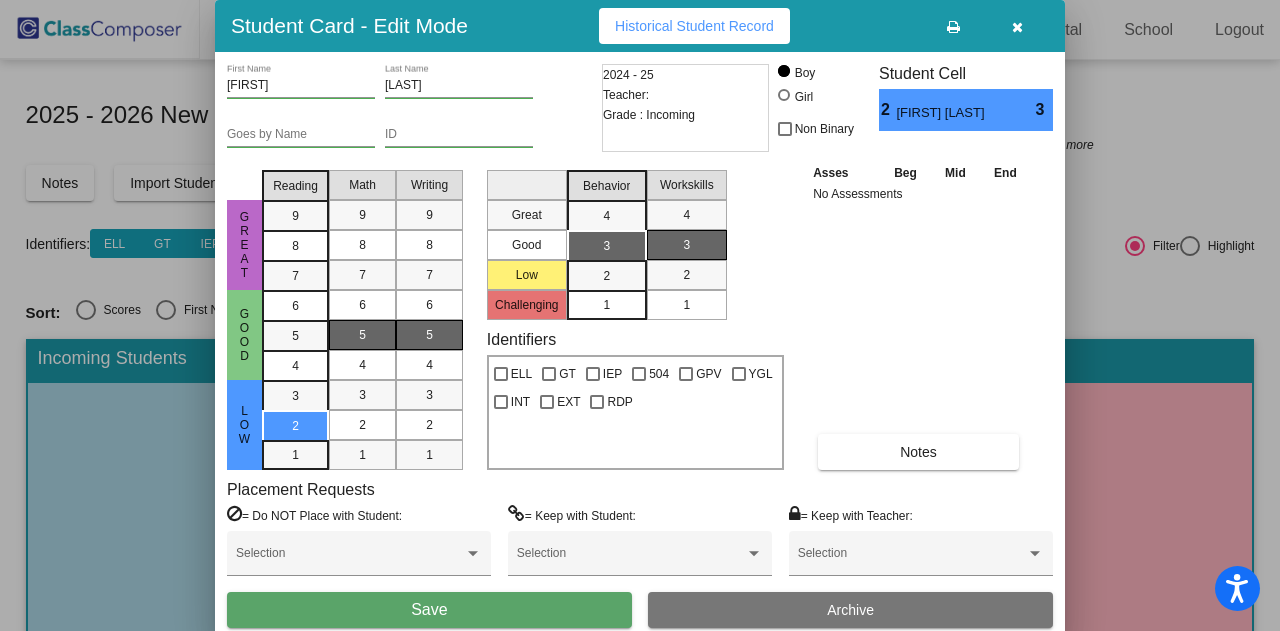 click on "Save" at bounding box center (429, 609) 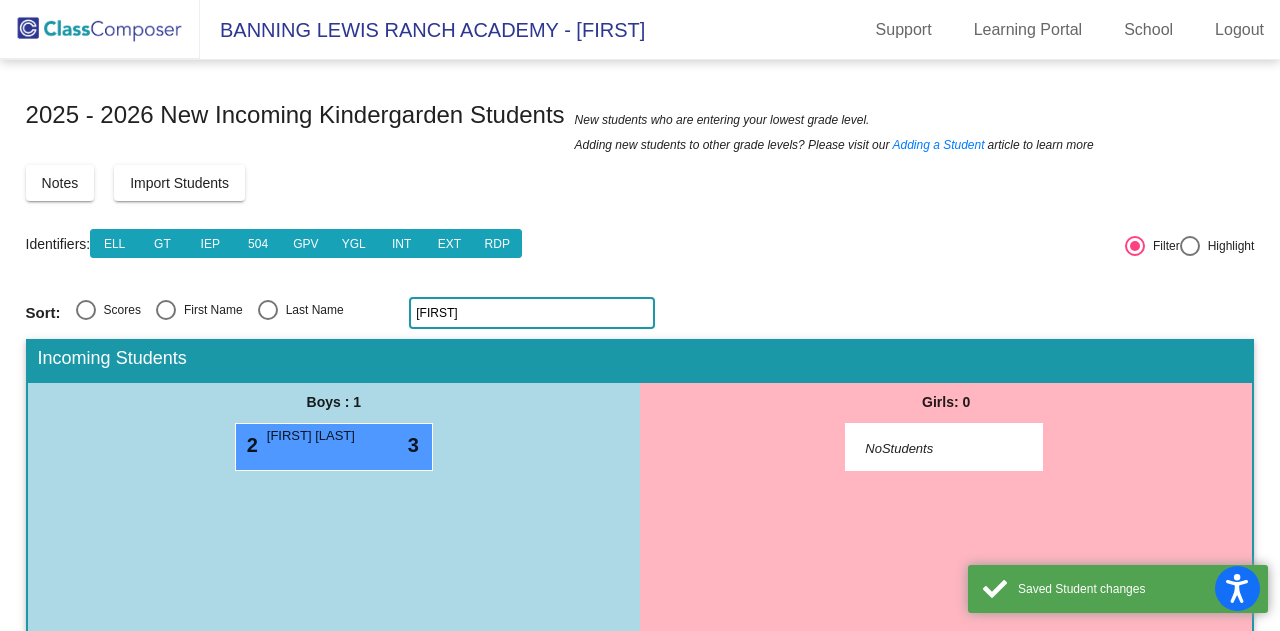 click on "tris" 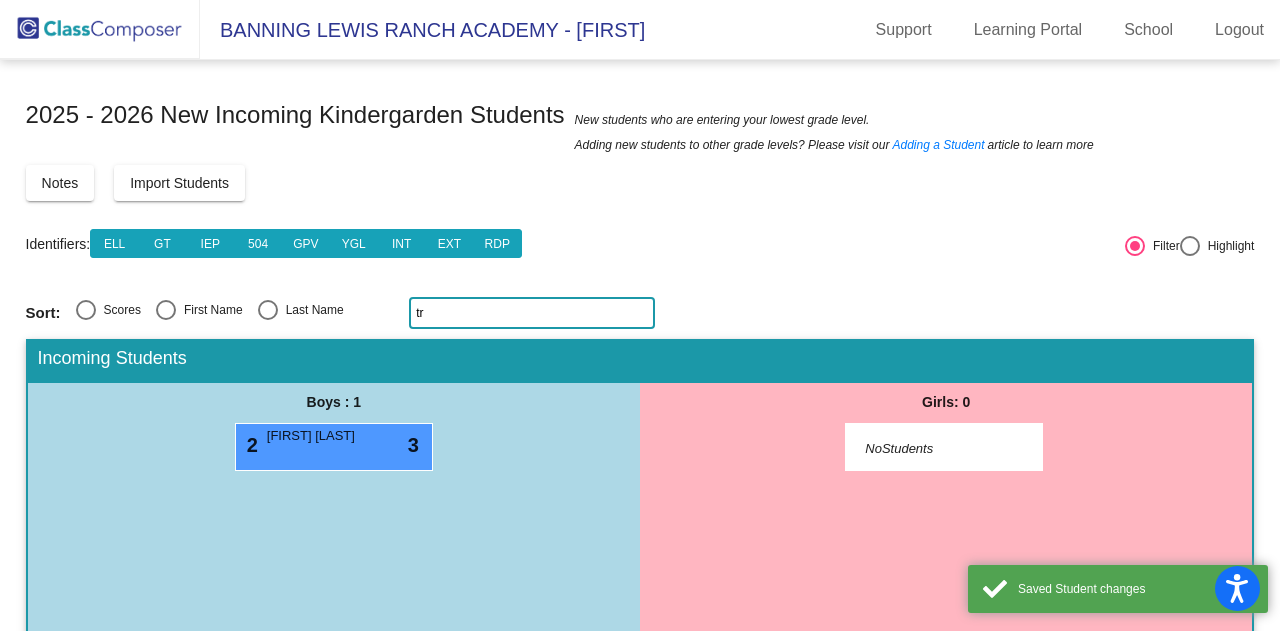type on "t" 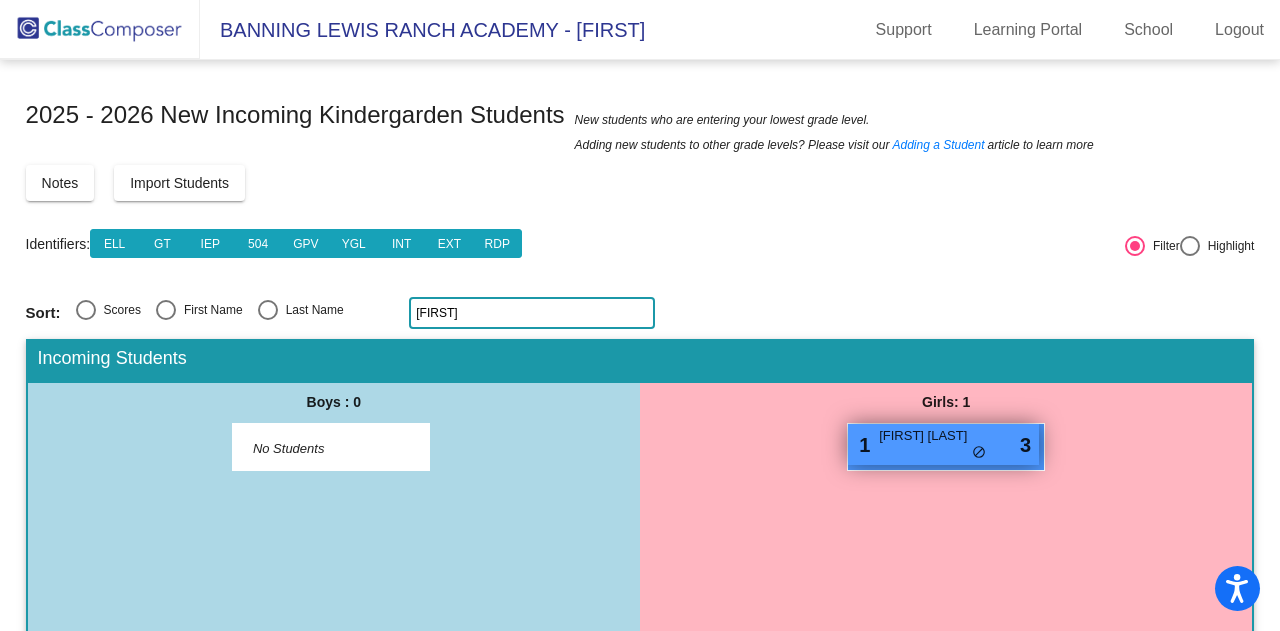 click on "Everly Slone" at bounding box center (929, 436) 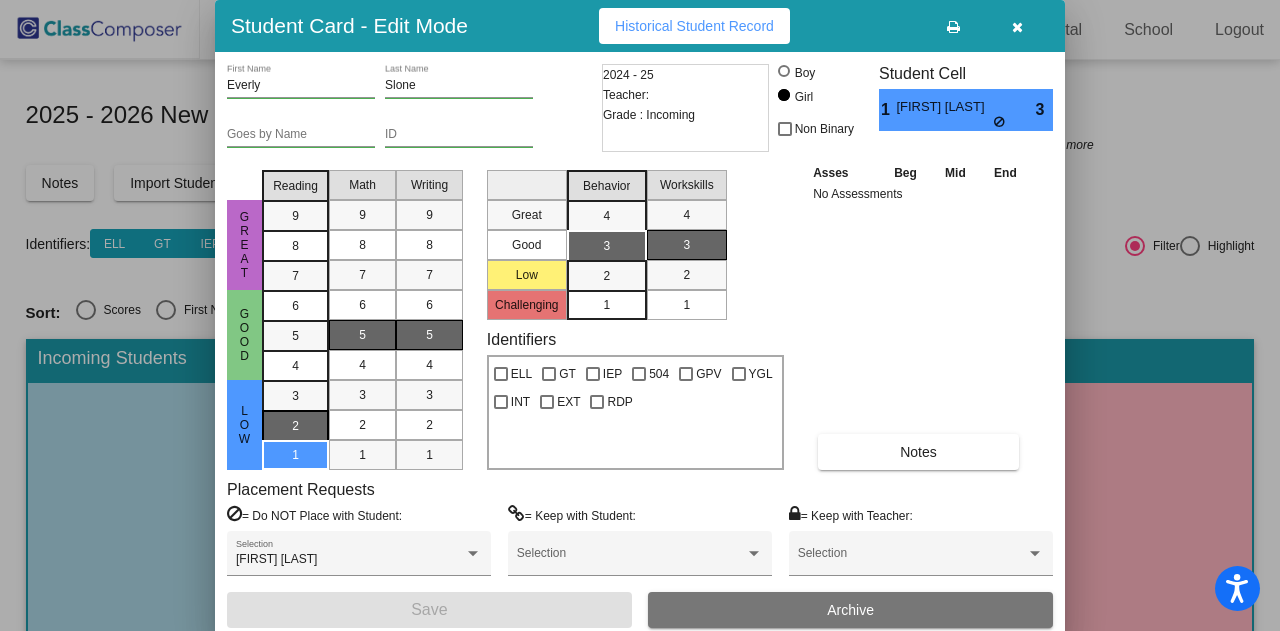 click on "2" at bounding box center (295, 396) 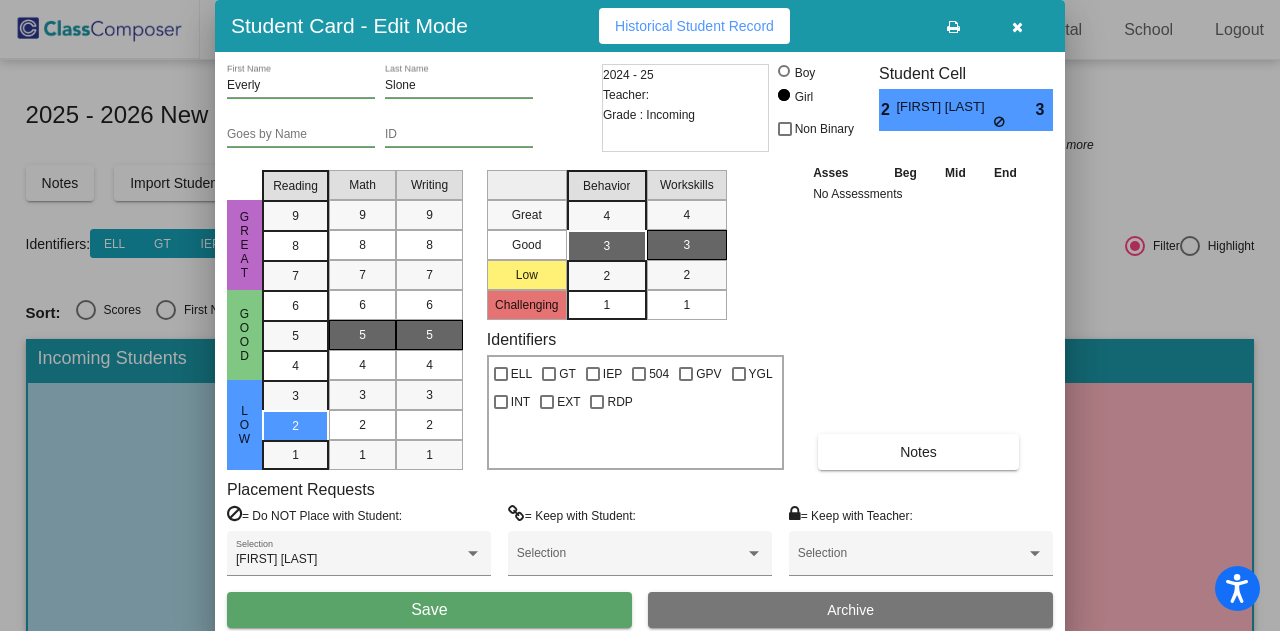click on "Save" at bounding box center (429, 609) 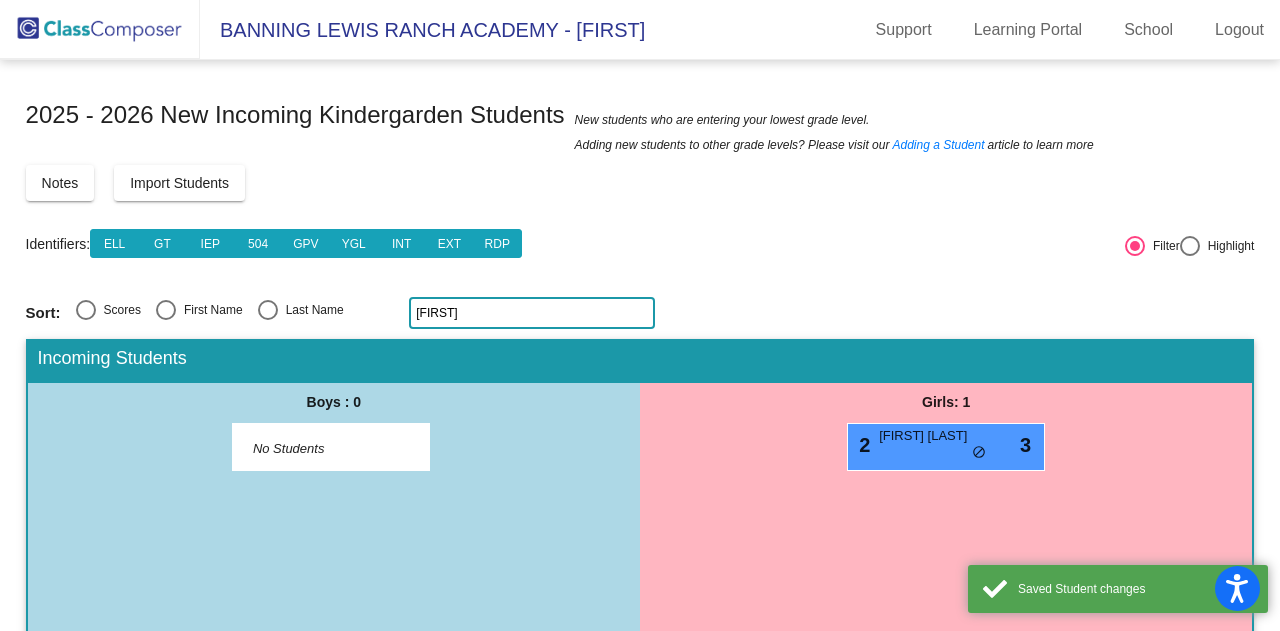 click on "ever" 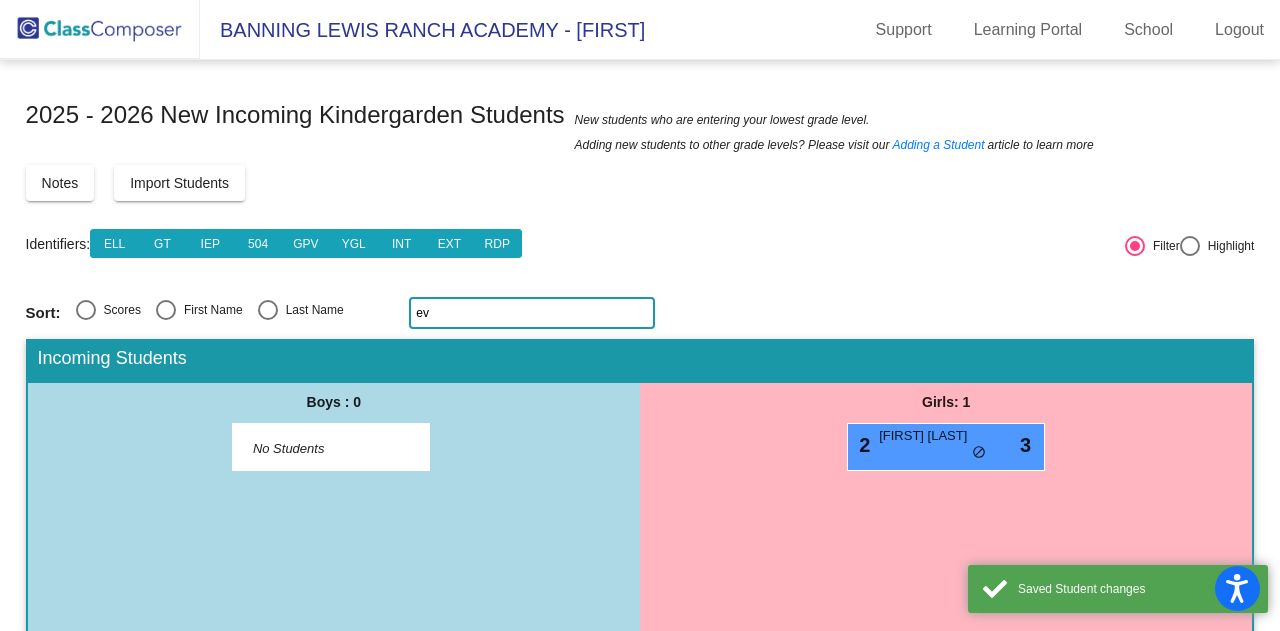 type on "e" 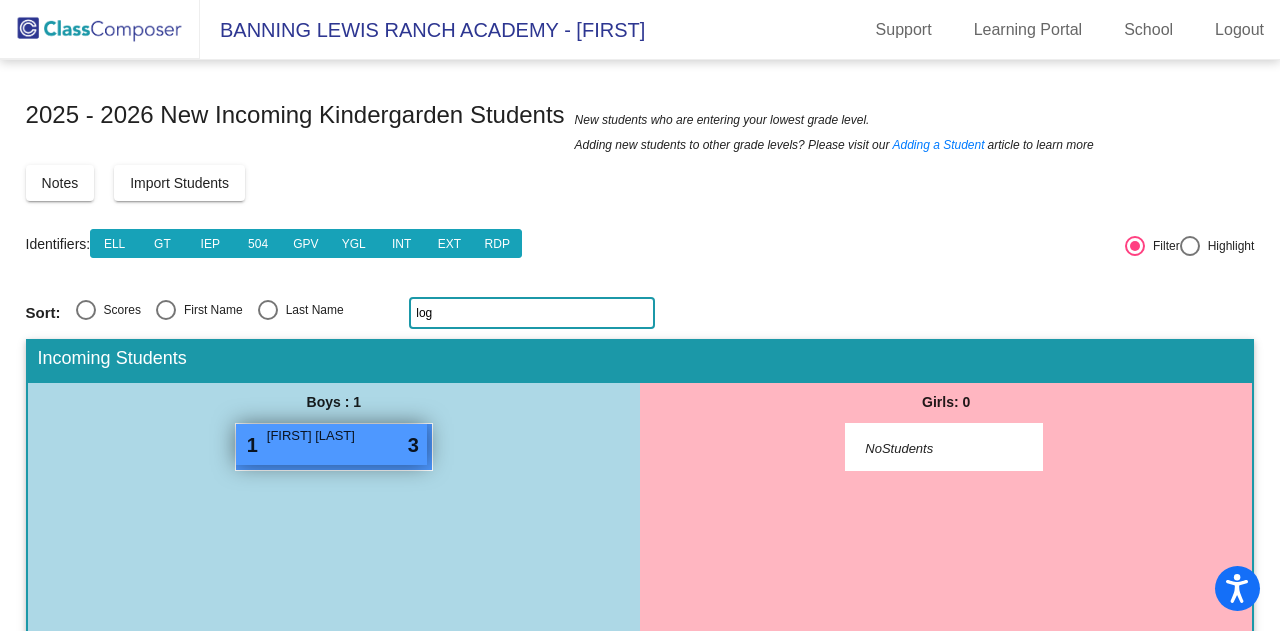 click on "1 Logan Lester lock do_not_disturb_alt 3" at bounding box center [331, 444] 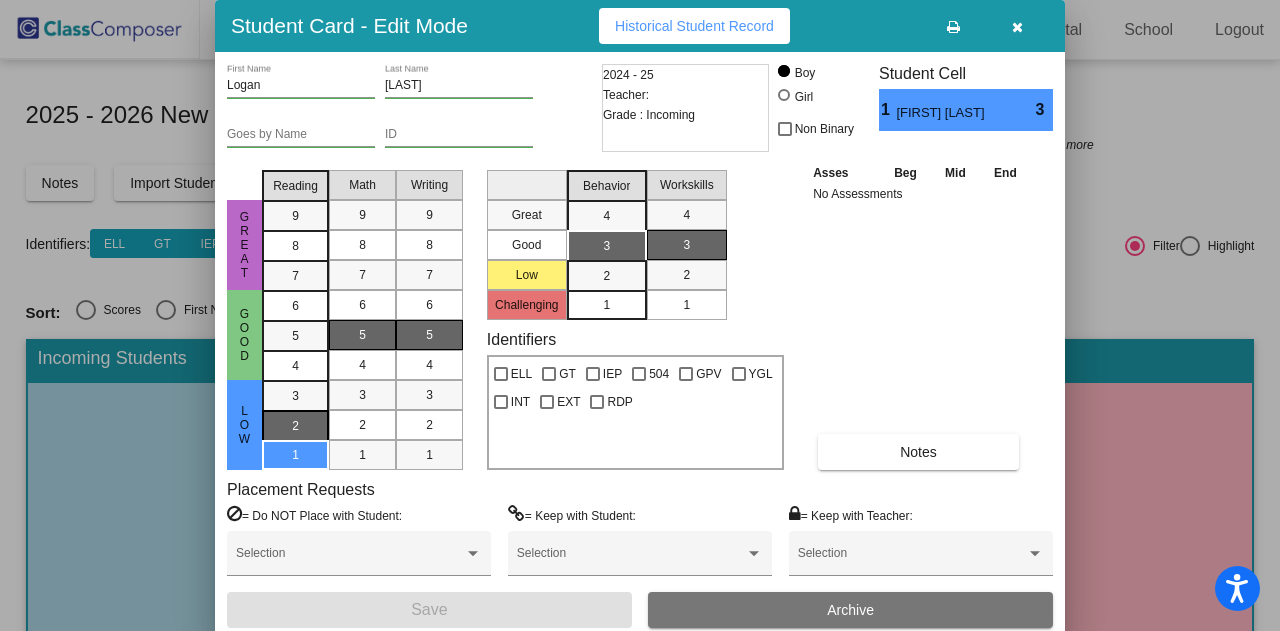 click on "2" at bounding box center [295, 396] 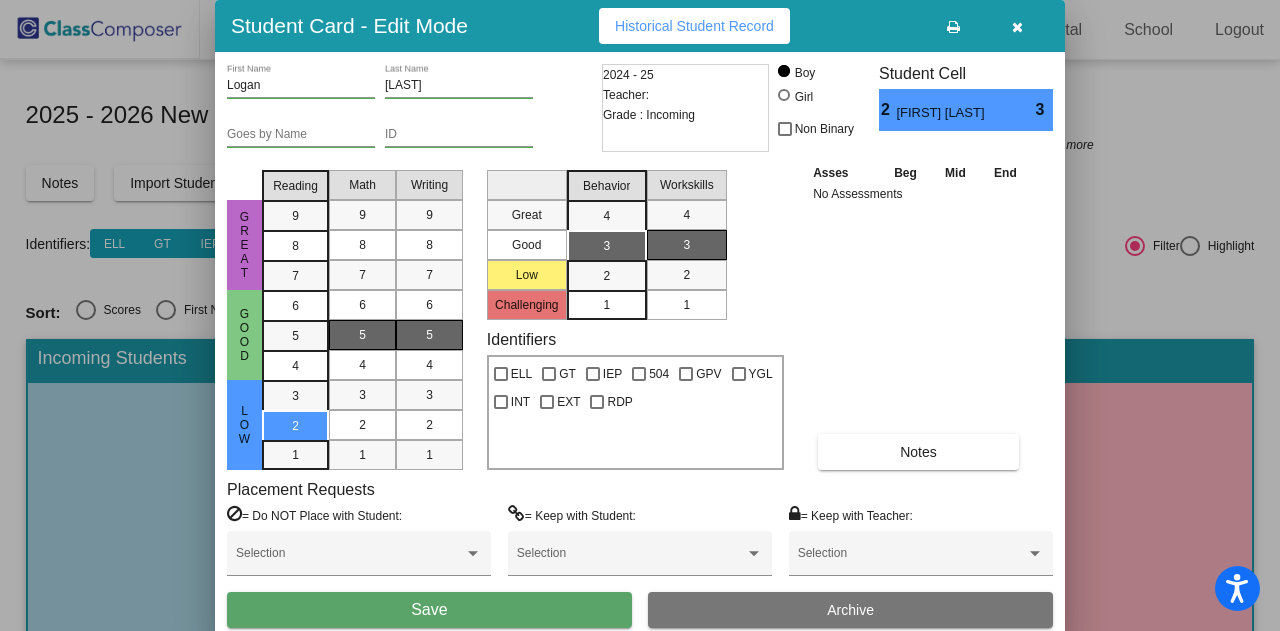 click on "Save" at bounding box center (429, 609) 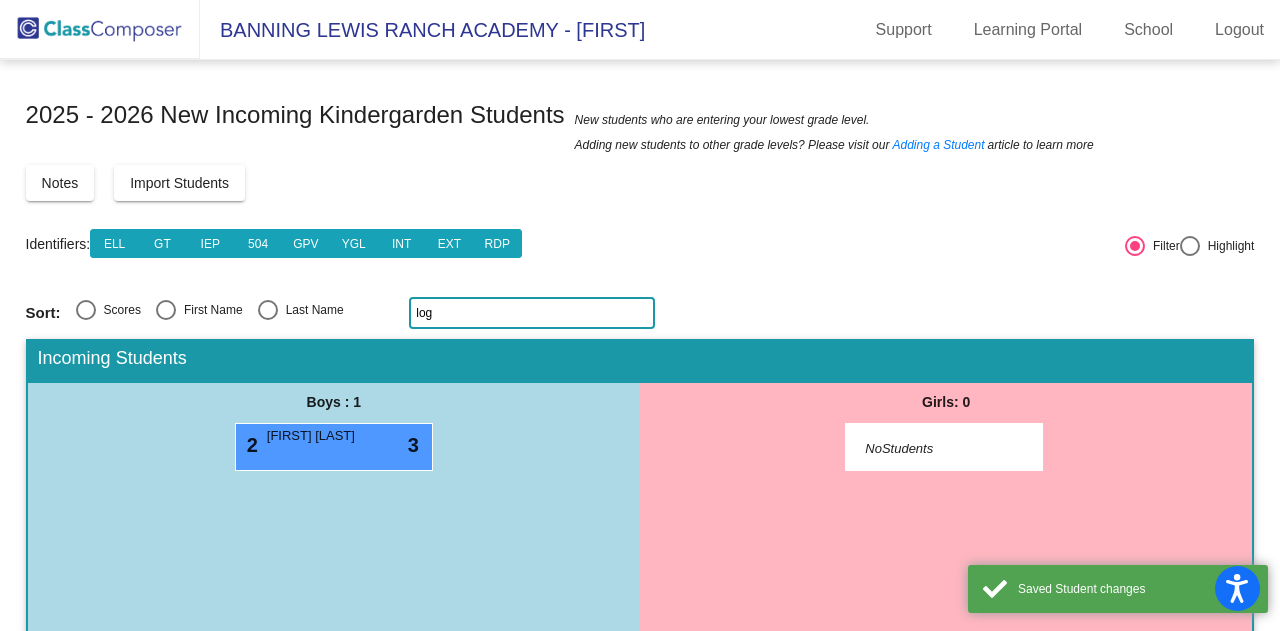 click on "log" 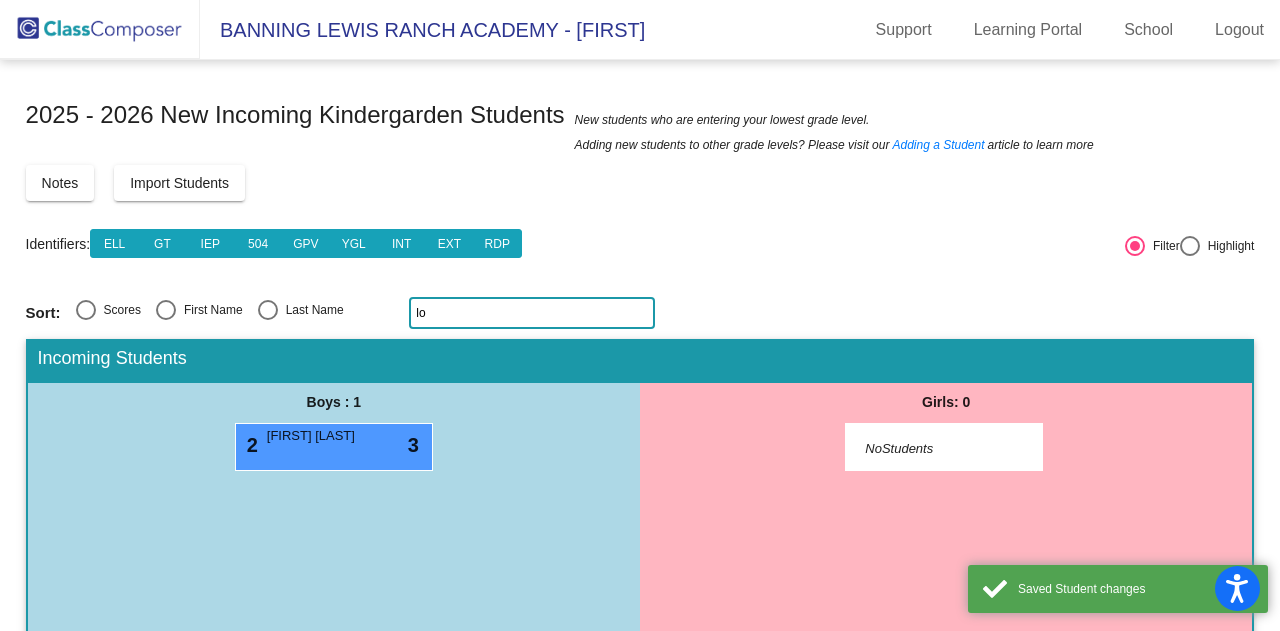 type on "l" 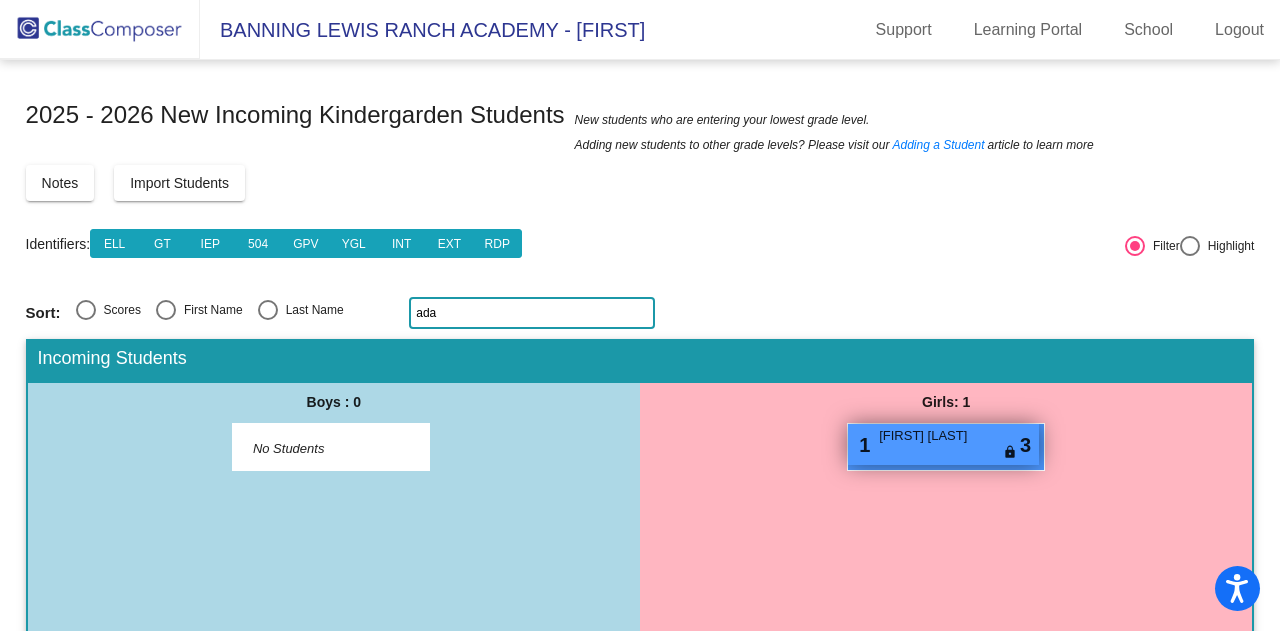 click on "1 Adalyn Avila lock do_not_disturb_alt 3" at bounding box center [943, 444] 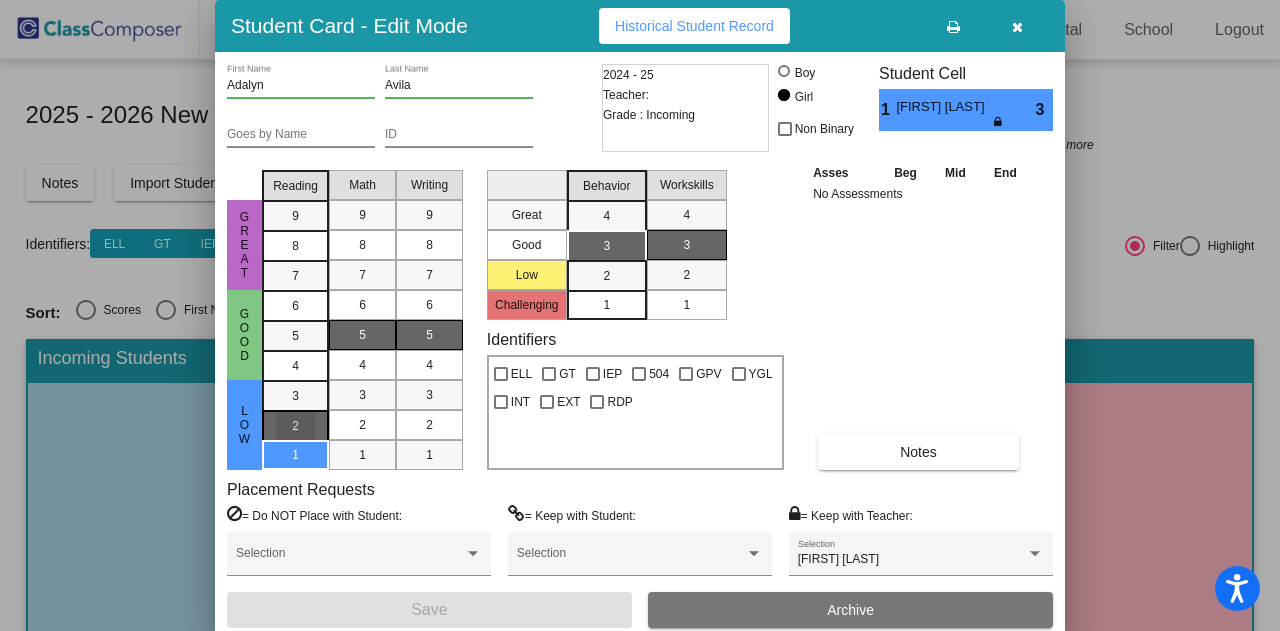 click on "2" at bounding box center [295, 396] 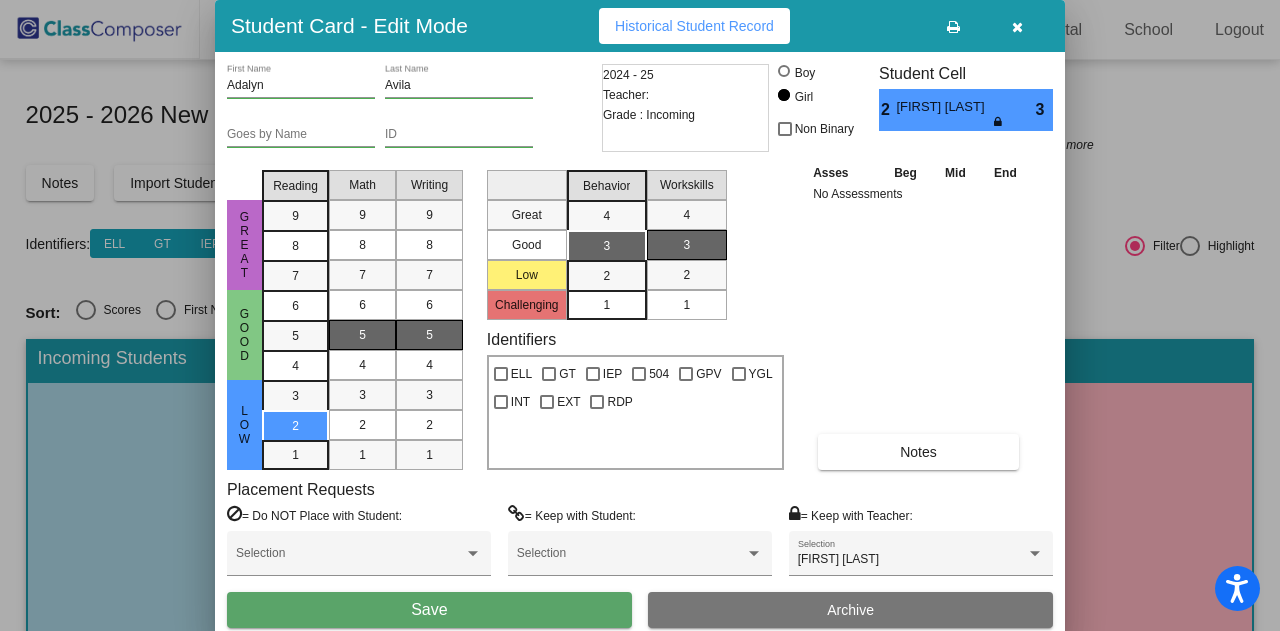 click on "Save" at bounding box center [429, 610] 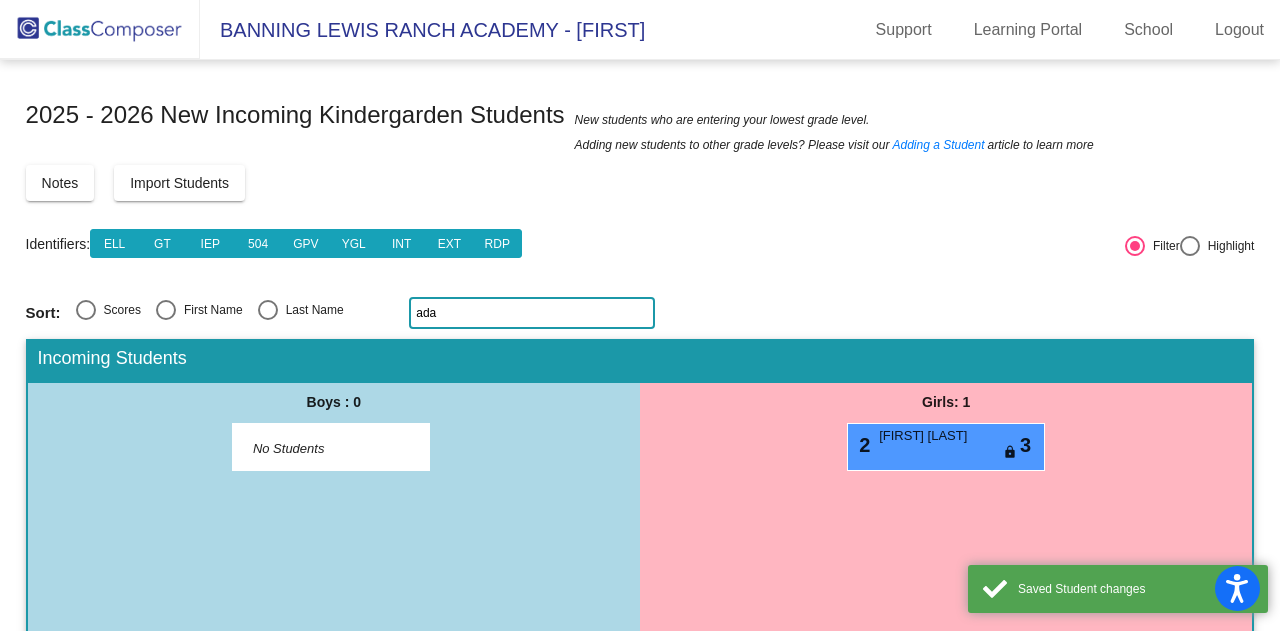 click on "ada" 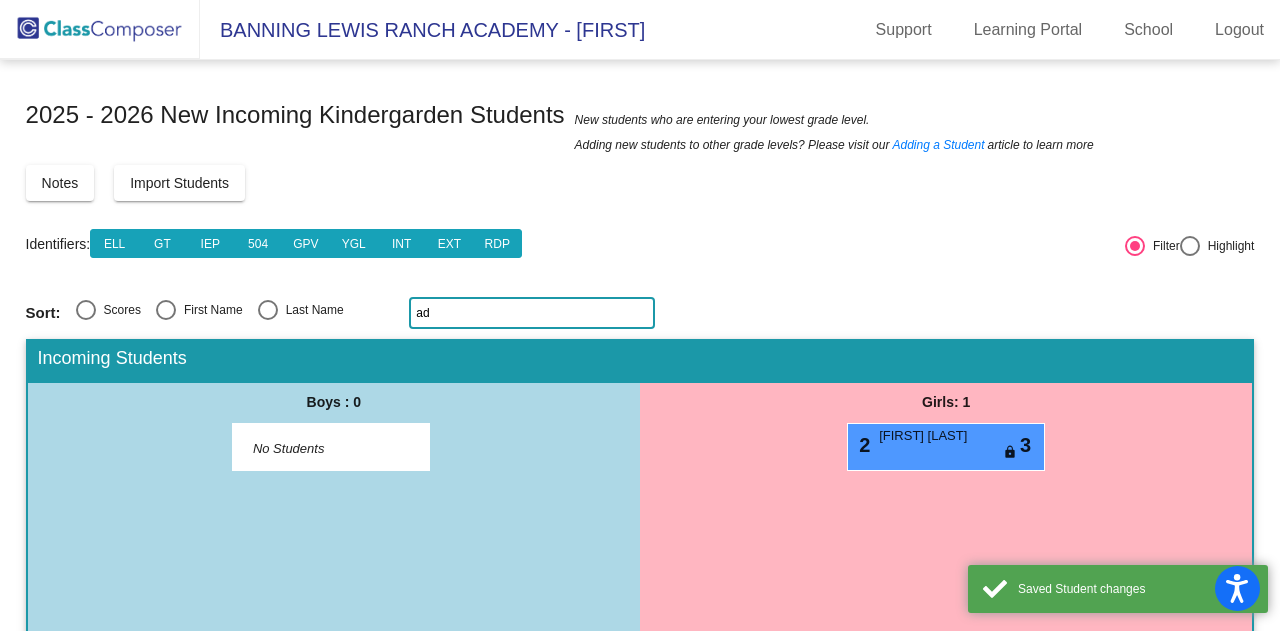 type on "a" 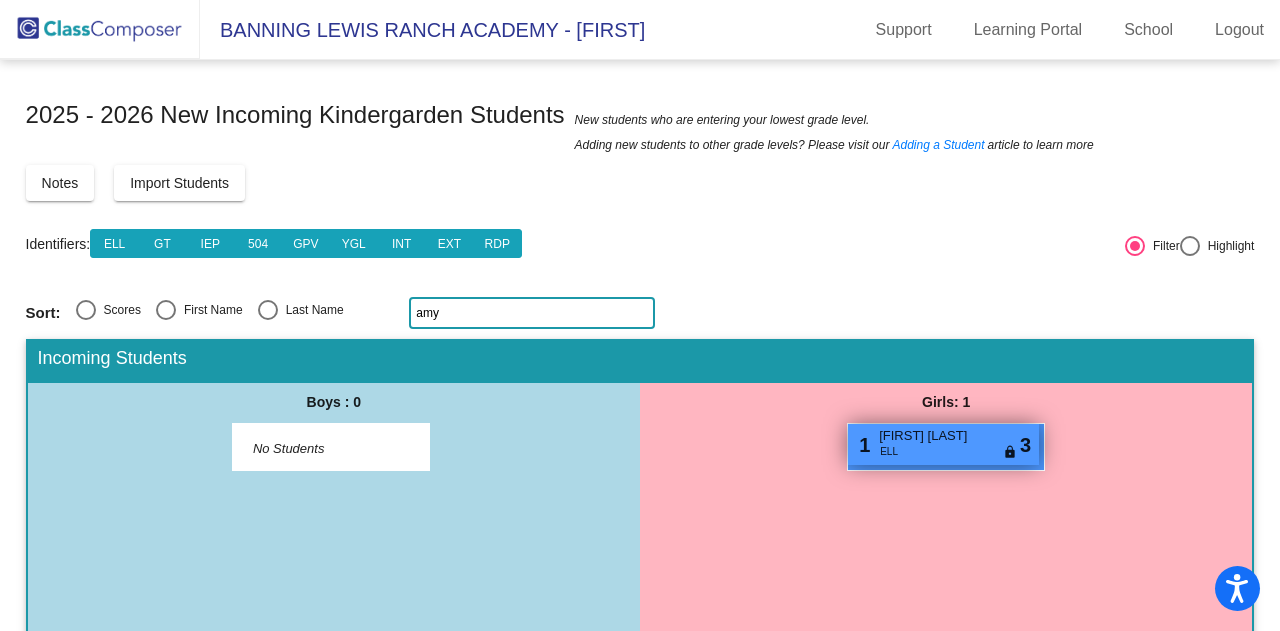click on "1 Amy Fuentes ELL lock do_not_disturb_alt 3" at bounding box center [943, 444] 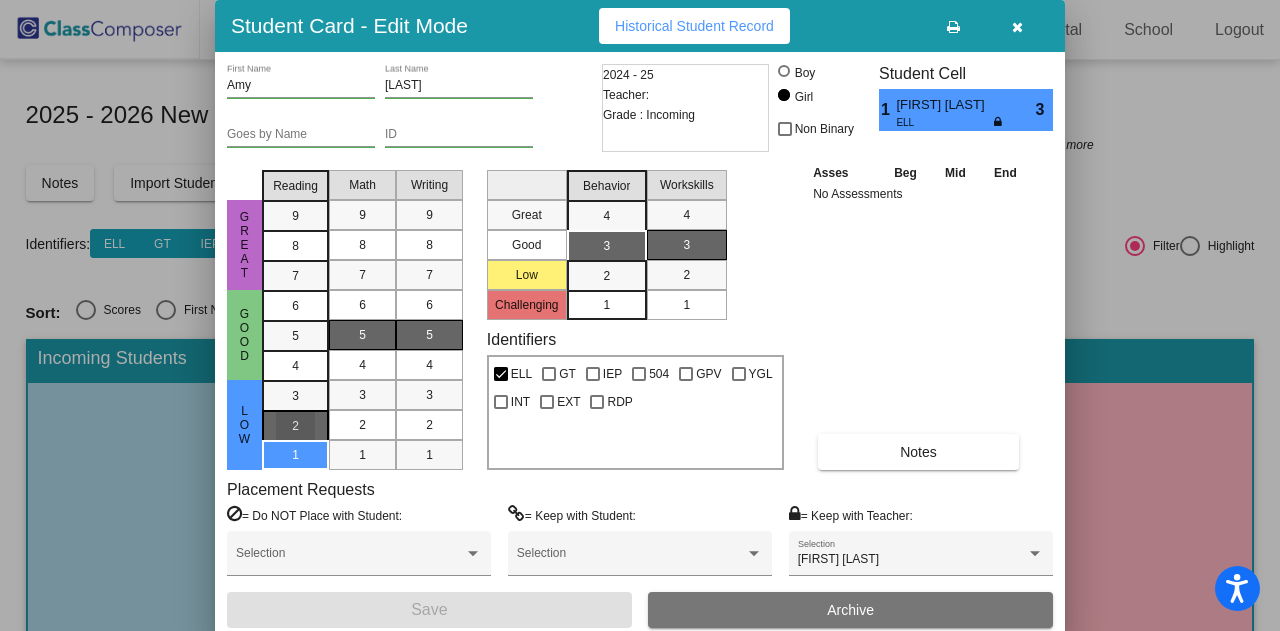 click on "2" at bounding box center (295, 396) 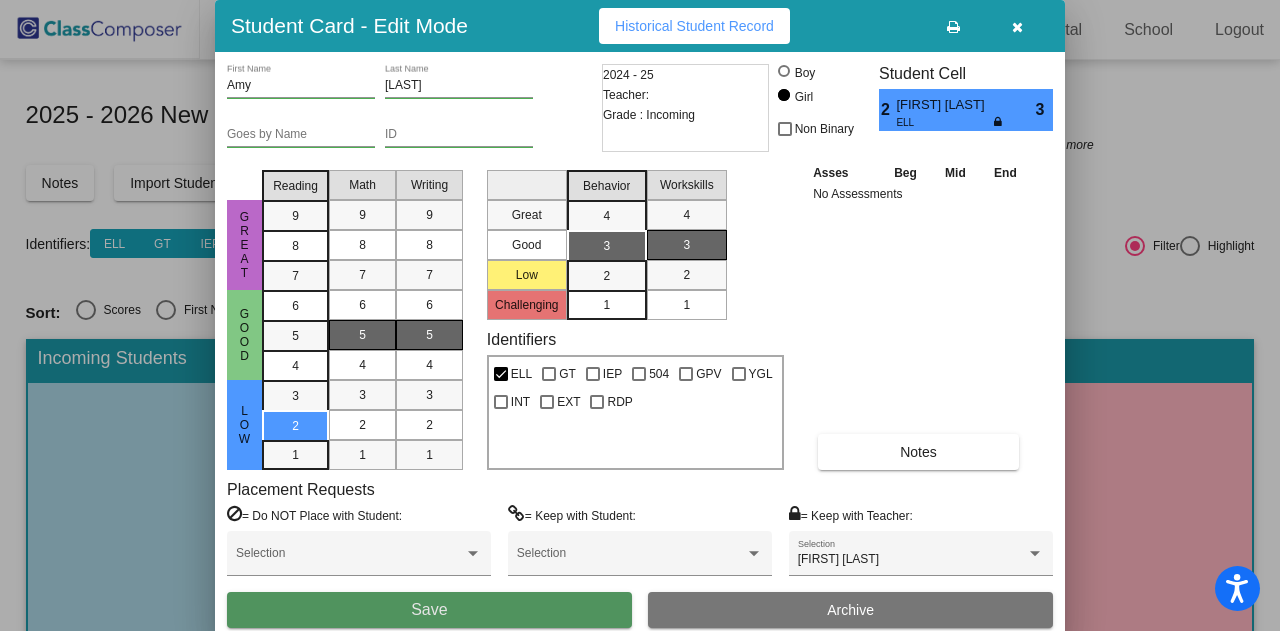 click on "Save" at bounding box center (429, 610) 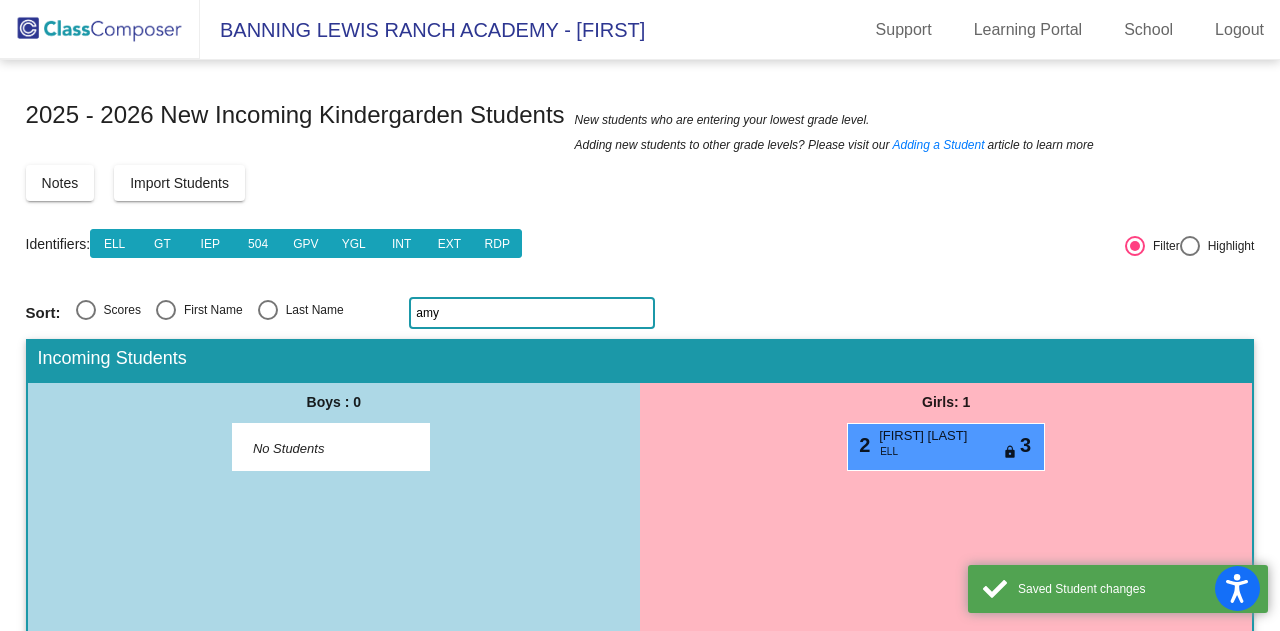 click on "amy" 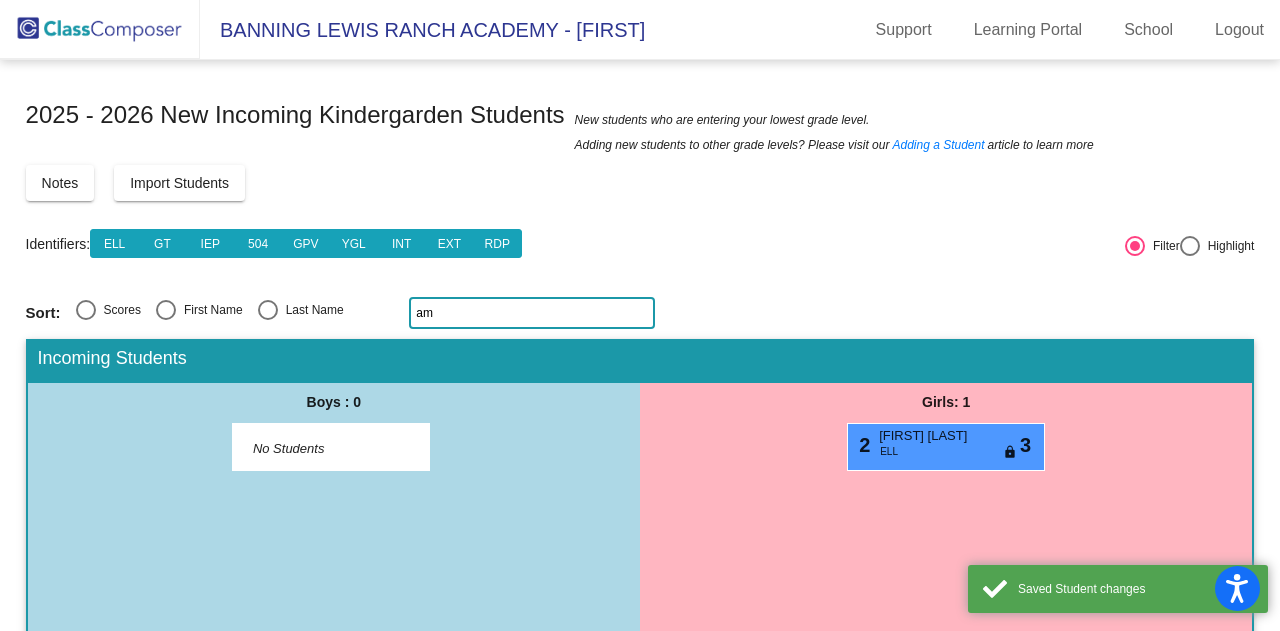 type on "a" 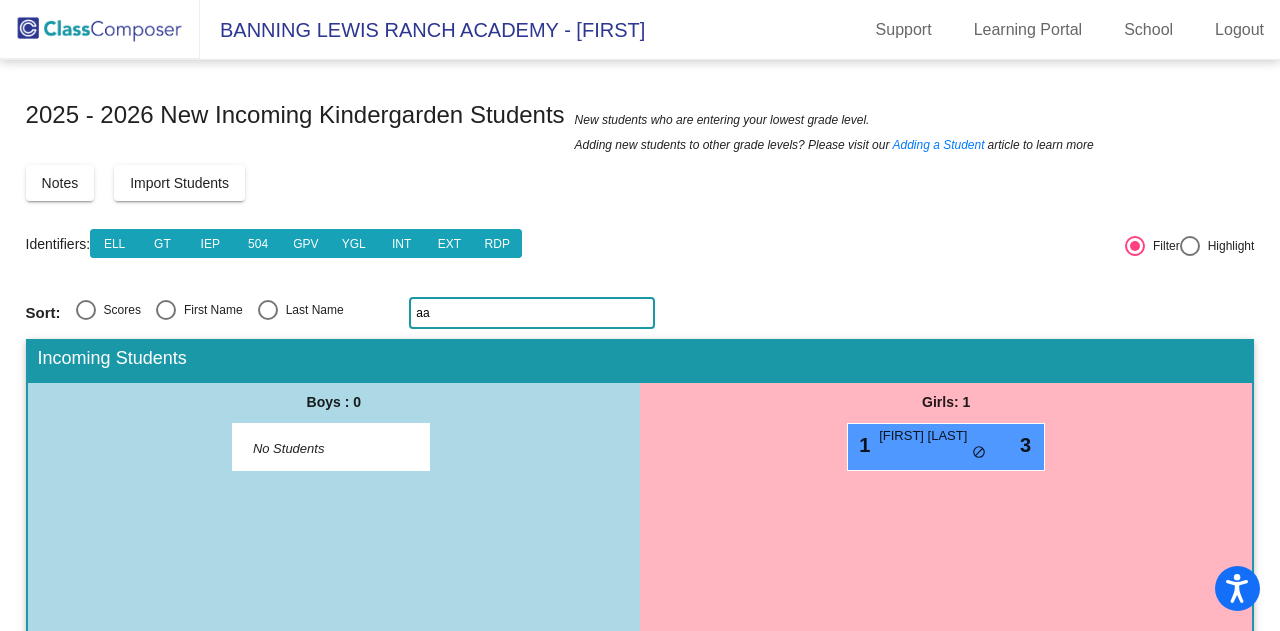 click on "1 Aaliyah Barela lock do_not_disturb_alt 3" at bounding box center [946, 447] 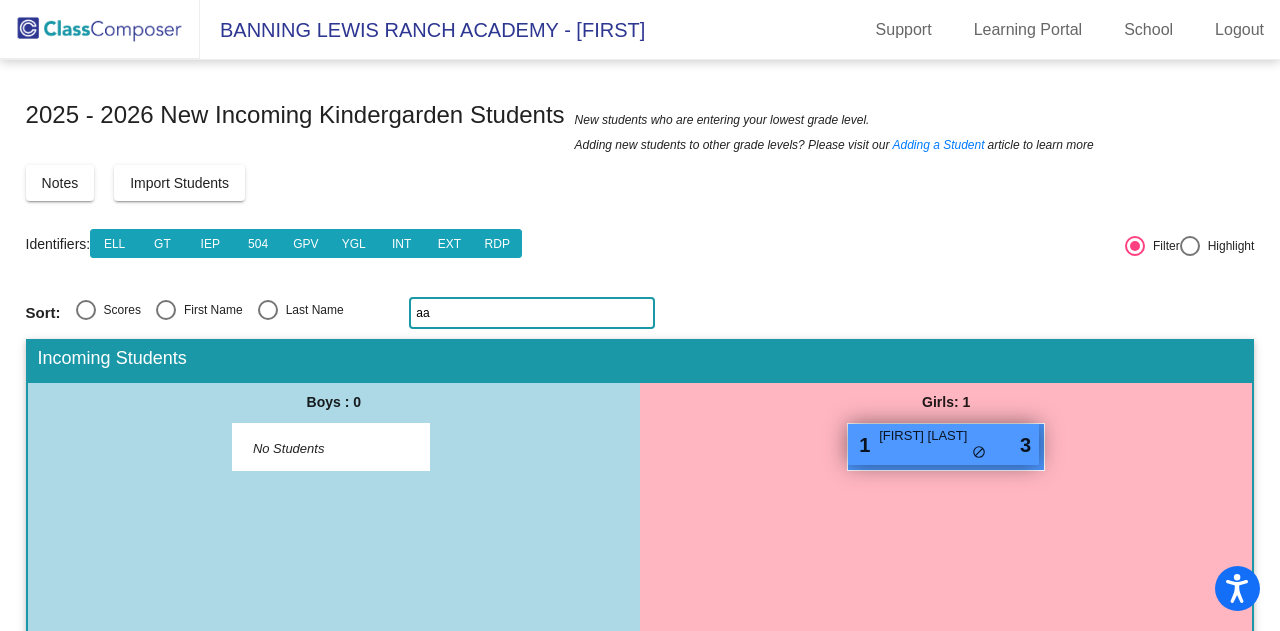 click on "1 Aaliyah Barela lock do_not_disturb_alt 3" at bounding box center [943, 444] 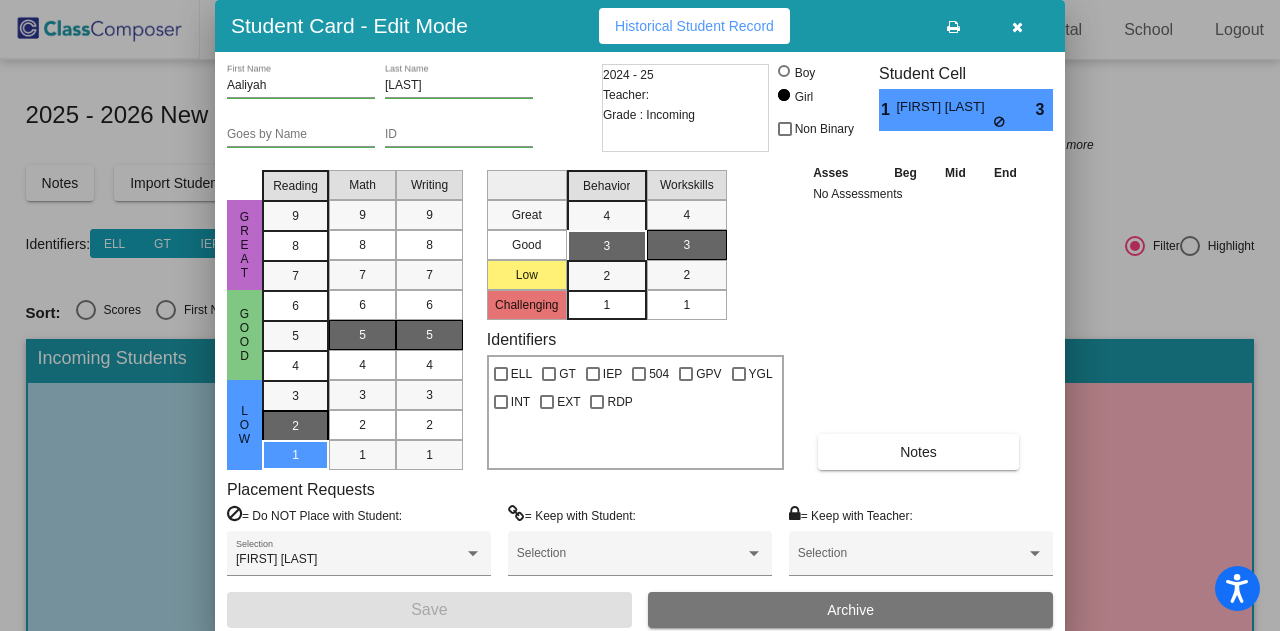 click on "2" at bounding box center [295, 396] 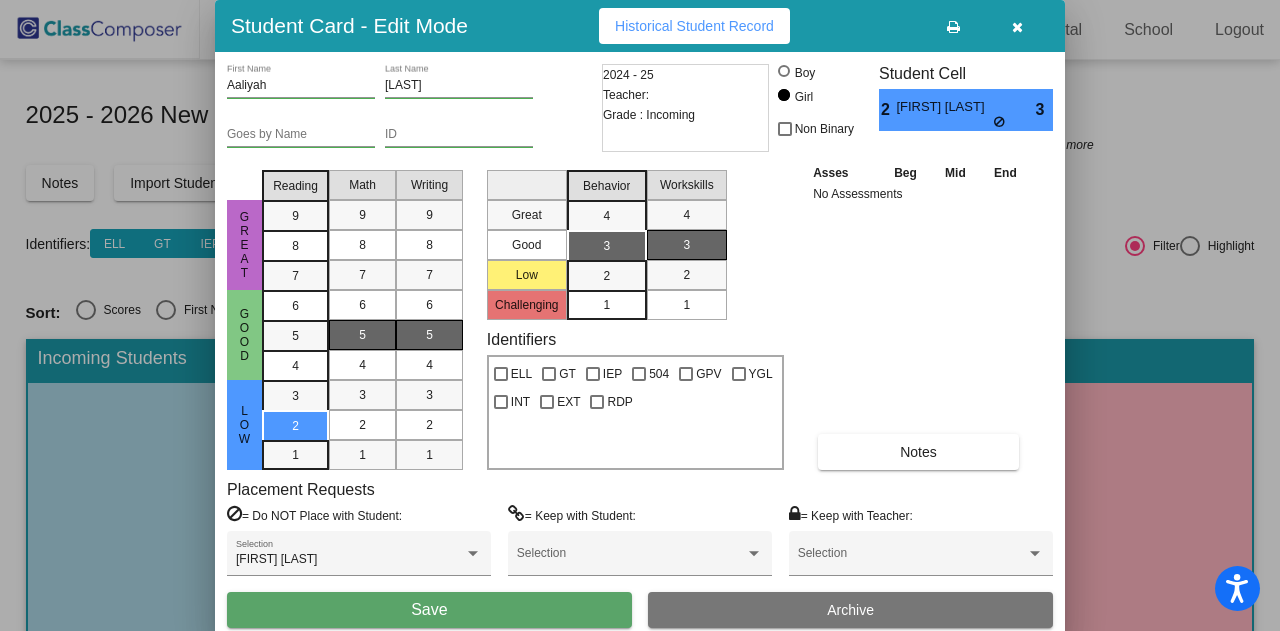 click on "Save" at bounding box center (429, 609) 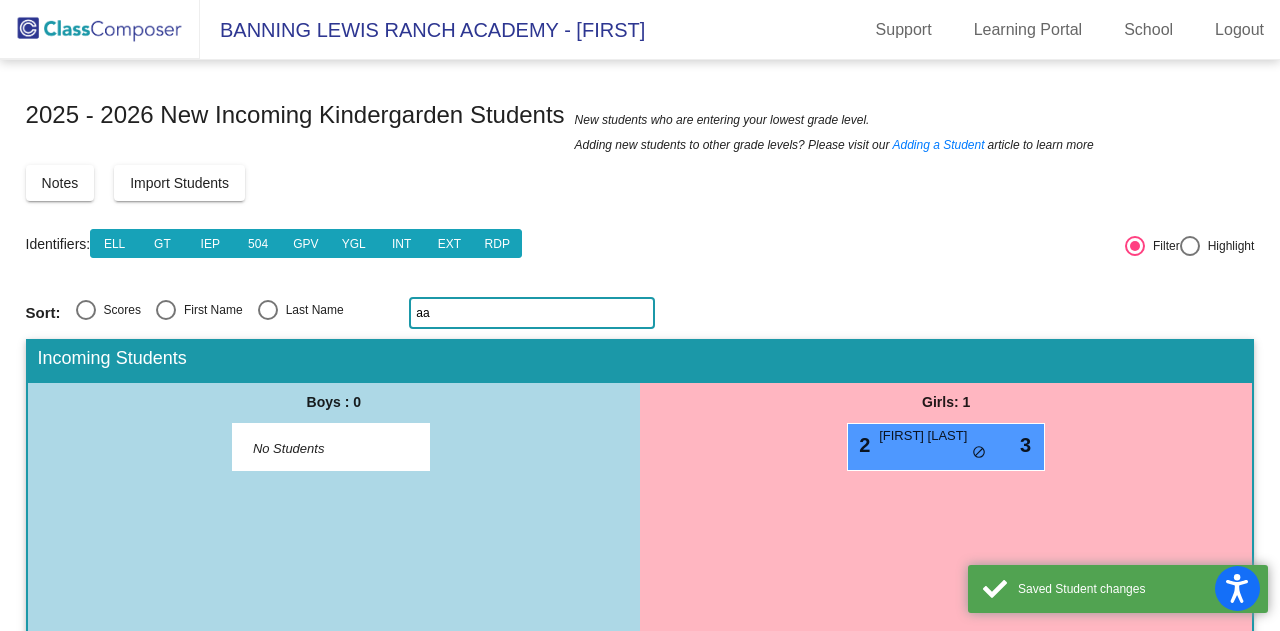 click on "aa" 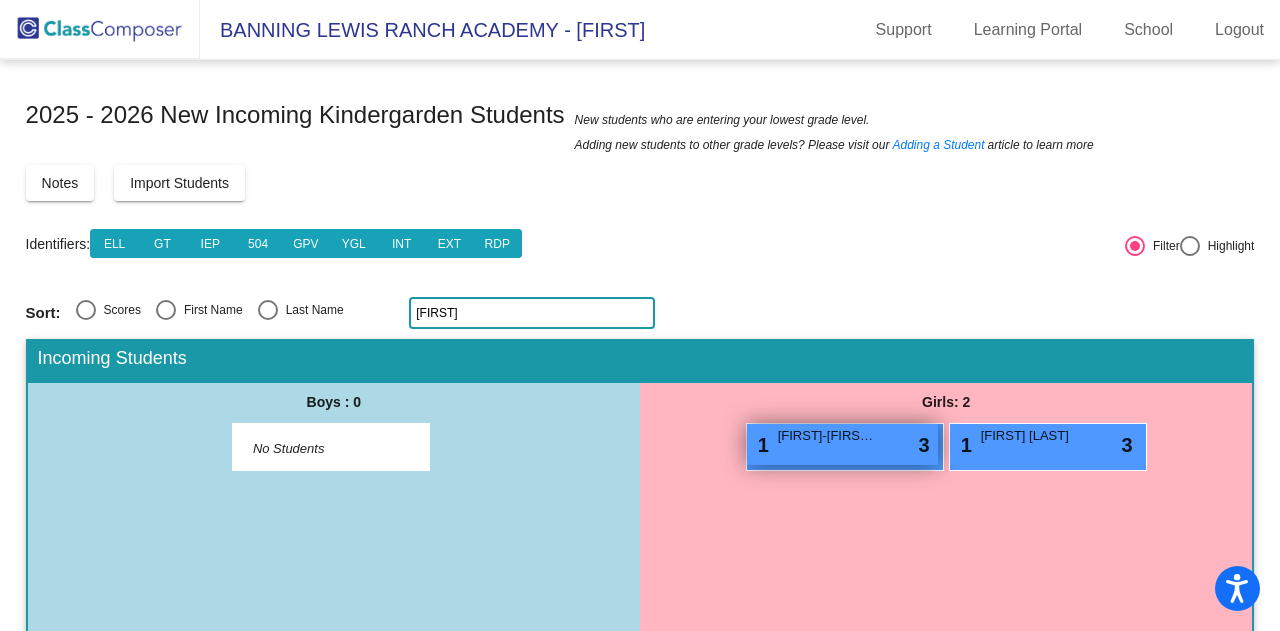 click on "1 Elicia-Sue Anding lock do_not_disturb_alt 3" at bounding box center (842, 444) 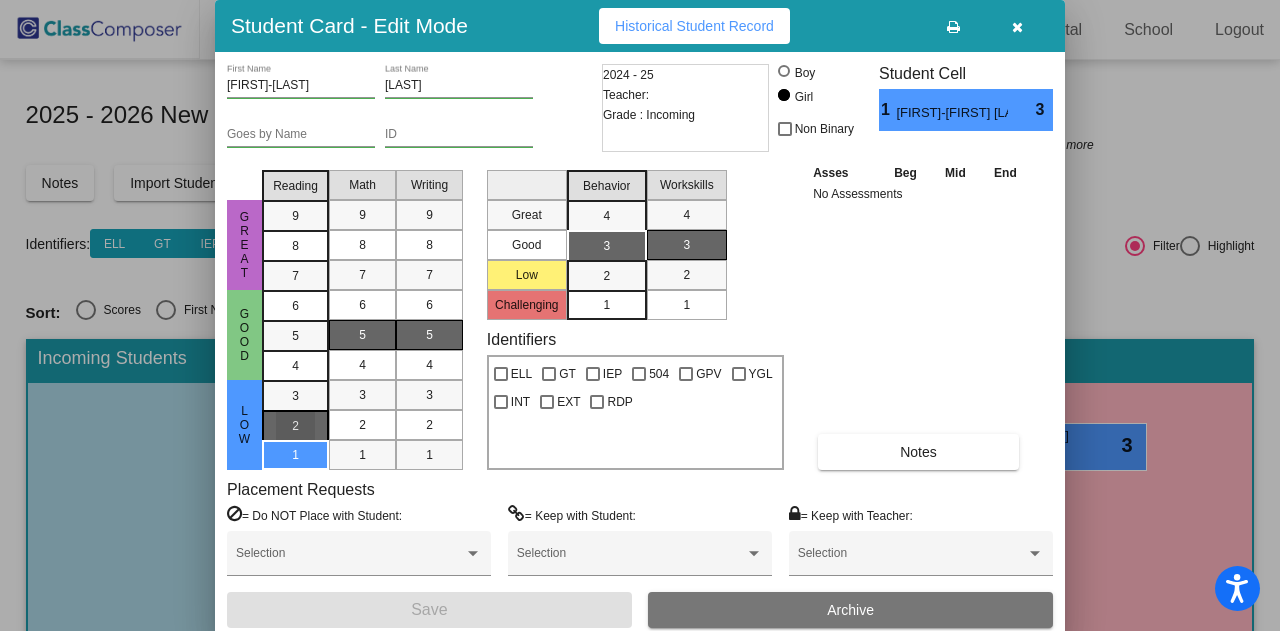click on "2" at bounding box center [295, 396] 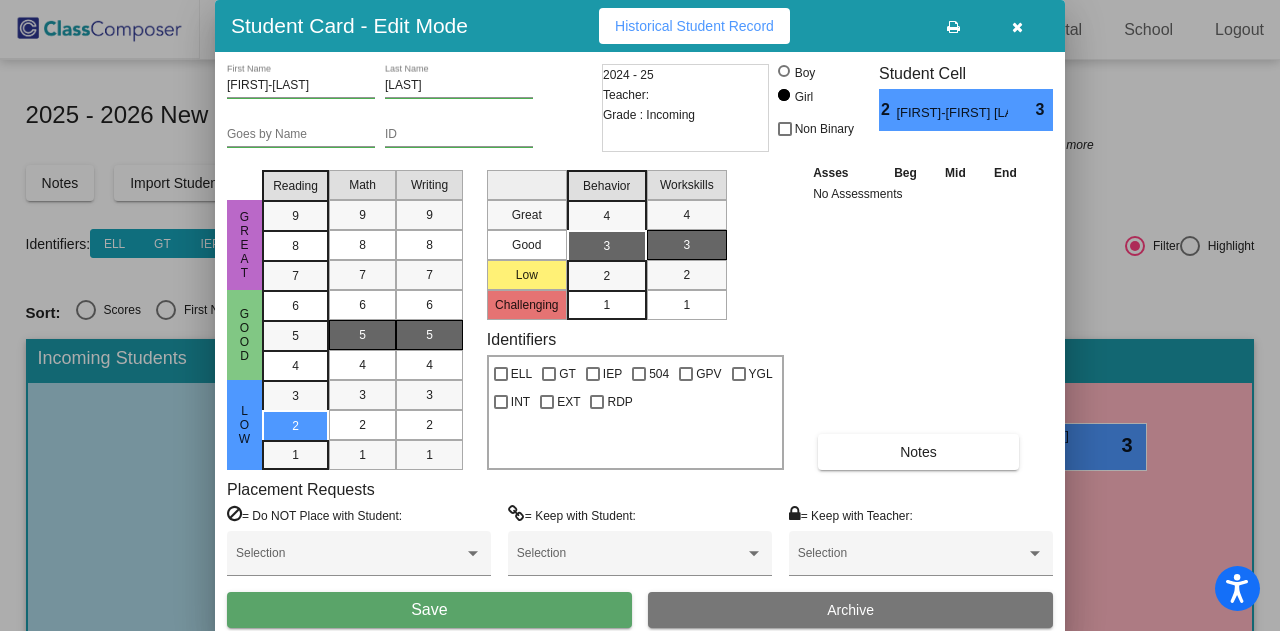 click on "Save" at bounding box center (429, 610) 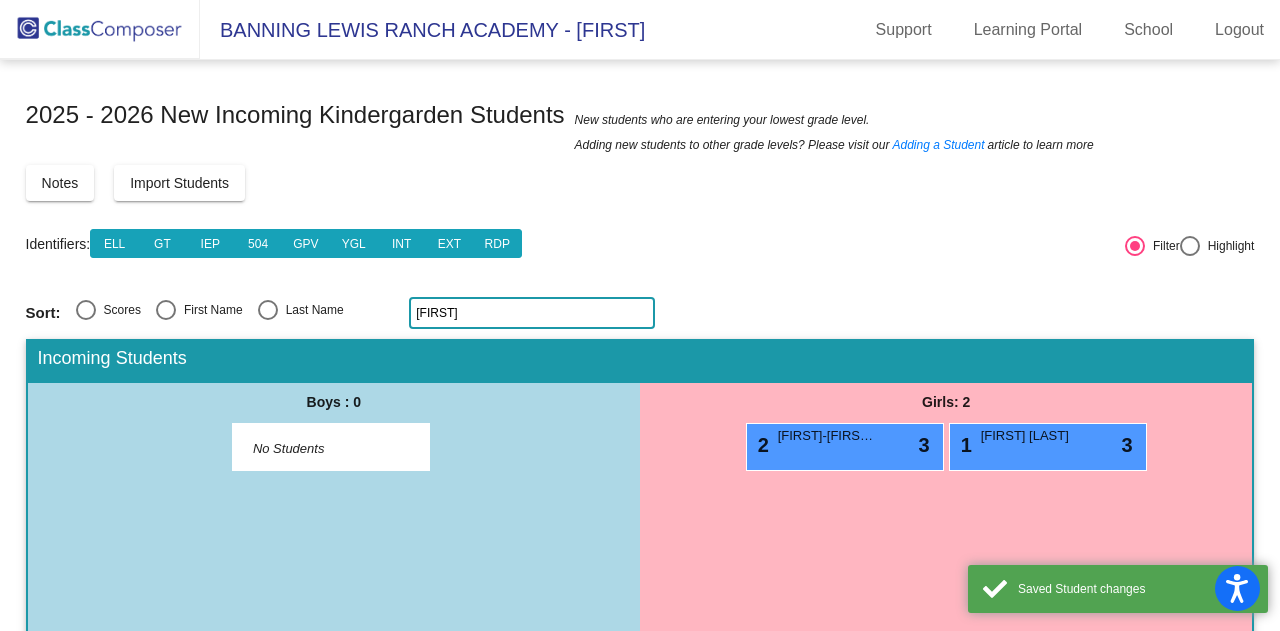 click on "eli" 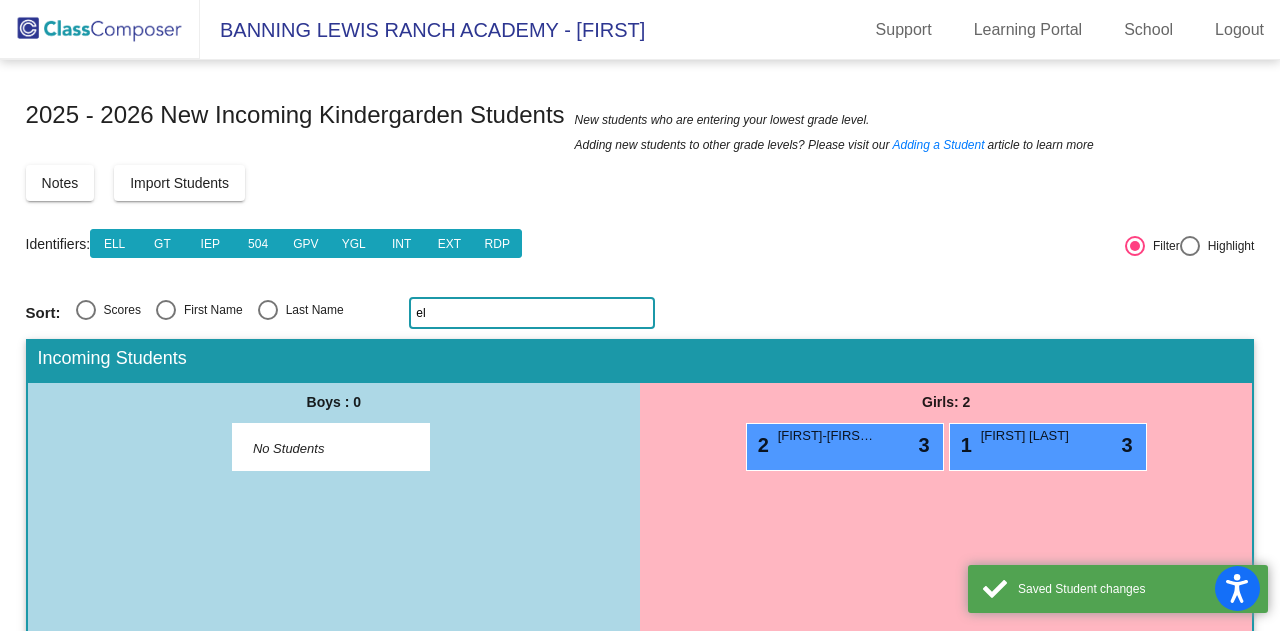 type on "e" 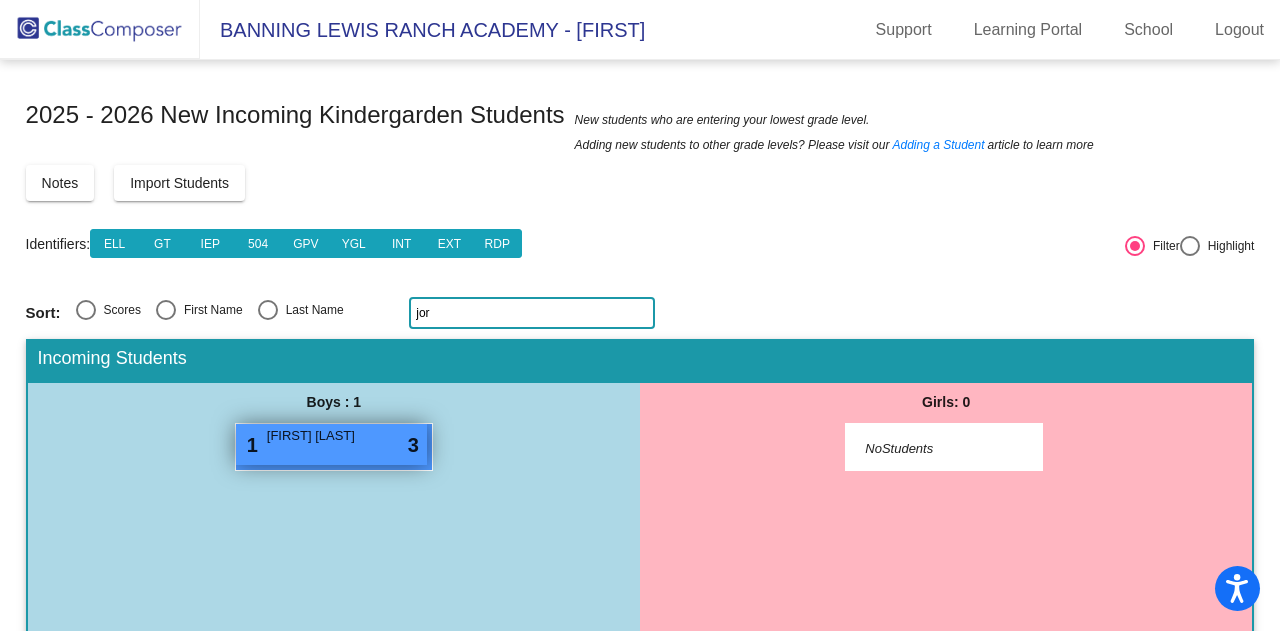 click on "1 Jordan Bates lock do_not_disturb_alt 3" at bounding box center [331, 444] 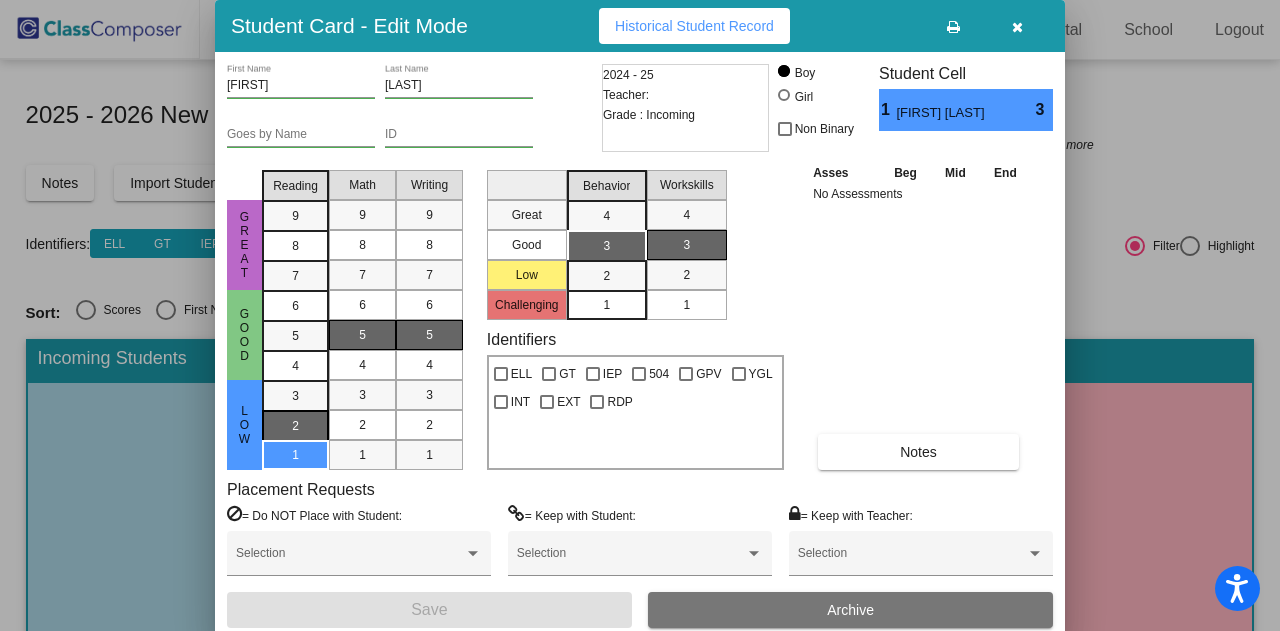 click on "2" at bounding box center (295, 396) 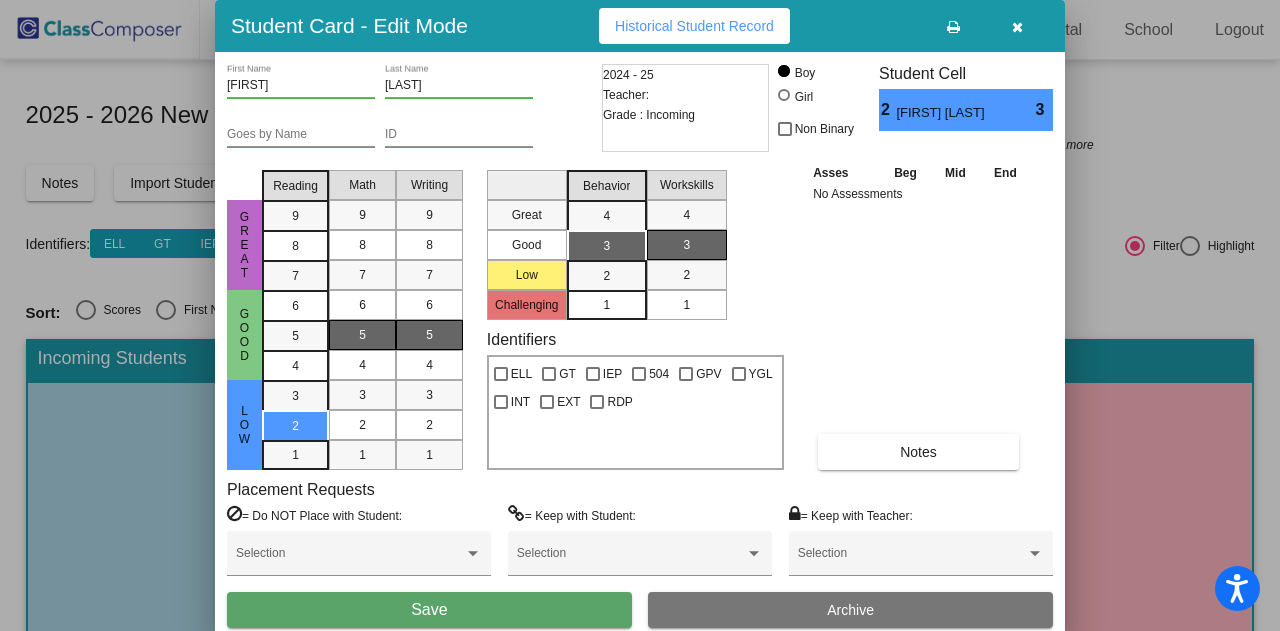 click on "Save" at bounding box center (429, 609) 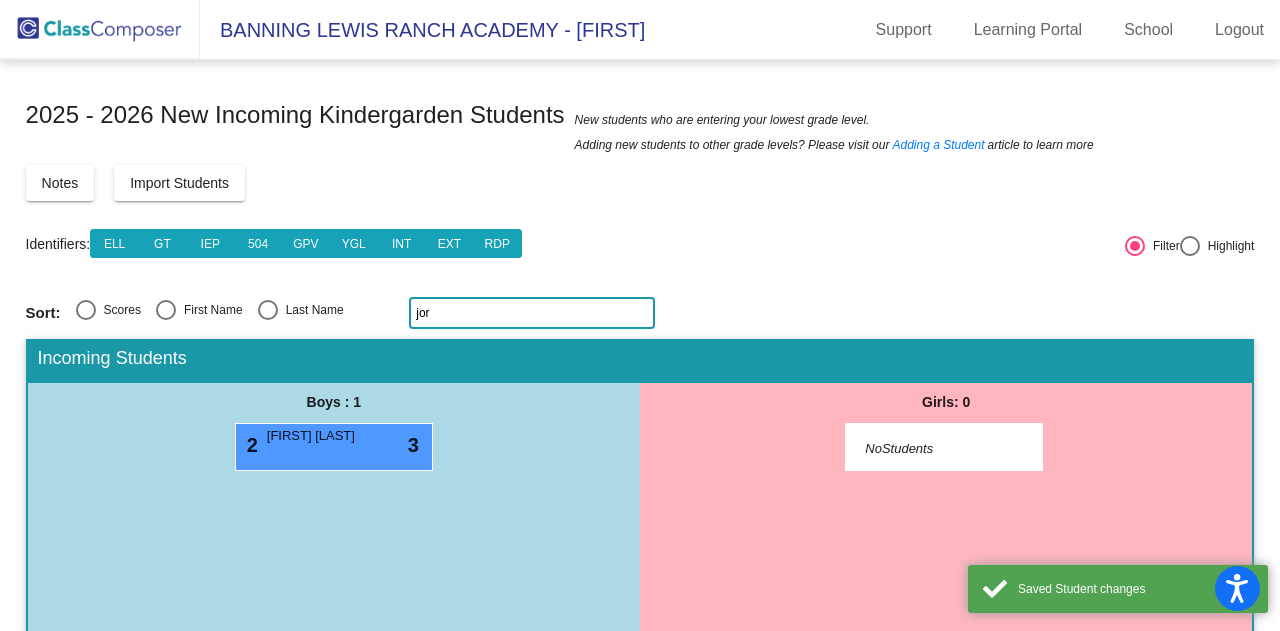 click on "jor" 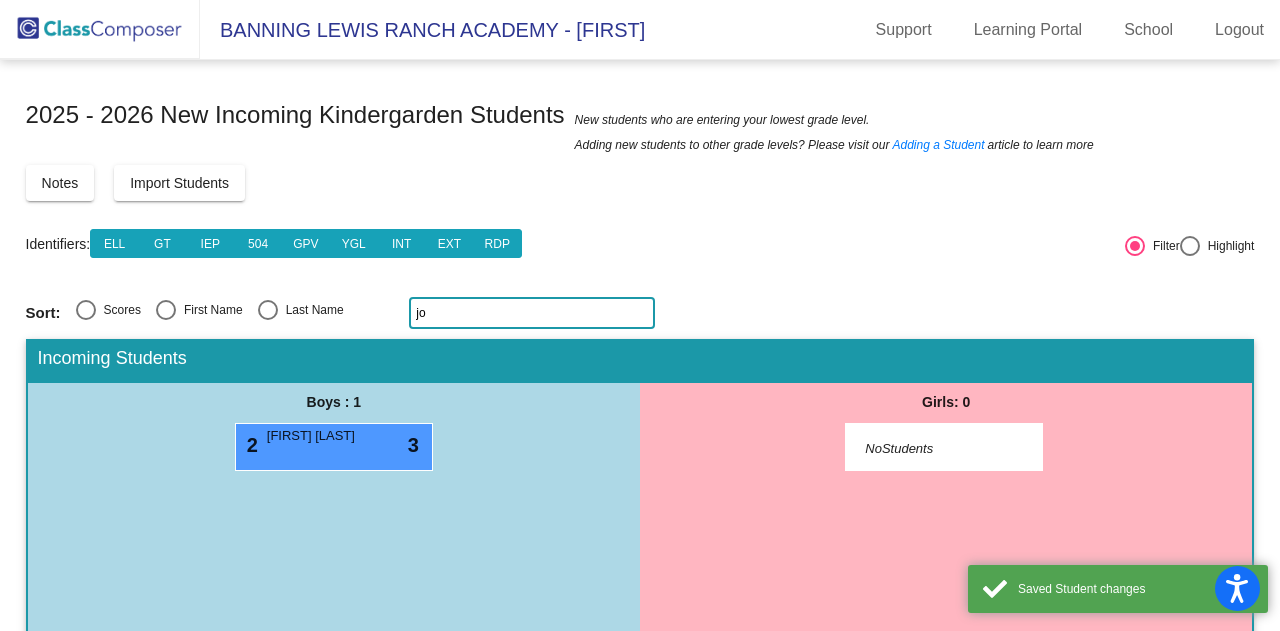 type on "j" 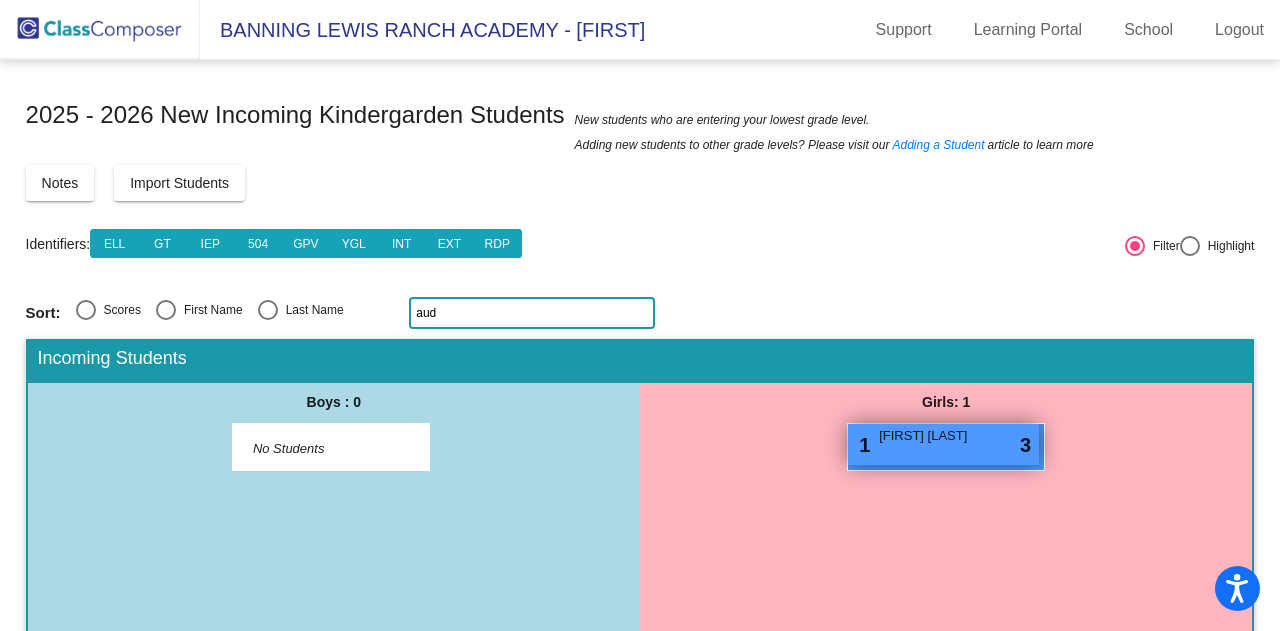 click on "Audrey Pace" at bounding box center [929, 436] 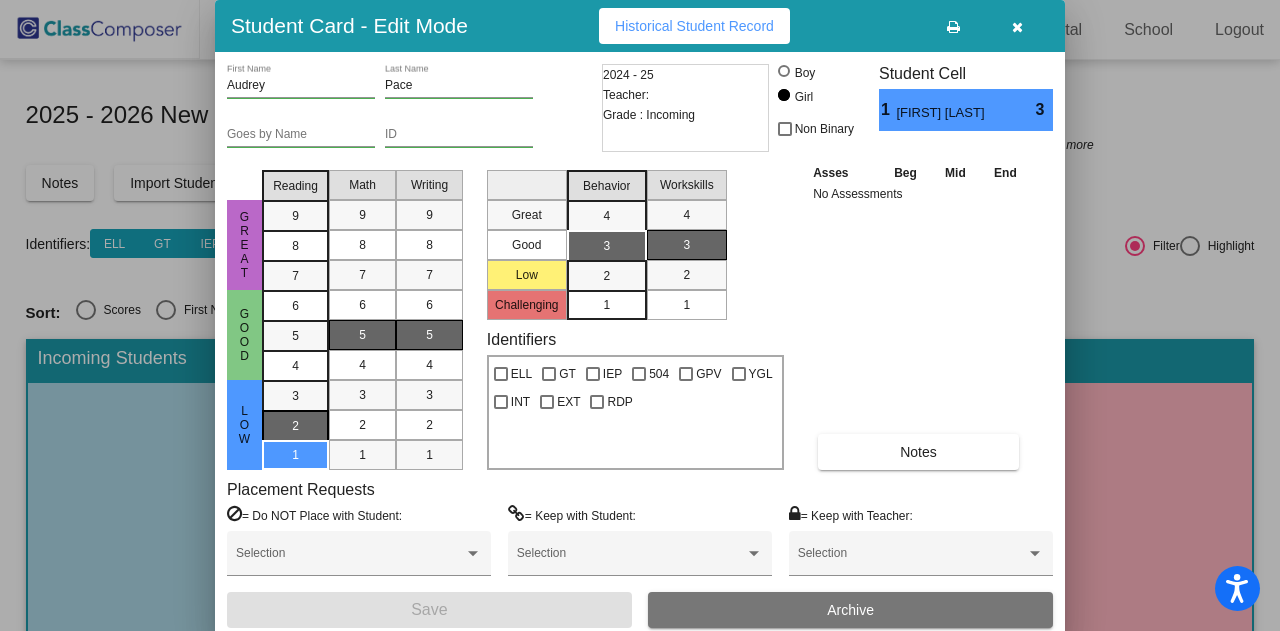 click on "2" at bounding box center [295, 396] 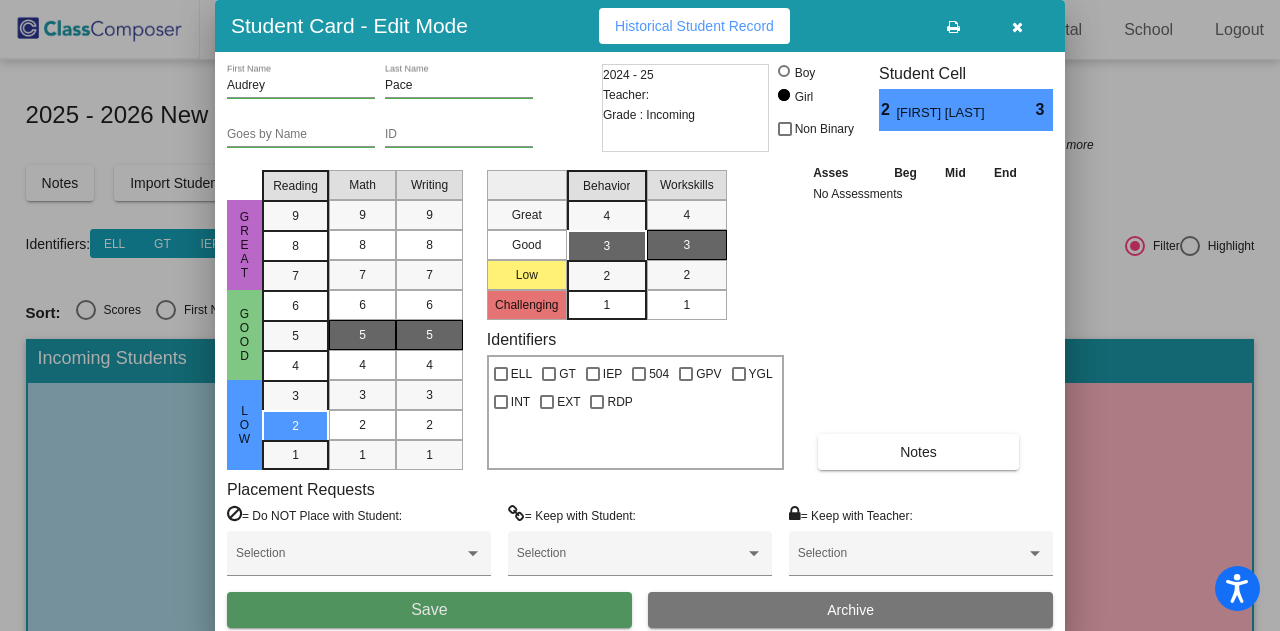 click on "Save" at bounding box center [429, 609] 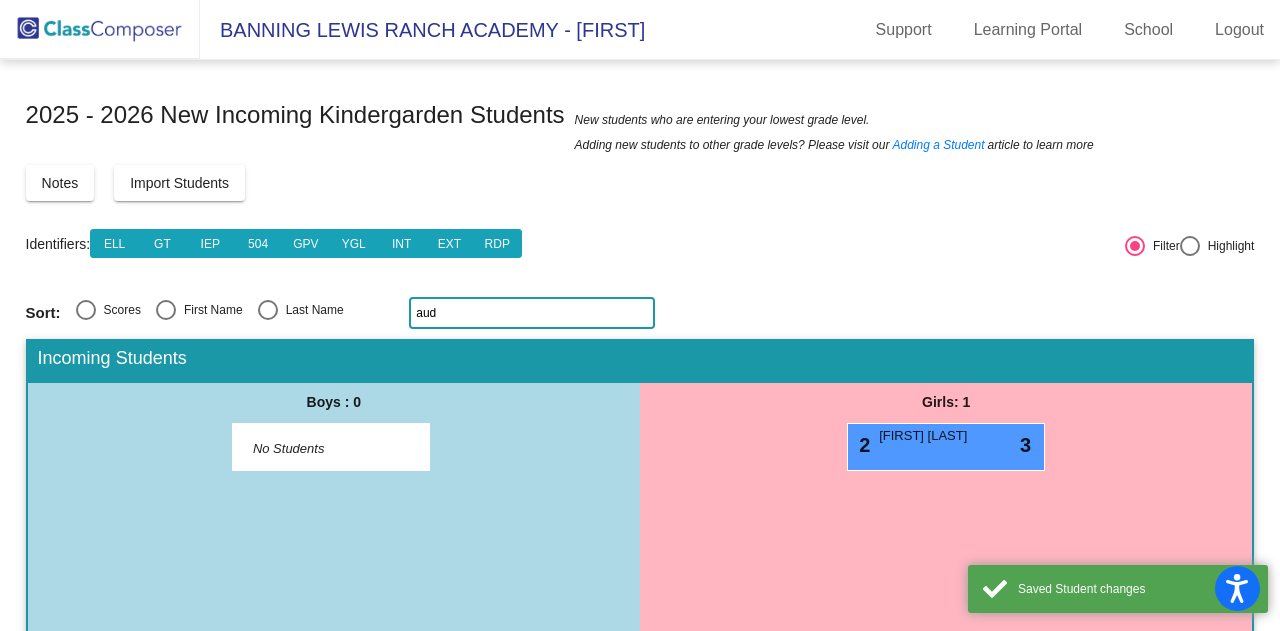 click on "aud" 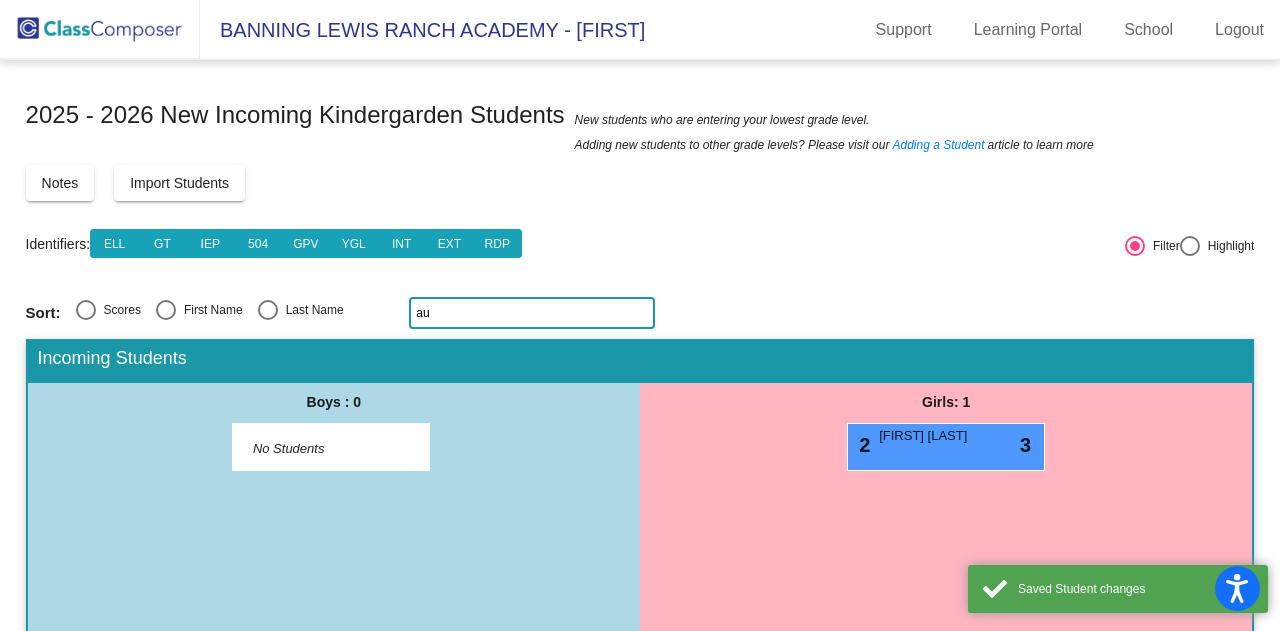 type on "a" 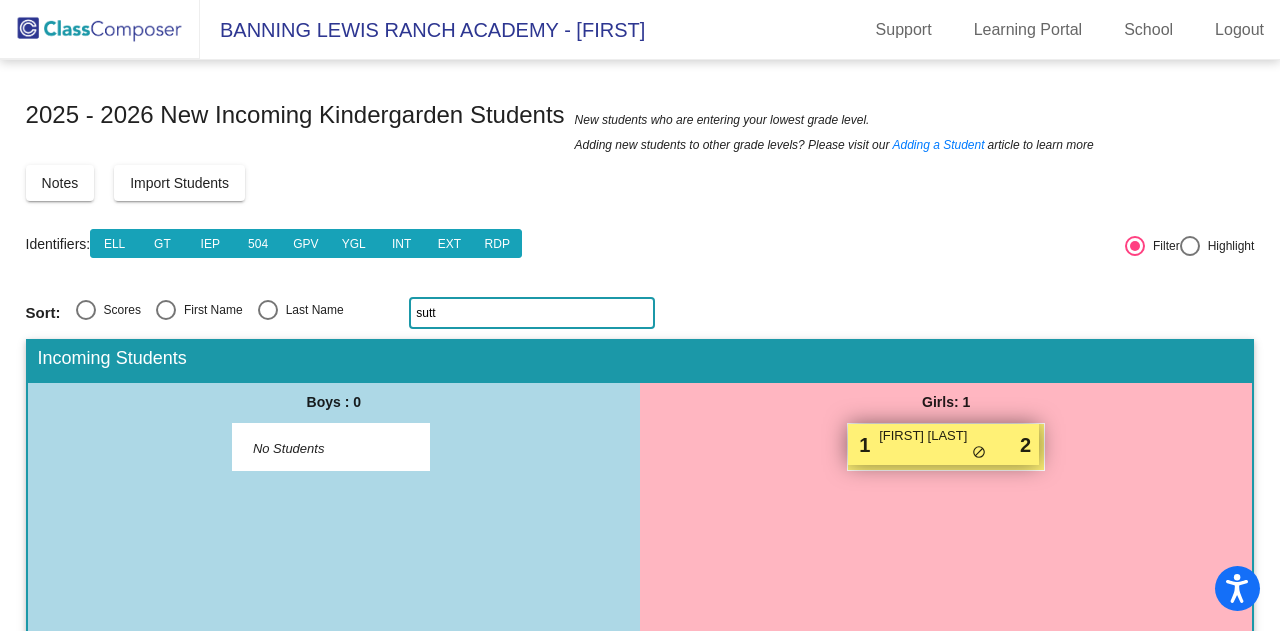 click on "1 Sutton Salinas lock do_not_disturb_alt 2" at bounding box center (943, 444) 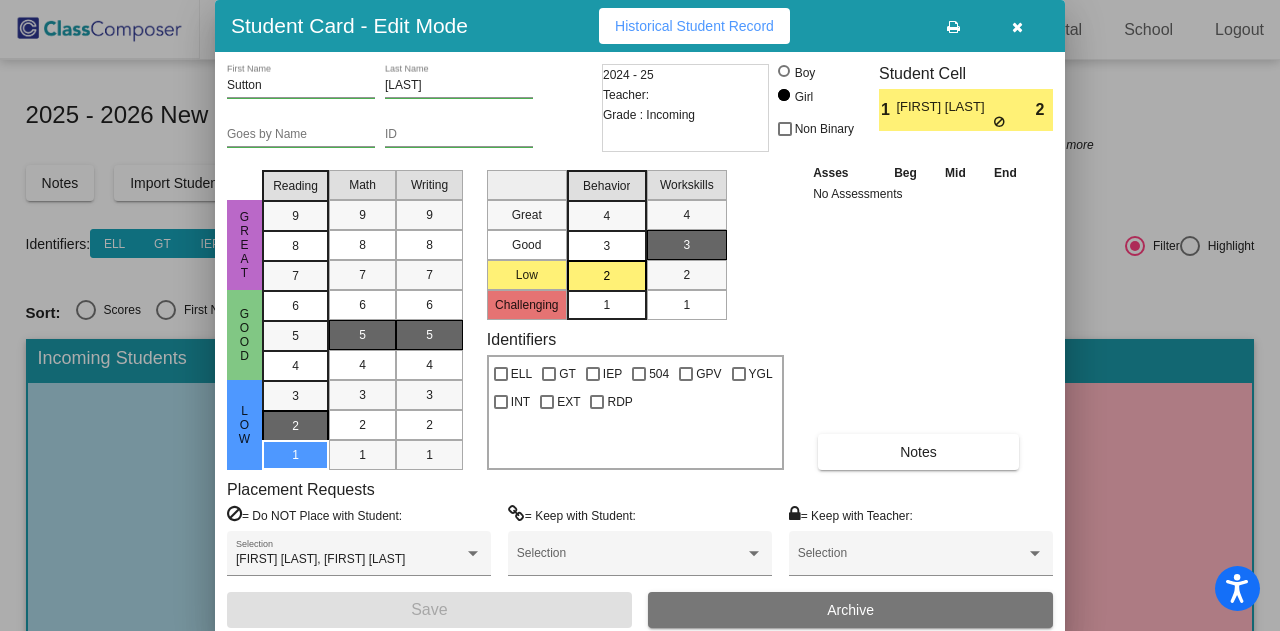 click on "2" at bounding box center (295, 396) 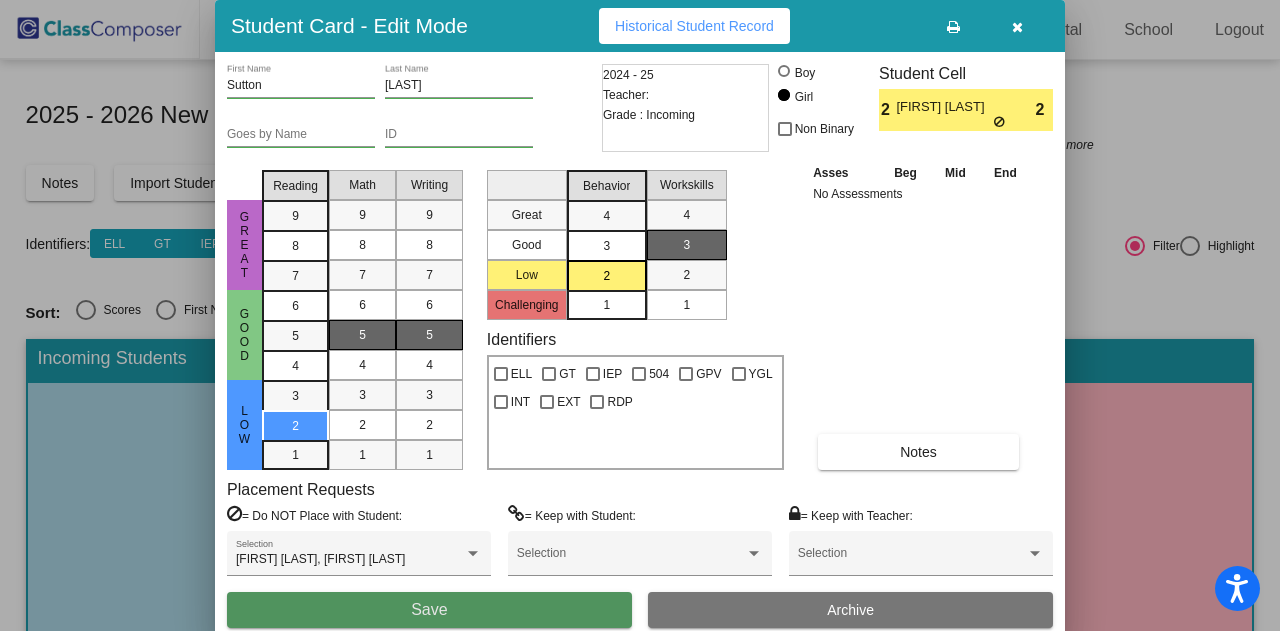 click on "Save" at bounding box center (429, 609) 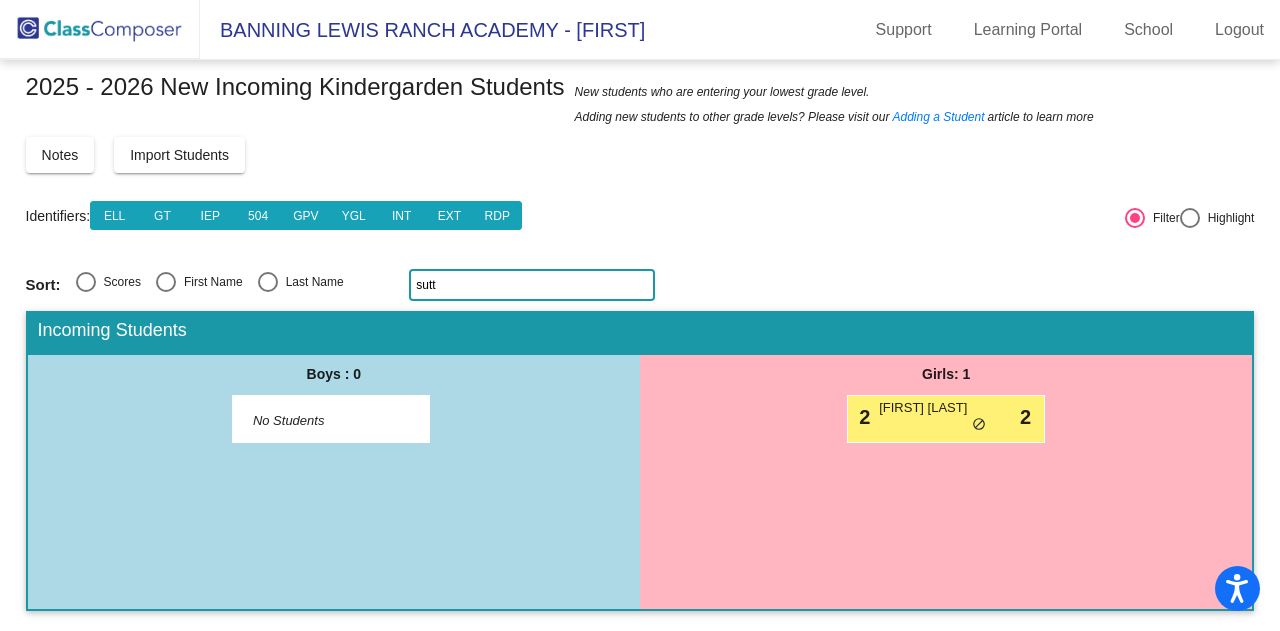 scroll, scrollTop: 0, scrollLeft: 0, axis: both 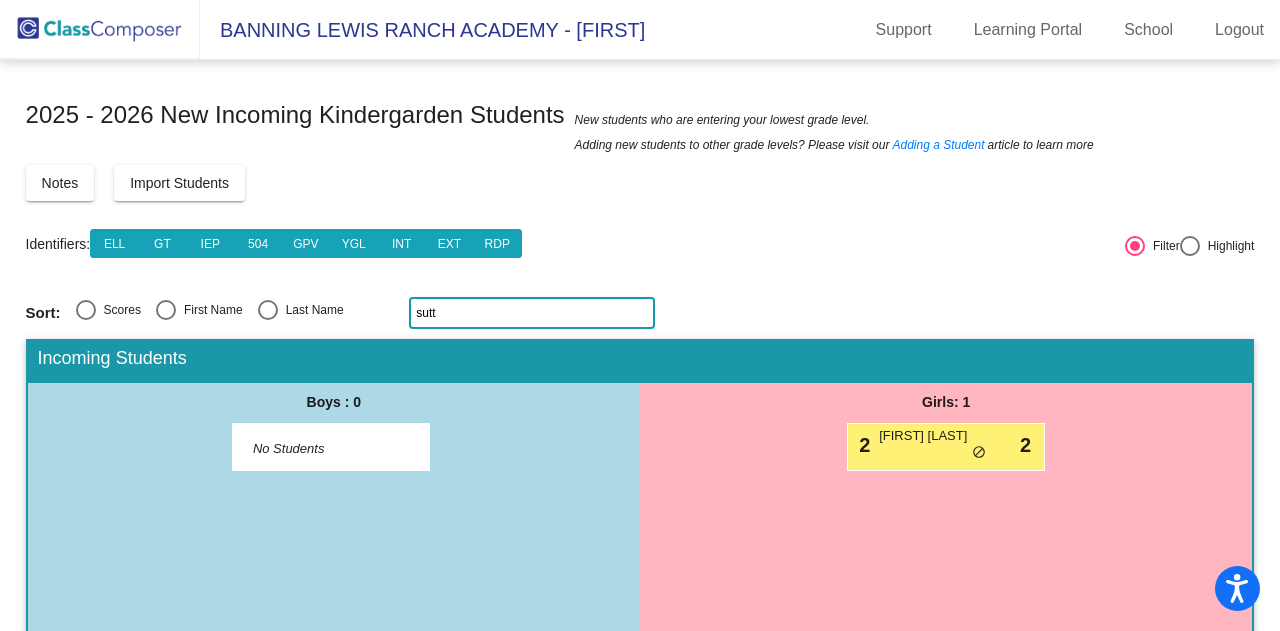 click on "sutt" 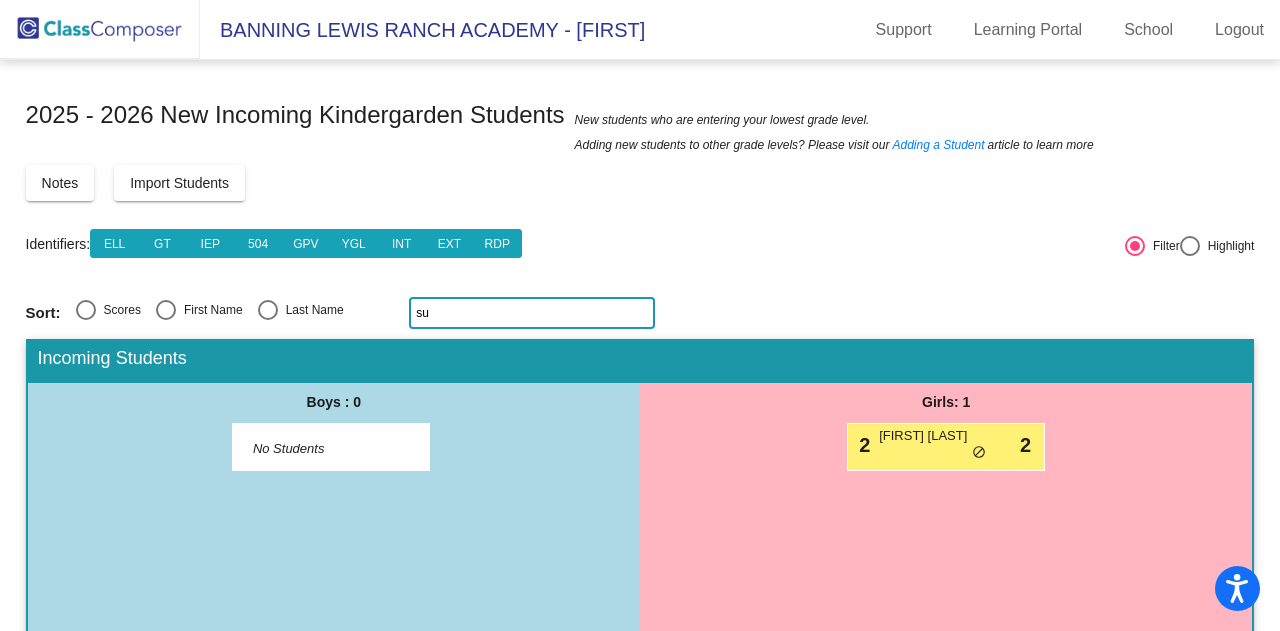 type on "s" 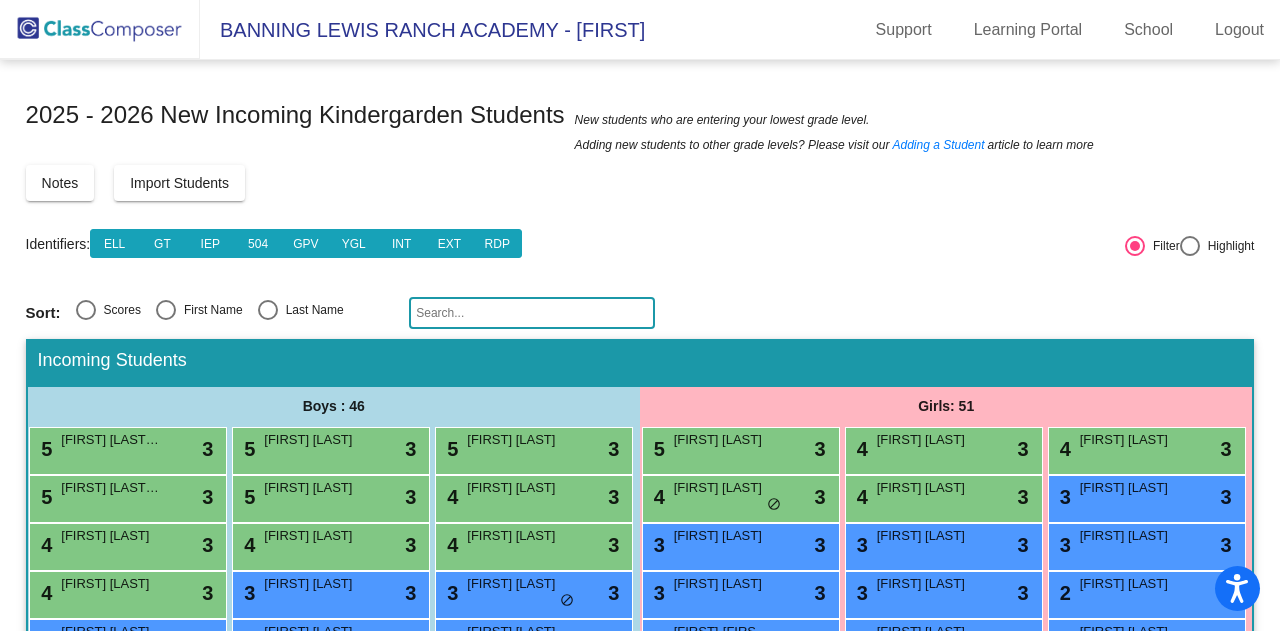 click 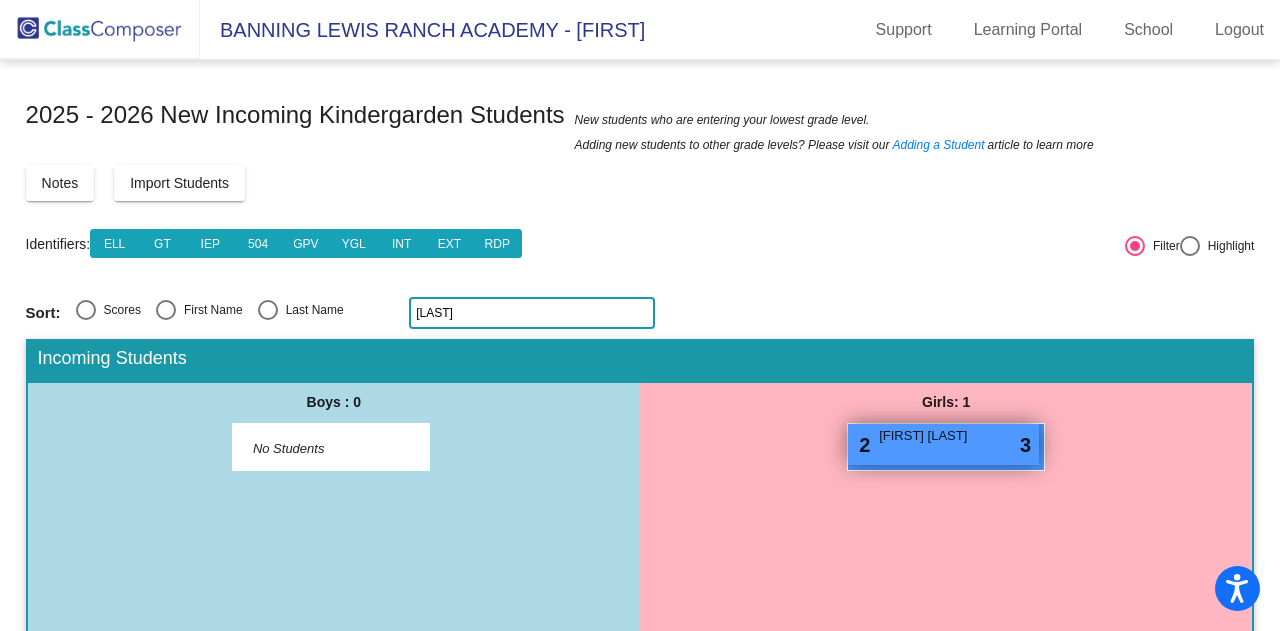 click on "Peyton Leong" at bounding box center (929, 436) 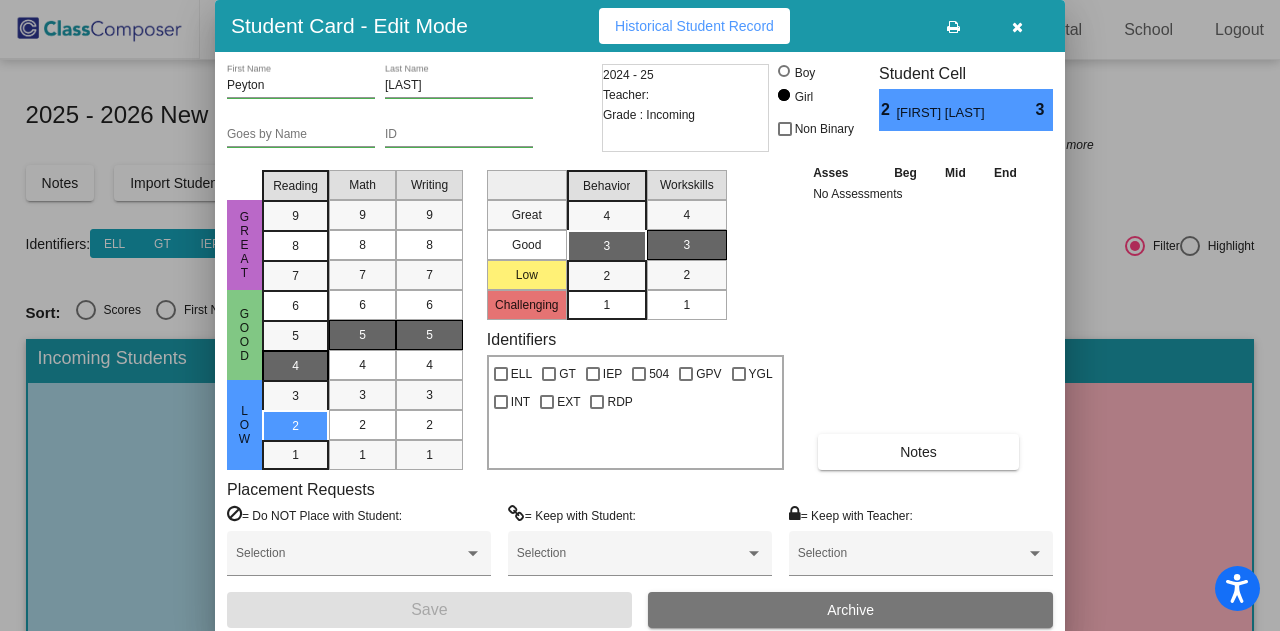 click on "4" at bounding box center [295, 306] 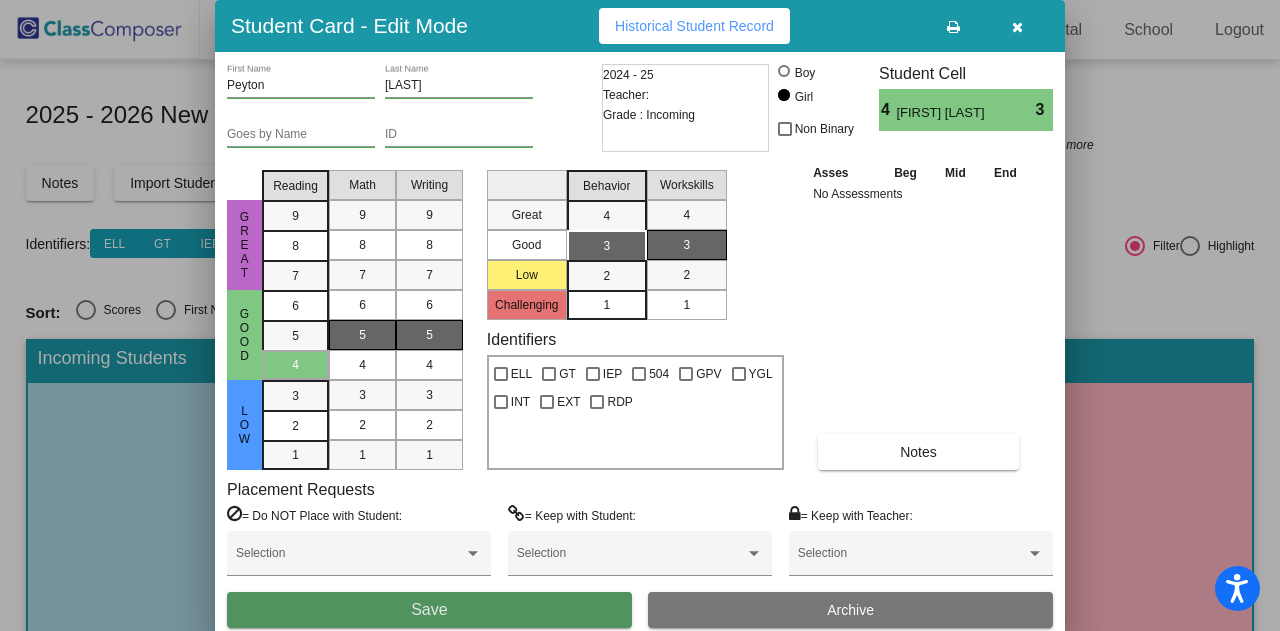 click on "Save" at bounding box center [429, 610] 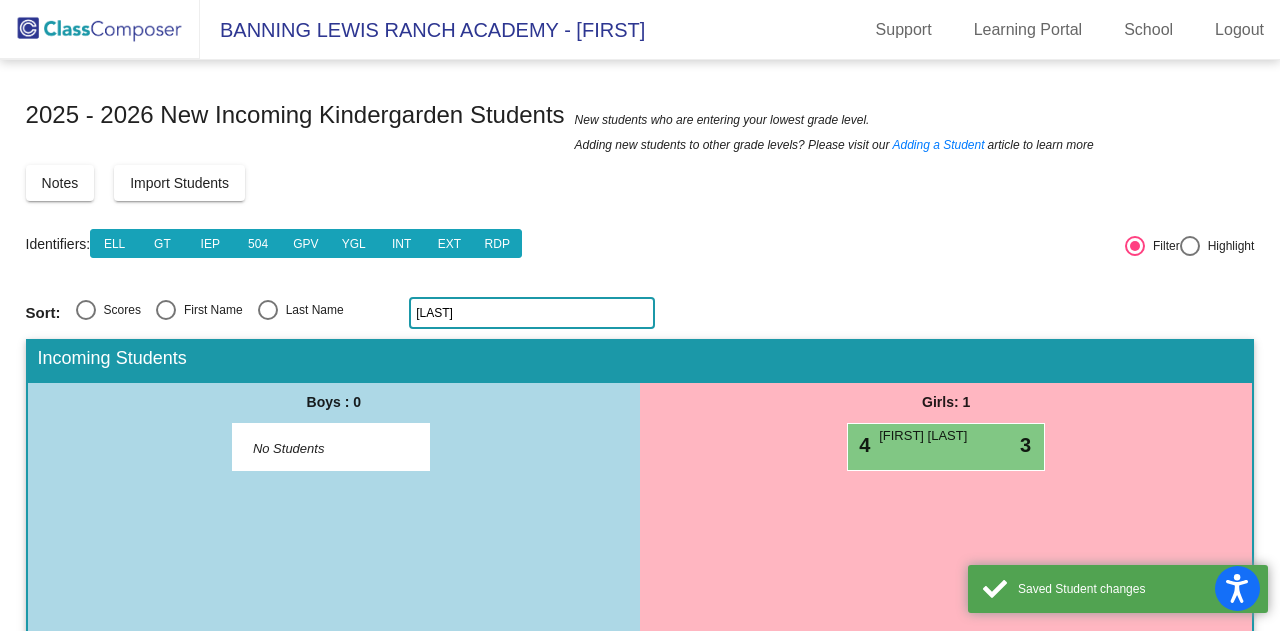 click on "pey" 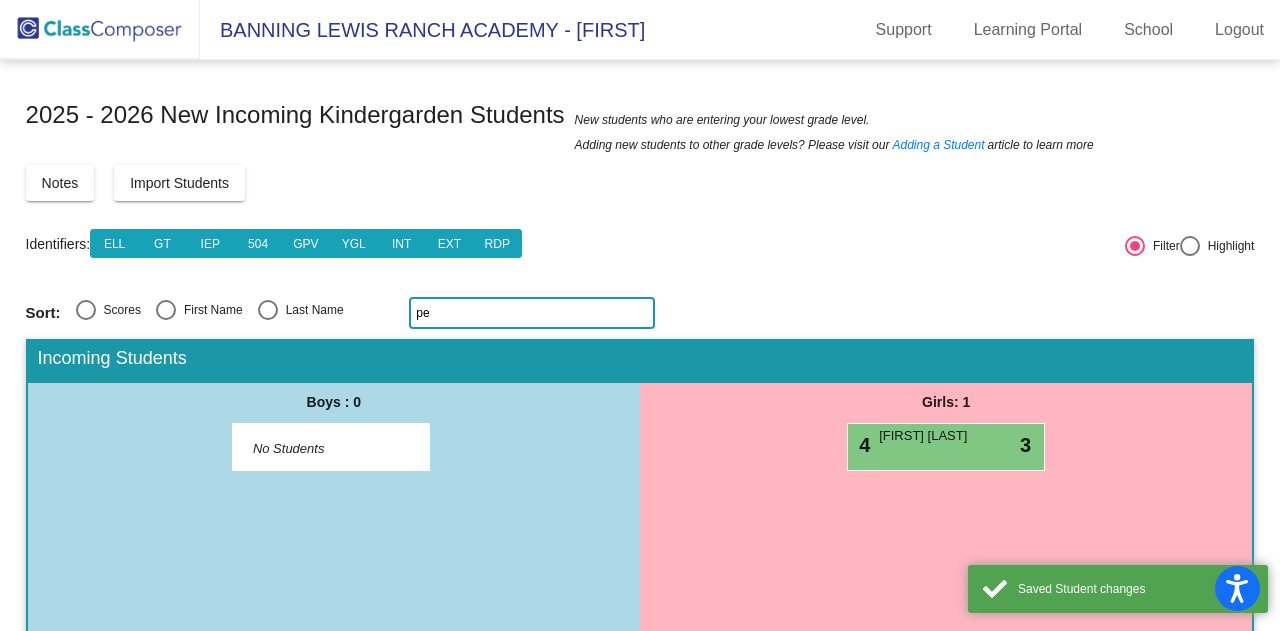 type on "p" 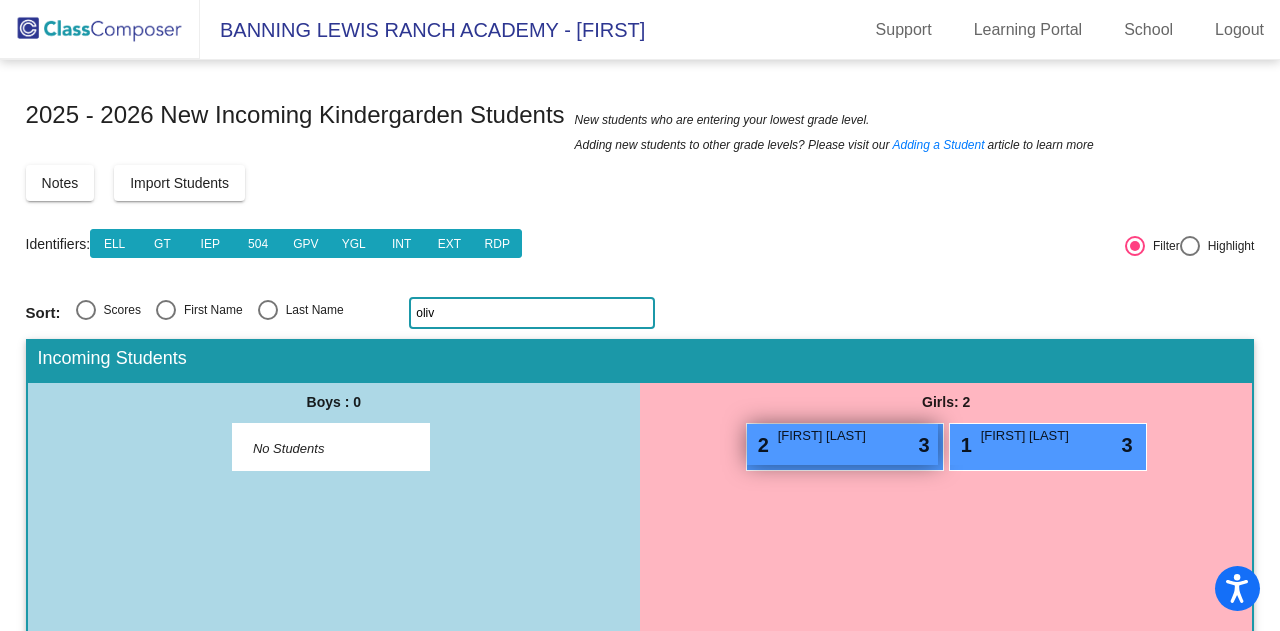 click on "Olivia Merritt" at bounding box center [828, 436] 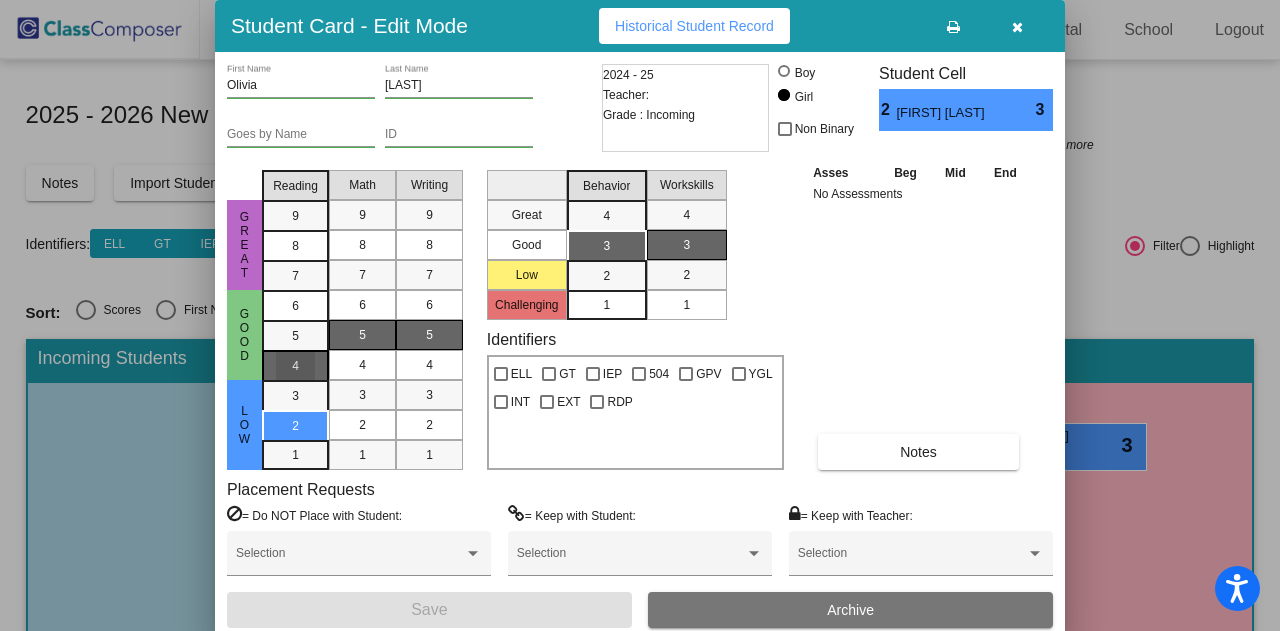 click on "4" at bounding box center (295, 306) 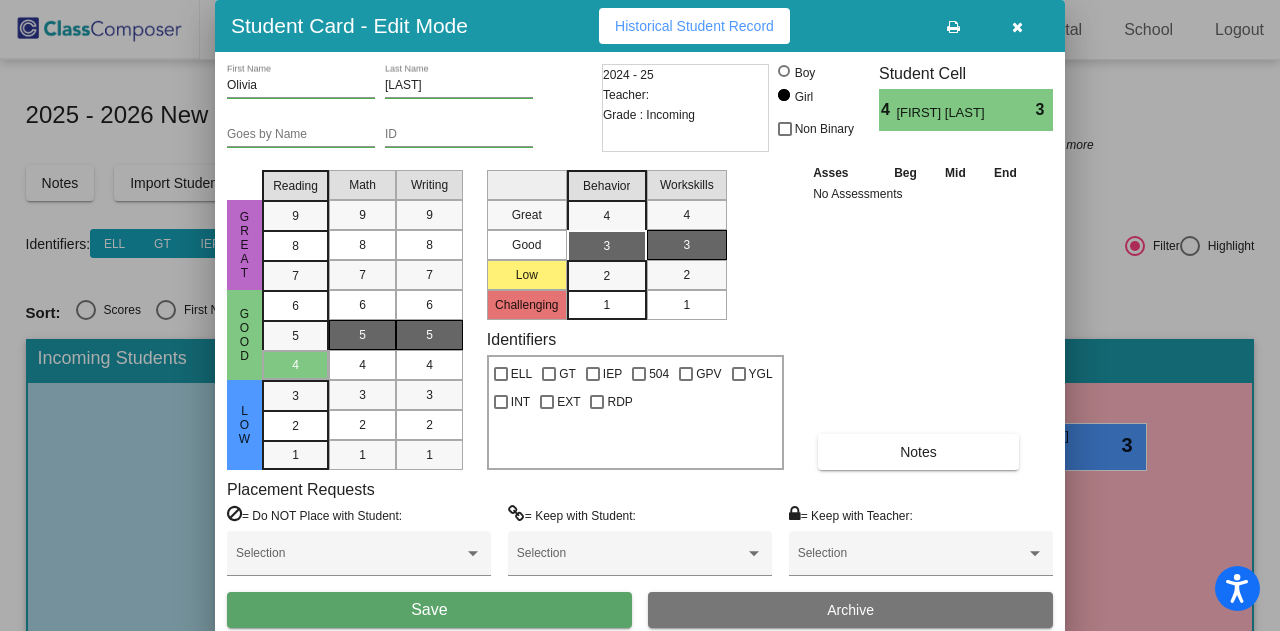 click on "Save" at bounding box center (429, 610) 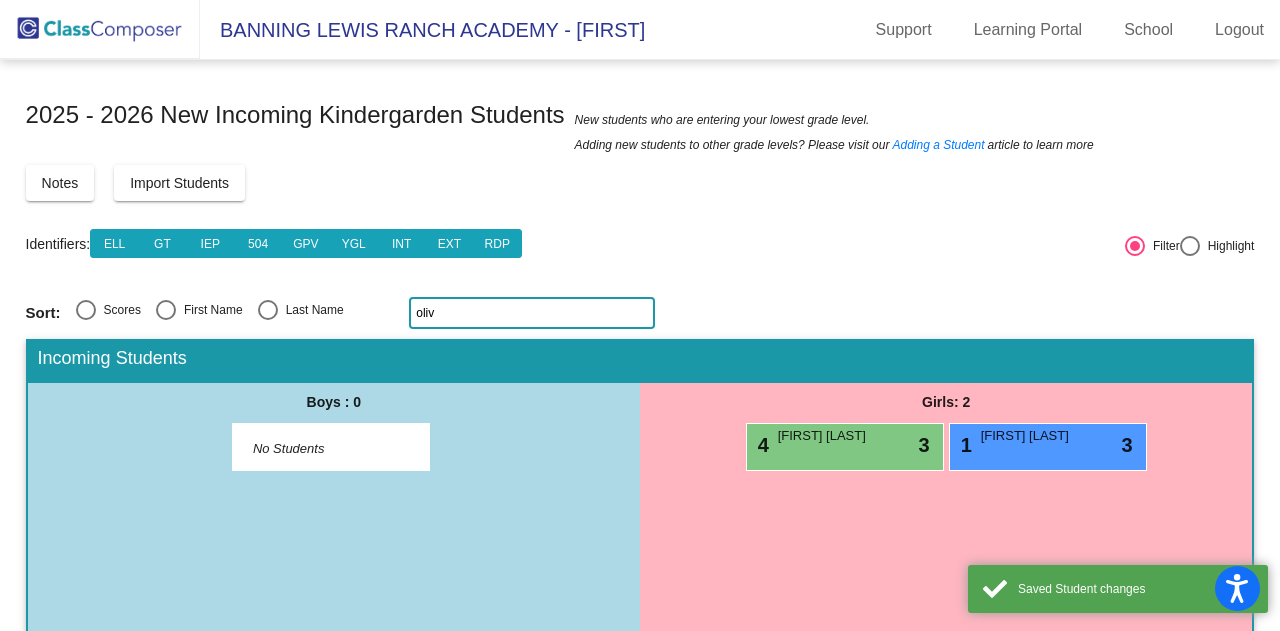 click on "oliv" 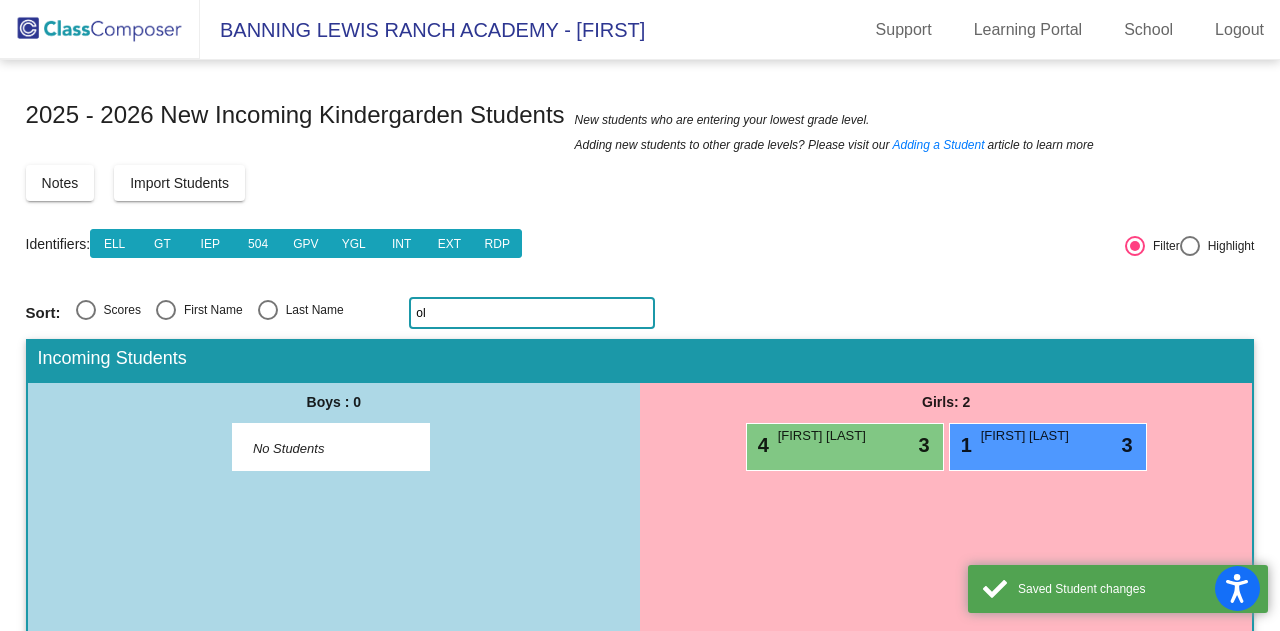 type on "o" 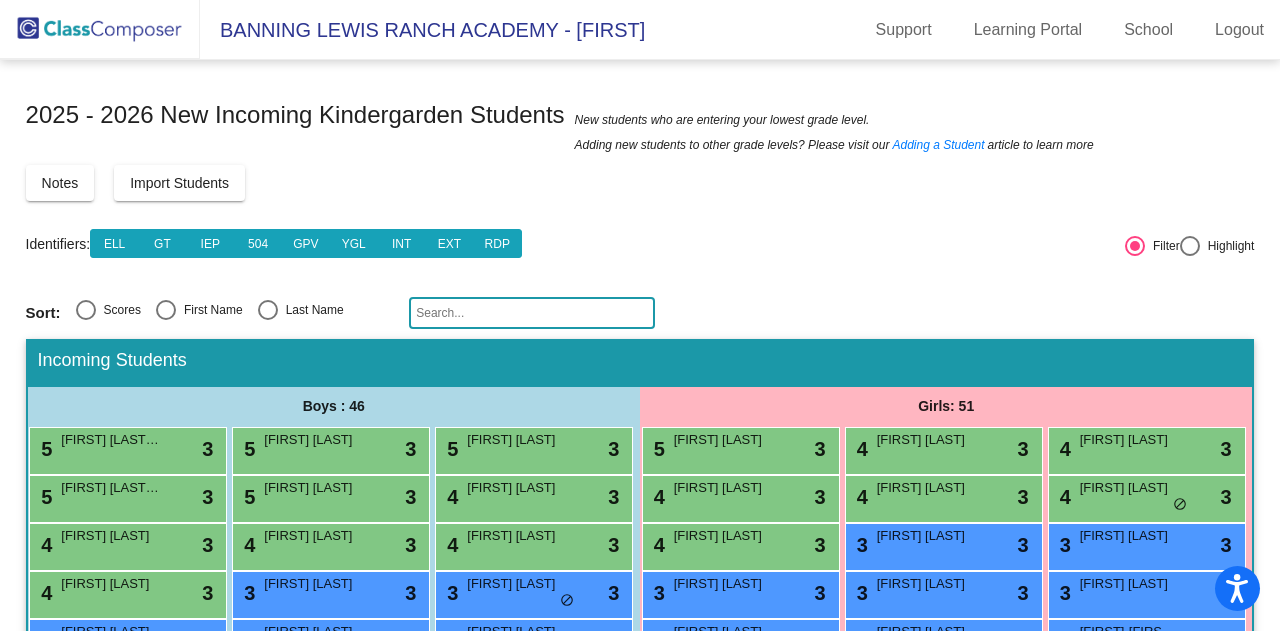 click 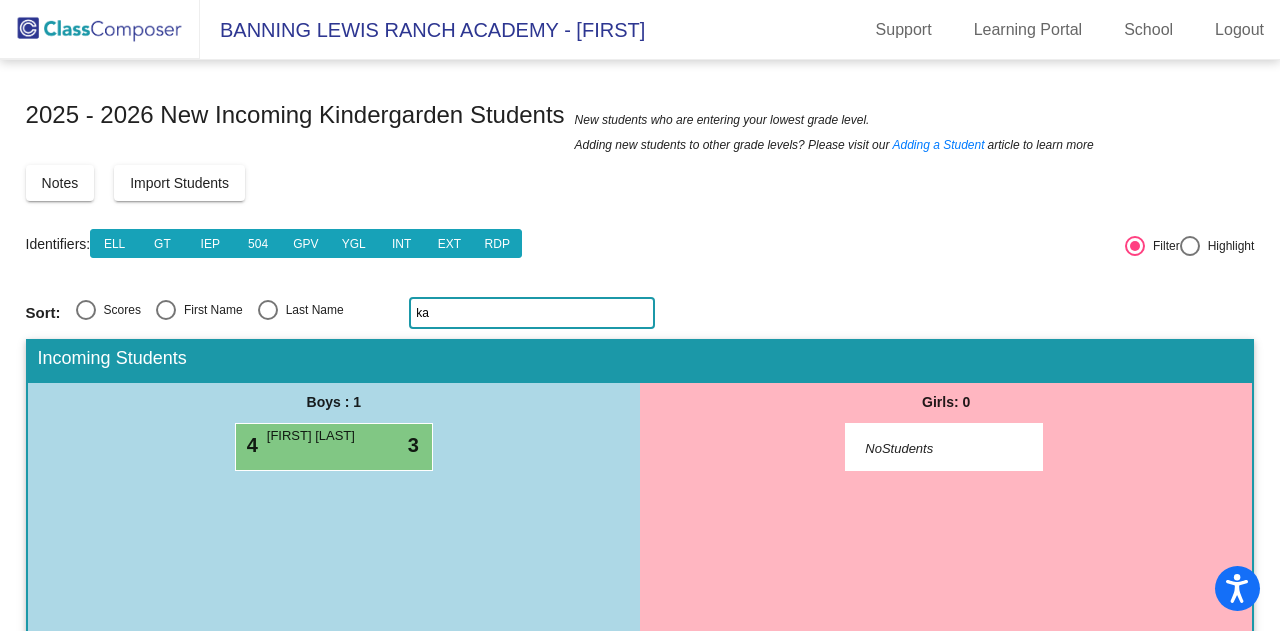 type on "k" 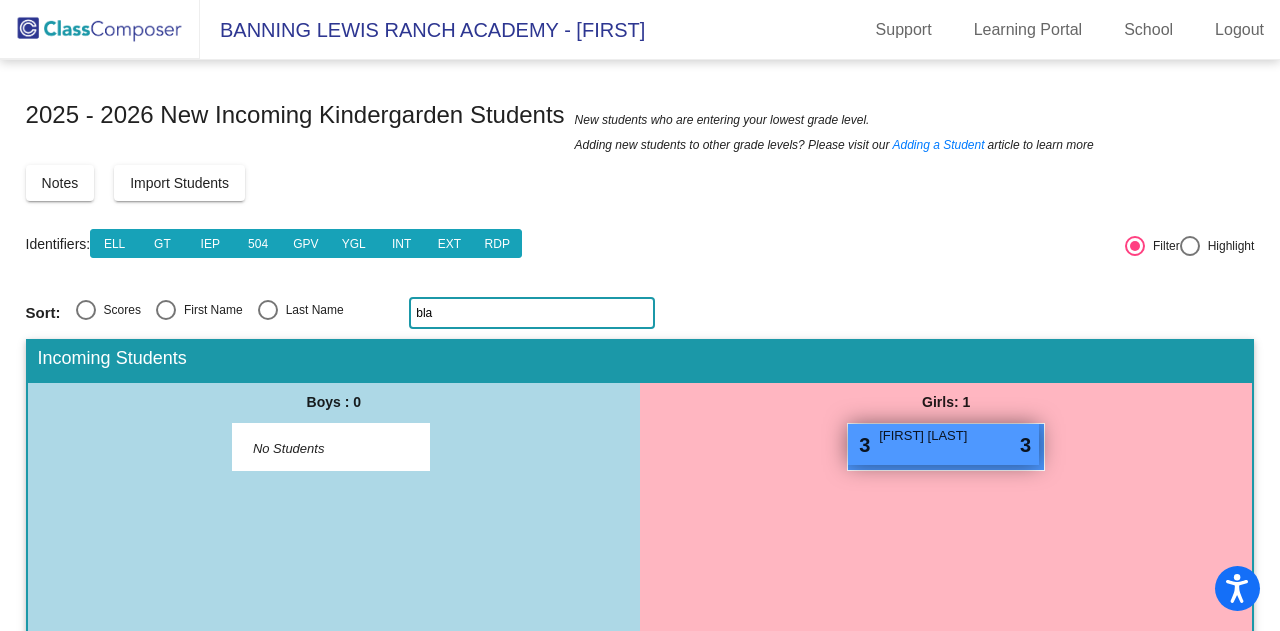 click on "3 Blake Twist lock do_not_disturb_alt 3" at bounding box center [943, 444] 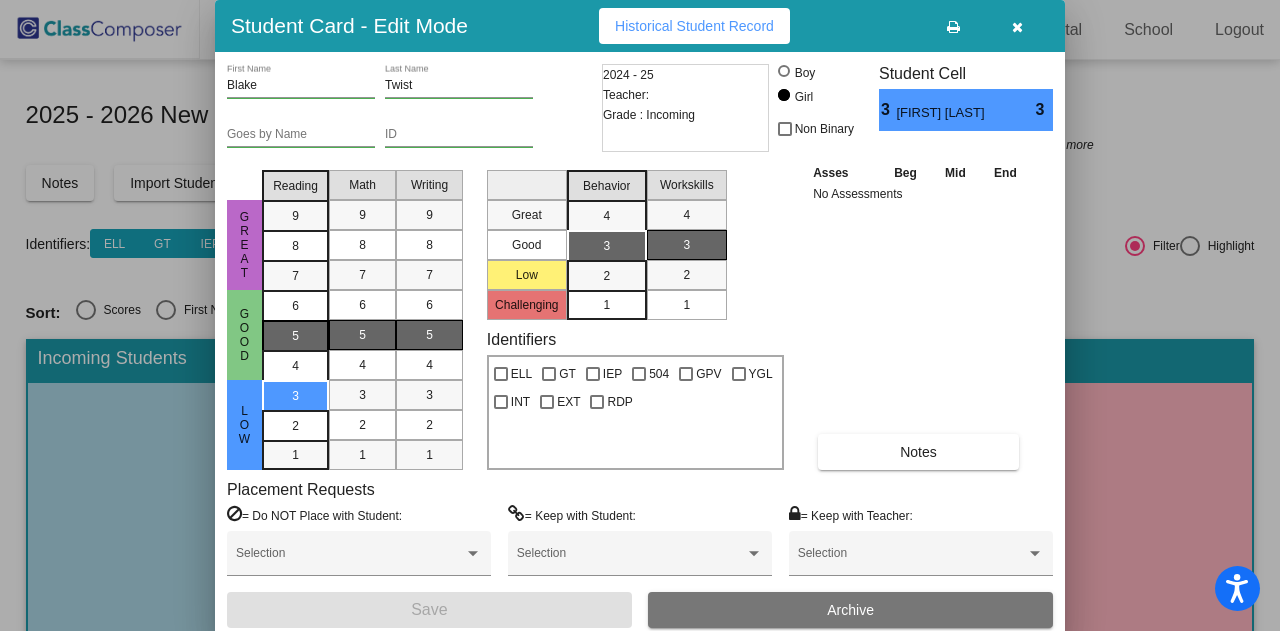 click on "5" at bounding box center (295, 306) 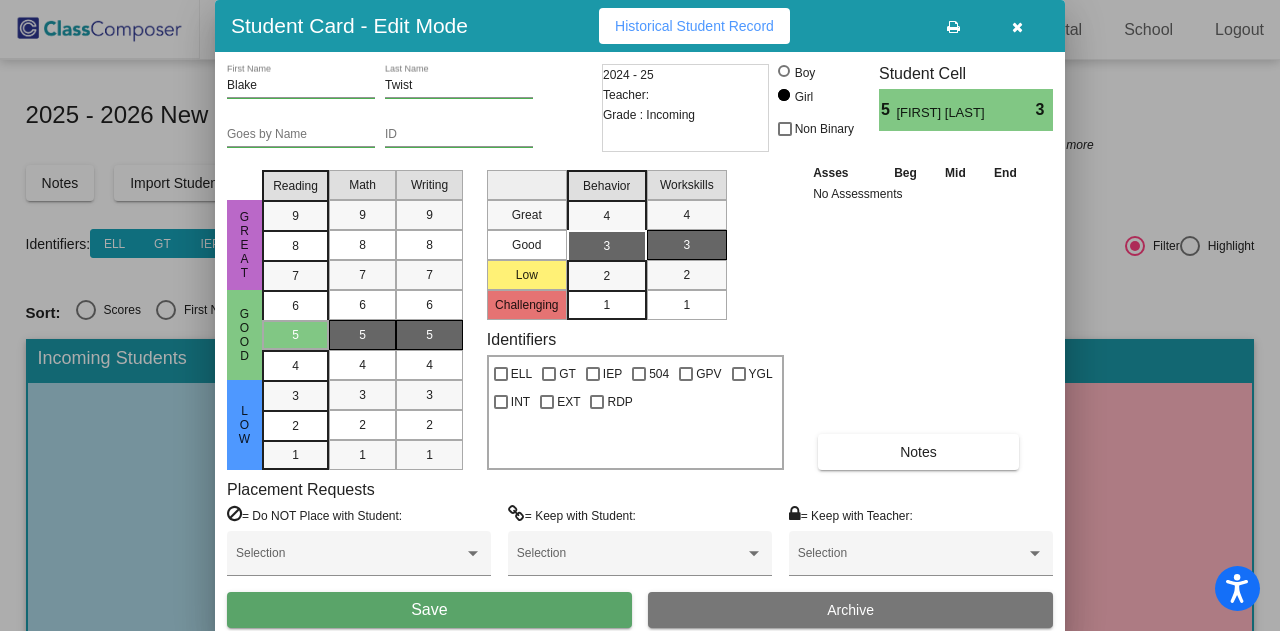 click on "Save" at bounding box center [429, 610] 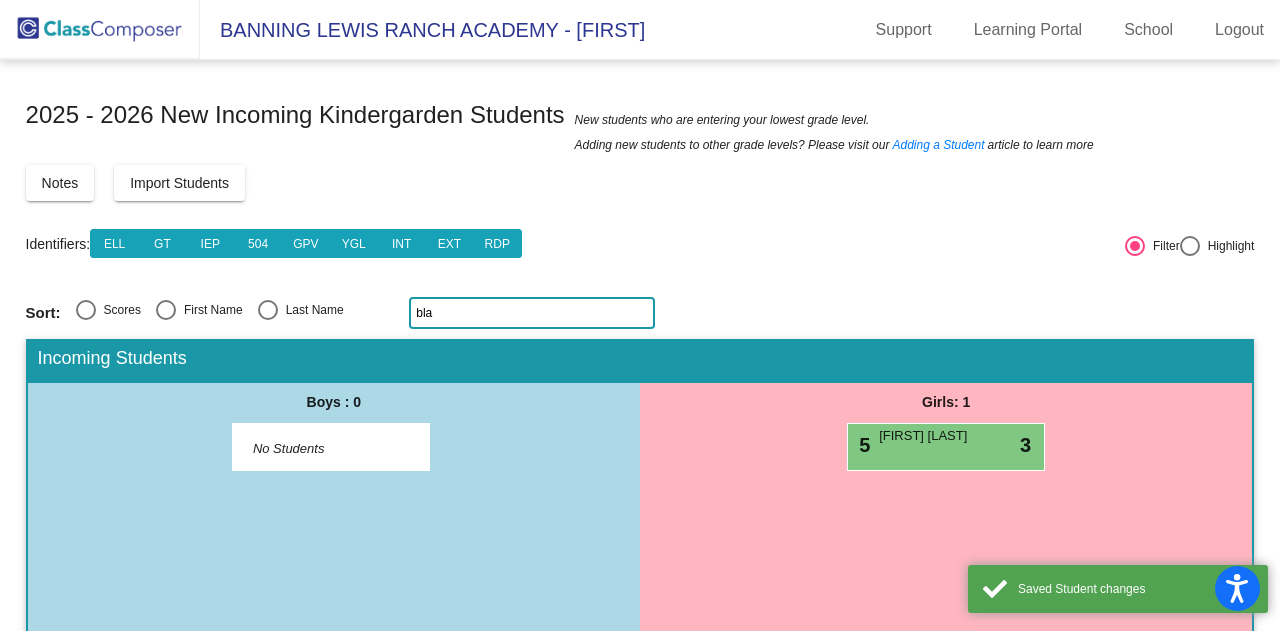 click on "bla" 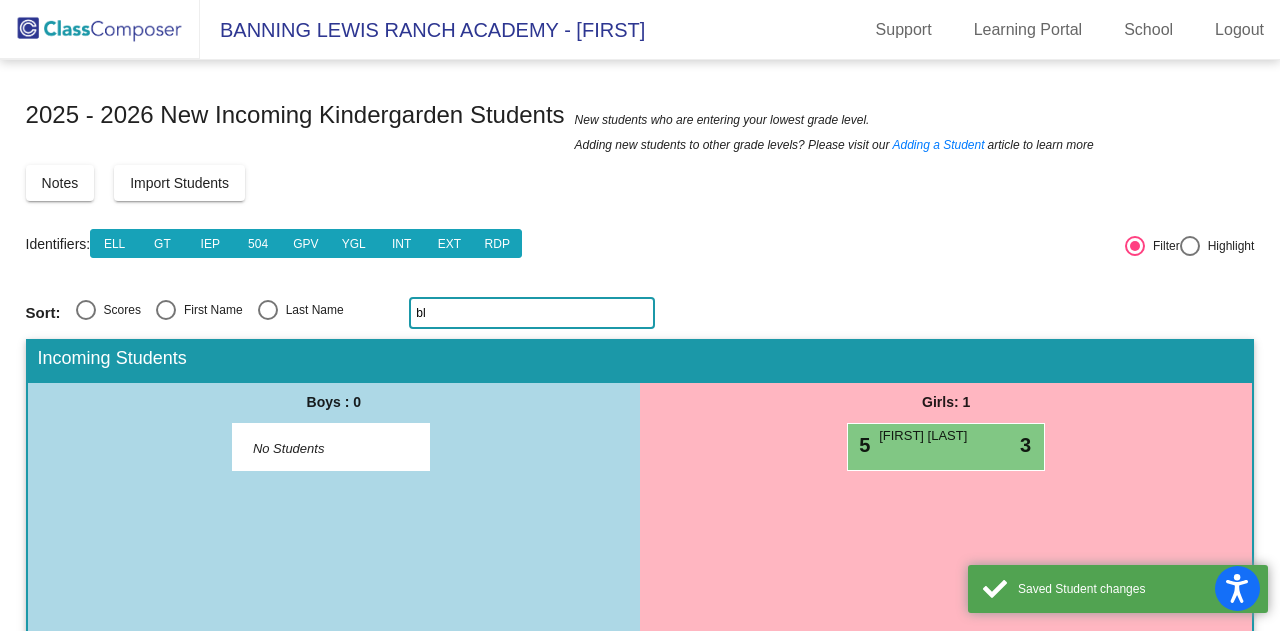 type on "b" 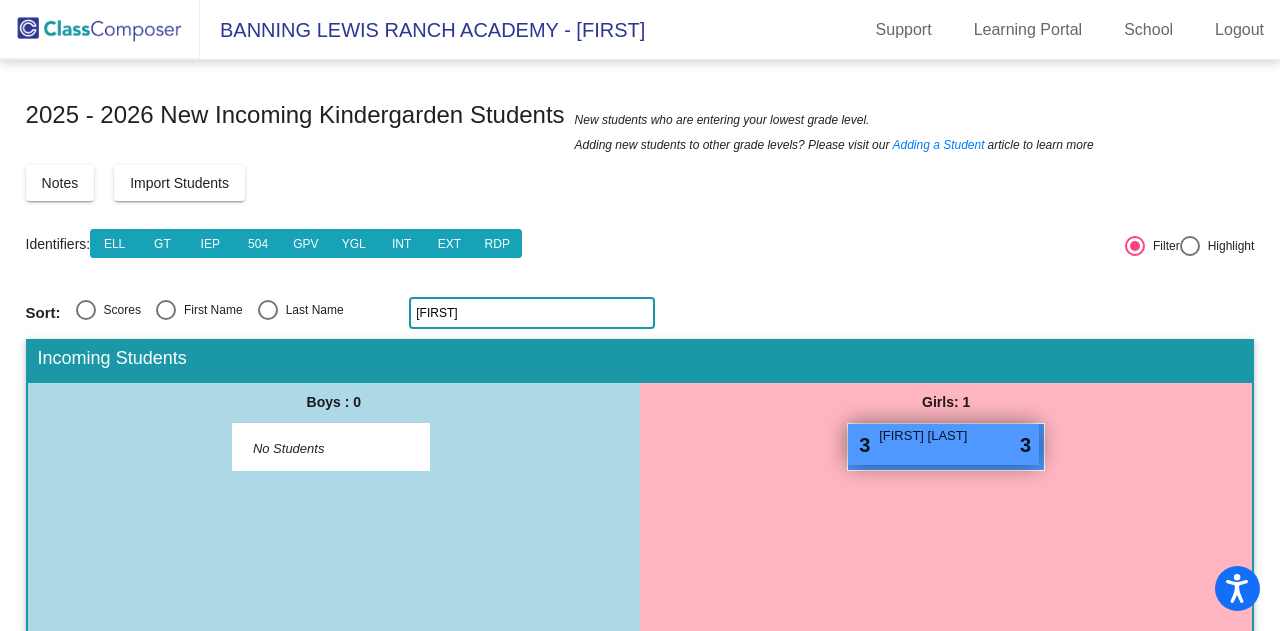 click on "Lydia Aragon" at bounding box center (929, 436) 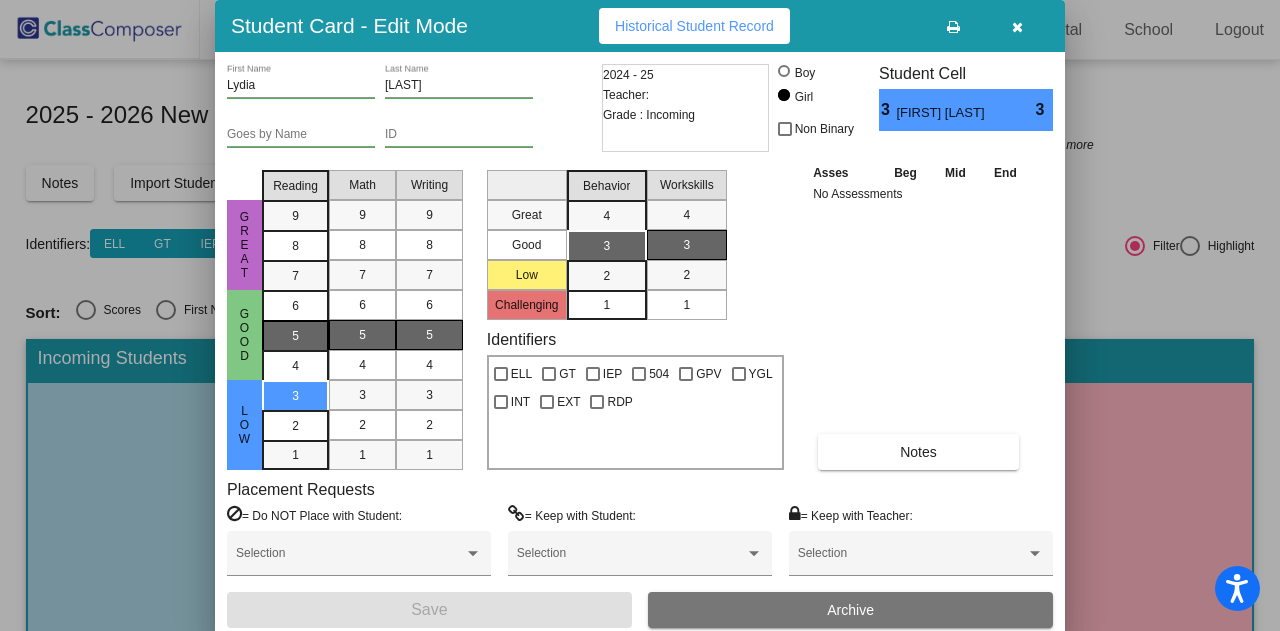 click on "5" at bounding box center [295, 306] 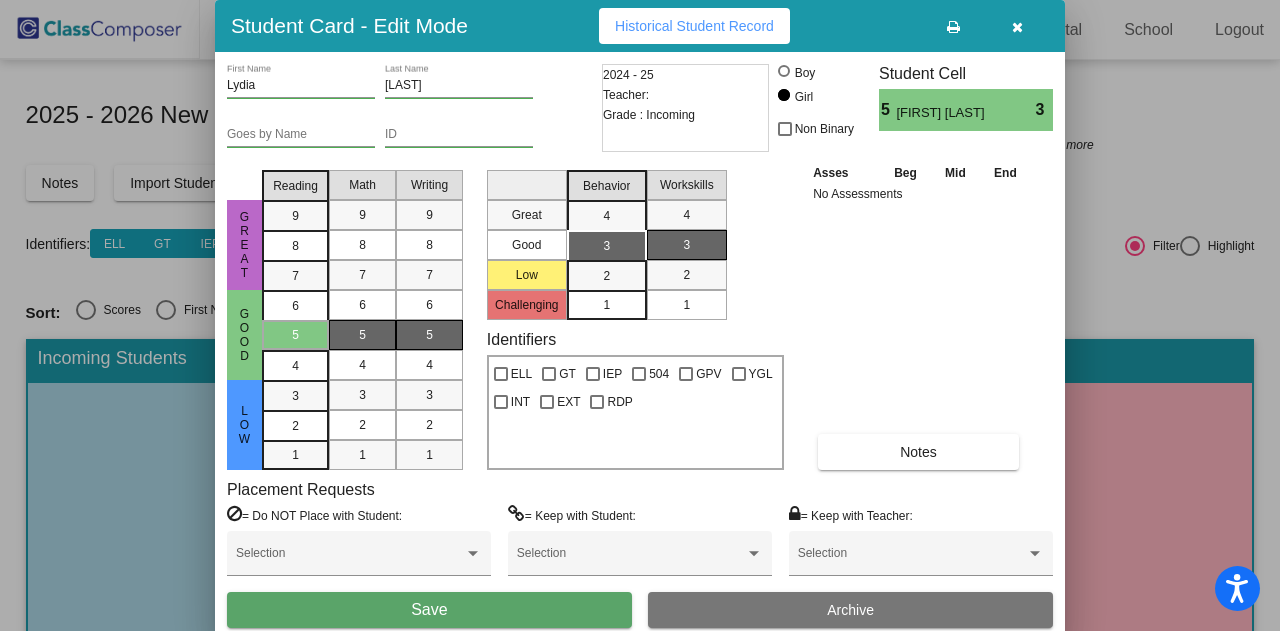 click on "Save" at bounding box center [429, 610] 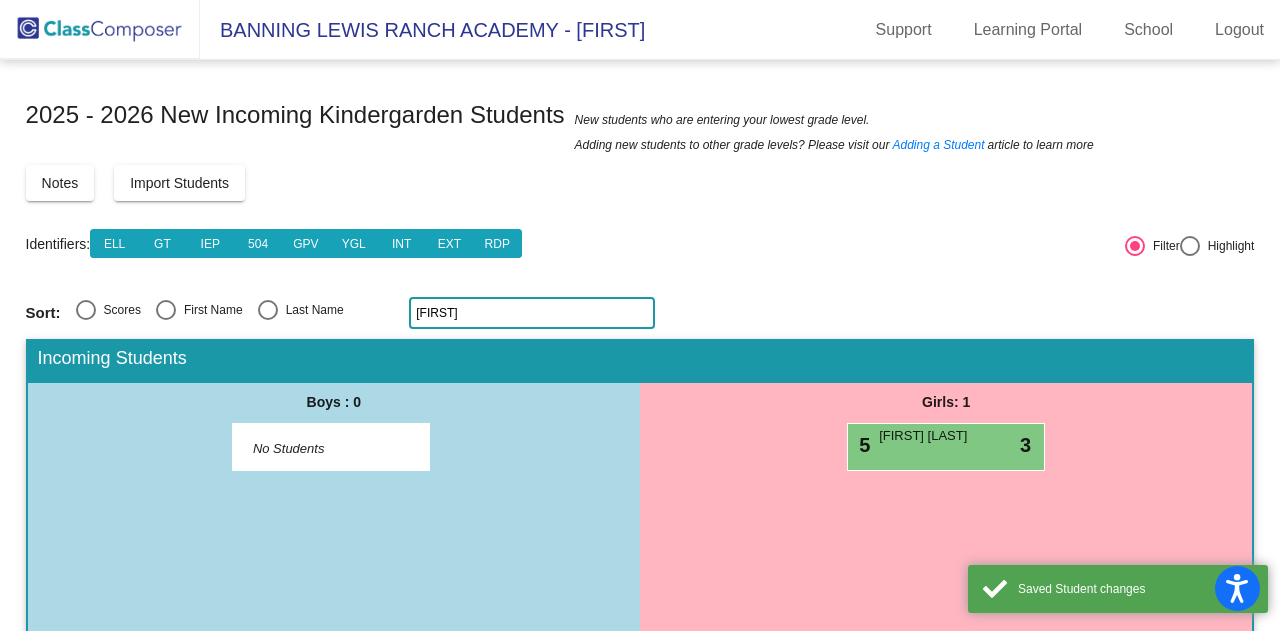 click on "lyd" 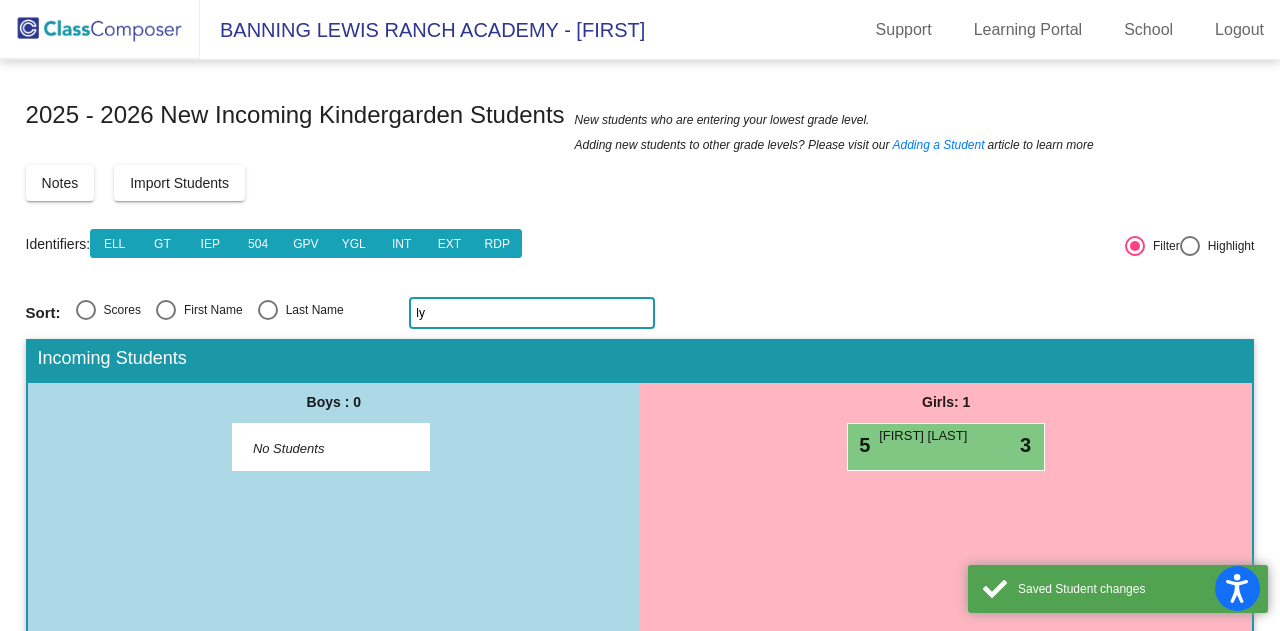 type on "l" 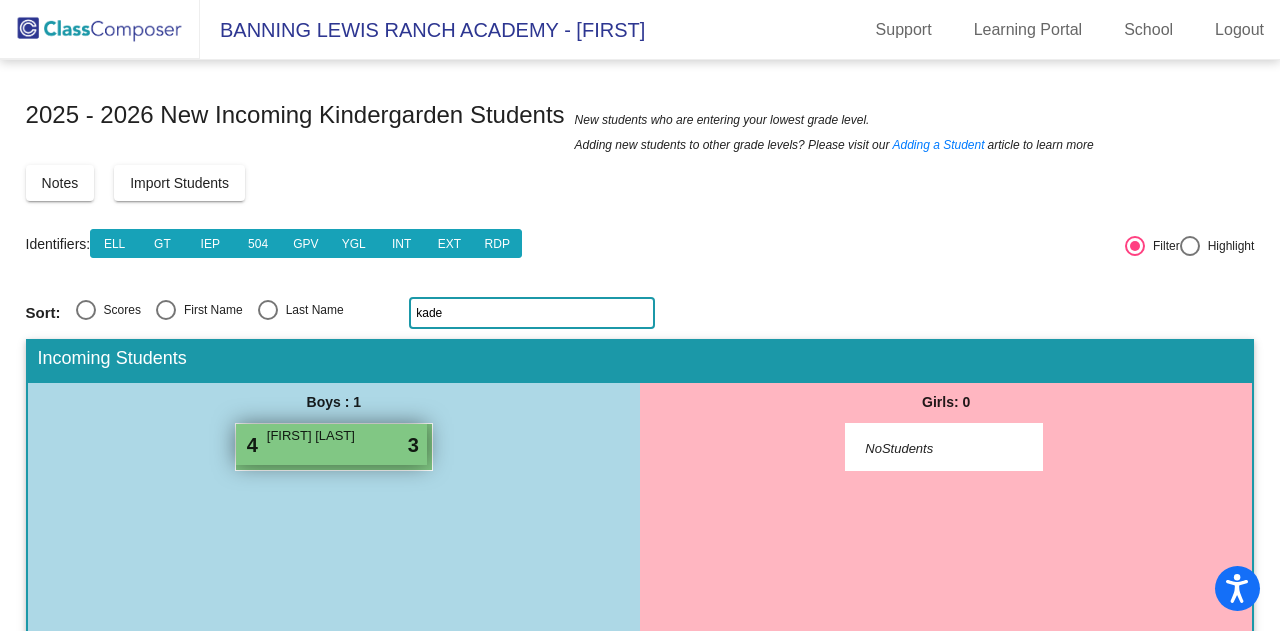 click on "4 Kade Daly lock do_not_disturb_alt 3" at bounding box center [331, 444] 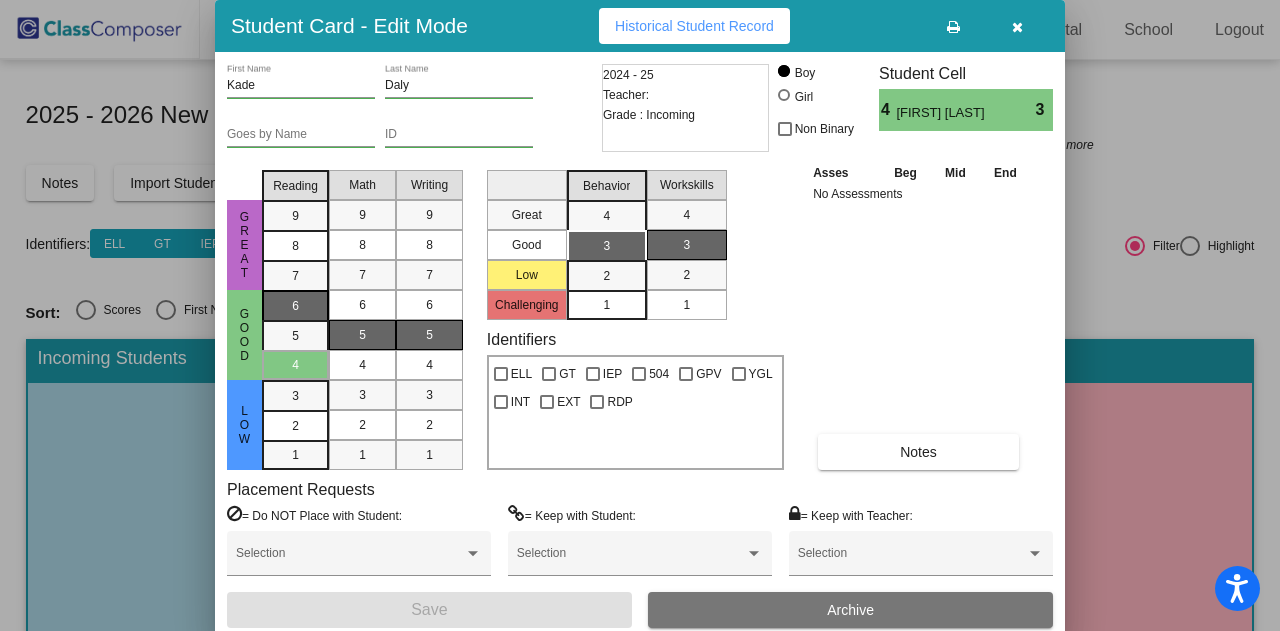 click on "6" at bounding box center (295, 306) 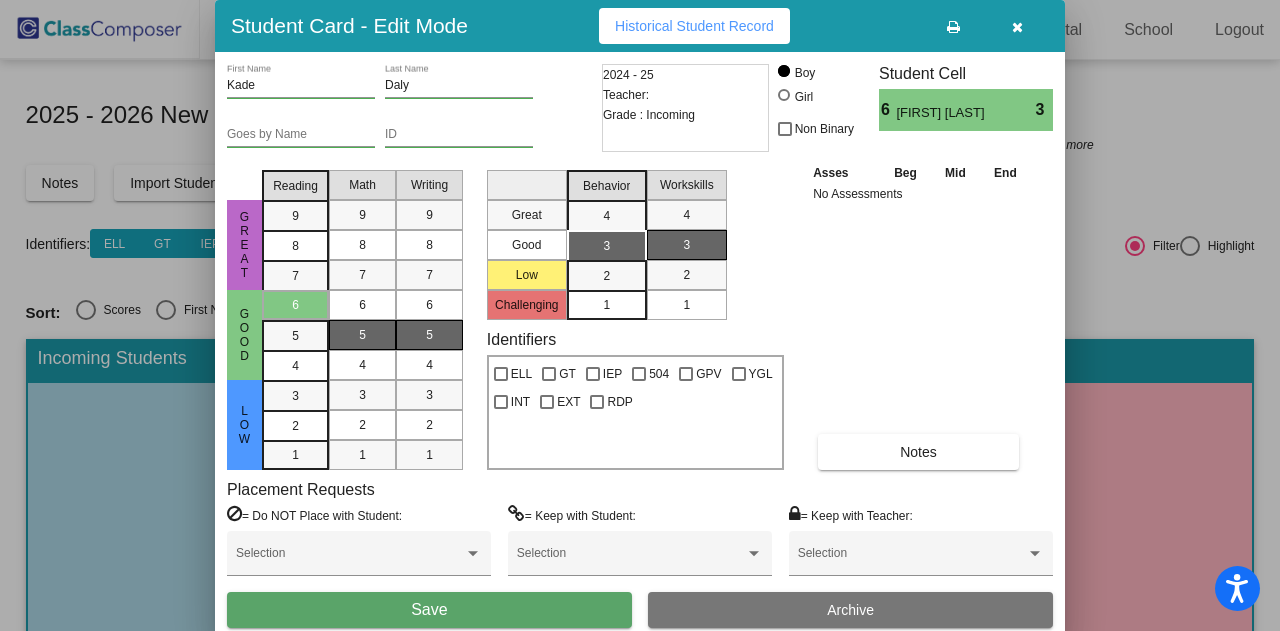 click on "Save" at bounding box center [429, 609] 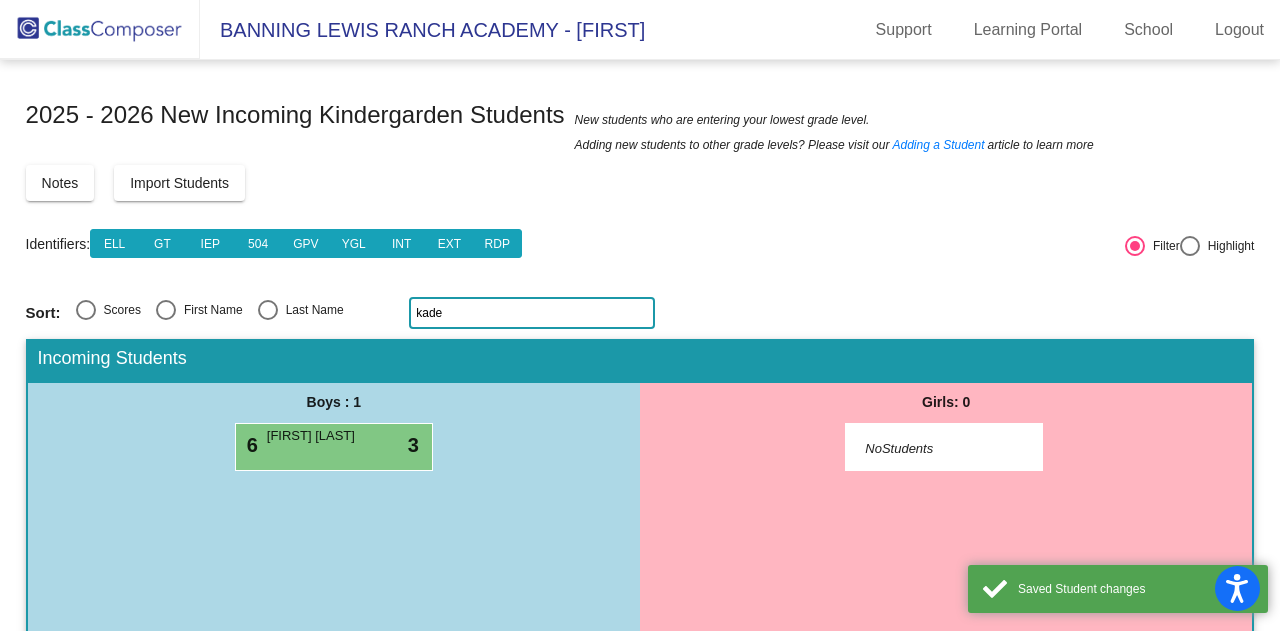 click on "kade" 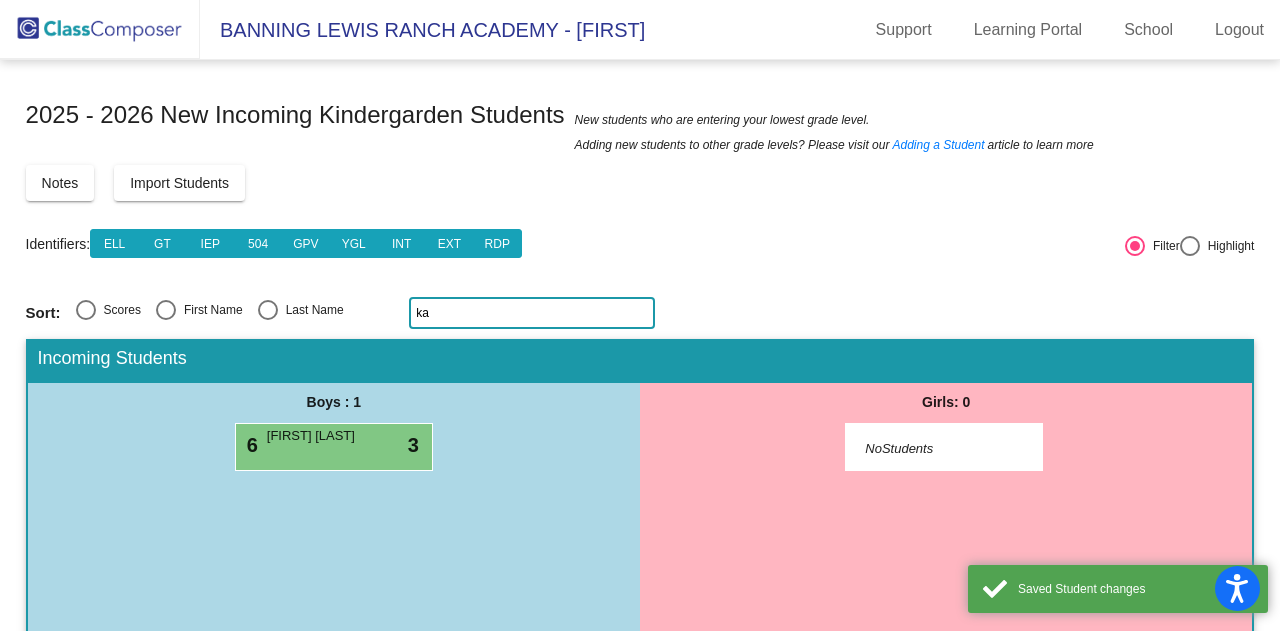 type on "k" 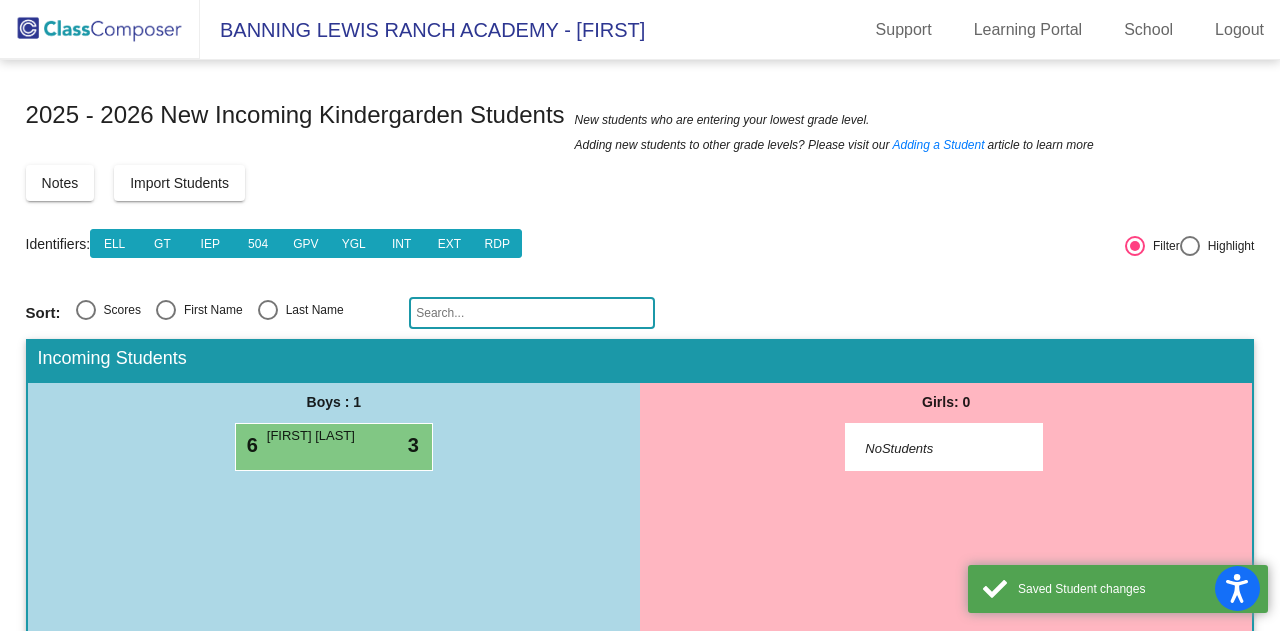 click 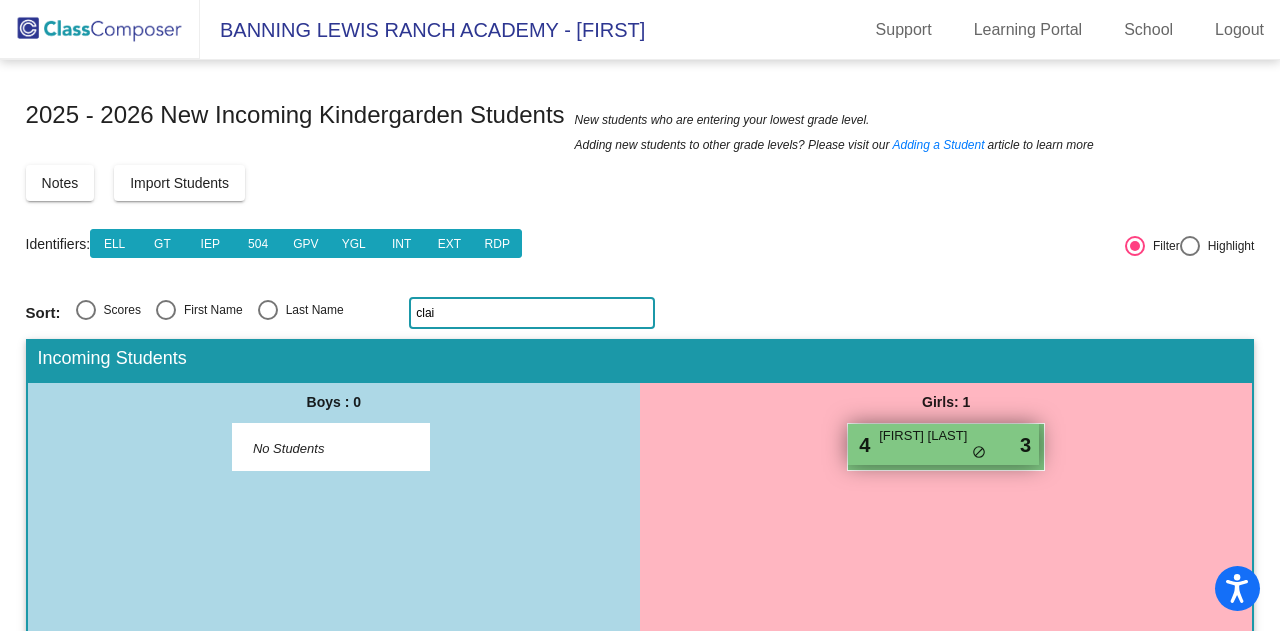 click on "4 Claire Taylor lock do_not_disturb_alt 3" at bounding box center (943, 444) 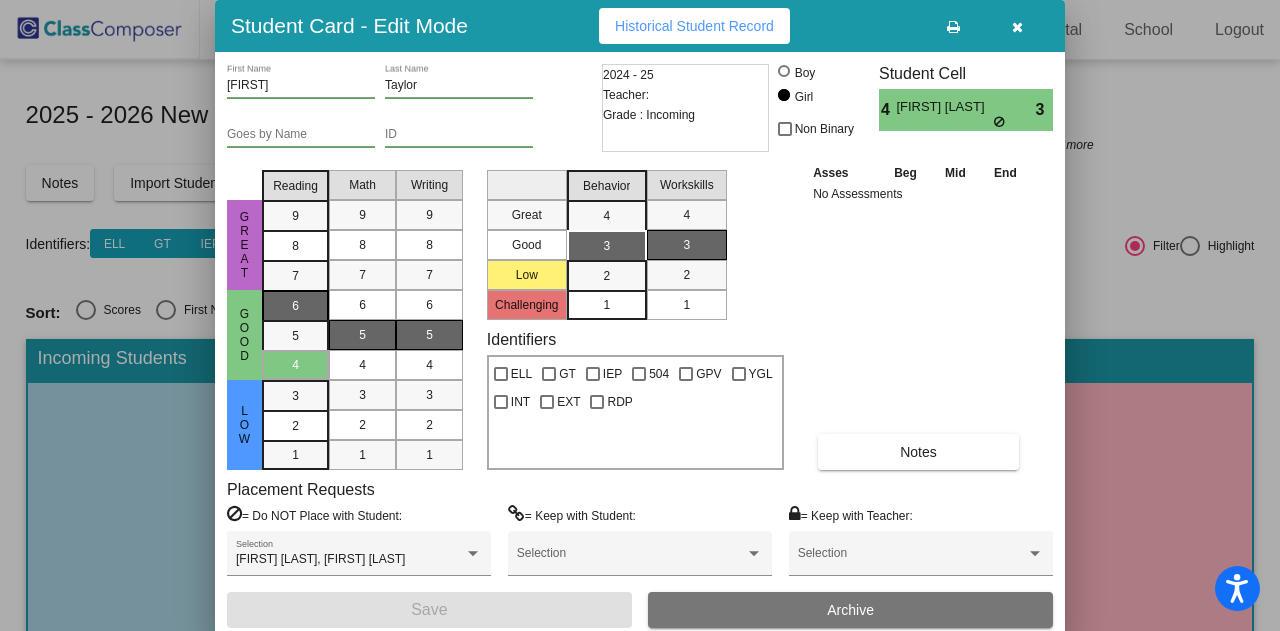 click on "6" at bounding box center (295, 306) 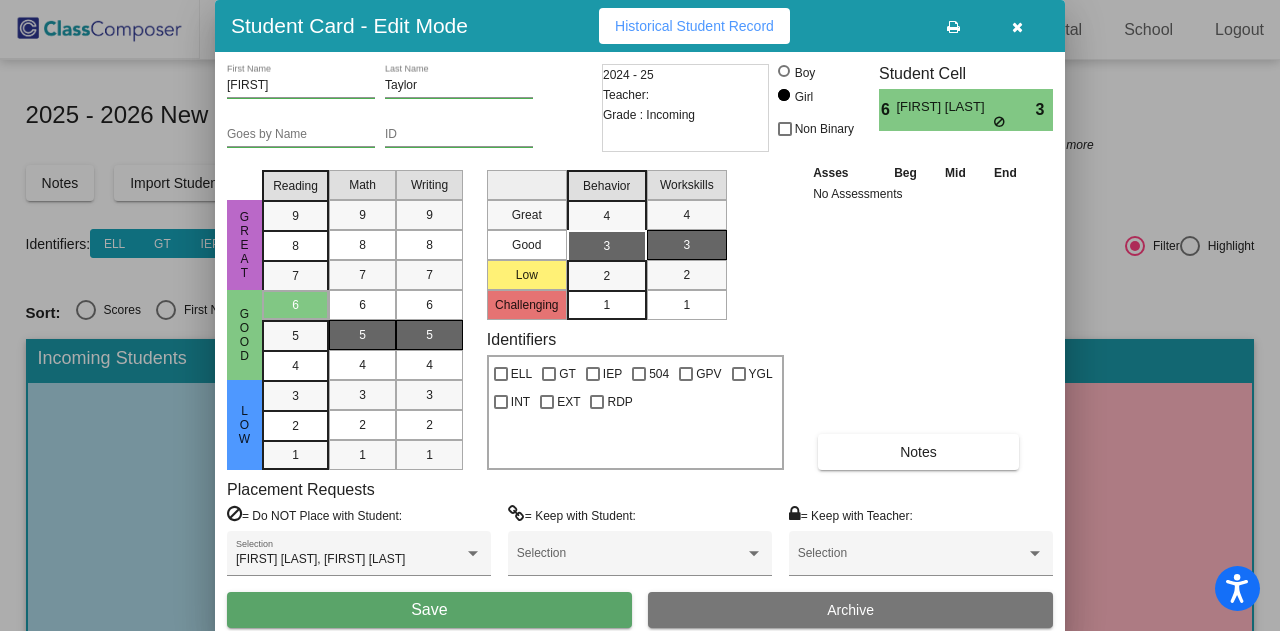 click on "Save" at bounding box center [429, 609] 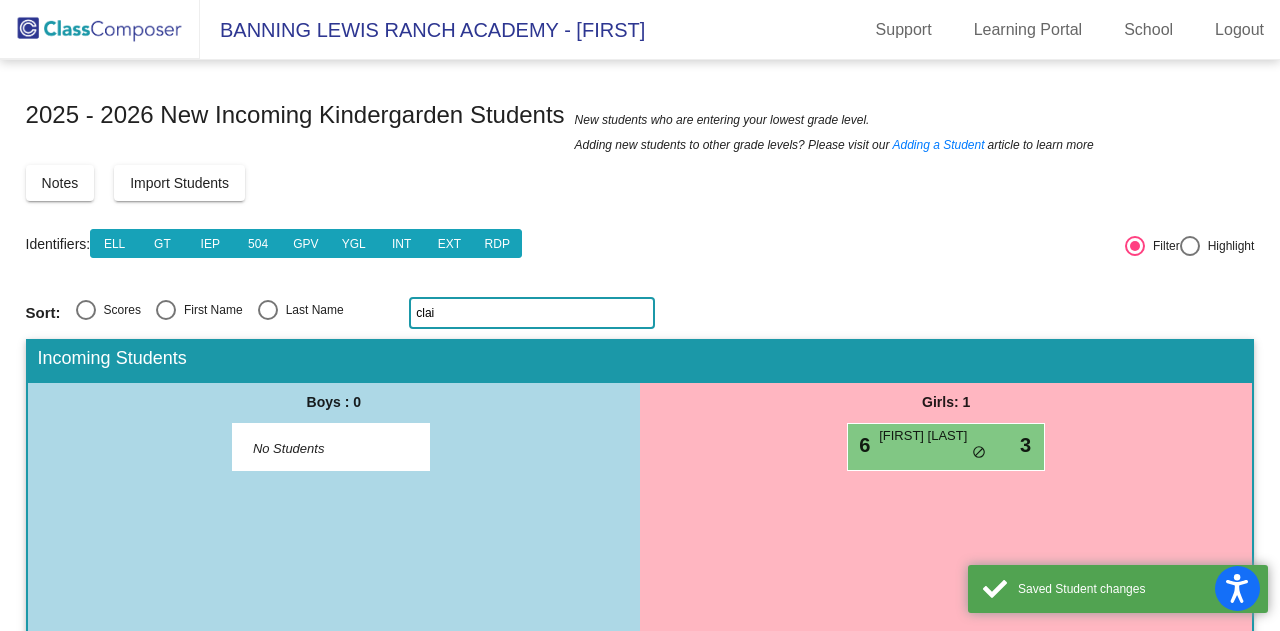 click on "clai" 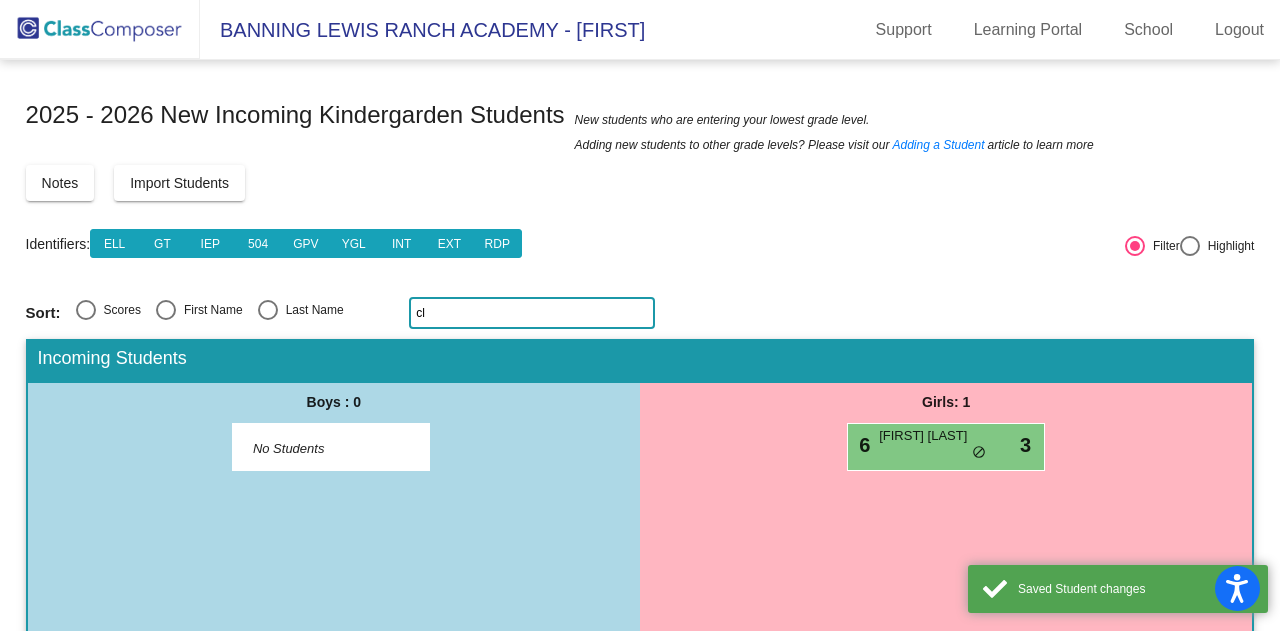type on "c" 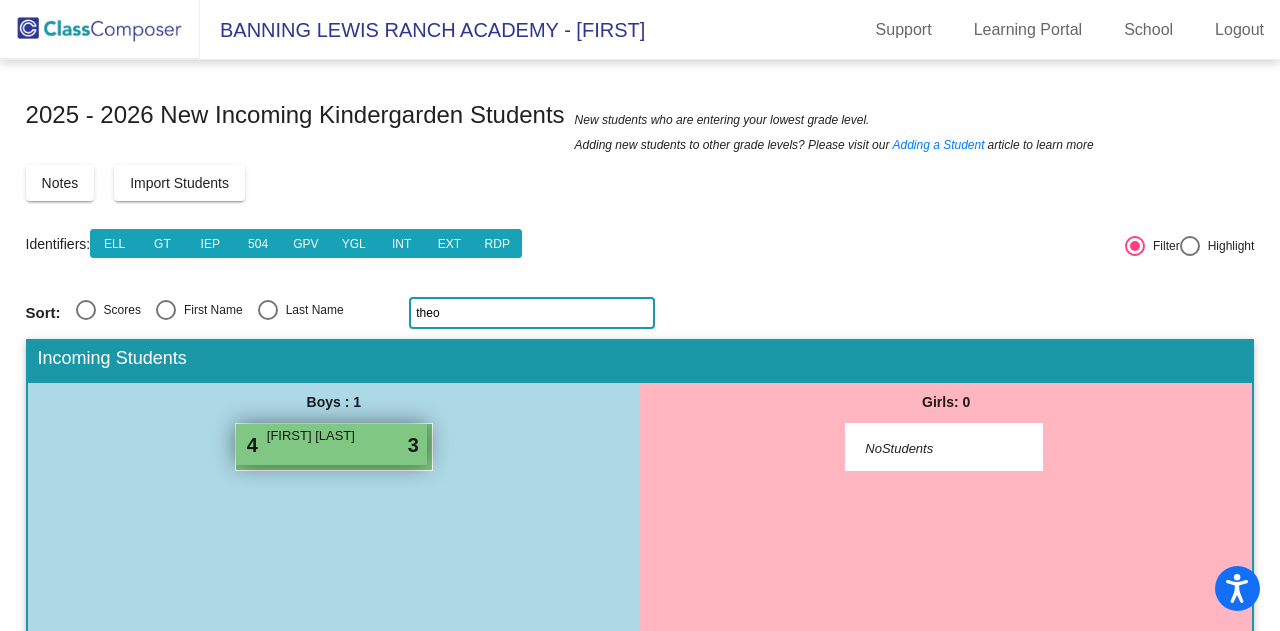 click on "Theodore Stewart" at bounding box center [317, 436] 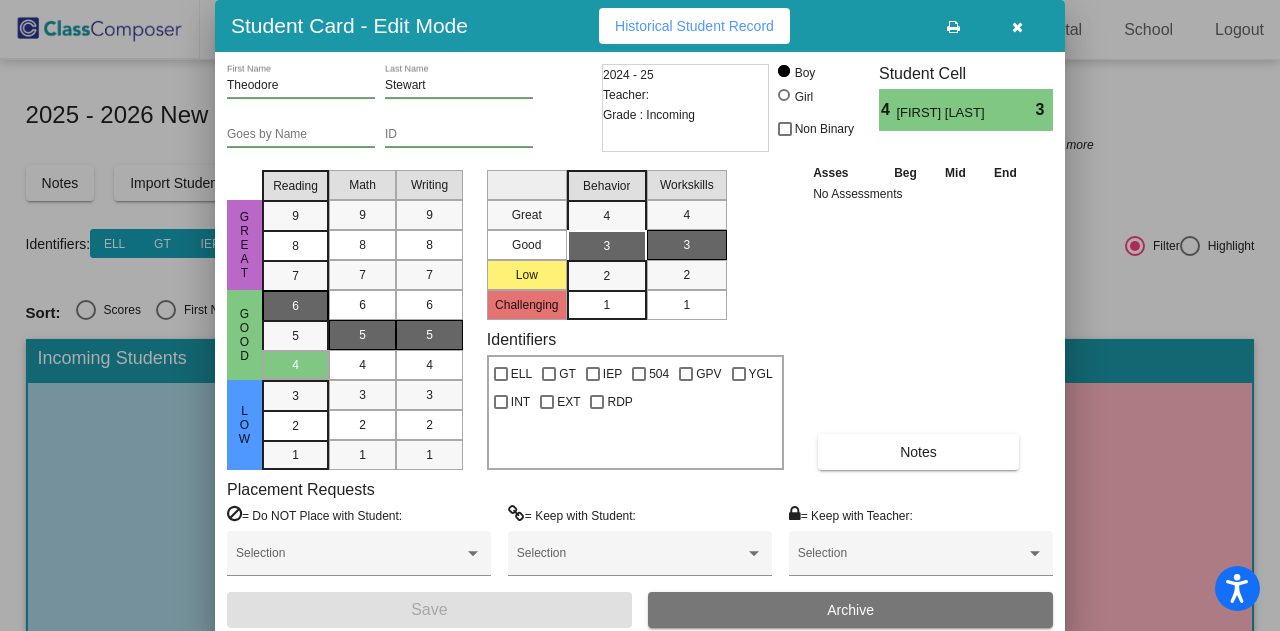 click on "6" at bounding box center (295, 306) 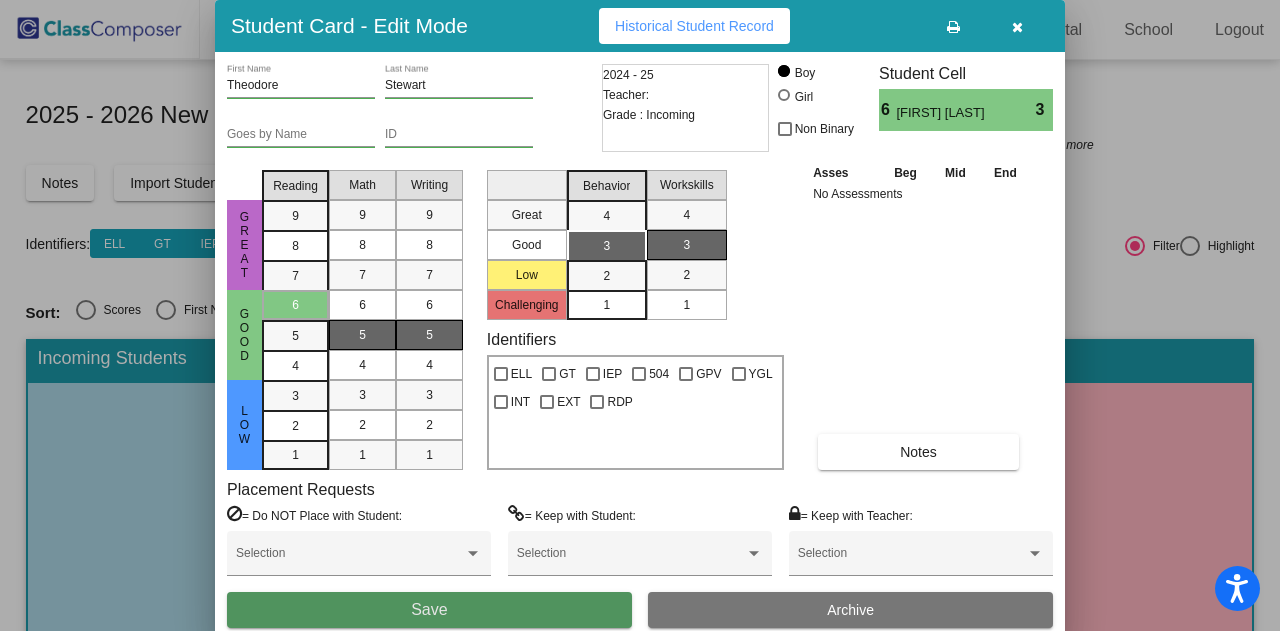 click on "Save" at bounding box center (429, 610) 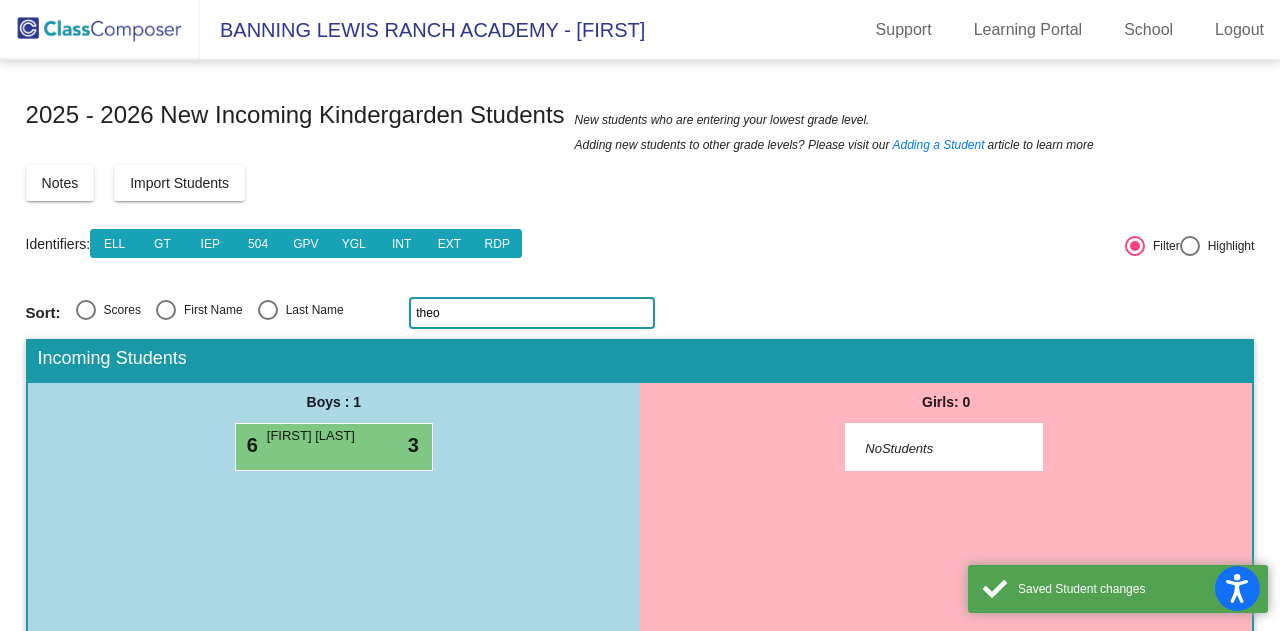 click on "theo" 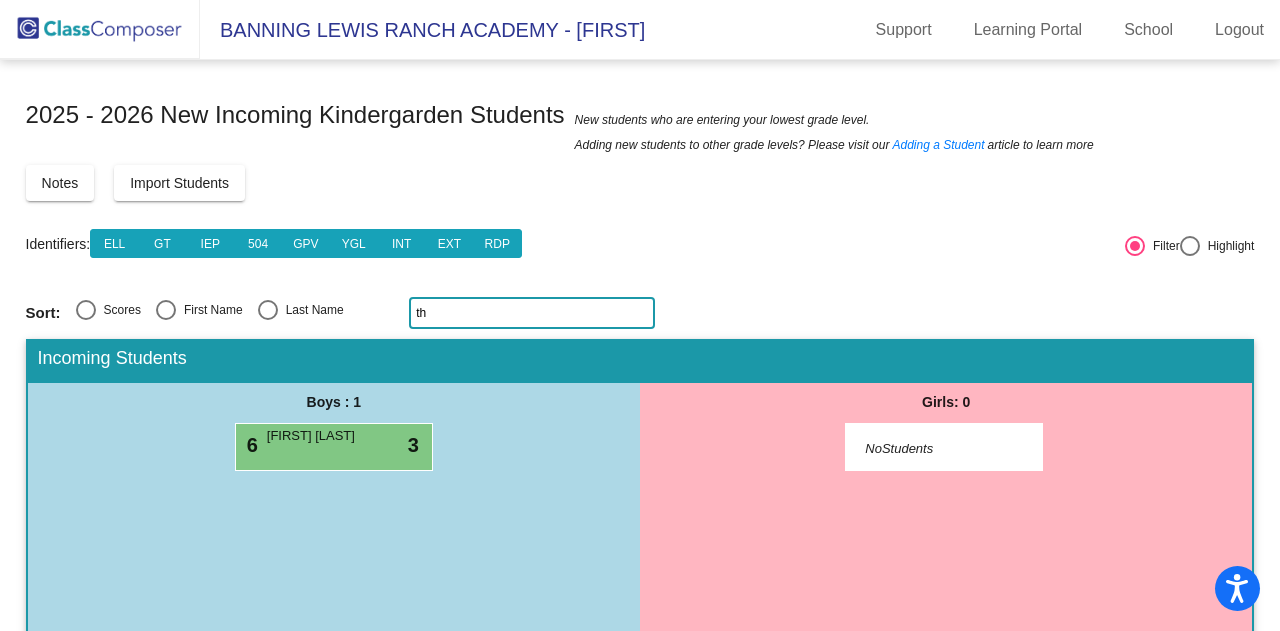 type on "t" 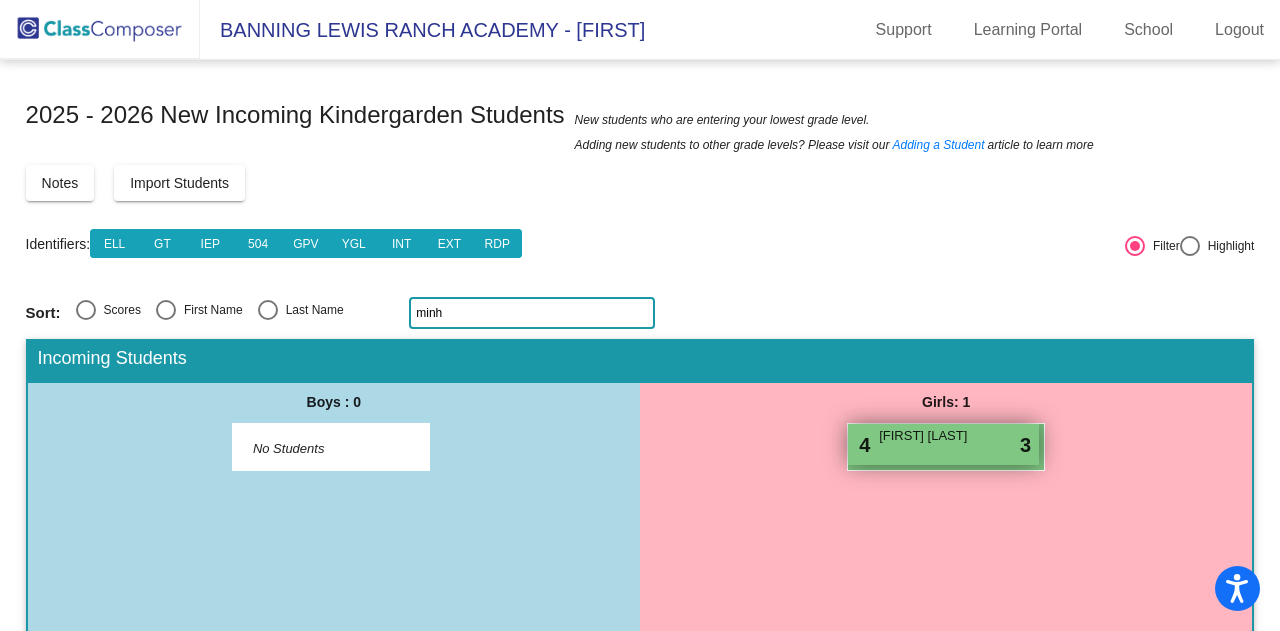 click on "Minh Thanh Vu" at bounding box center (929, 436) 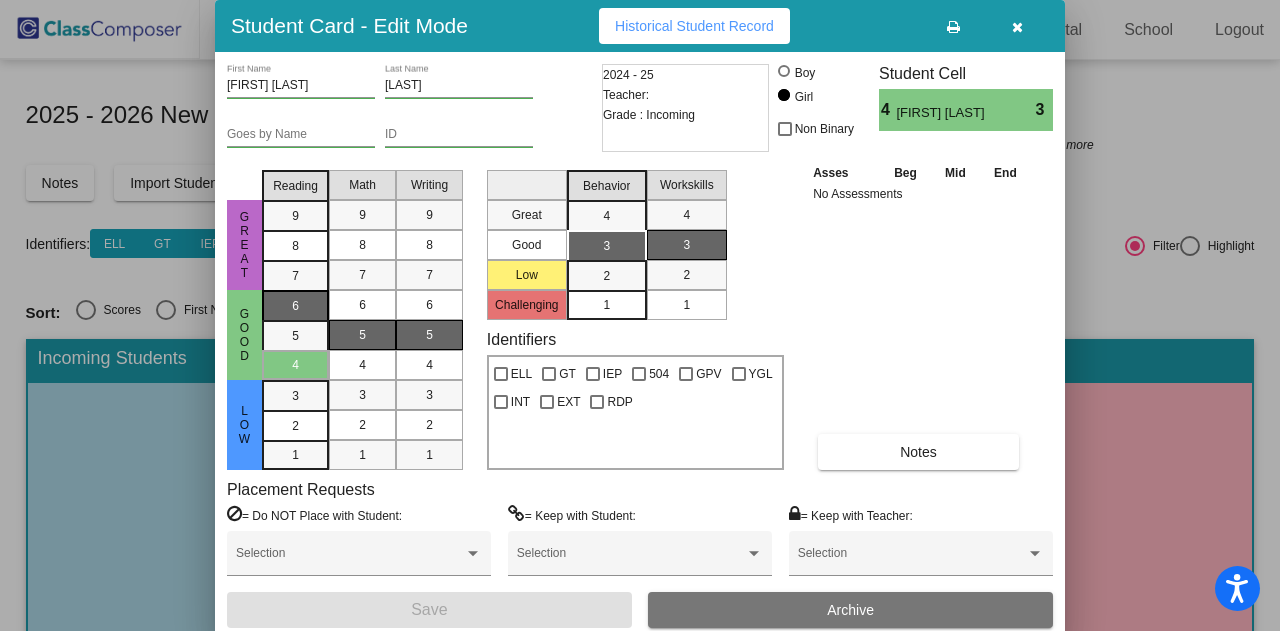 click on "6" at bounding box center [295, 306] 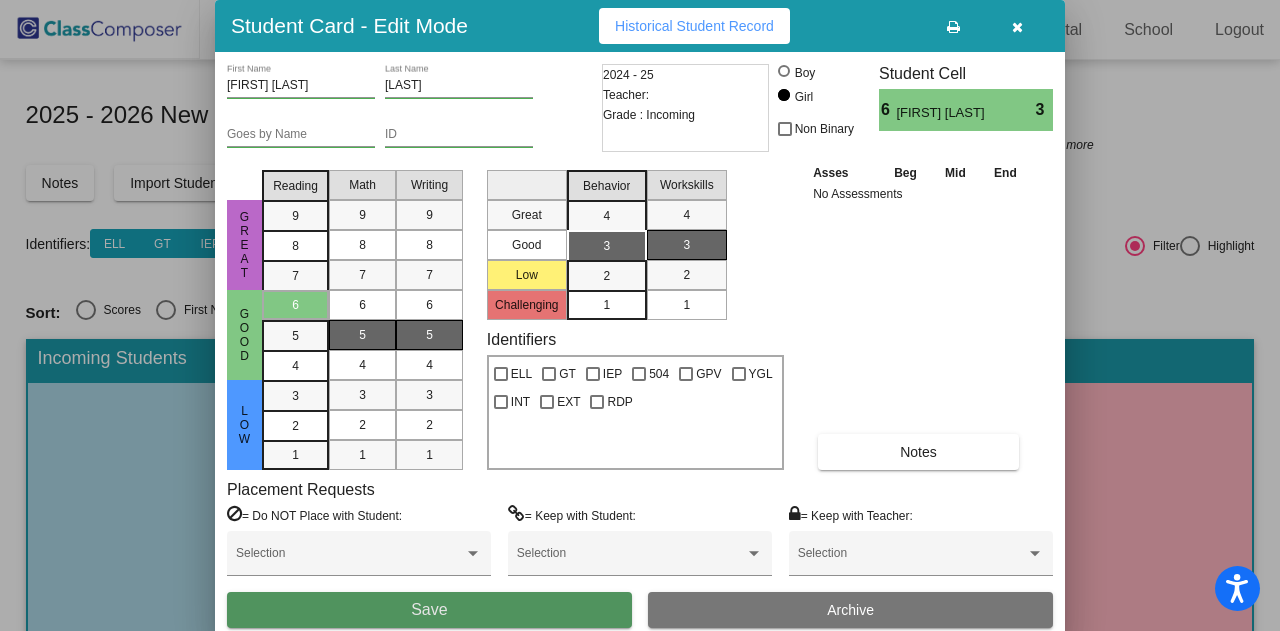 click on "Save" at bounding box center [429, 609] 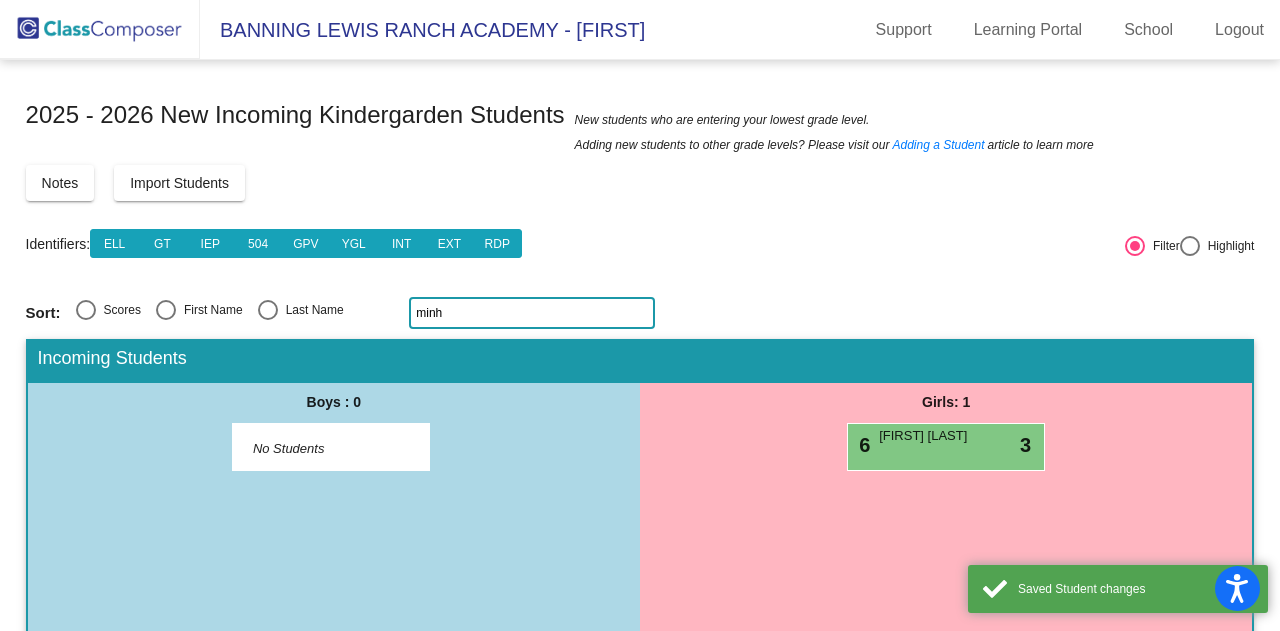 click on "minh" 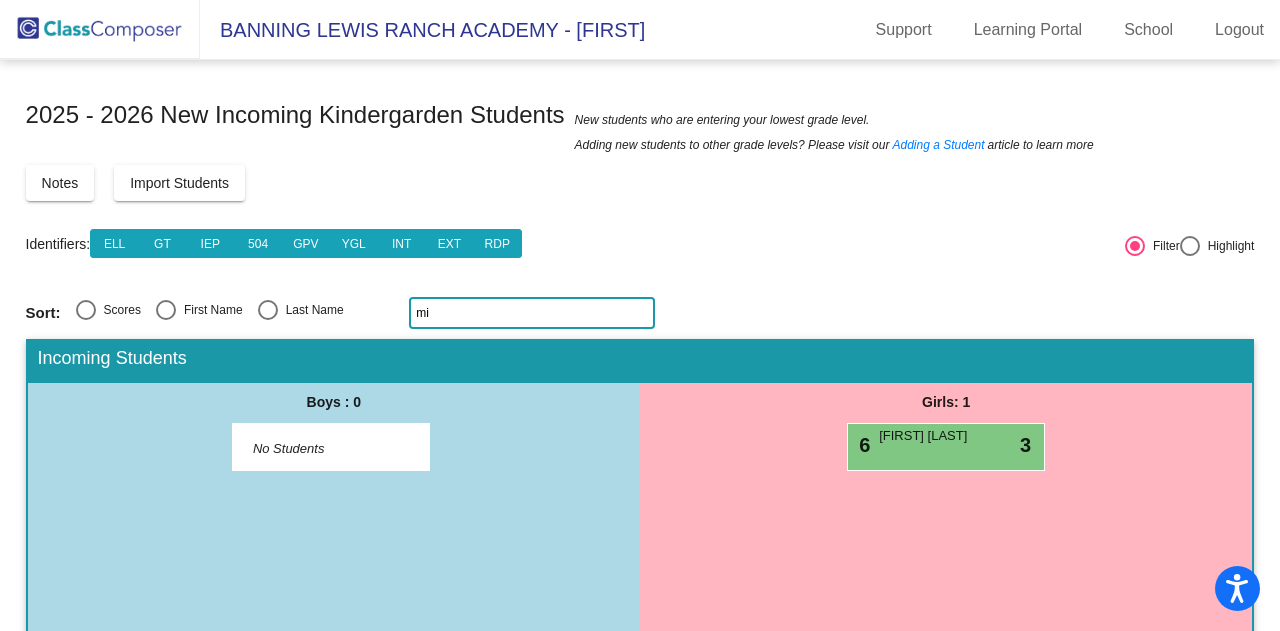 type on "m" 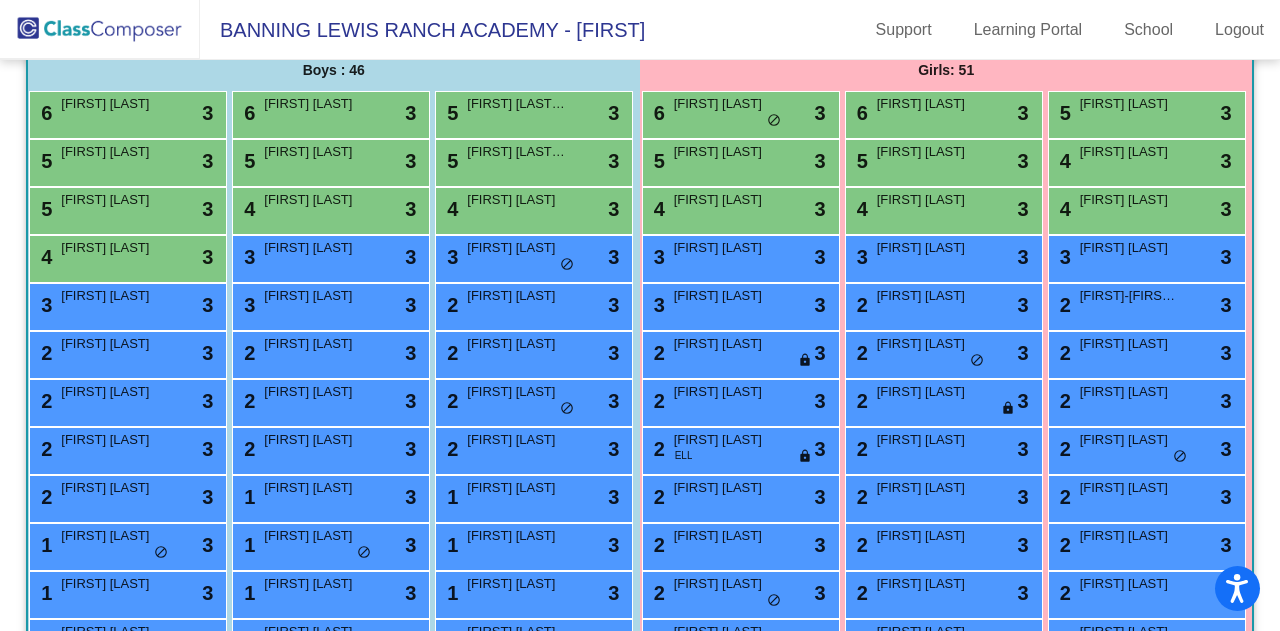 scroll, scrollTop: 0, scrollLeft: 0, axis: both 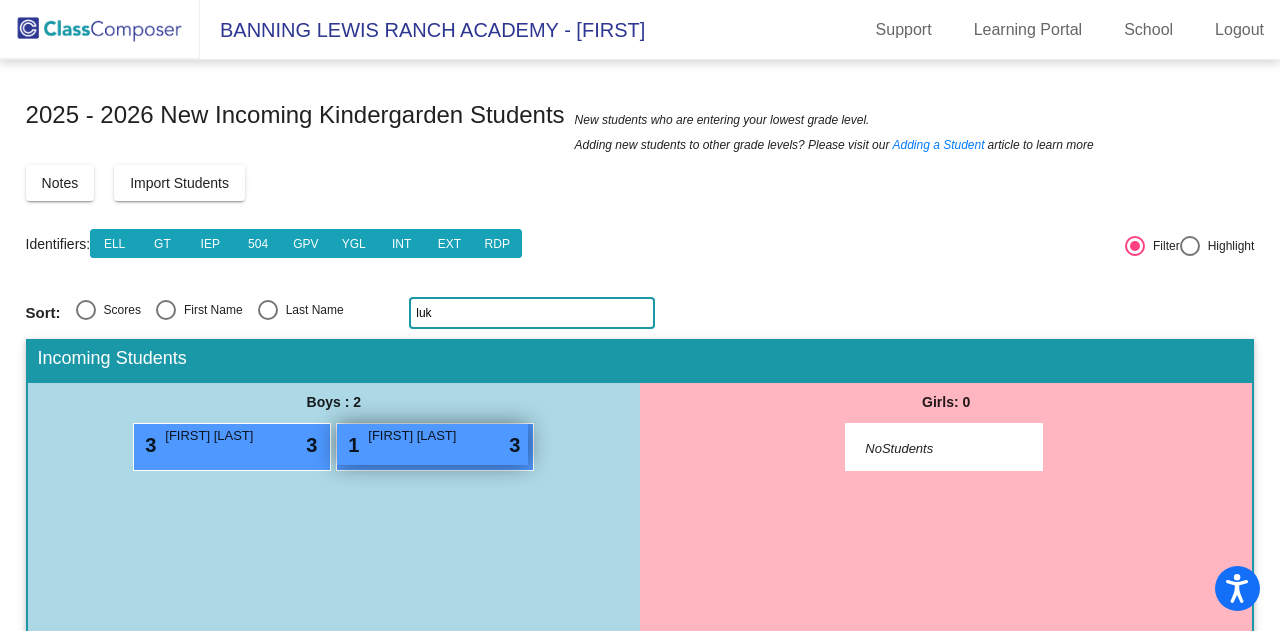 click on "Luka Coleman-Rodriguez" at bounding box center [418, 436] 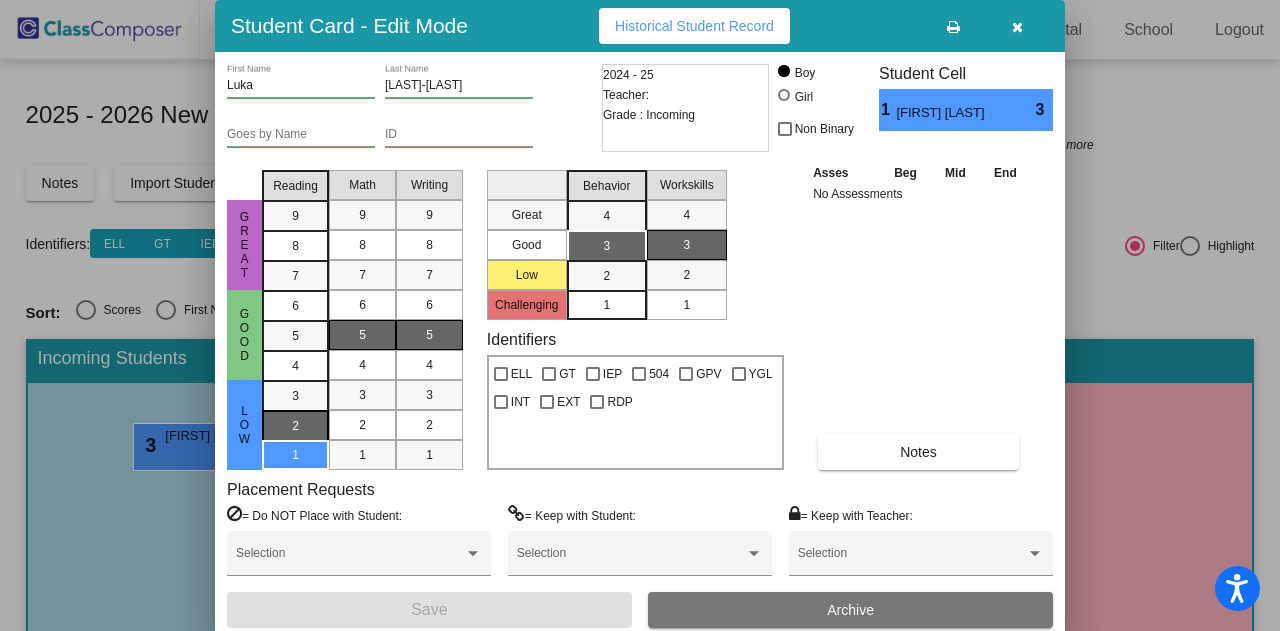 click on "2" at bounding box center (295, 425) 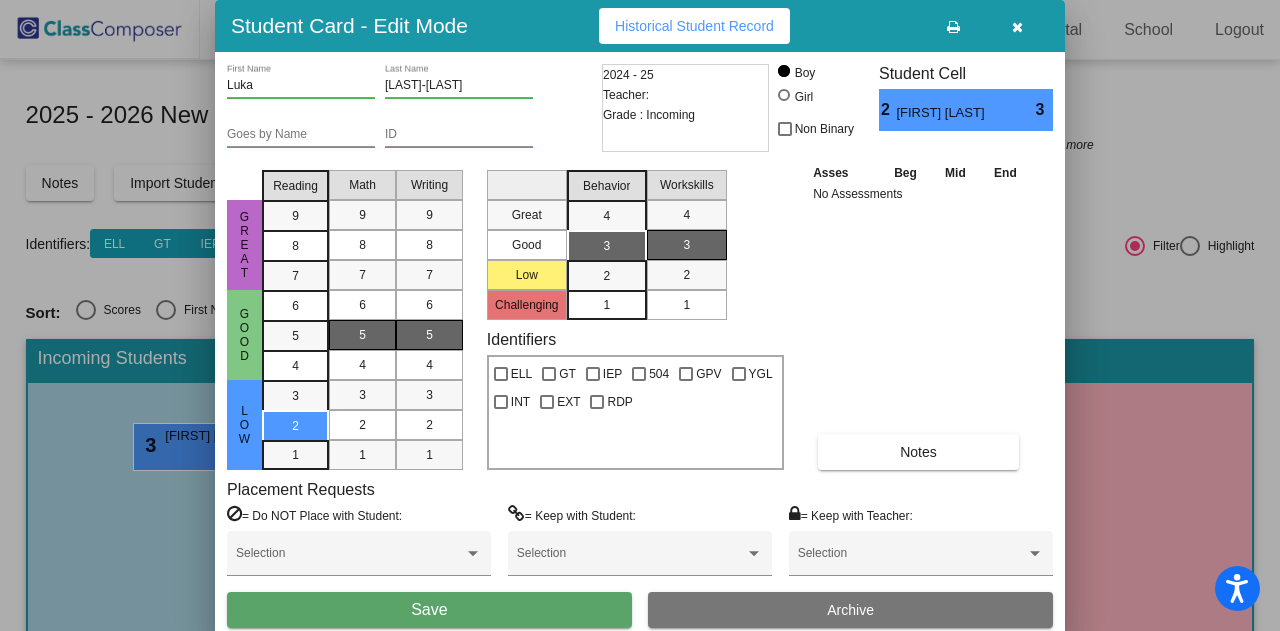 click on "Save" at bounding box center (429, 610) 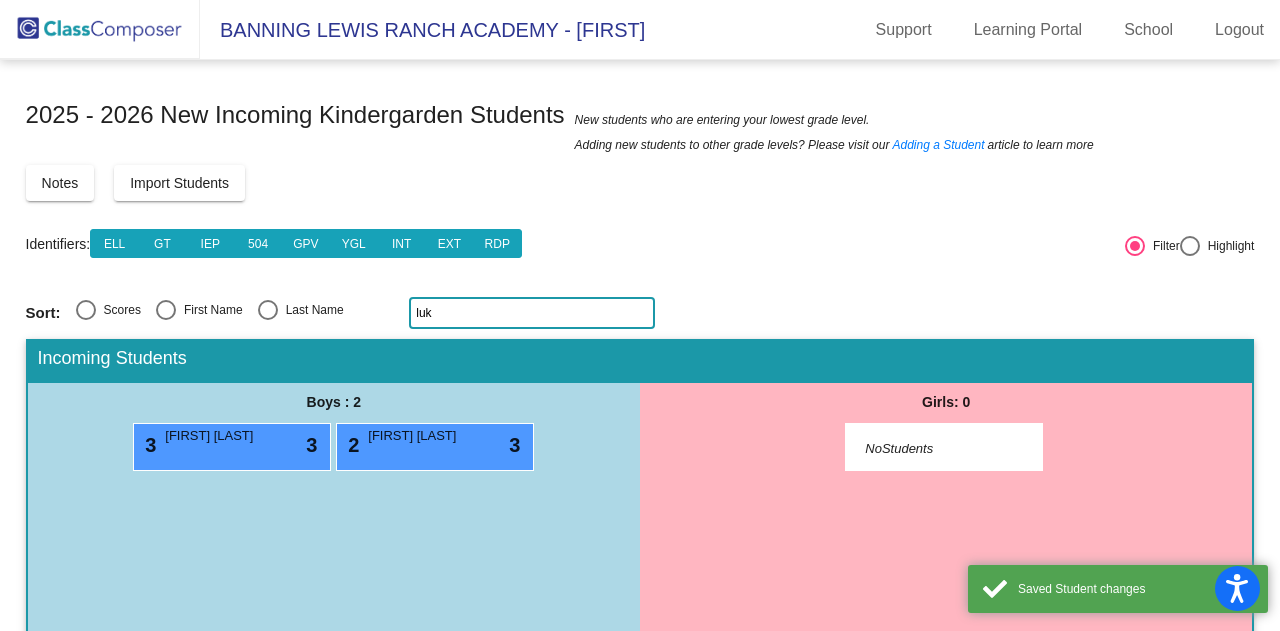 click on "luk" 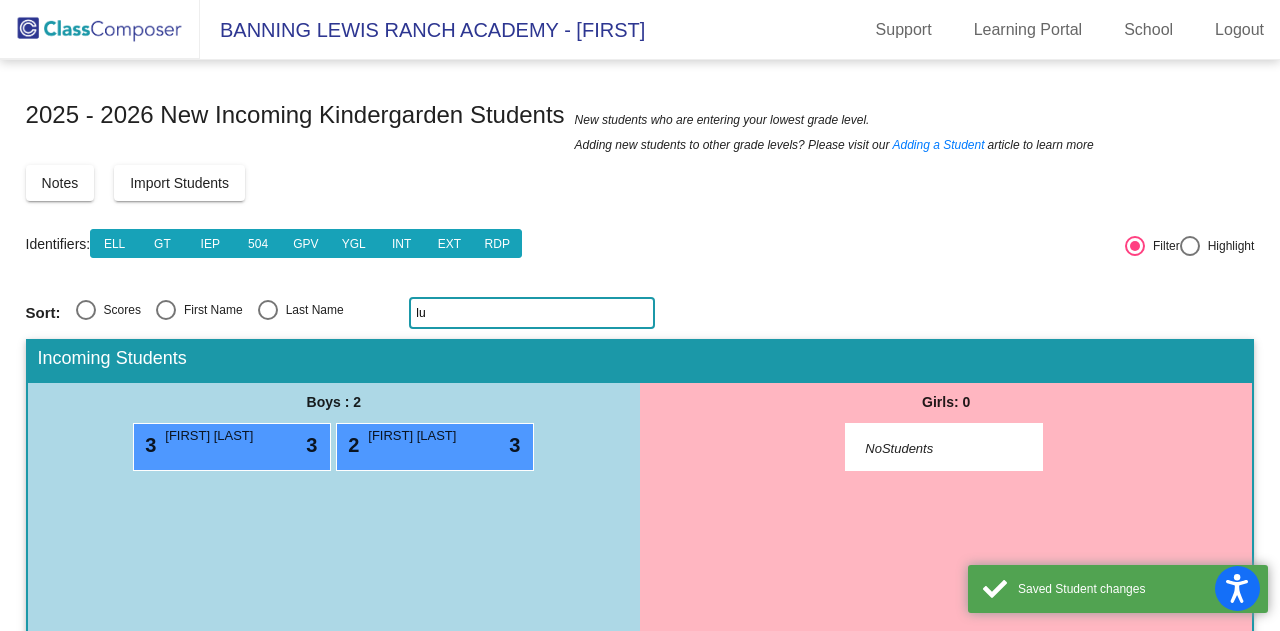 type on "l" 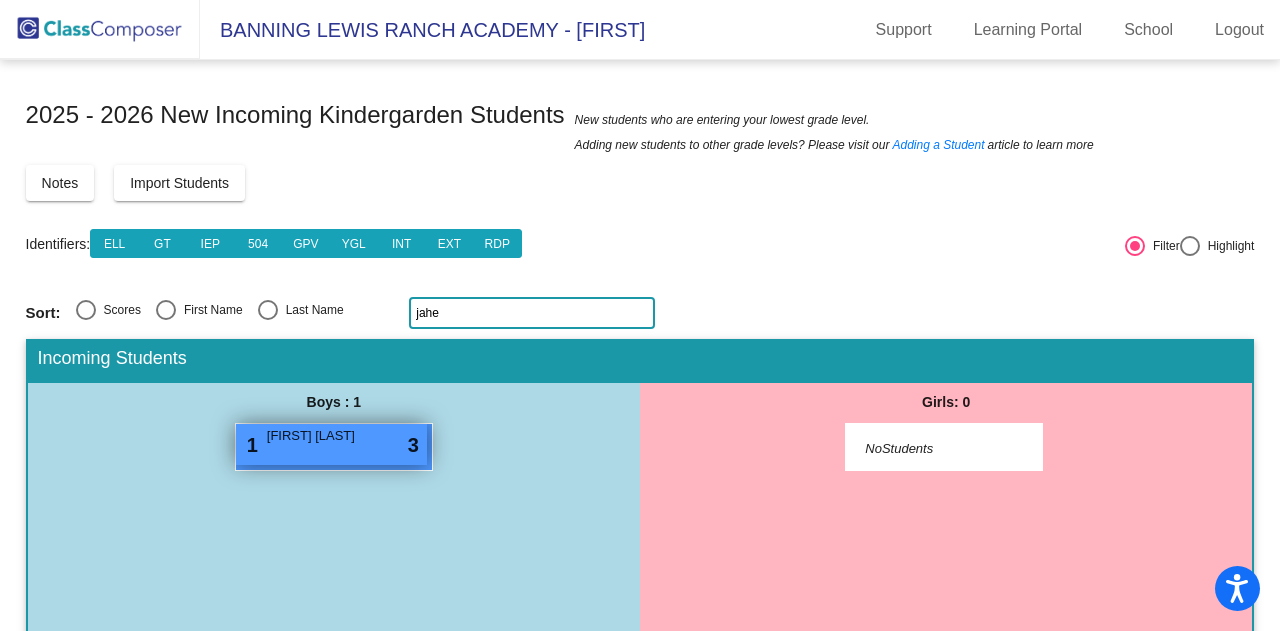 click on "1 Jaheem Richardson lock do_not_disturb_alt 3" at bounding box center (331, 444) 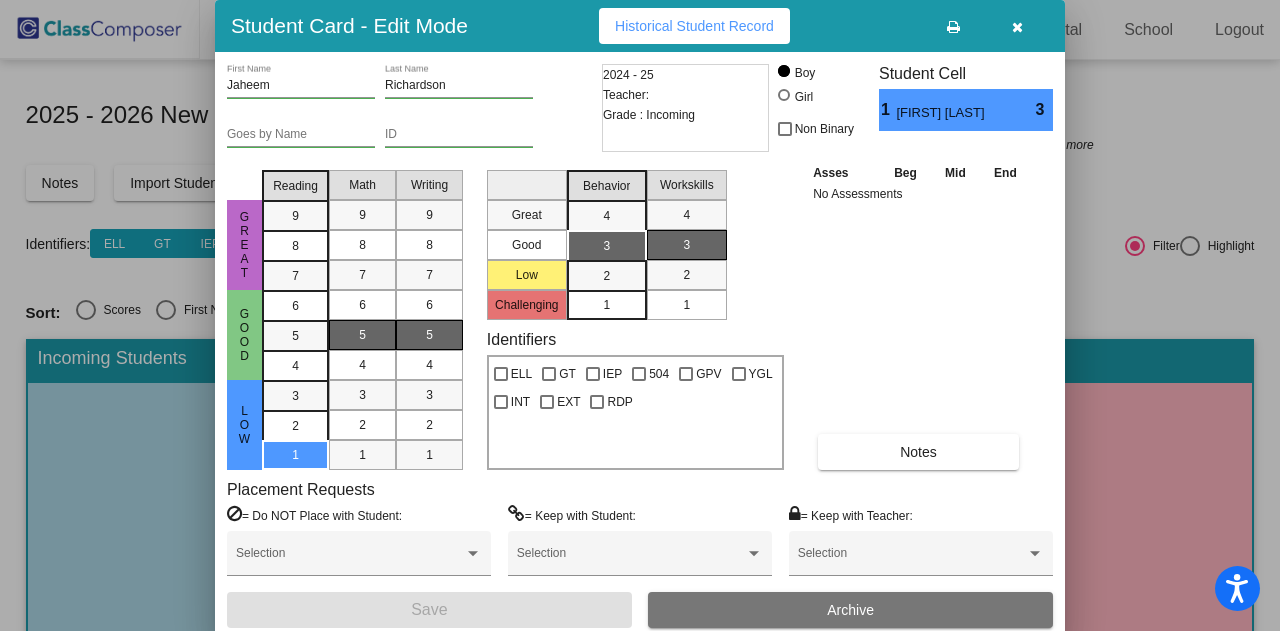 click on "1" at bounding box center [362, 455] 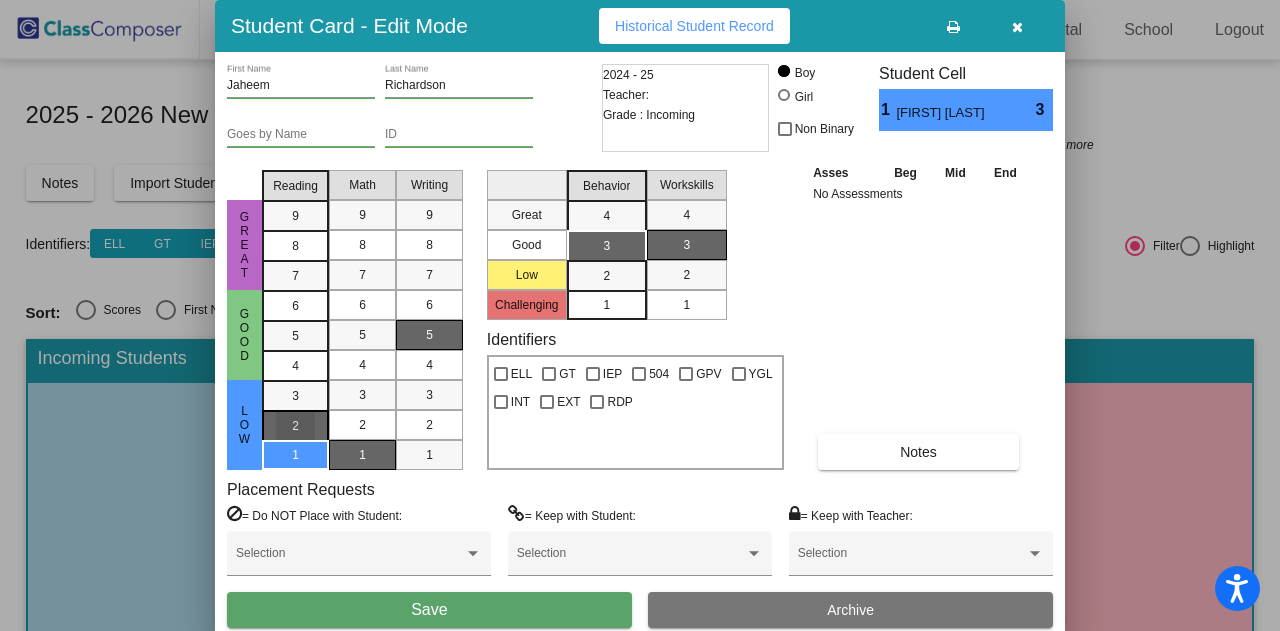 click on "2" at bounding box center [295, 396] 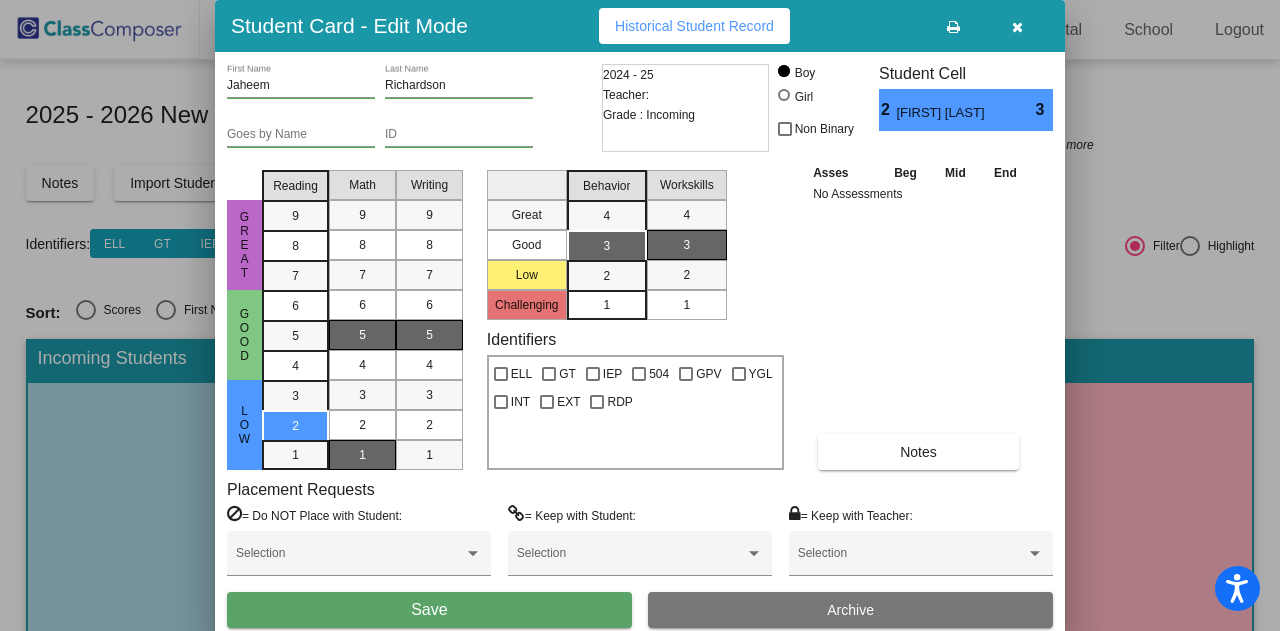 click on "5" at bounding box center (362, 335) 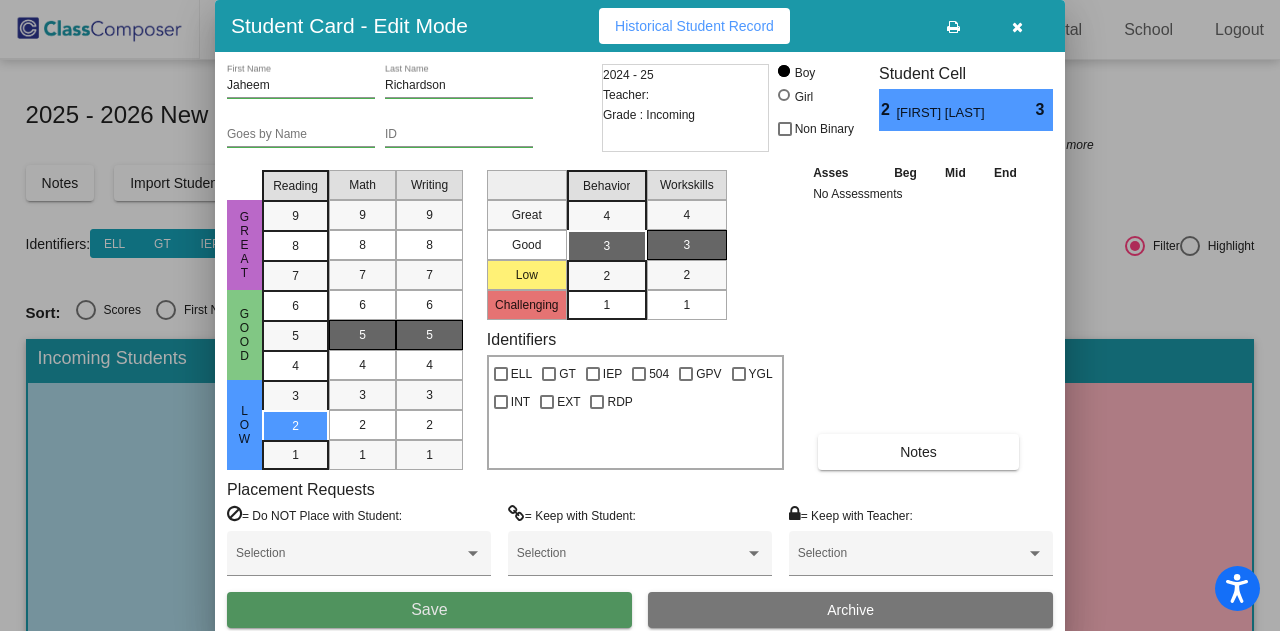 click on "Save" at bounding box center (429, 609) 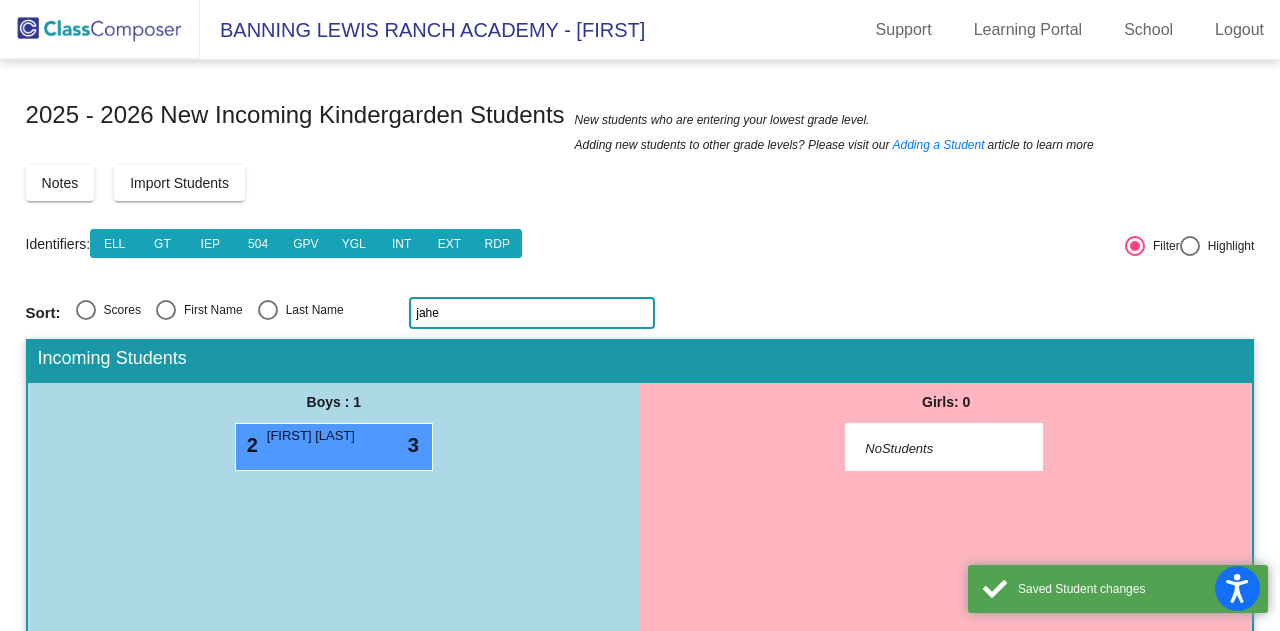 click on "jahe" 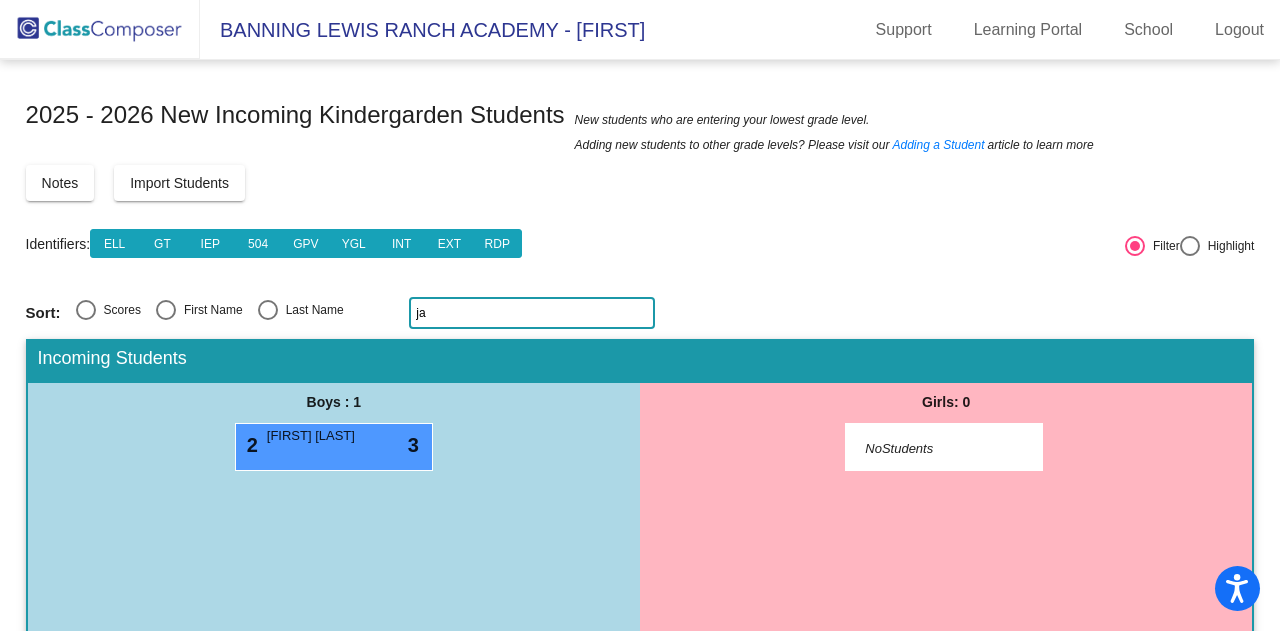 type on "j" 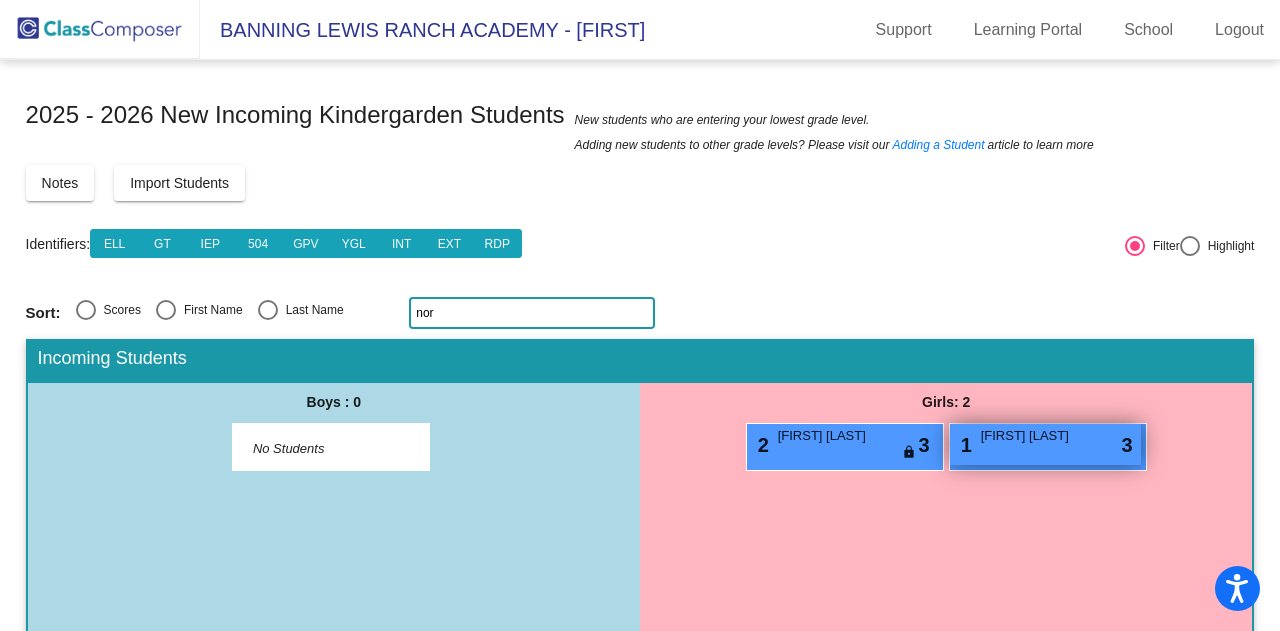 click on "Nora Skiles" at bounding box center (1031, 436) 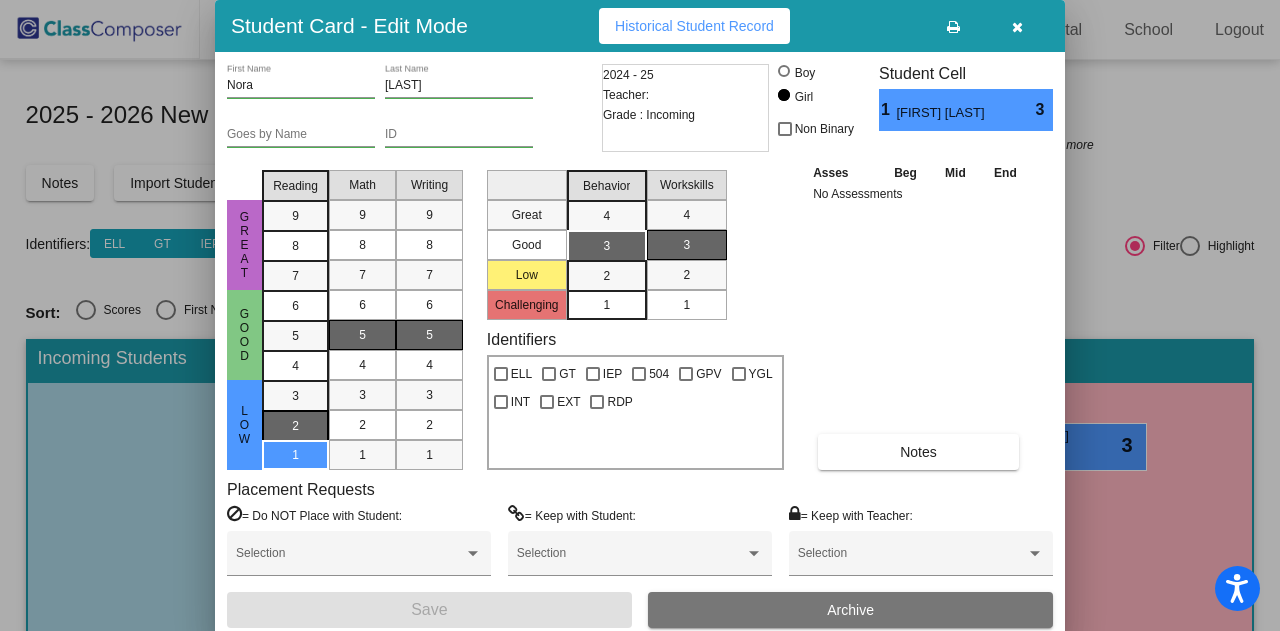 click on "2" at bounding box center (295, 396) 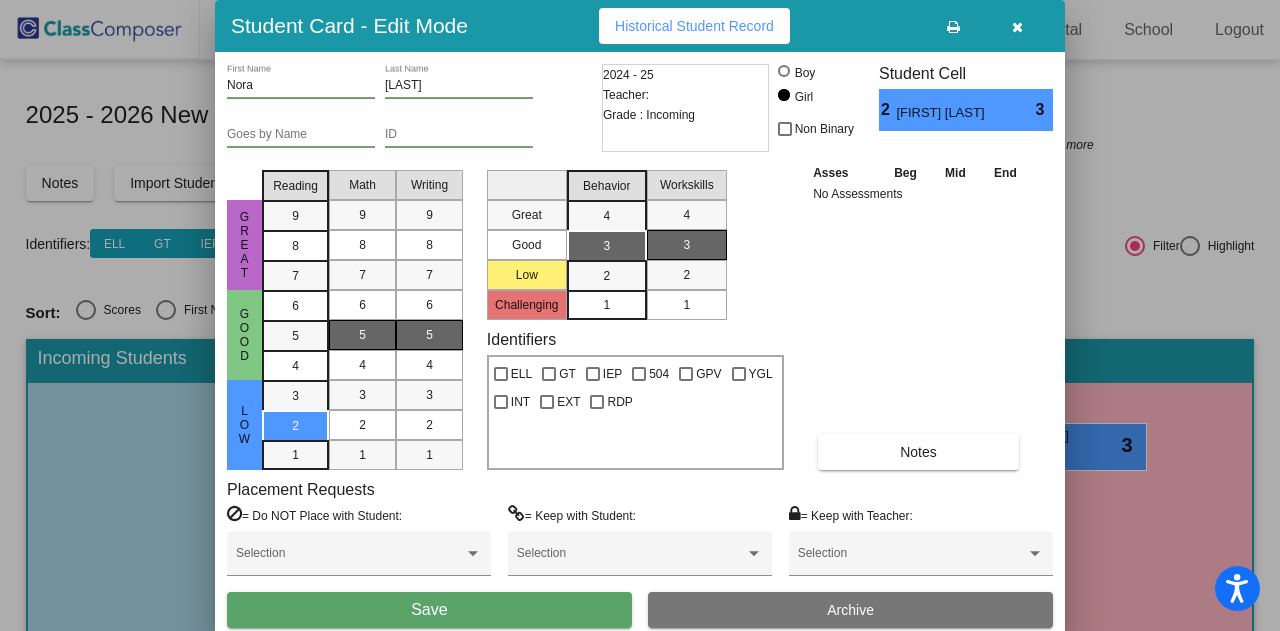 click on "Save" at bounding box center [429, 609] 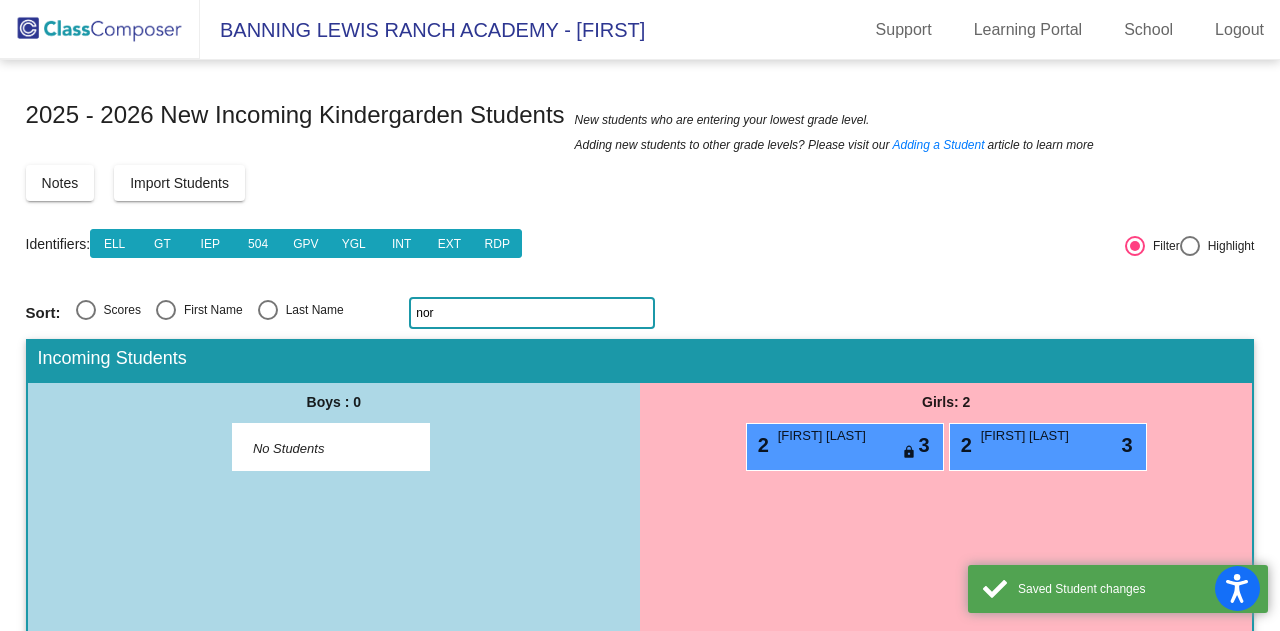 click on "nor" 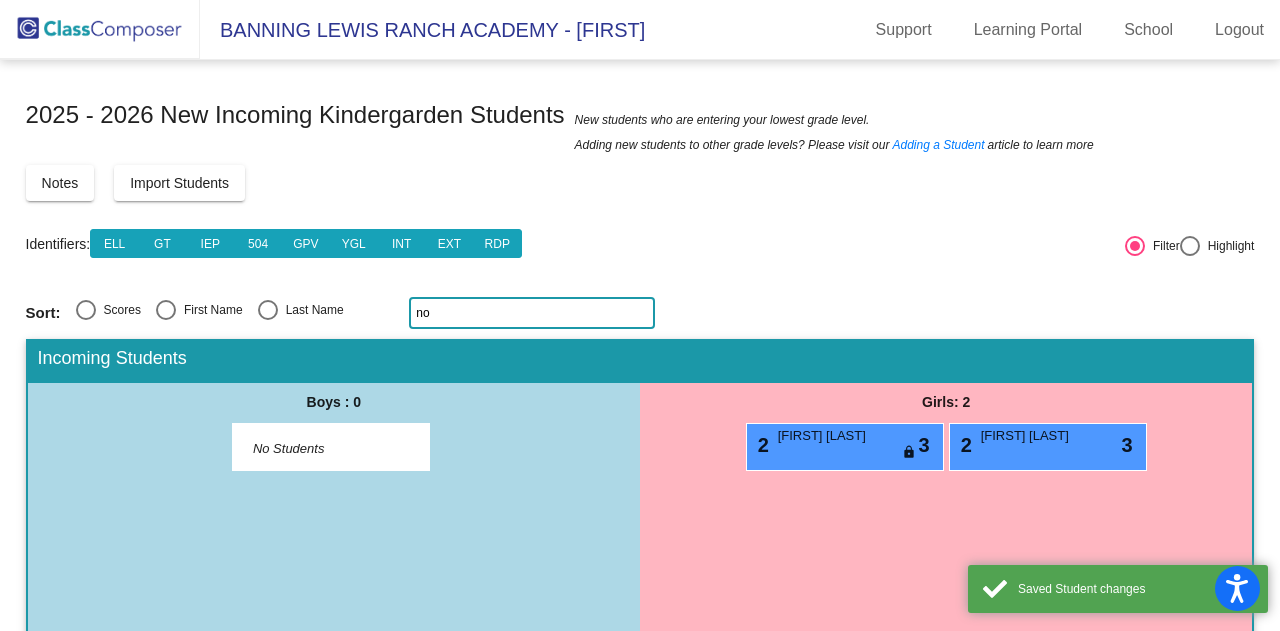 type on "n" 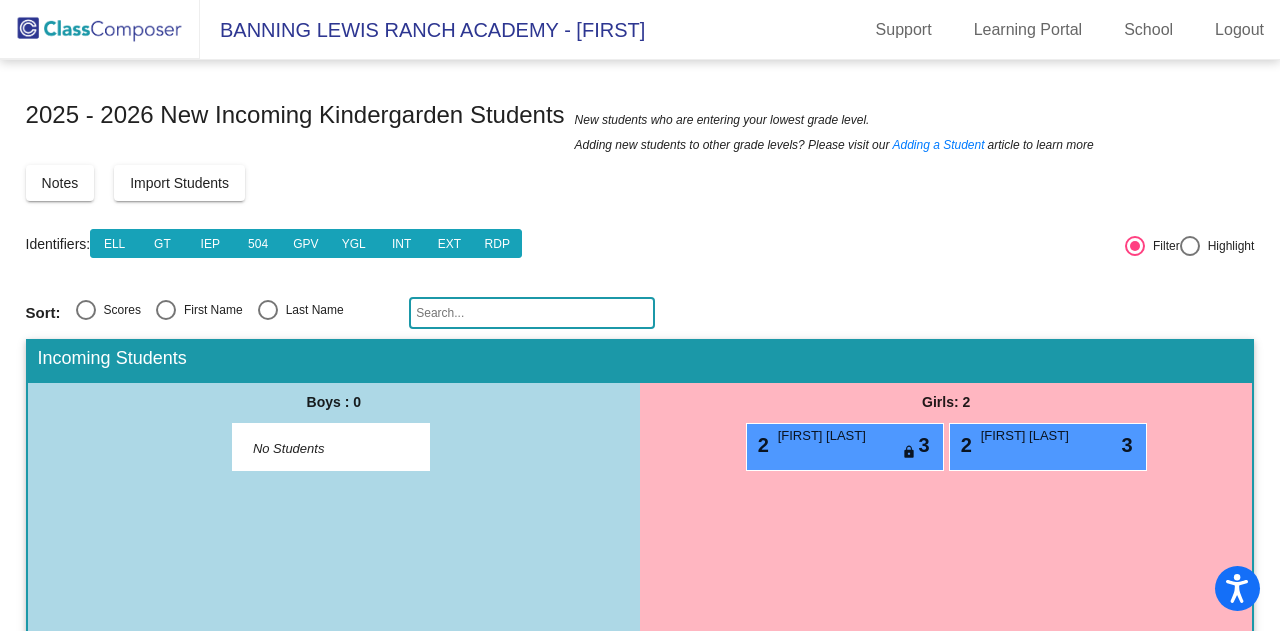 click 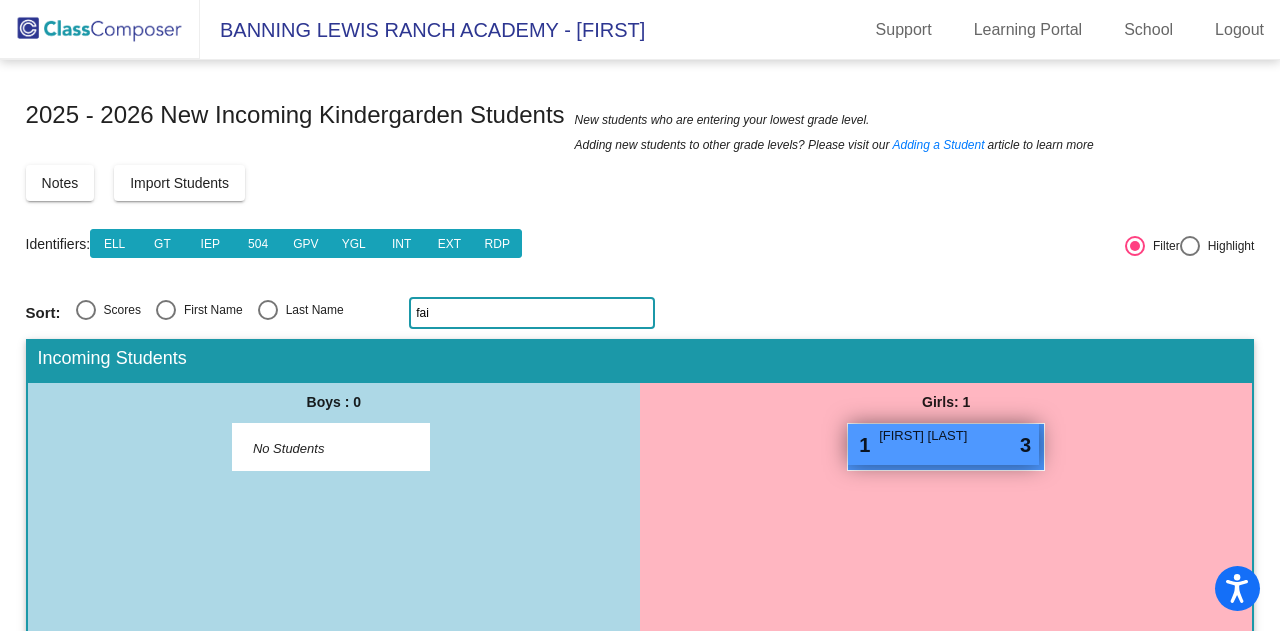 click on "Faith Gibson" at bounding box center [929, 436] 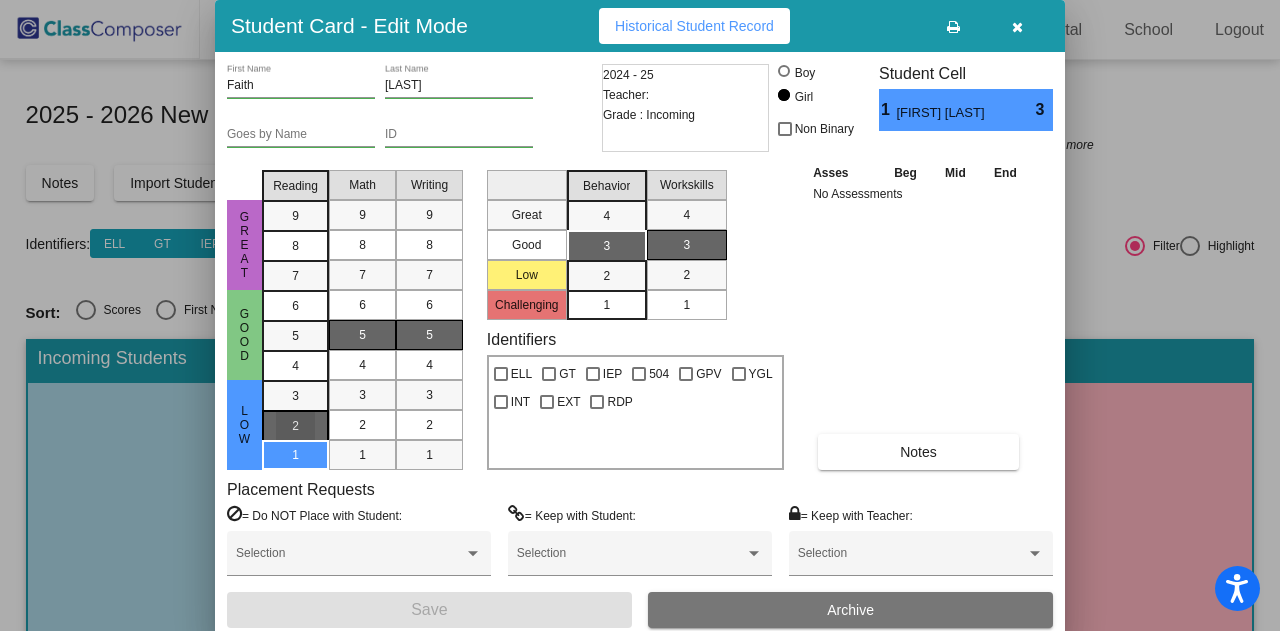 click on "2" at bounding box center [295, 396] 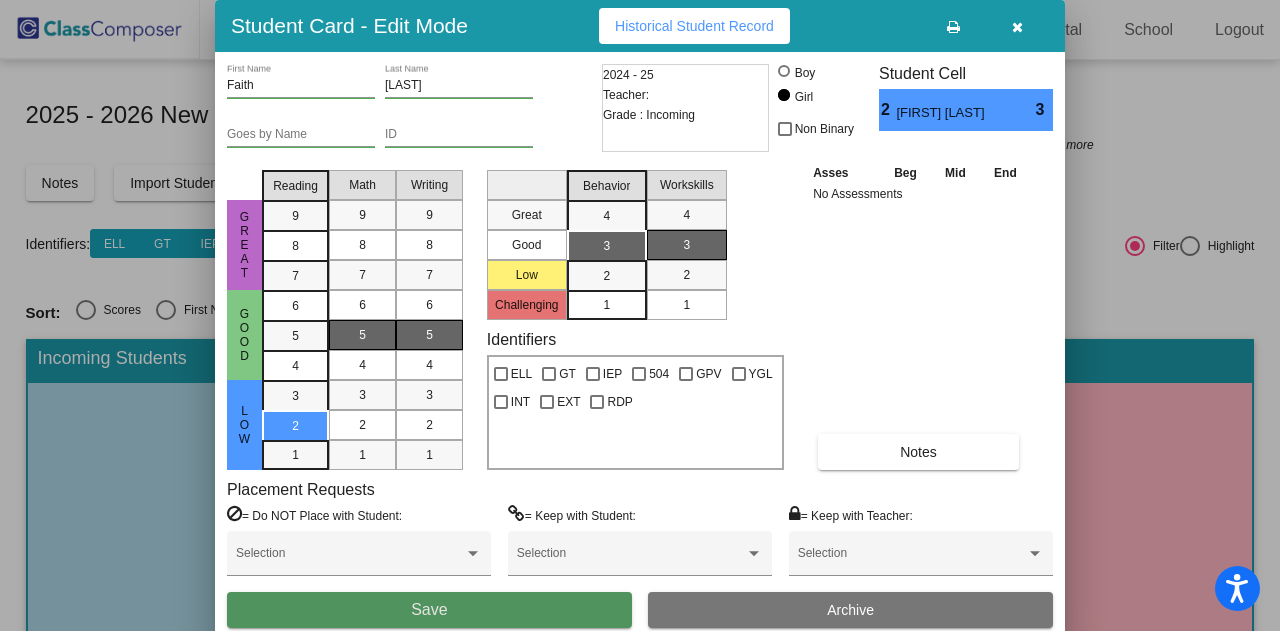 click on "Save" at bounding box center (429, 609) 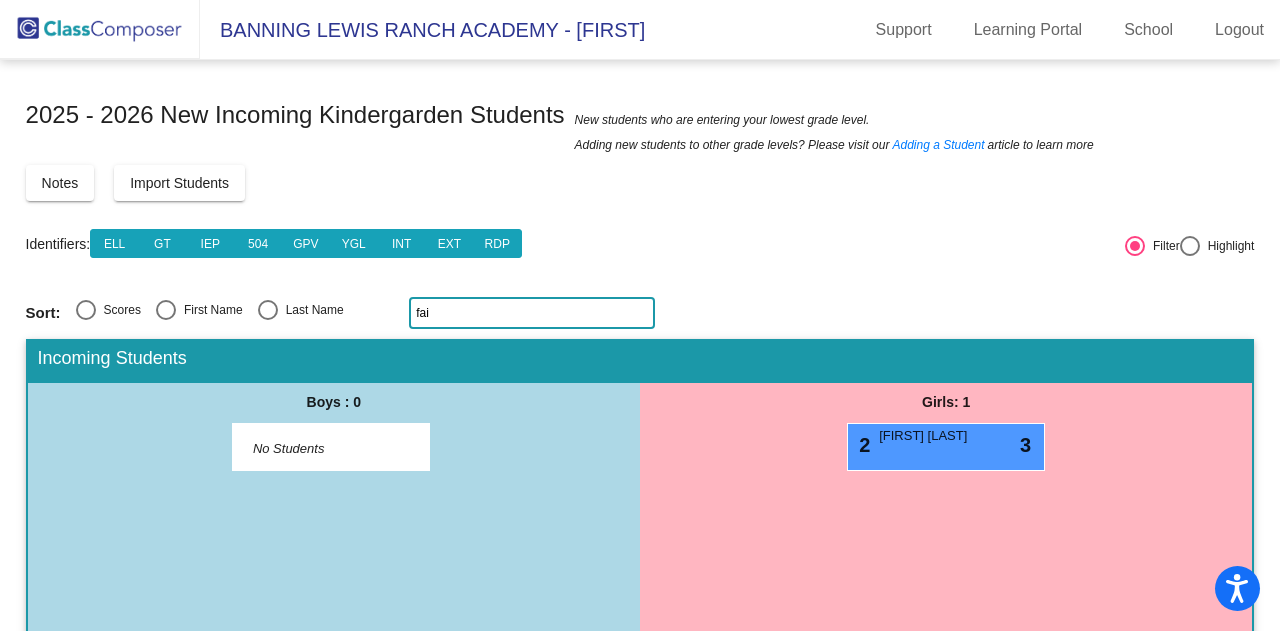 click on "fai" 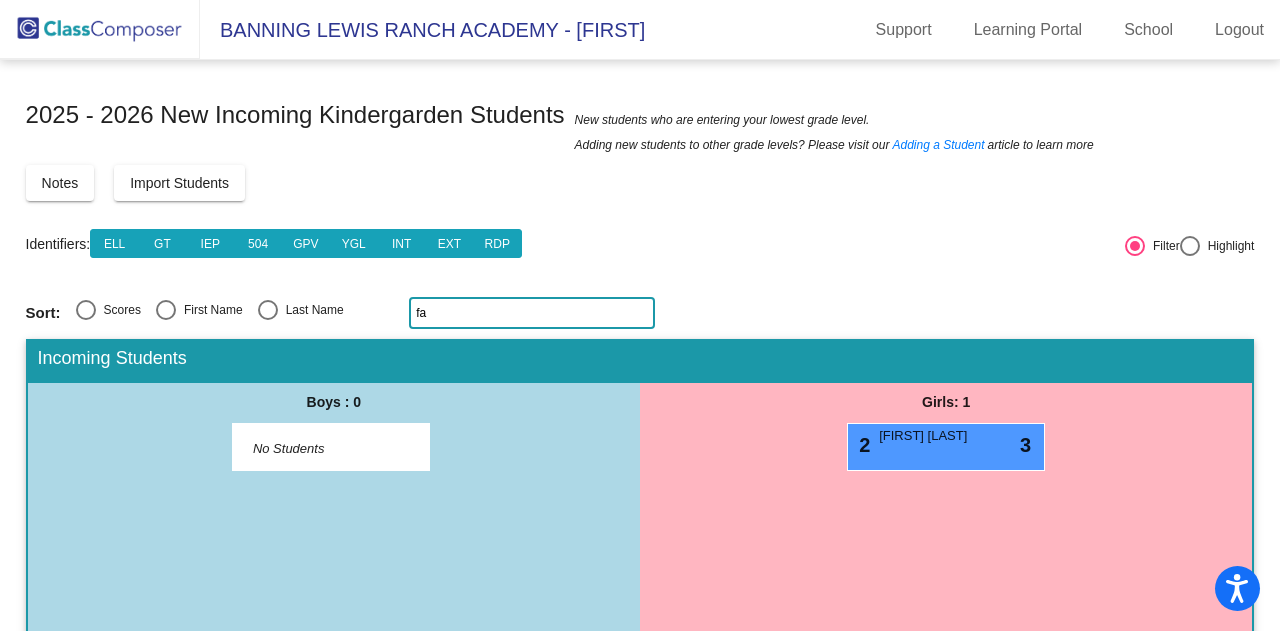 type on "f" 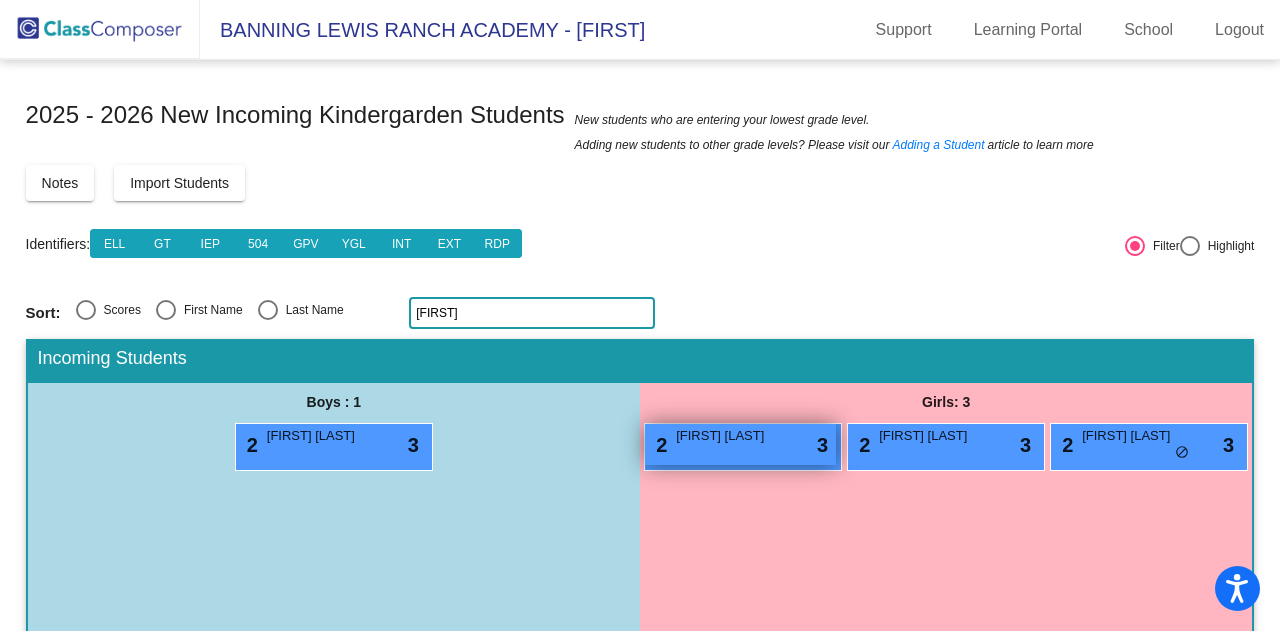 click on "Charlotte Carter" at bounding box center (726, 436) 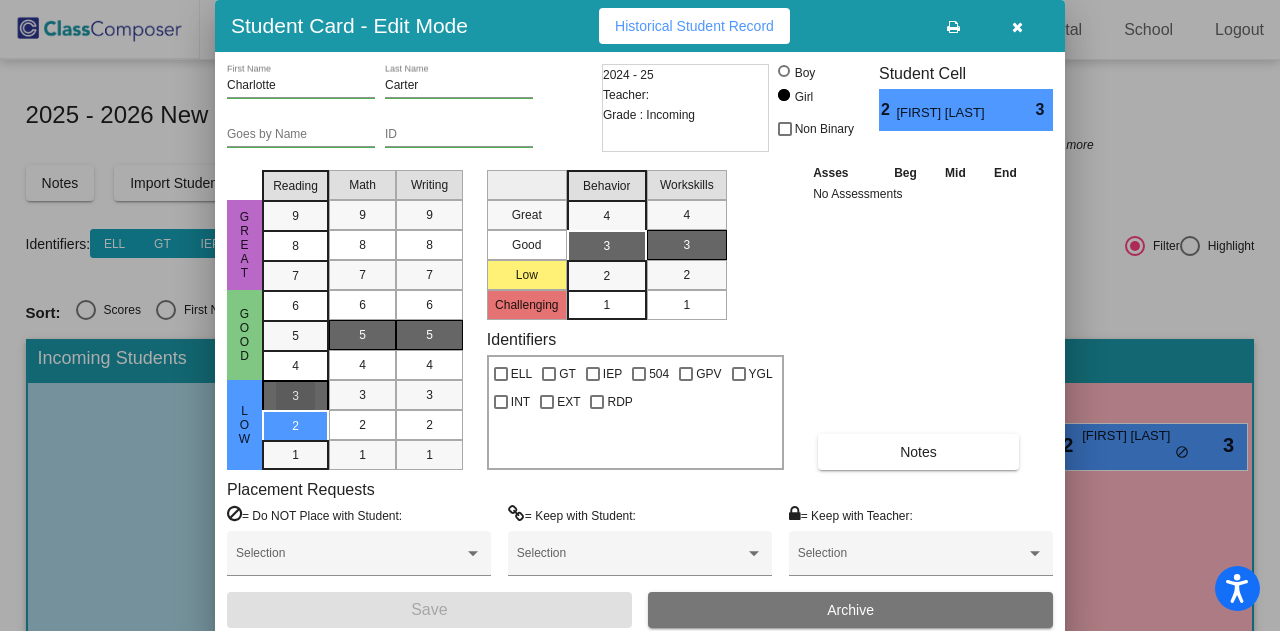 click on "3" at bounding box center [295, 396] 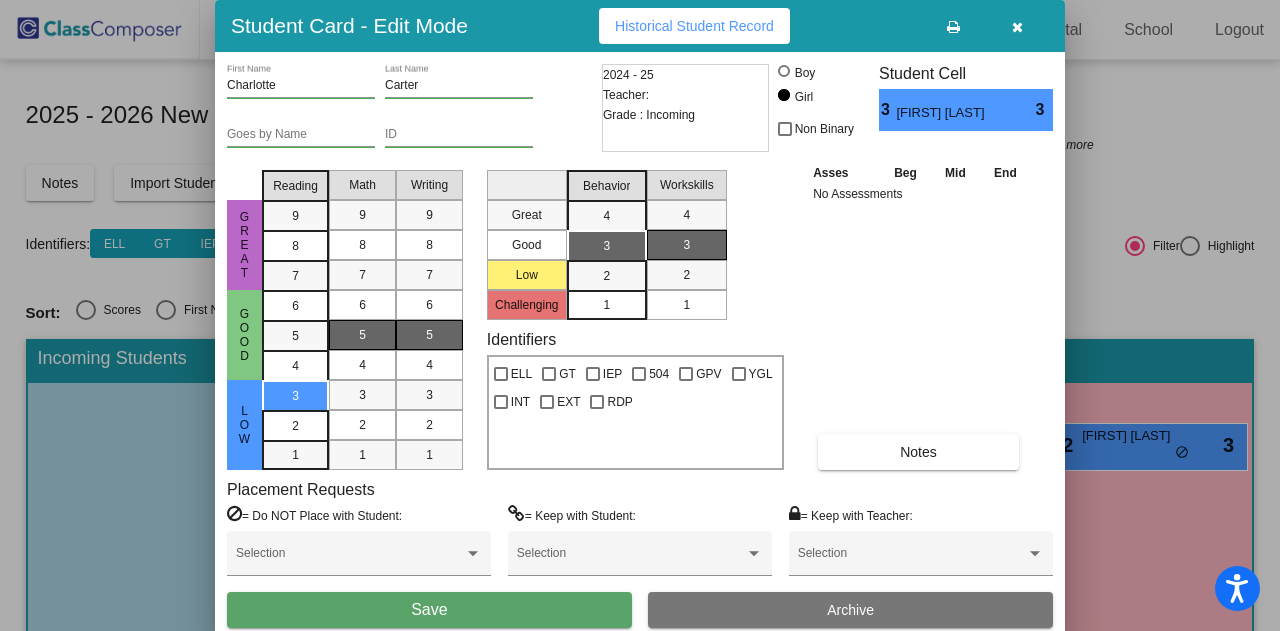 click on "Save" at bounding box center [429, 609] 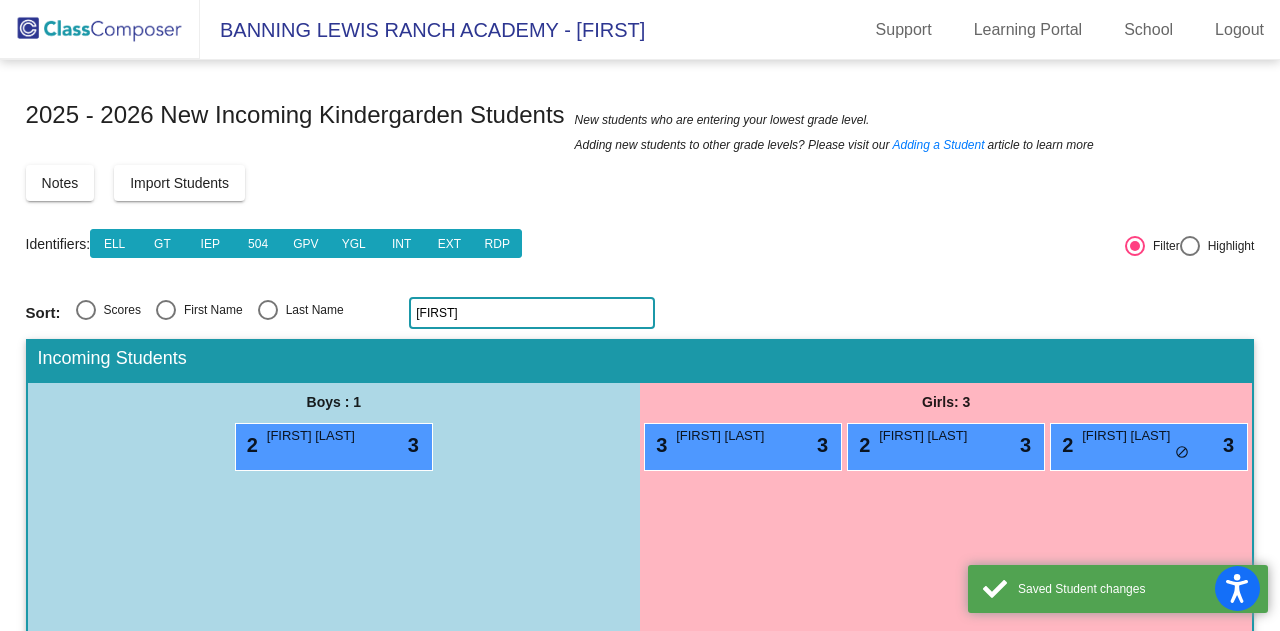 click on "char" 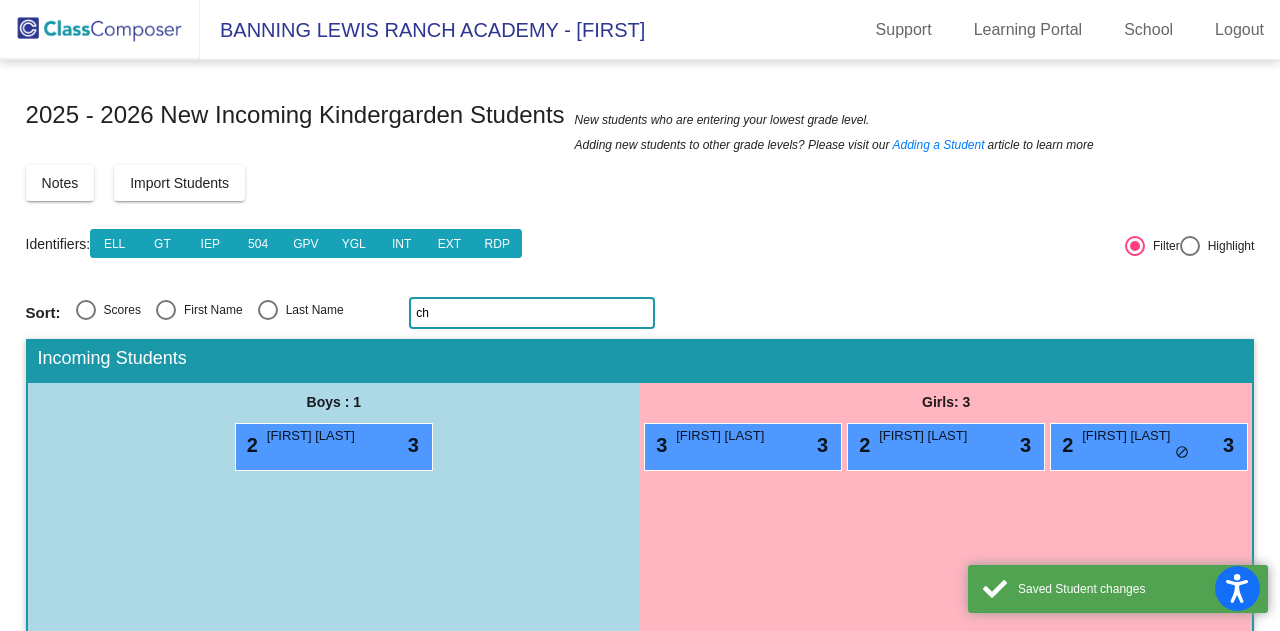 type on "c" 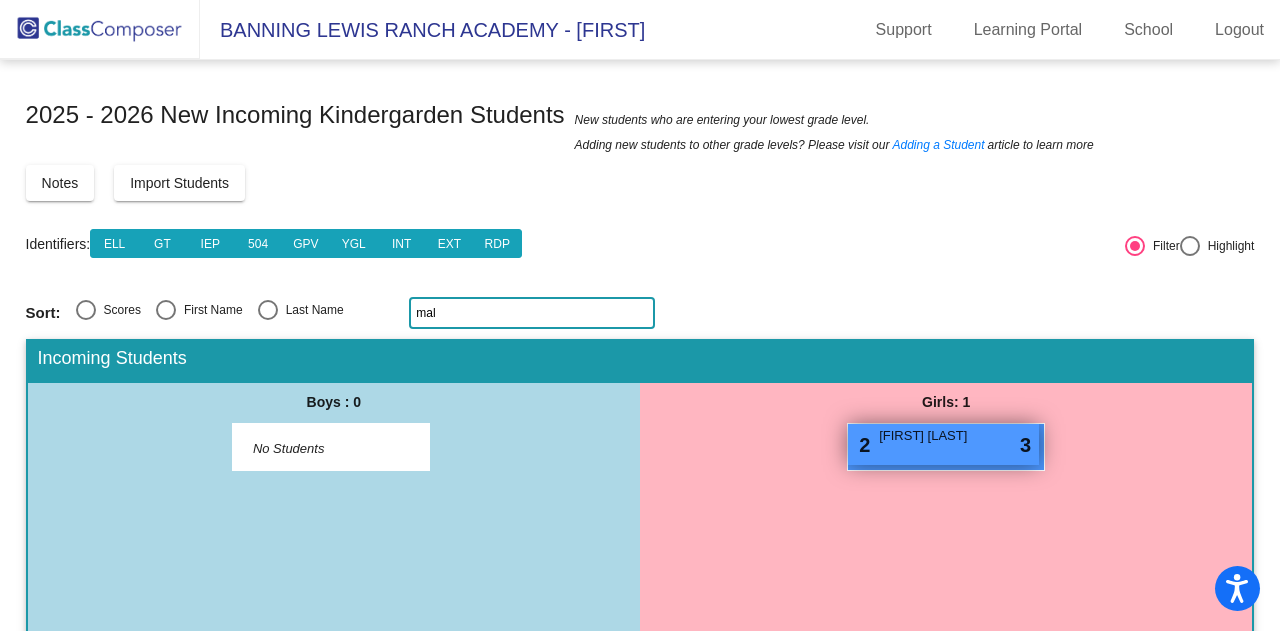 click on "2 Malaya Sumilang lock do_not_disturb_alt 3" at bounding box center (943, 444) 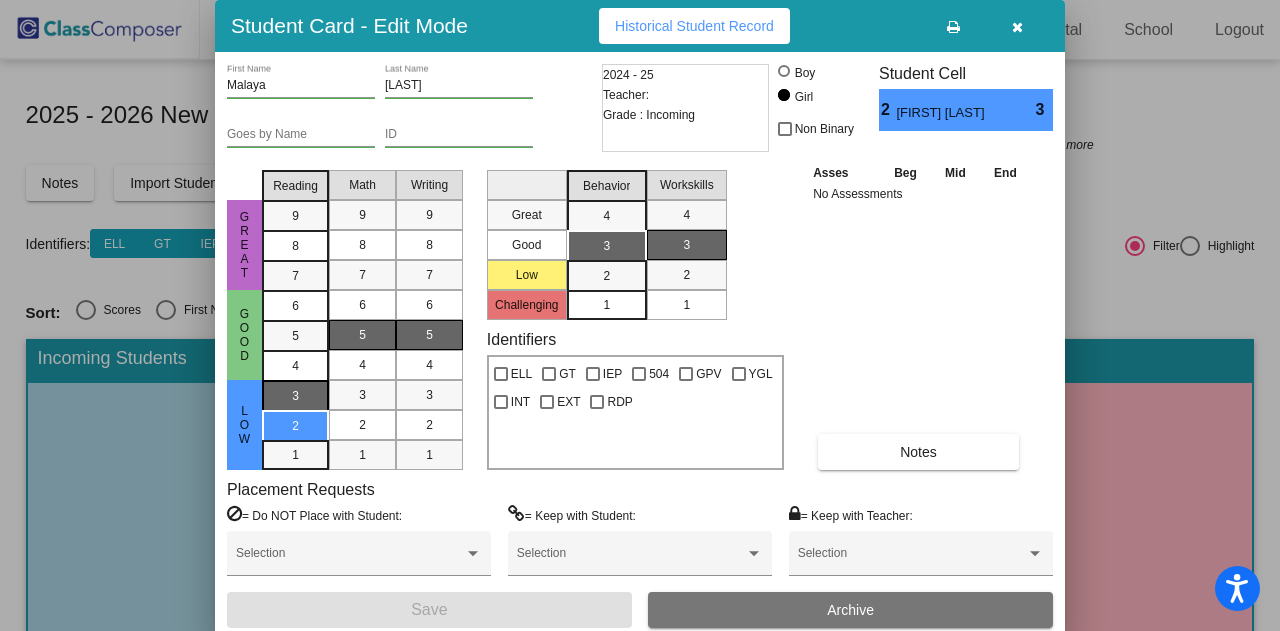 click on "3" at bounding box center (295, 396) 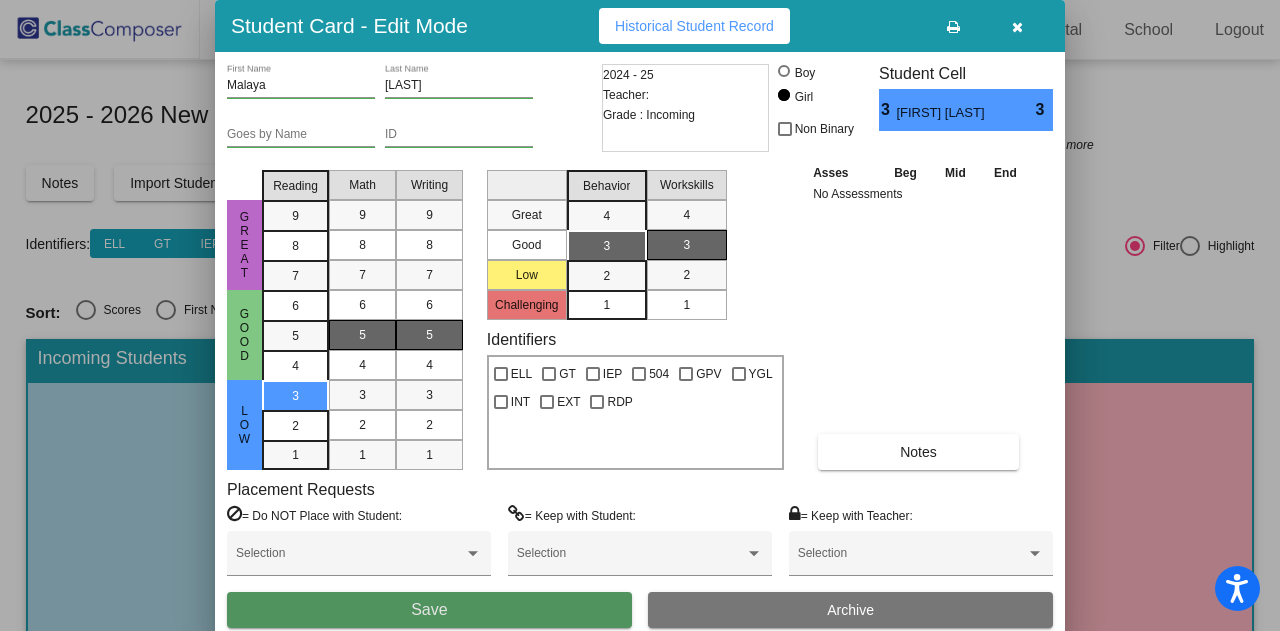 click on "Save" at bounding box center [429, 609] 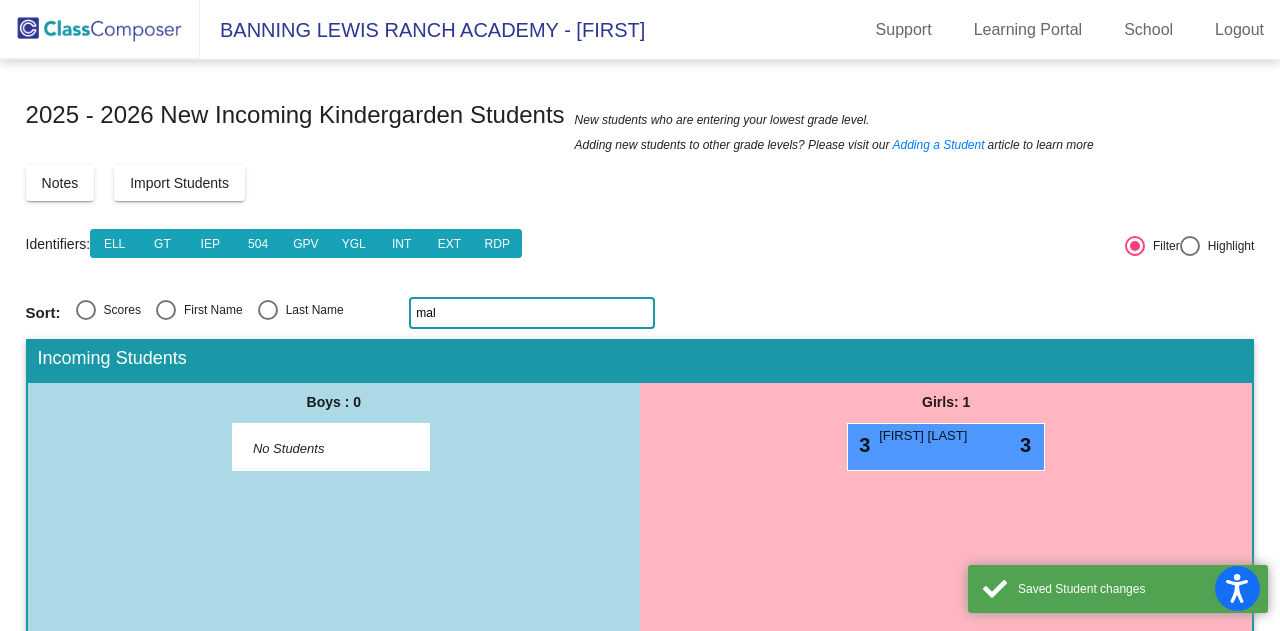 click on "mal" 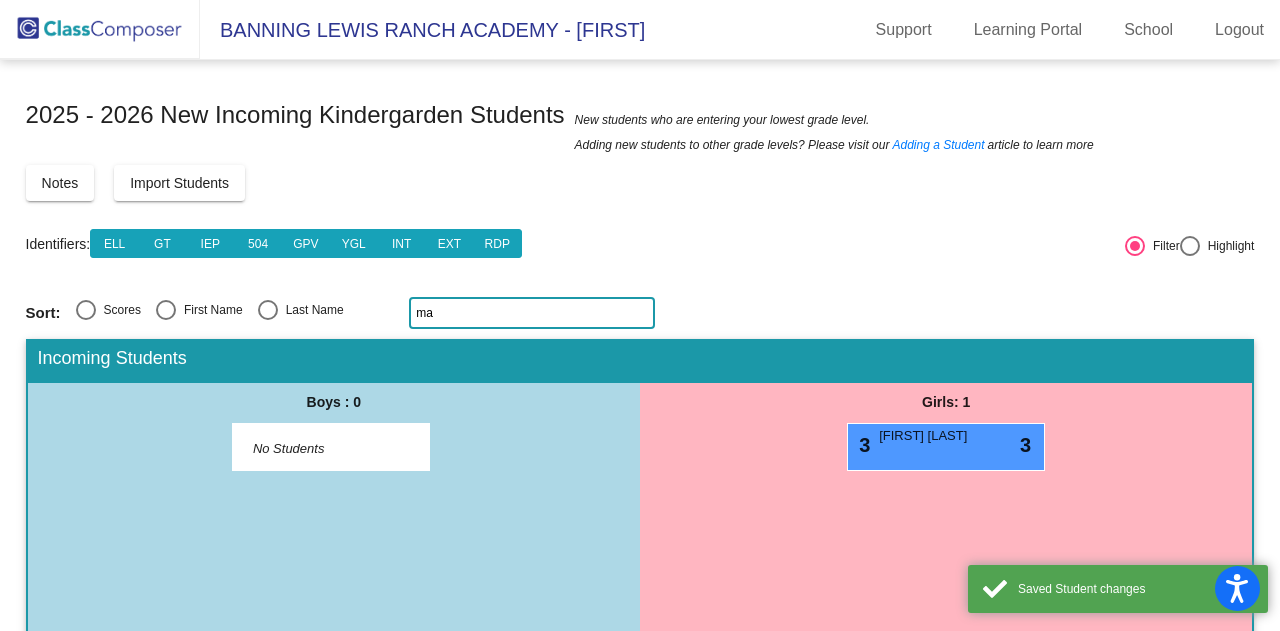 type on "m" 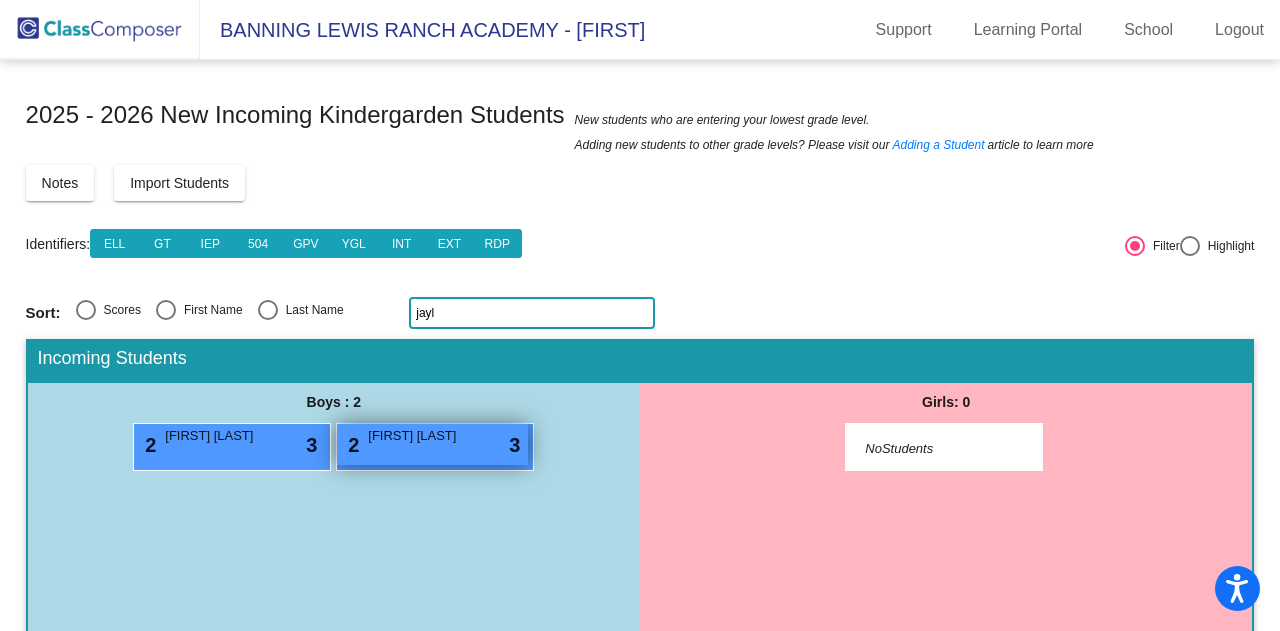 click on "Jaylon Holmes" at bounding box center [418, 436] 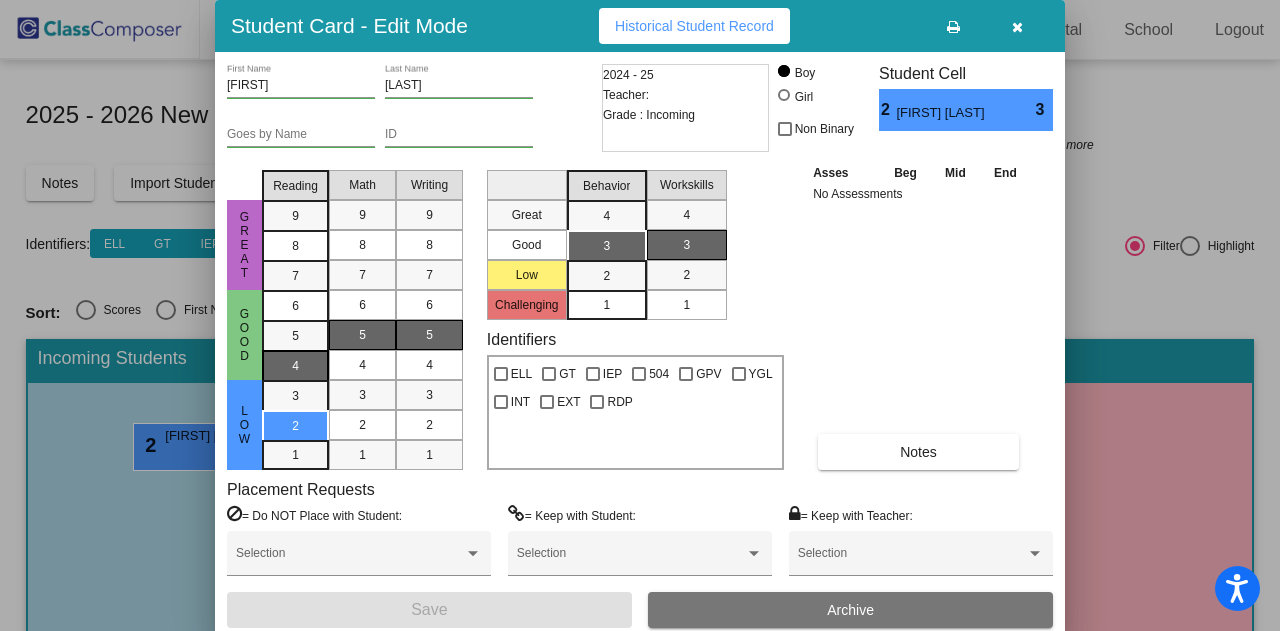 click on "4" at bounding box center (295, 306) 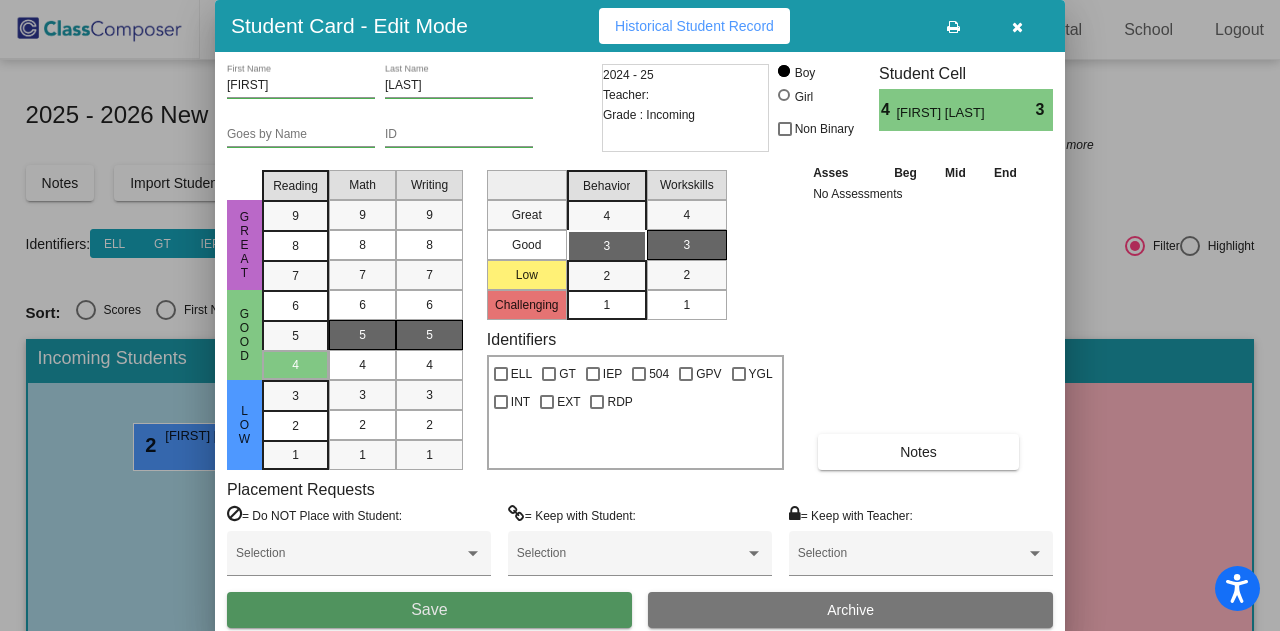 click on "Save" at bounding box center [429, 610] 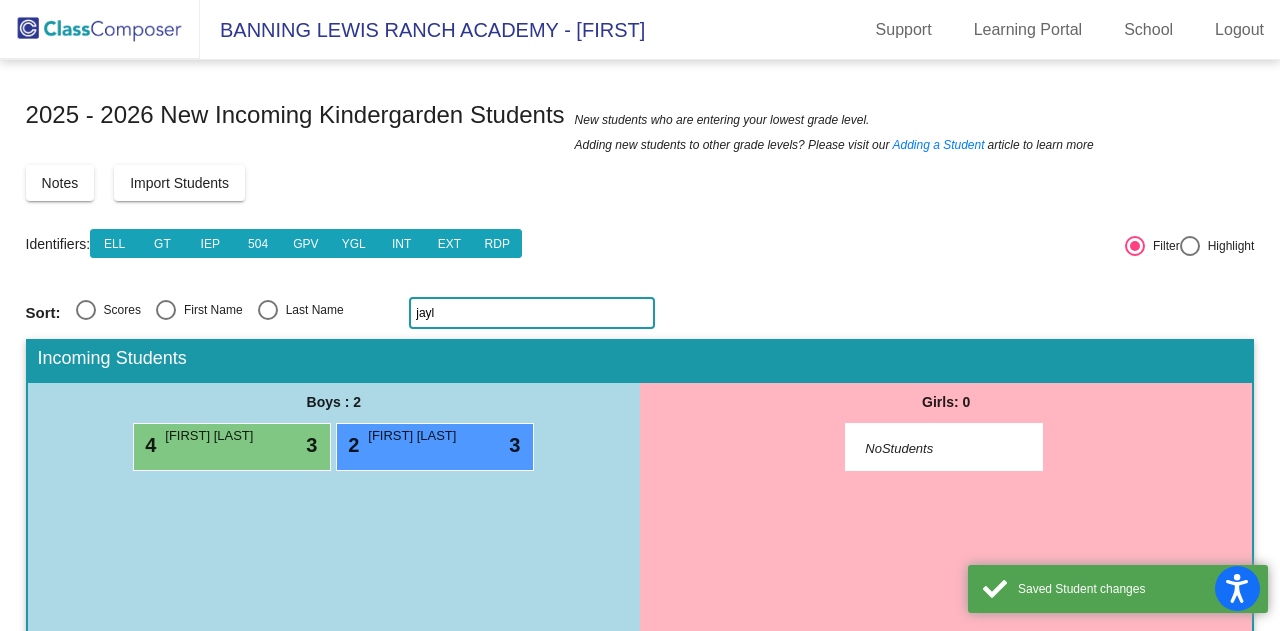click on "jayl" 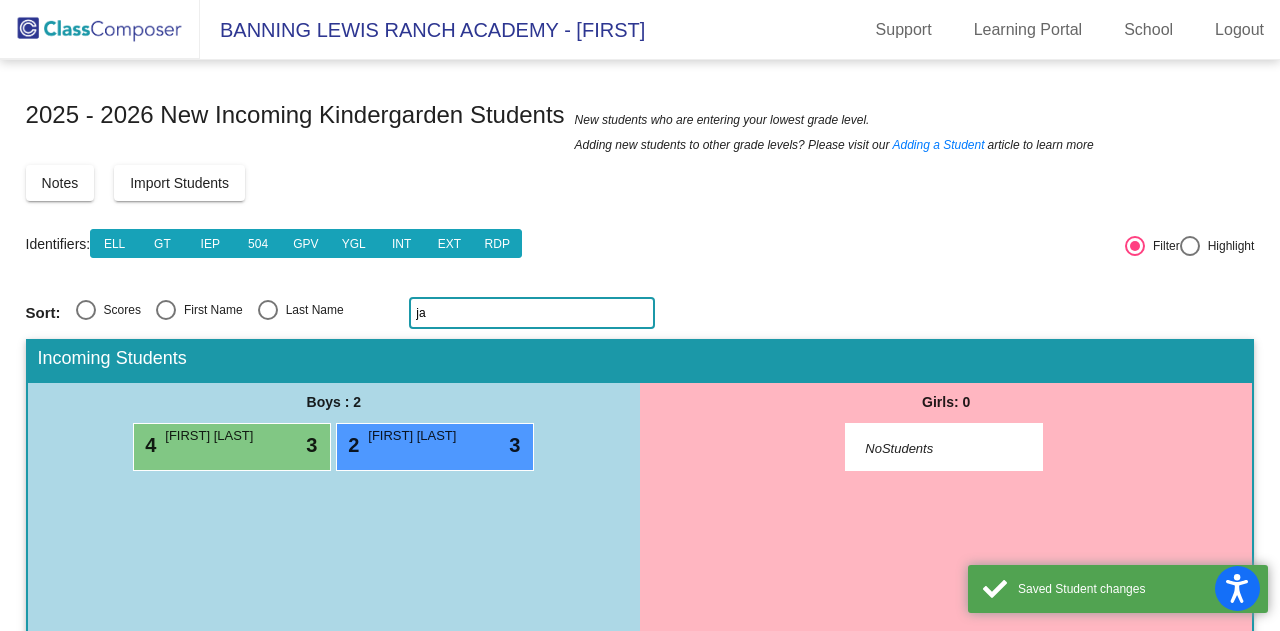 type on "j" 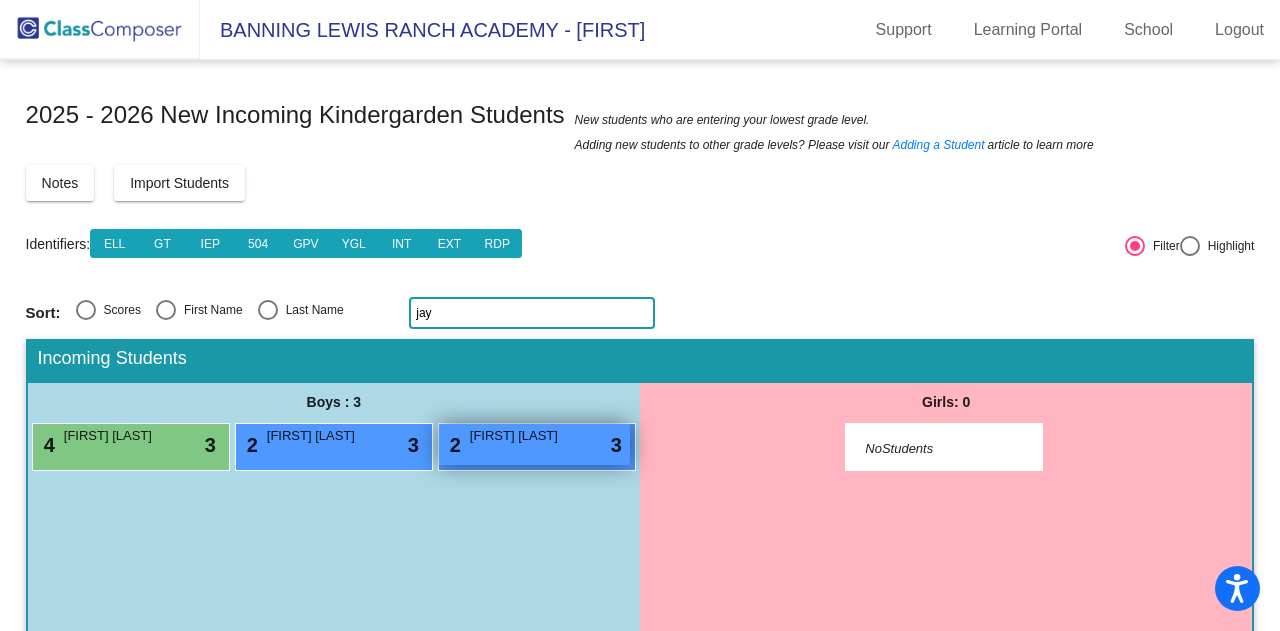 click on "2 Jayden Wright lock do_not_disturb_alt 3" at bounding box center (534, 444) 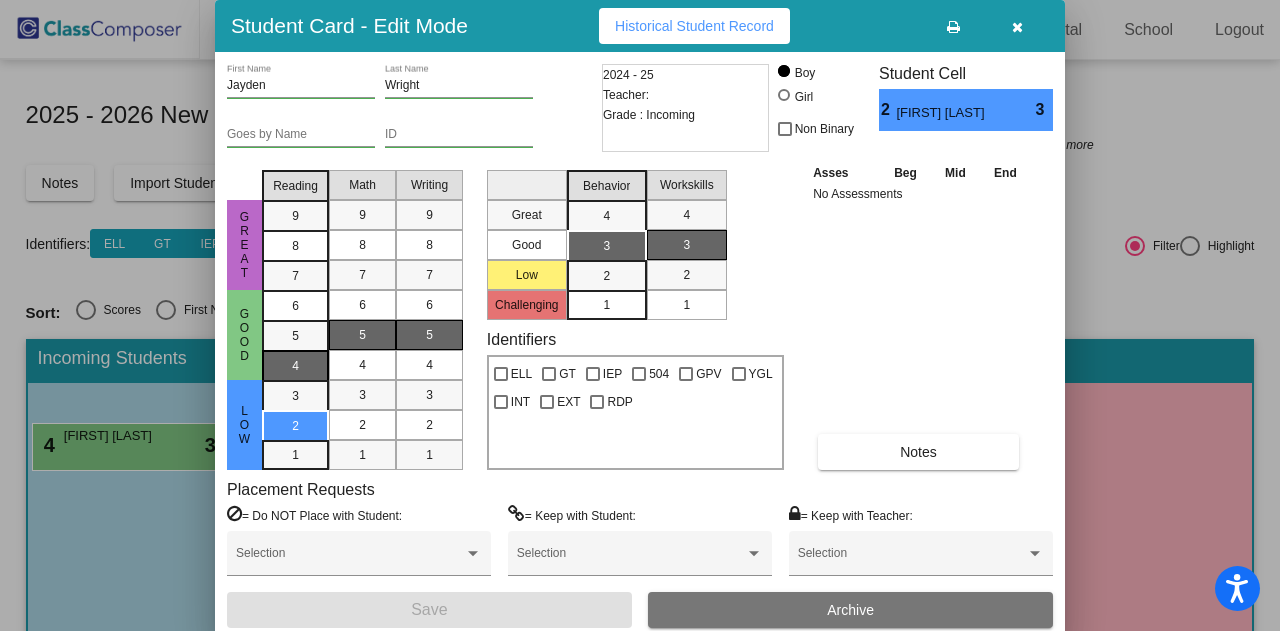 click on "4" at bounding box center [295, 306] 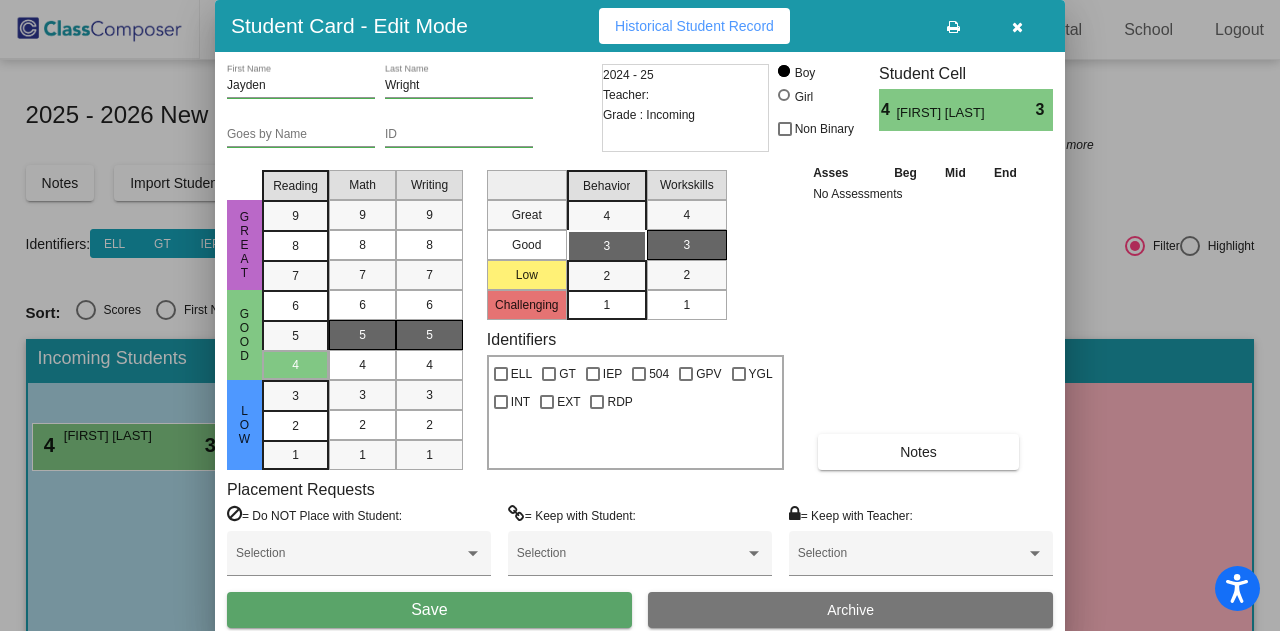 click on "Save" at bounding box center [429, 609] 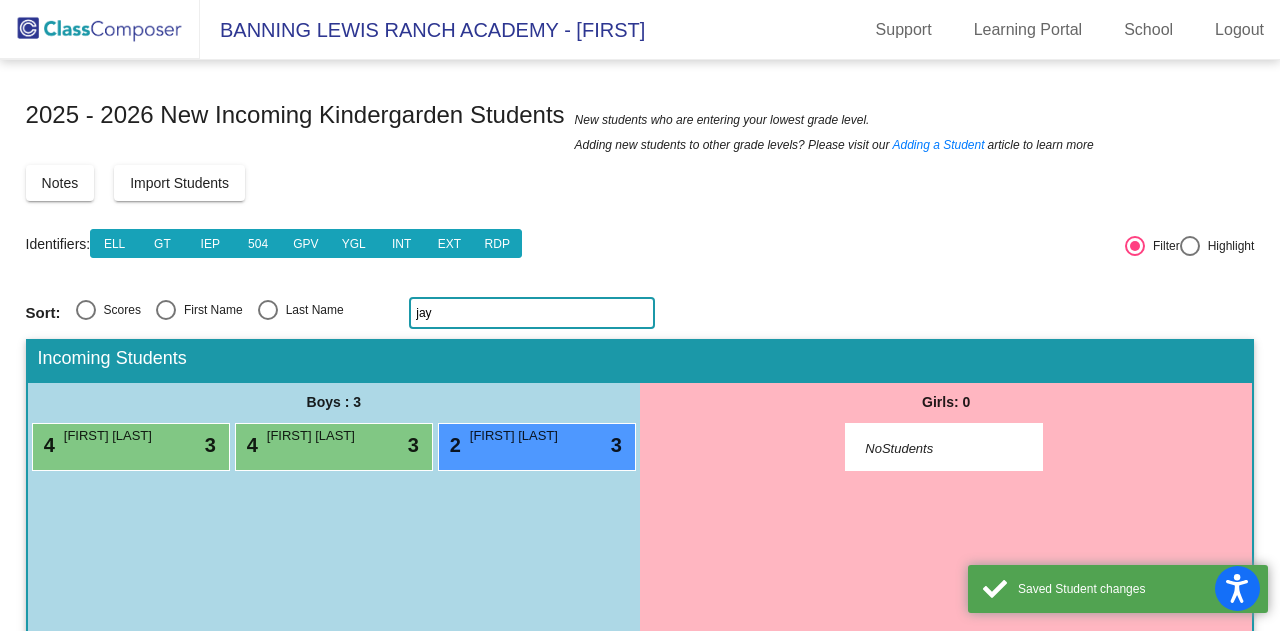 click on "jay" 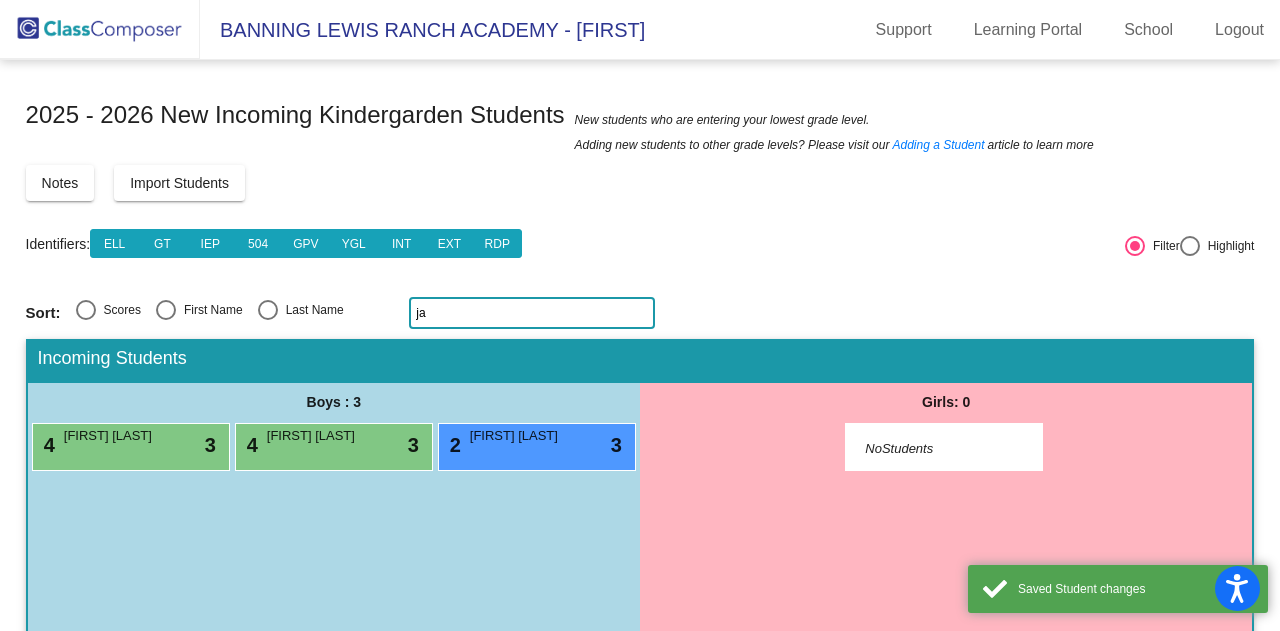 type on "j" 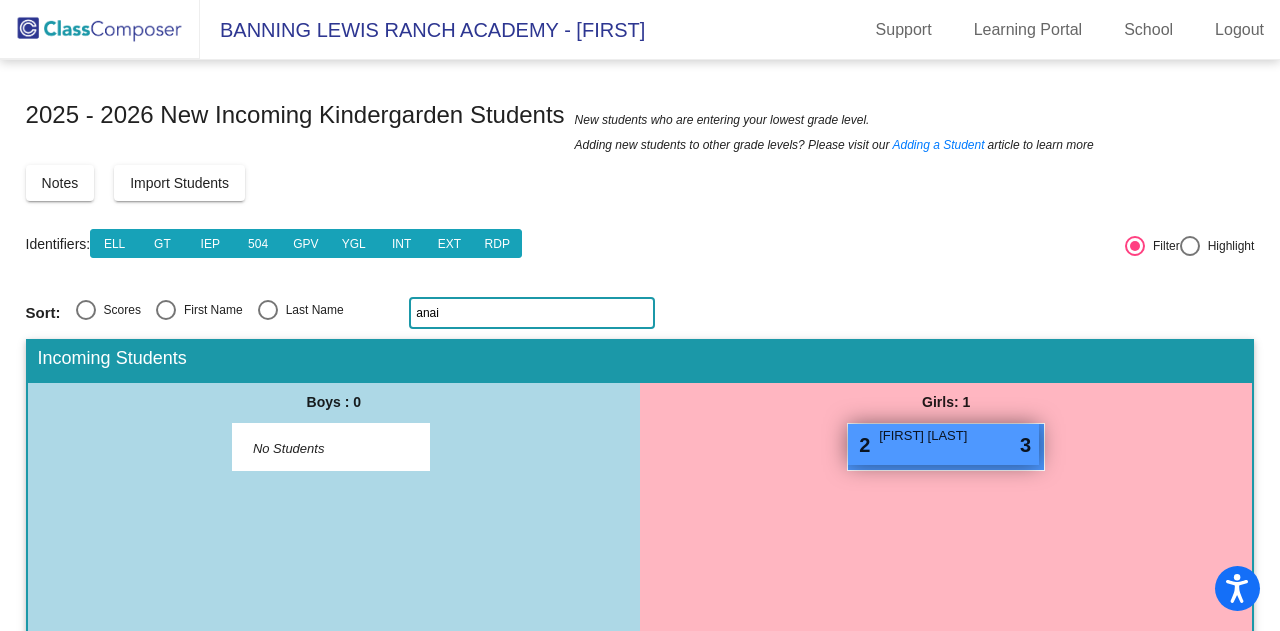 click on "2 Anaiya Weaver lock do_not_disturb_alt 3" at bounding box center [943, 444] 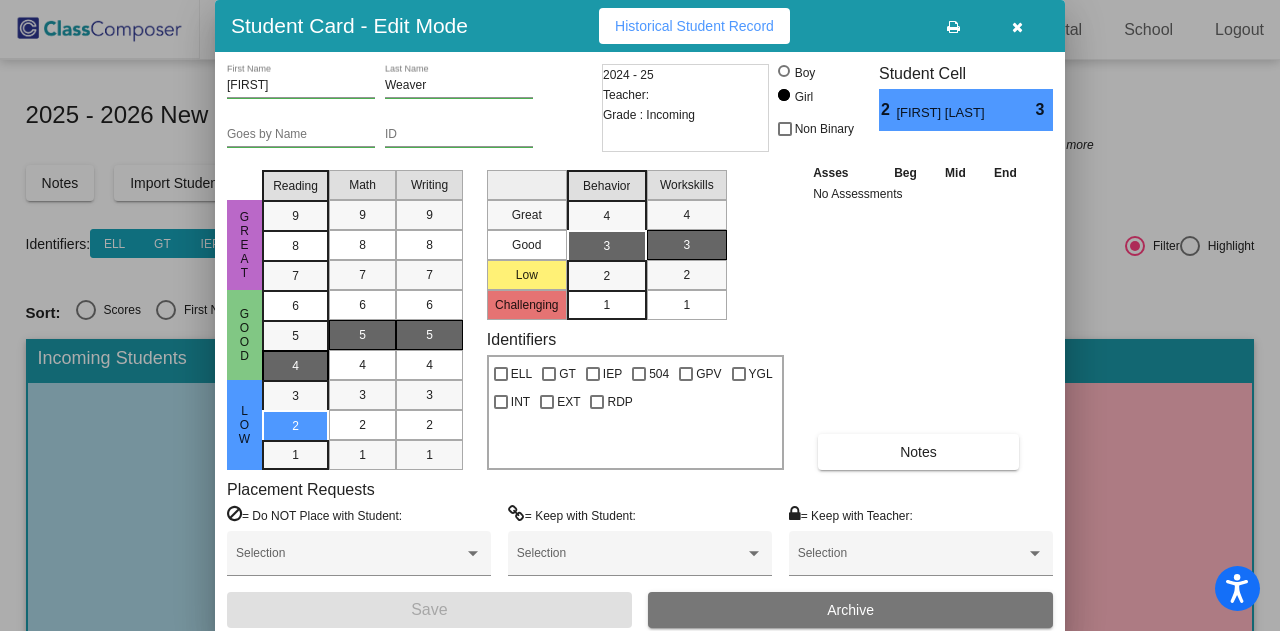 click on "4" at bounding box center (295, 306) 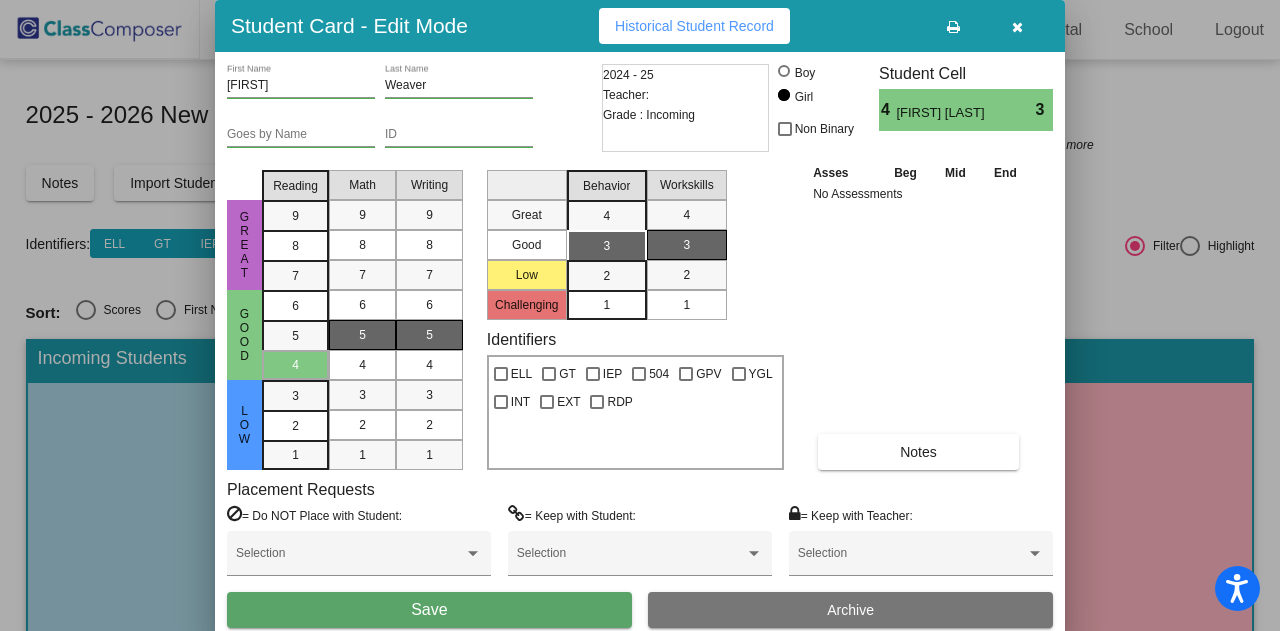 click on "Save" at bounding box center (429, 609) 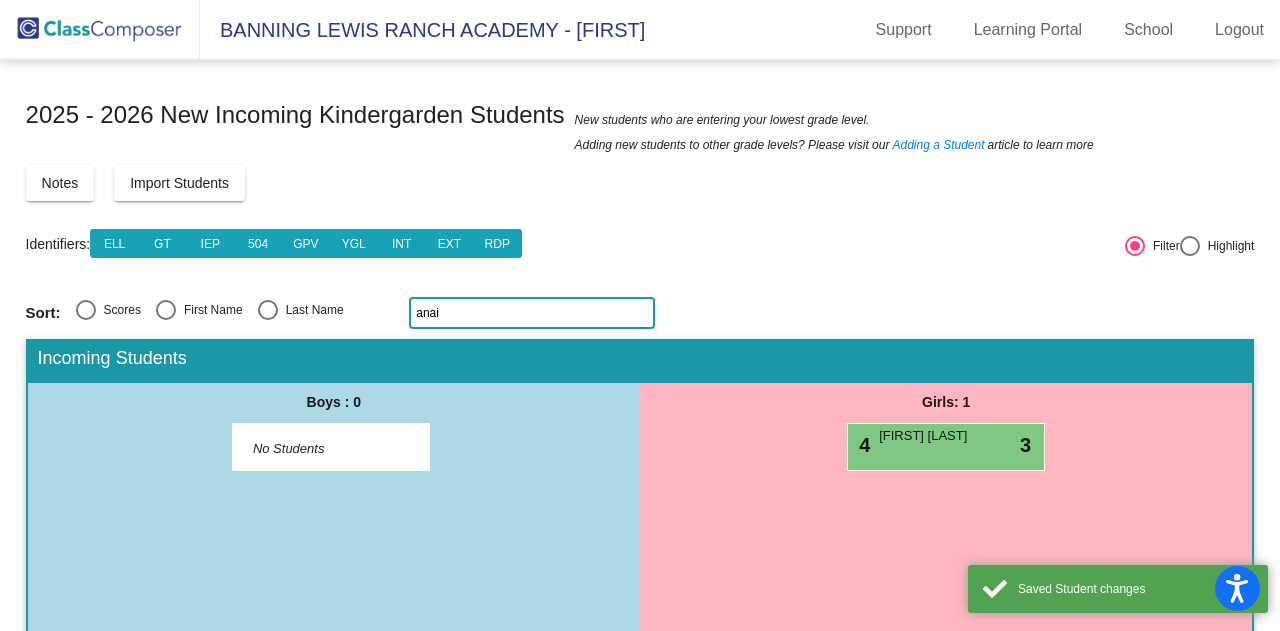 click on "anai" 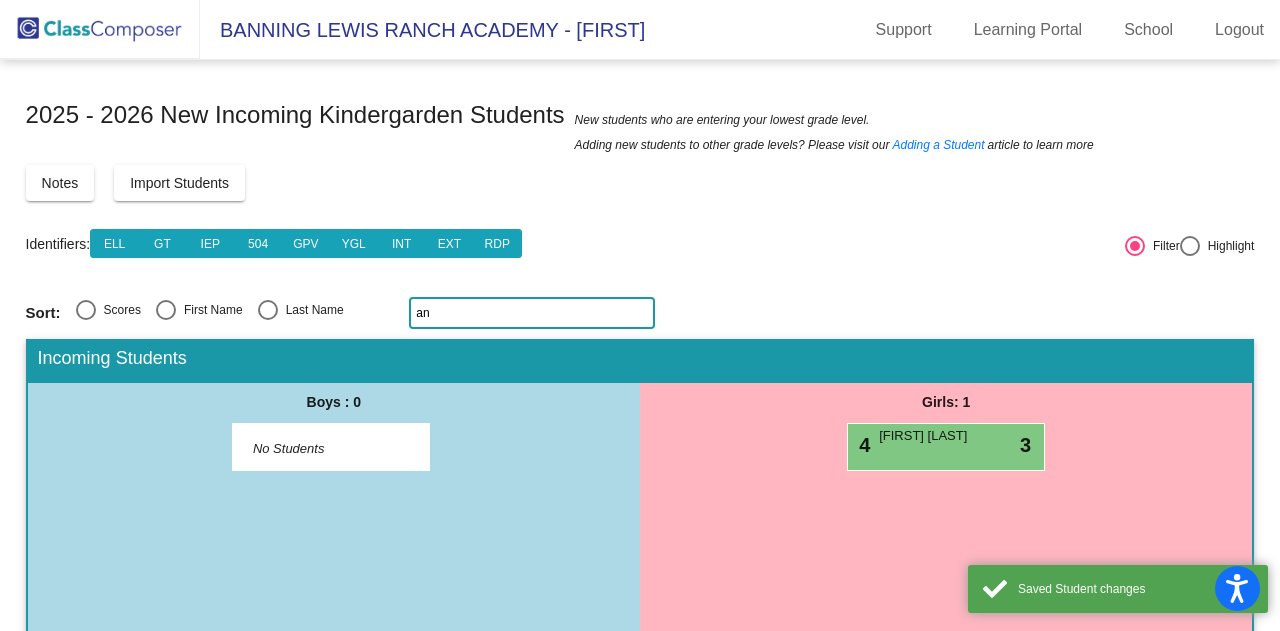 type on "a" 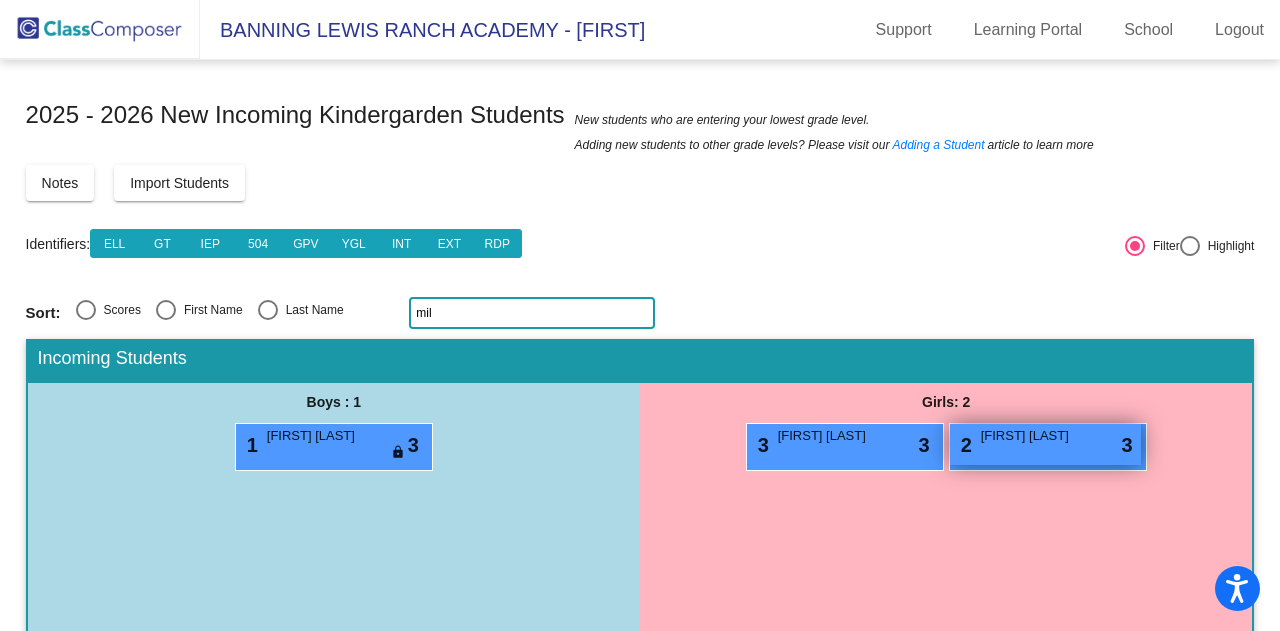 click on "Mila Alfini" at bounding box center [1031, 436] 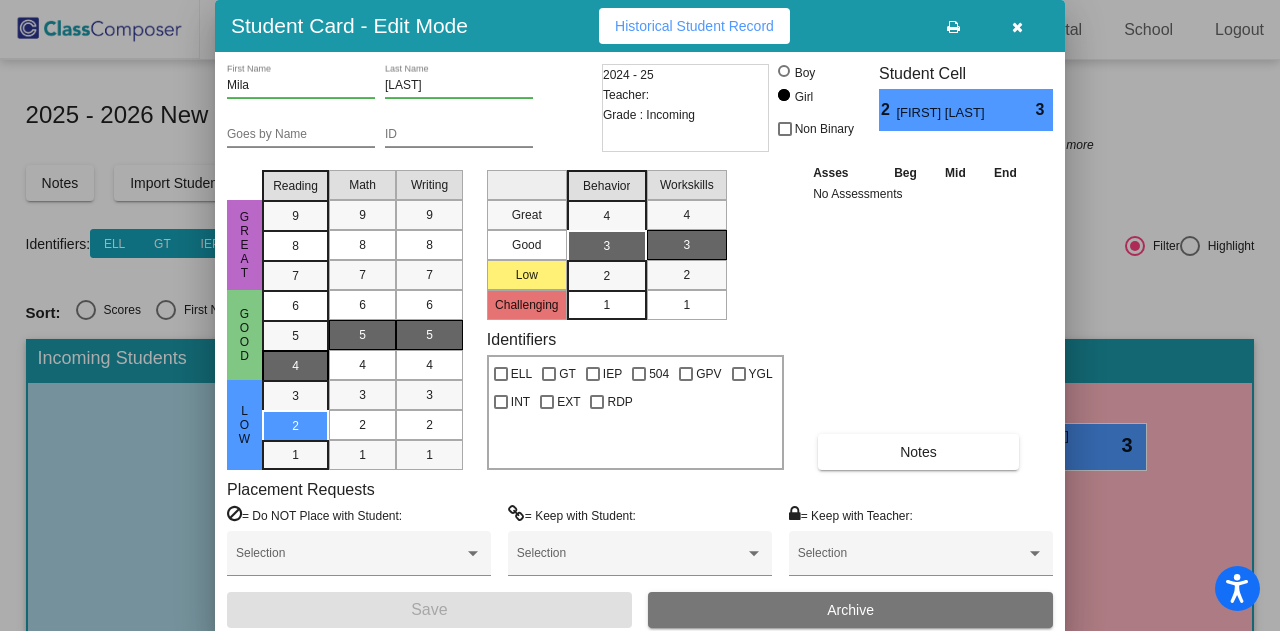 click on "4" at bounding box center (295, 306) 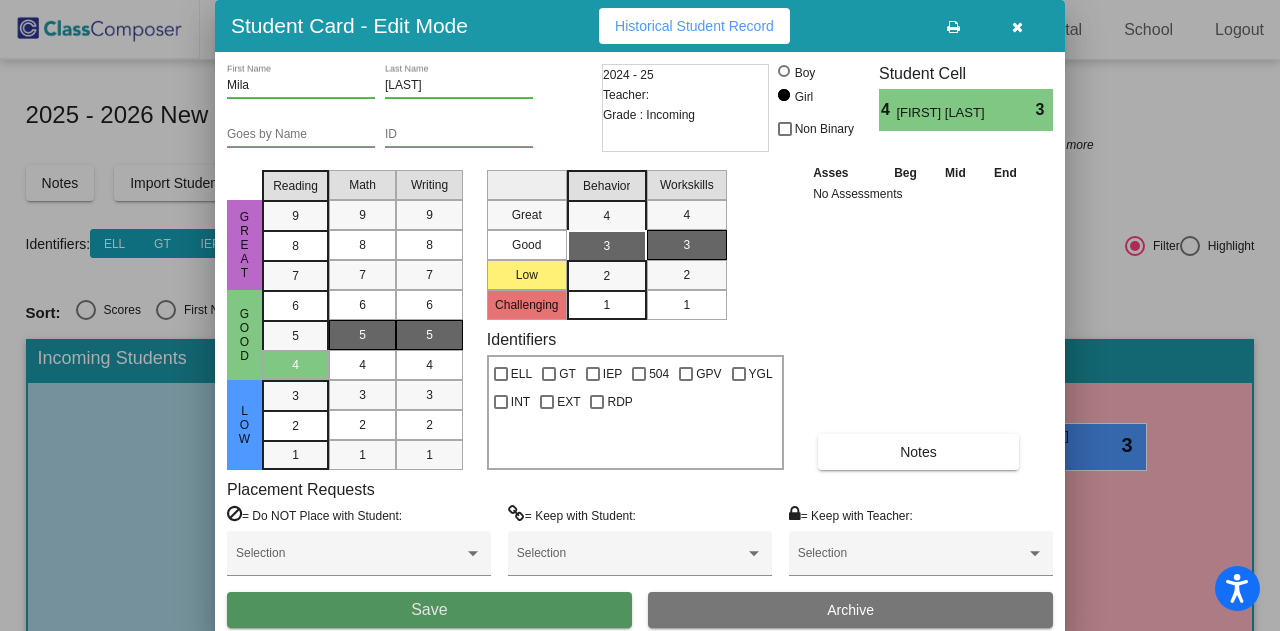 click on "Save" at bounding box center [429, 609] 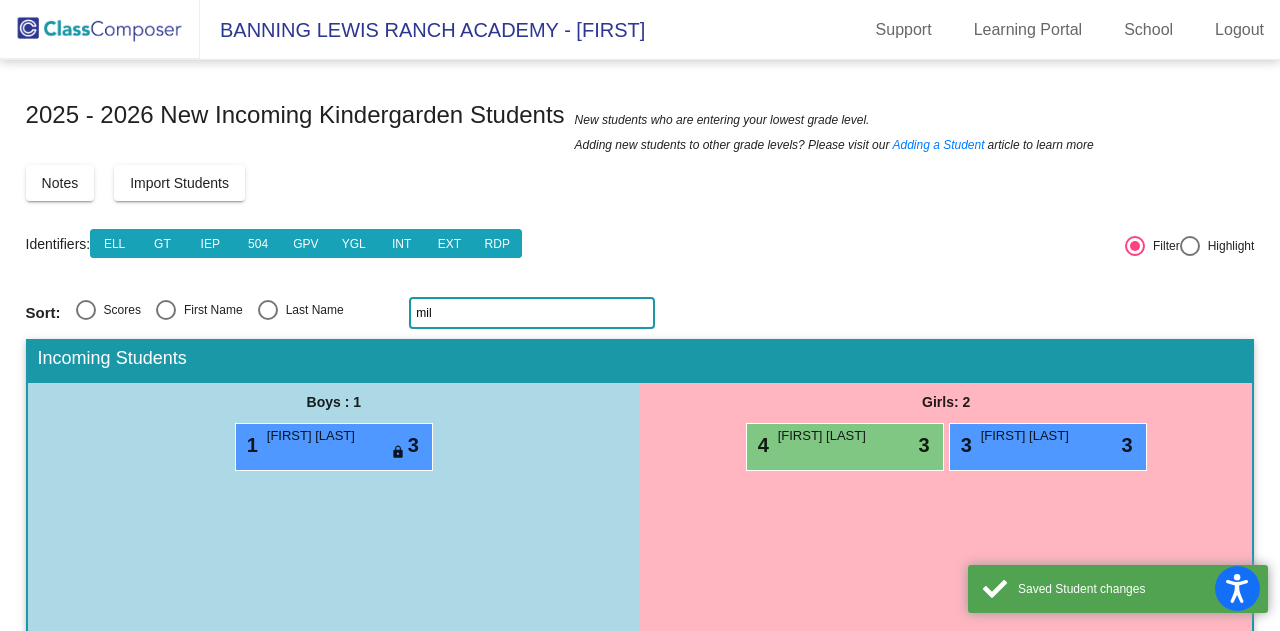 click on "mil" 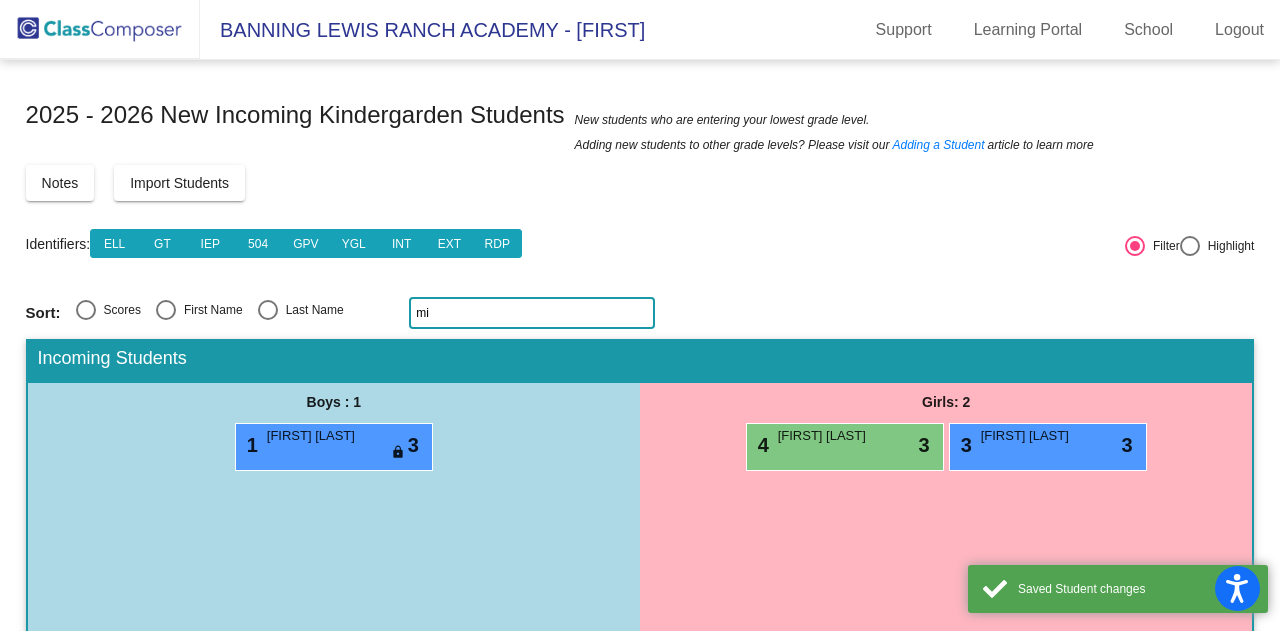 type on "m" 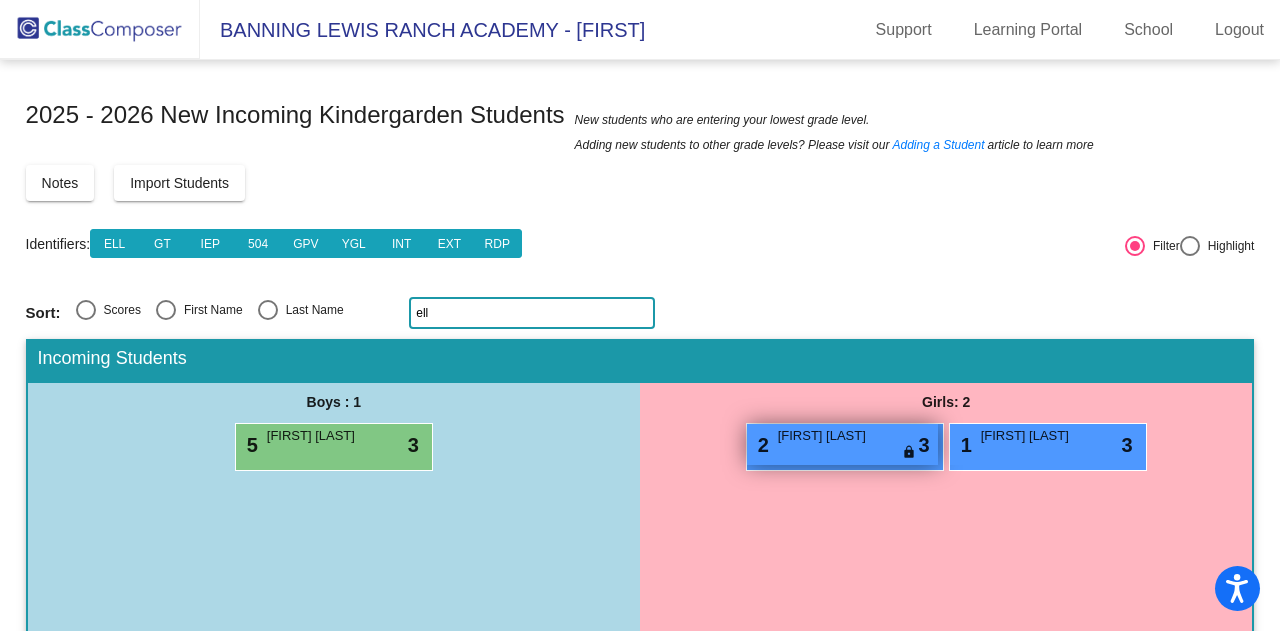 click on "2 Elleanor Carter lock do_not_disturb_alt 3" at bounding box center [842, 444] 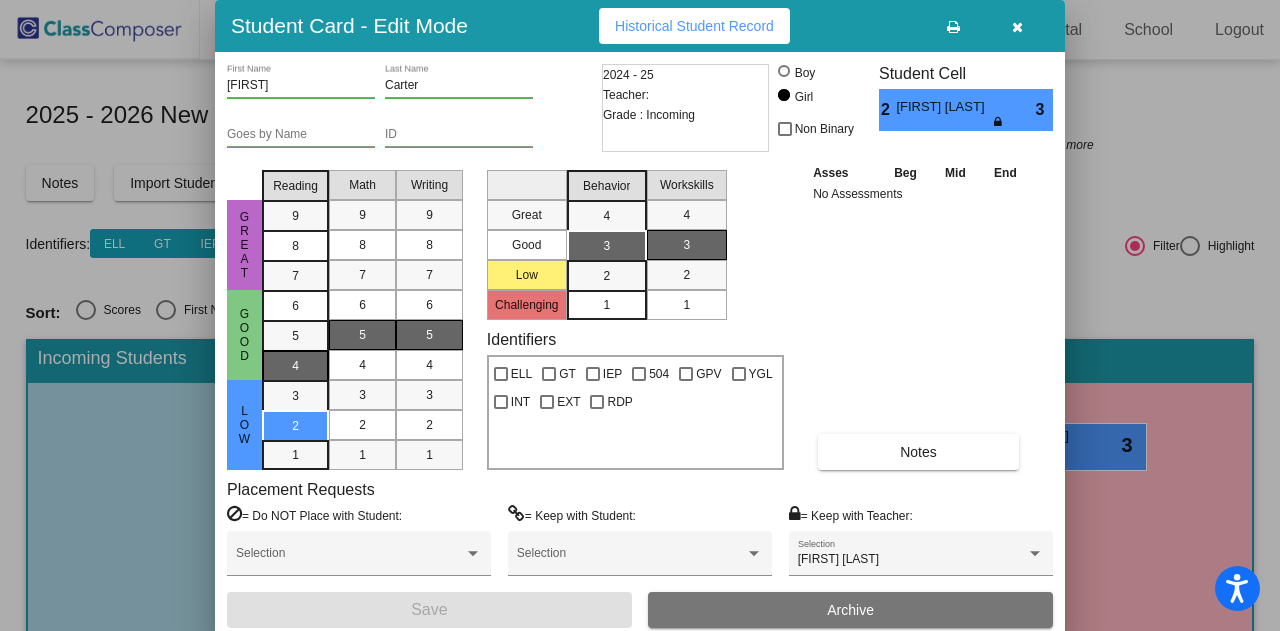 click on "4" at bounding box center [295, 306] 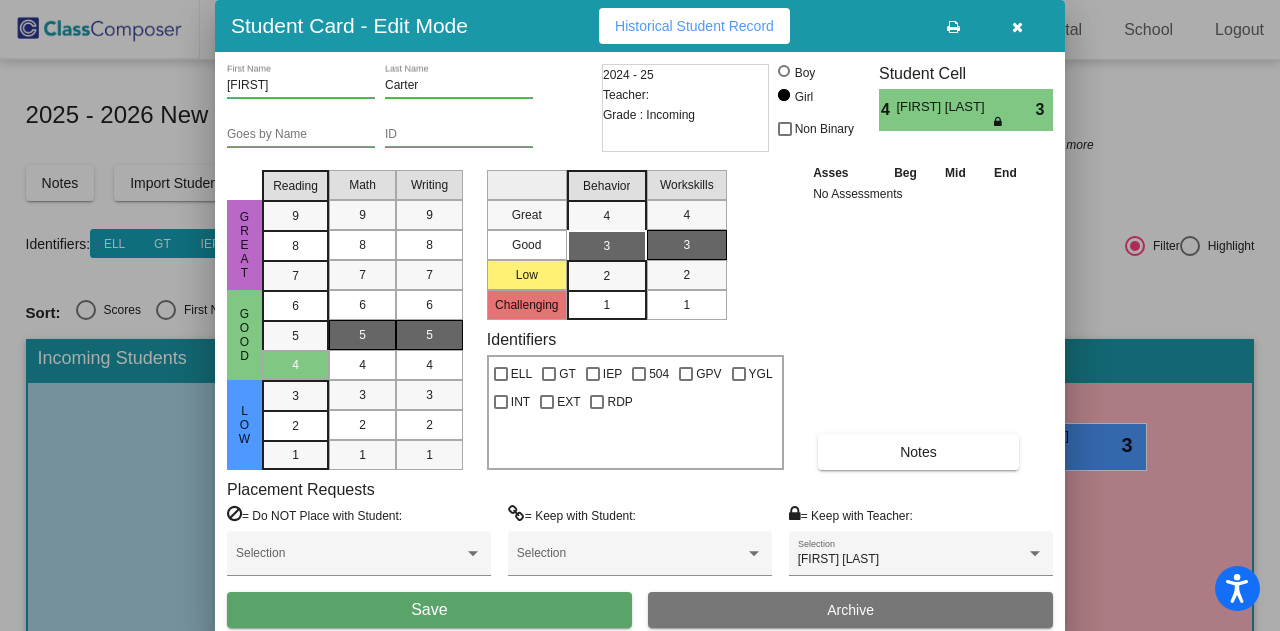 click on "Save" at bounding box center (429, 610) 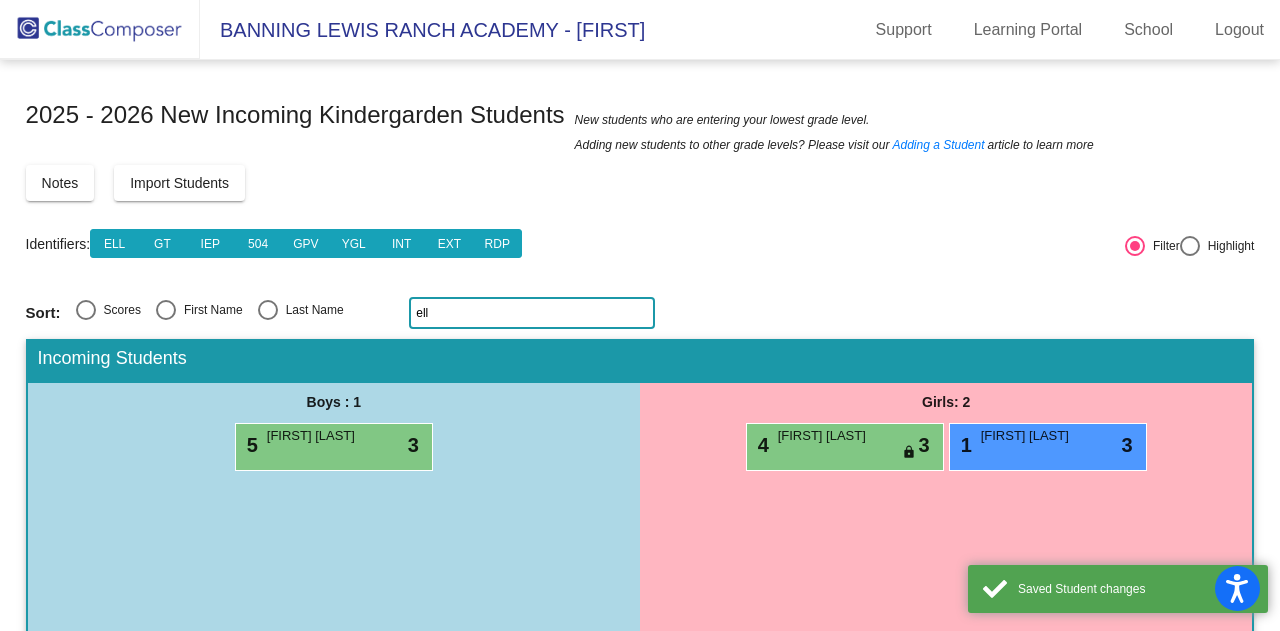 click on "ell" 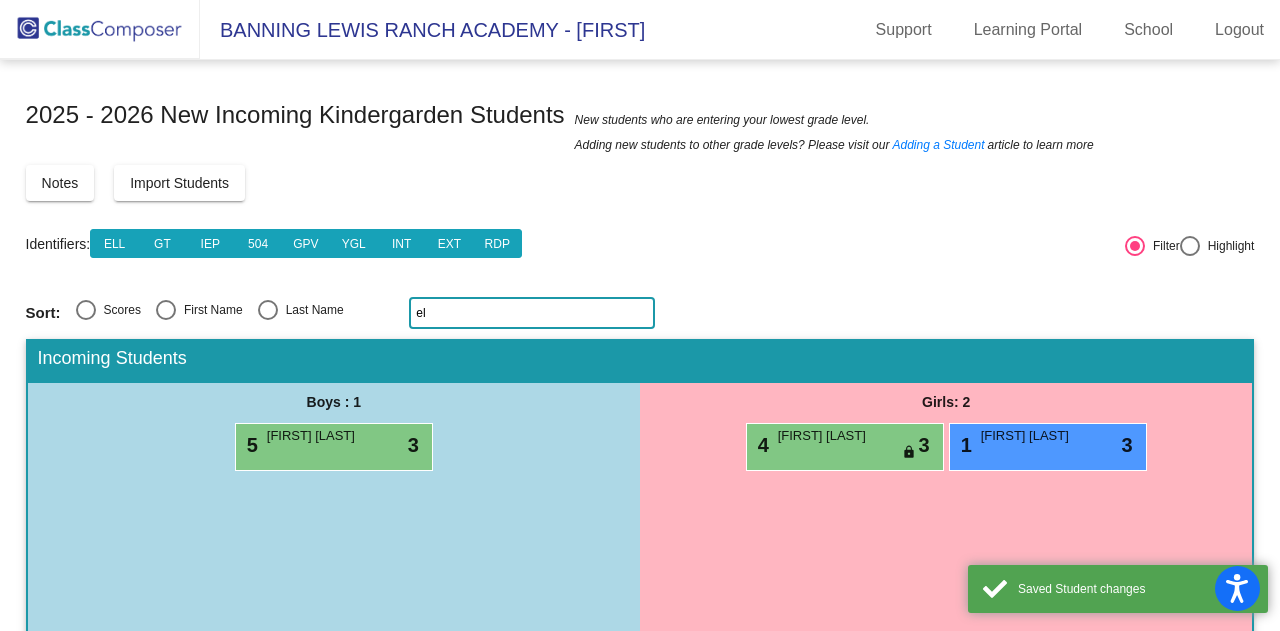 type on "e" 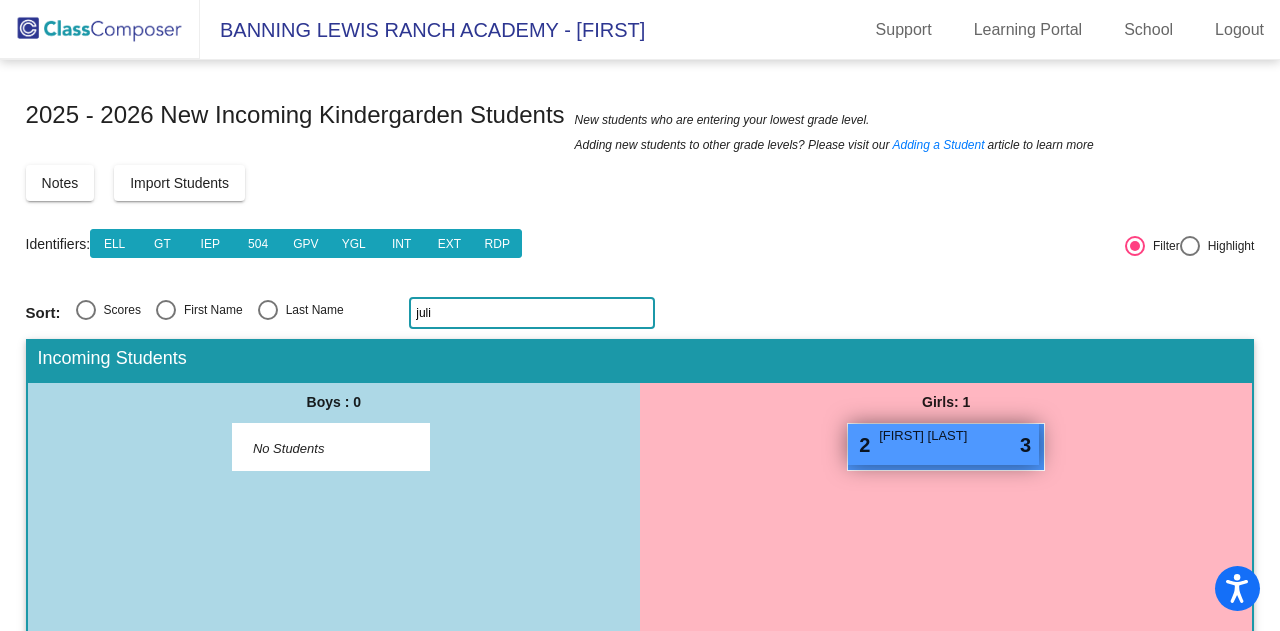 click on "2 Juliet Carless lock do_not_disturb_alt 3" at bounding box center (943, 444) 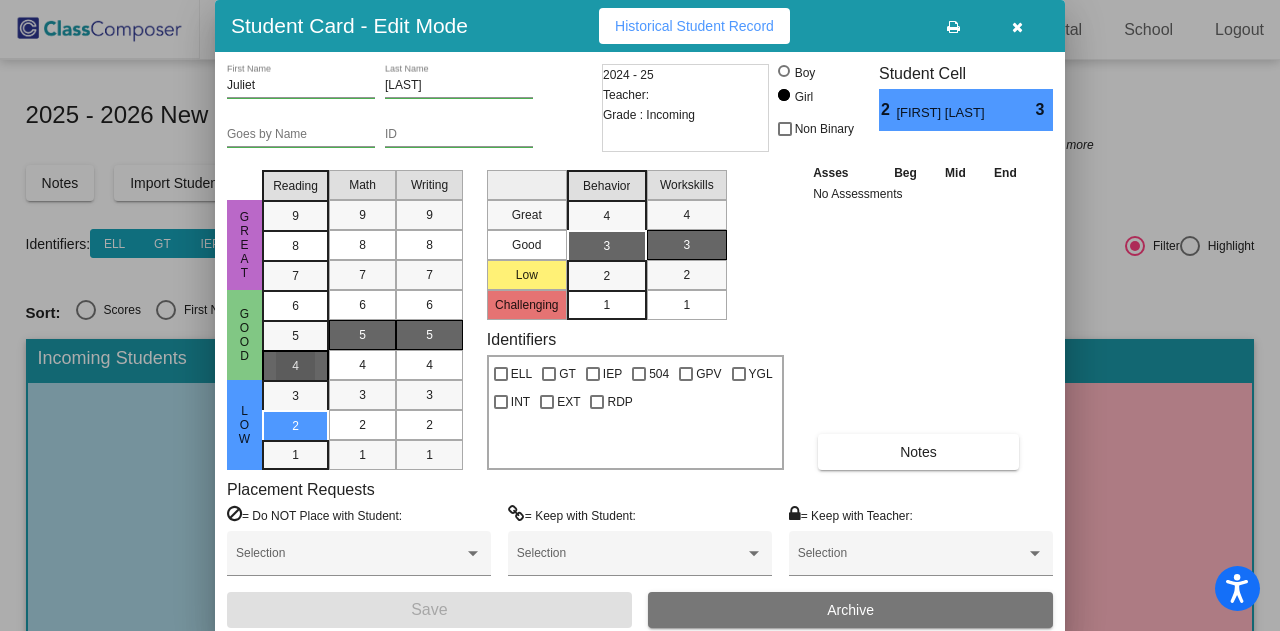 click on "4" at bounding box center [295, 306] 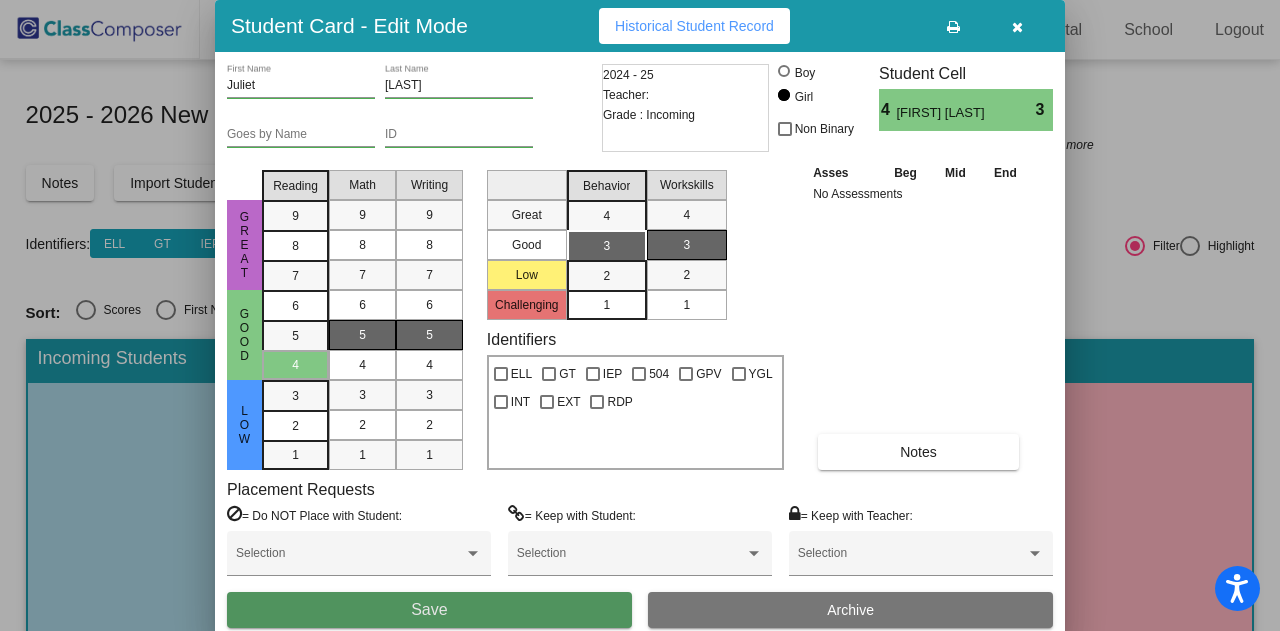 click on "Save" at bounding box center [429, 609] 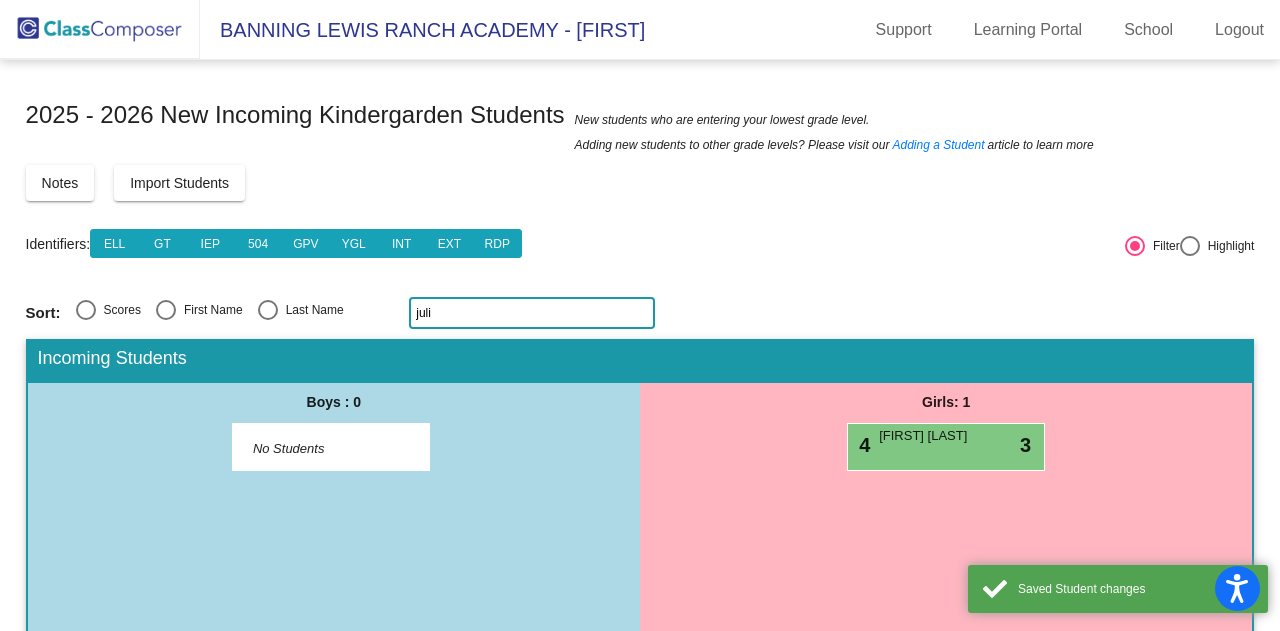 click on "juli" 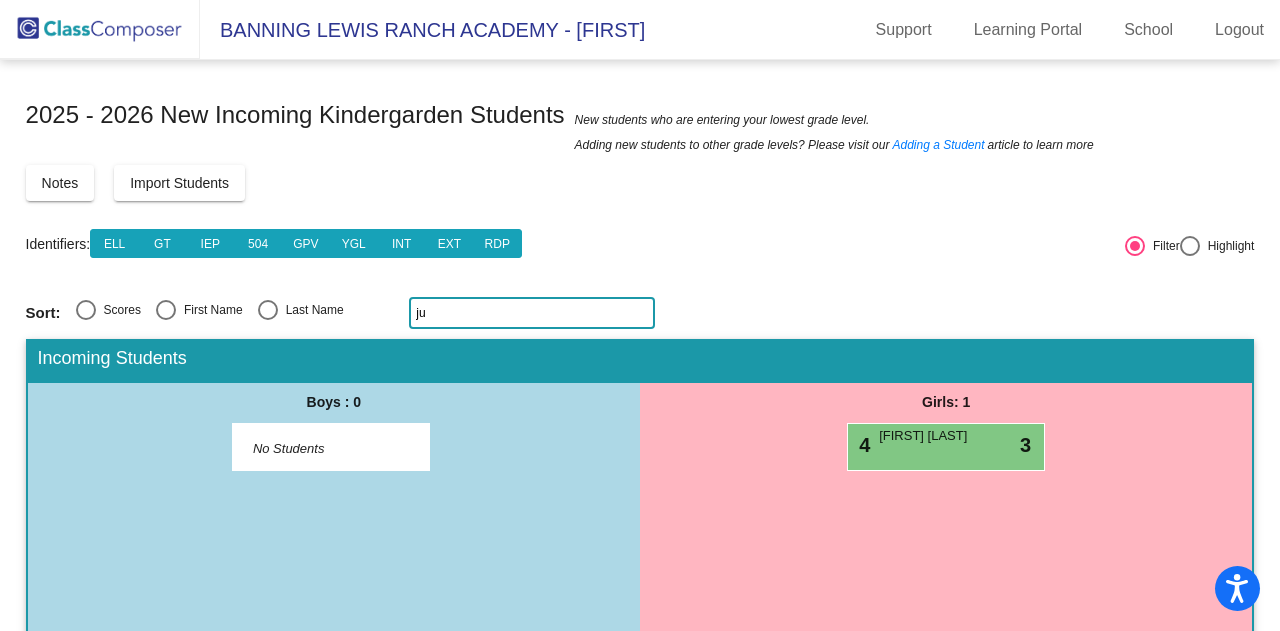 type on "j" 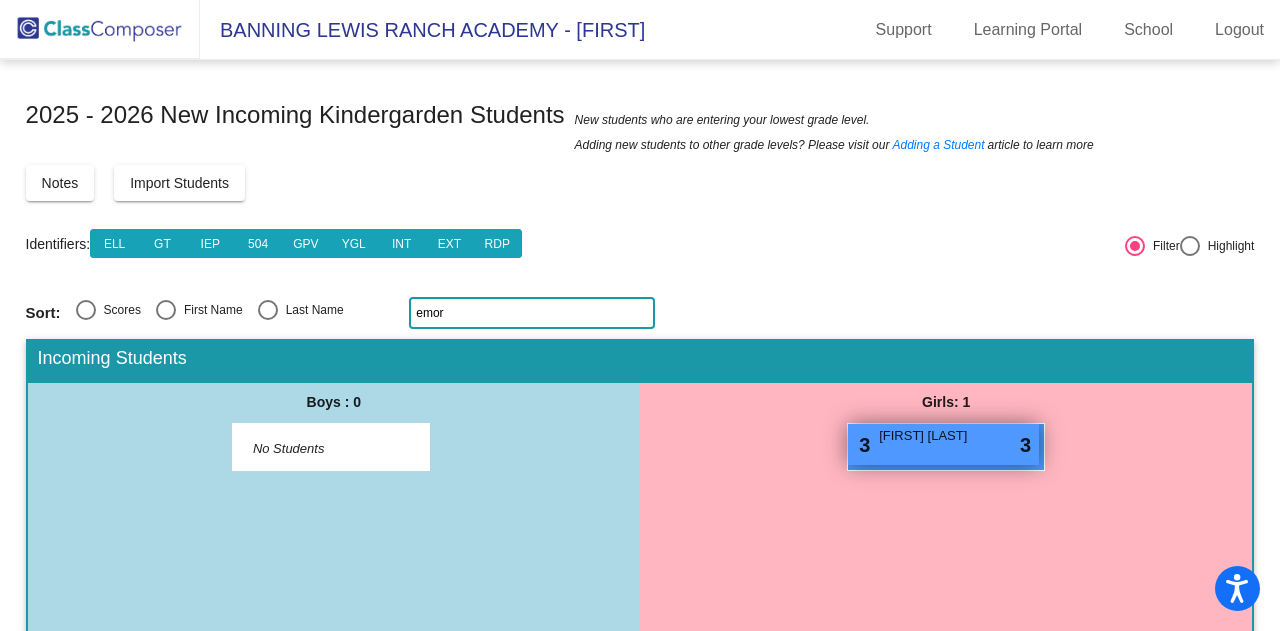 click on "3 Emory Kinn lock do_not_disturb_alt 3" at bounding box center (943, 444) 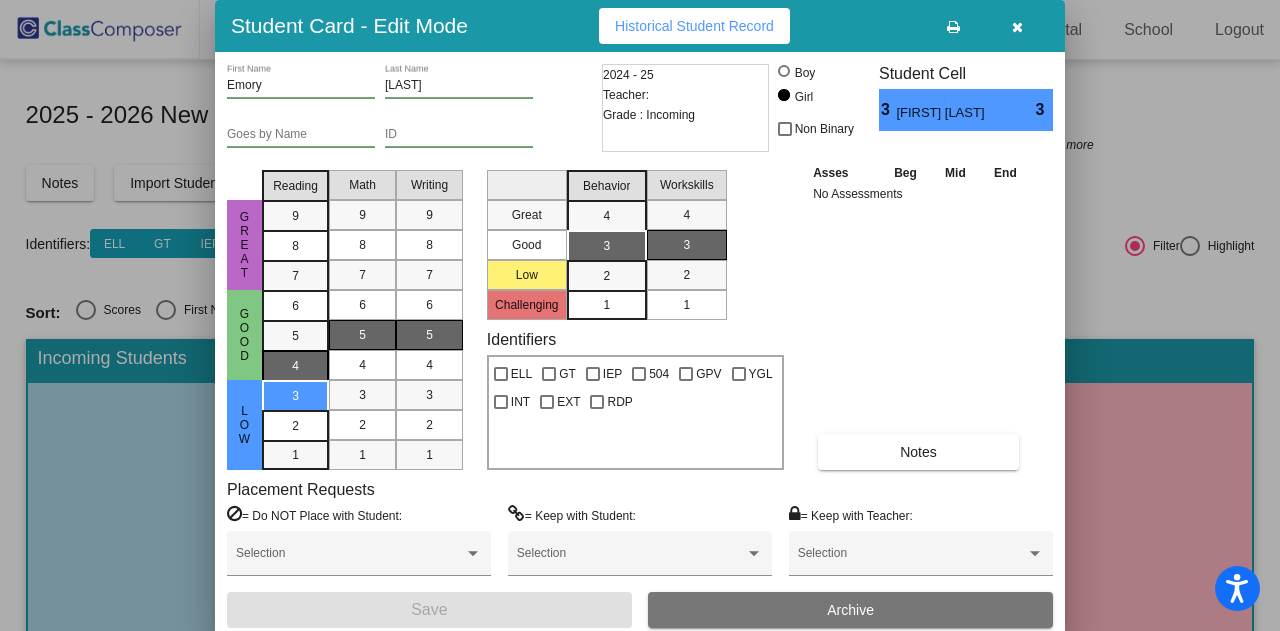 click on "4" at bounding box center (295, 365) 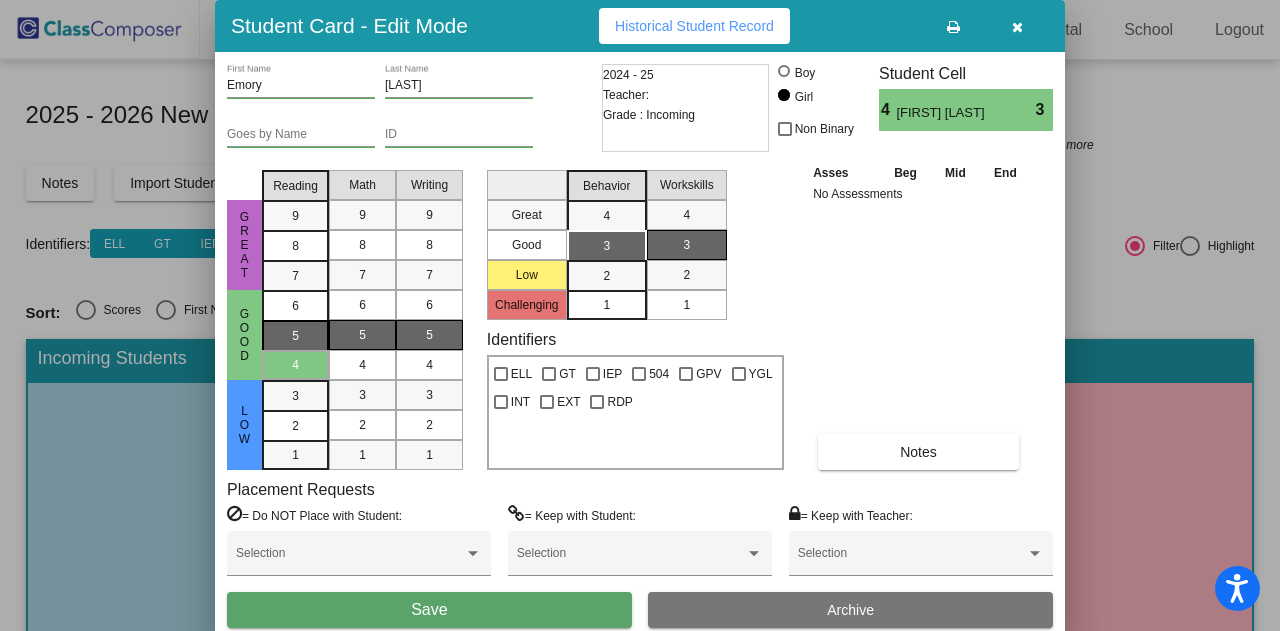 click on "5" at bounding box center (295, 306) 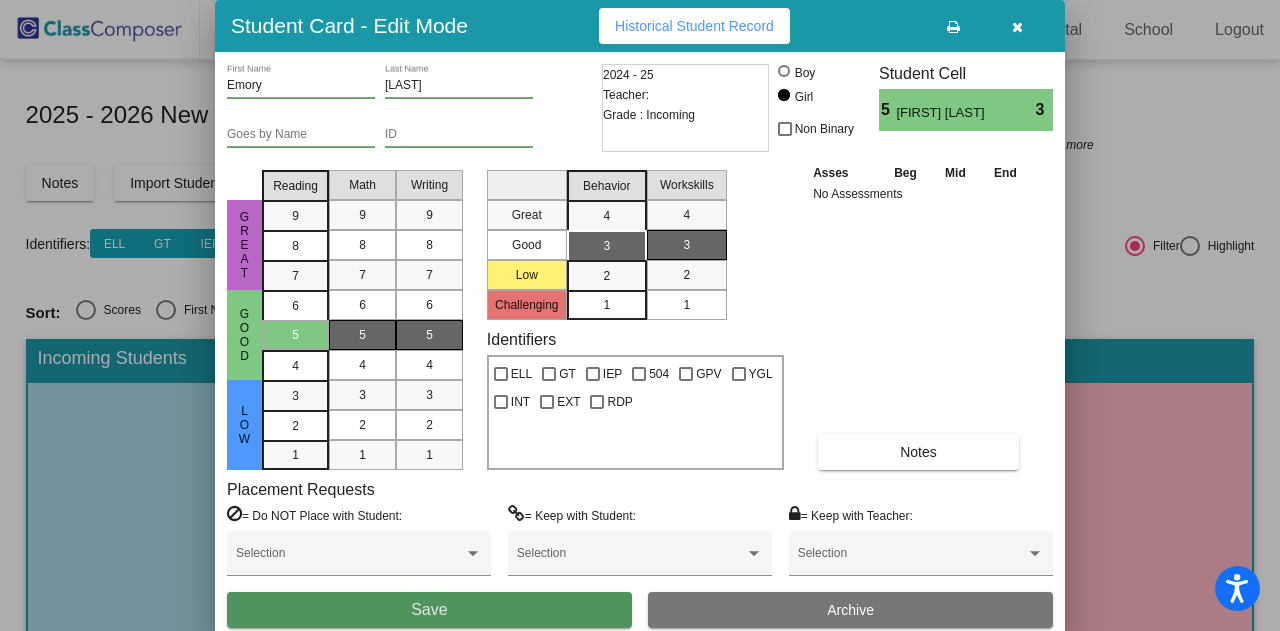 click on "Save" at bounding box center (429, 610) 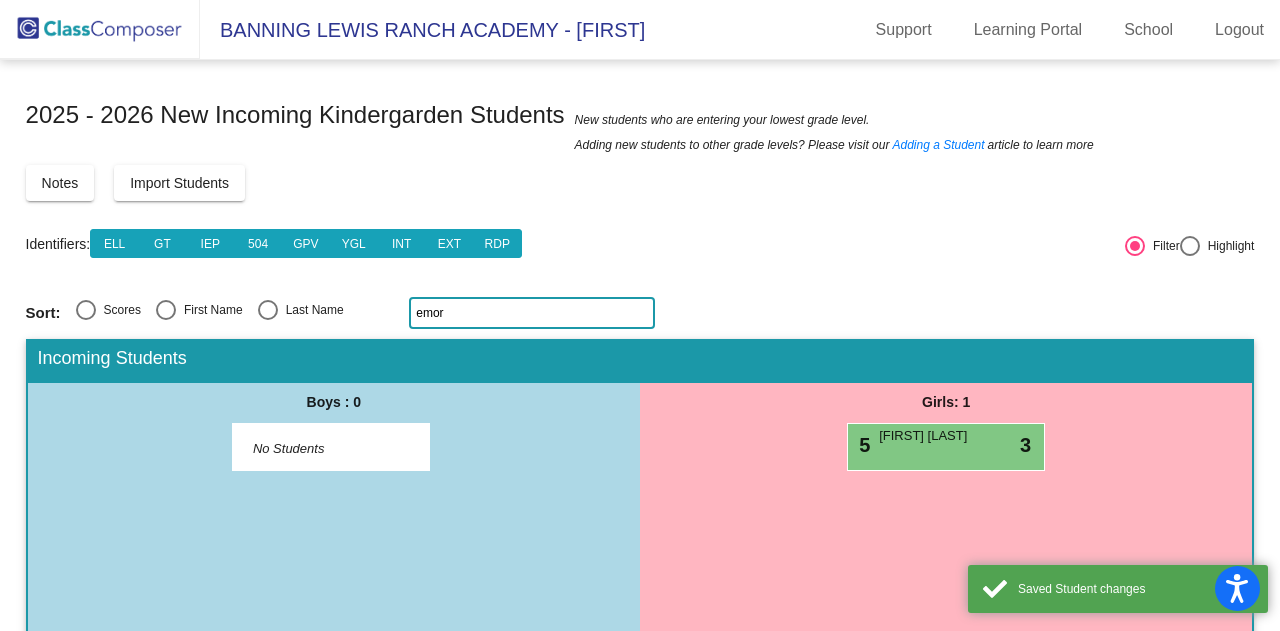 click on "emor" 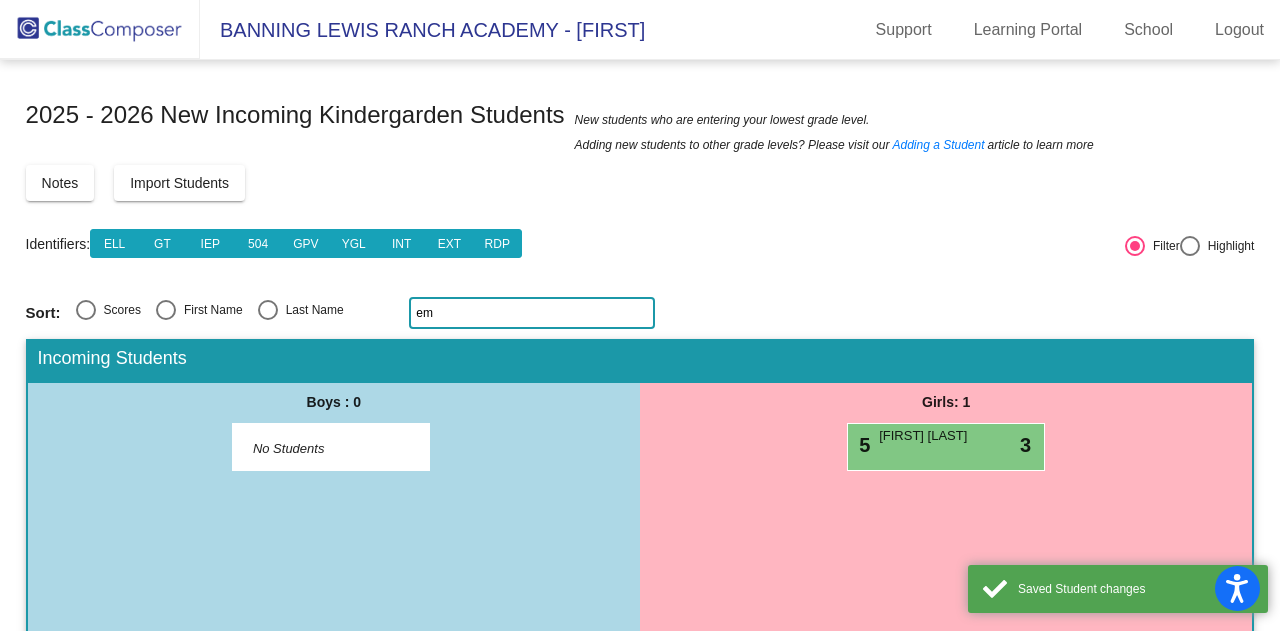 type on "e" 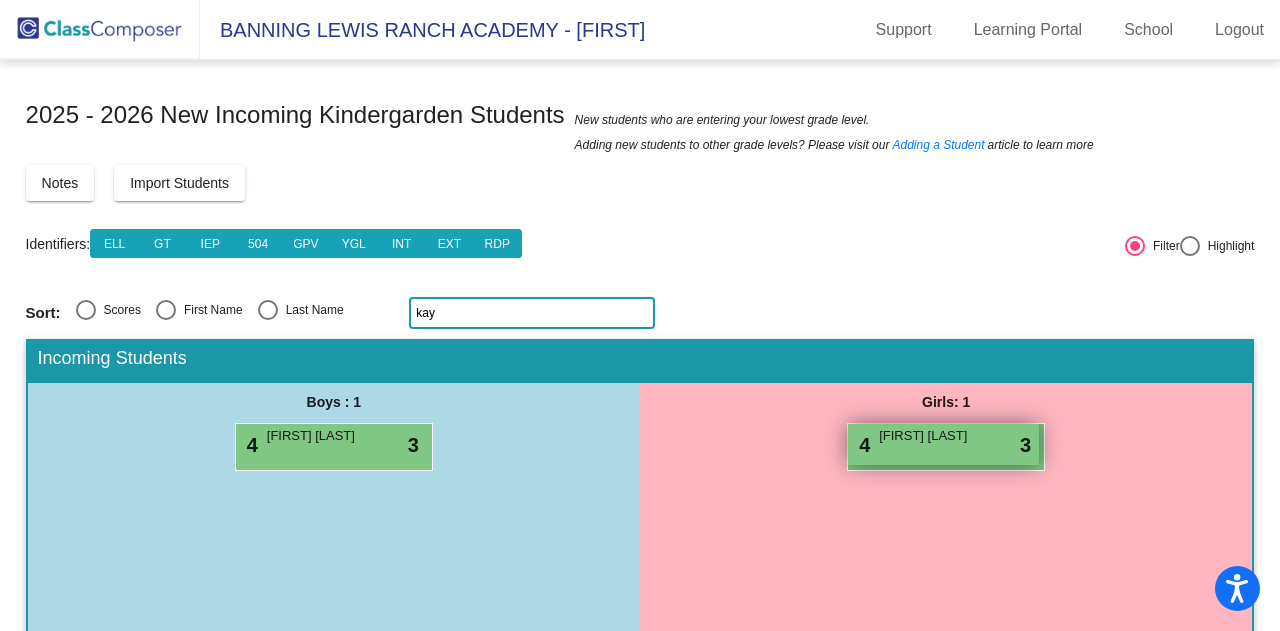 click on "Kaylee Murray" at bounding box center [929, 436] 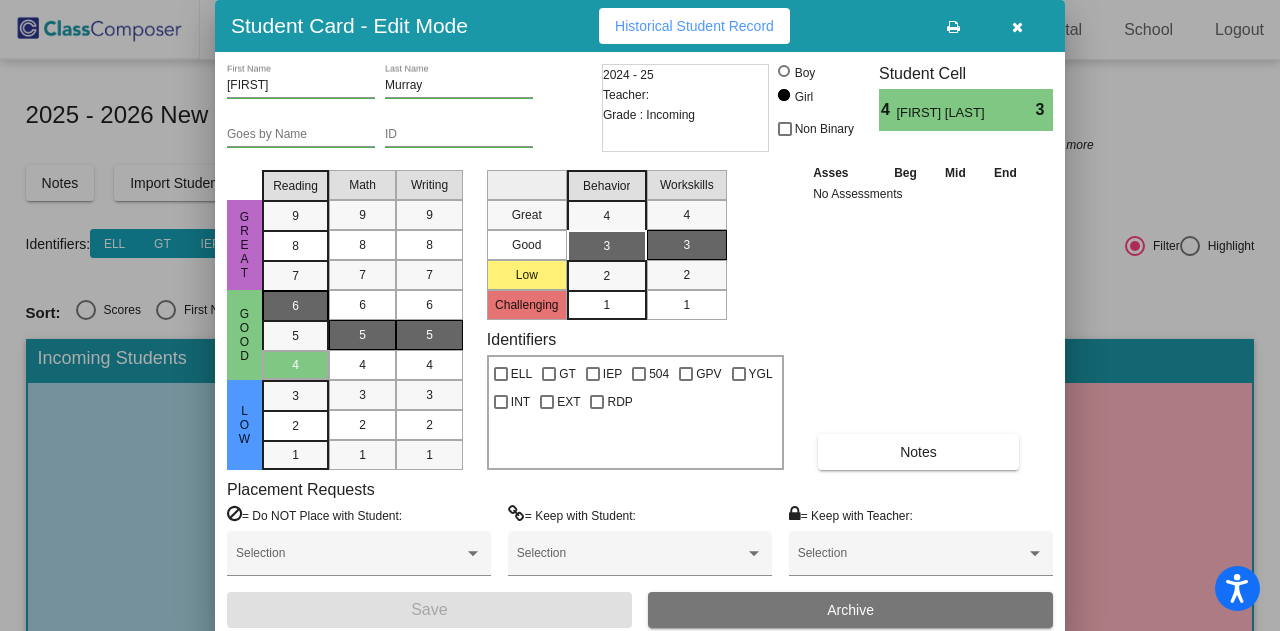 click on "6" at bounding box center (295, 306) 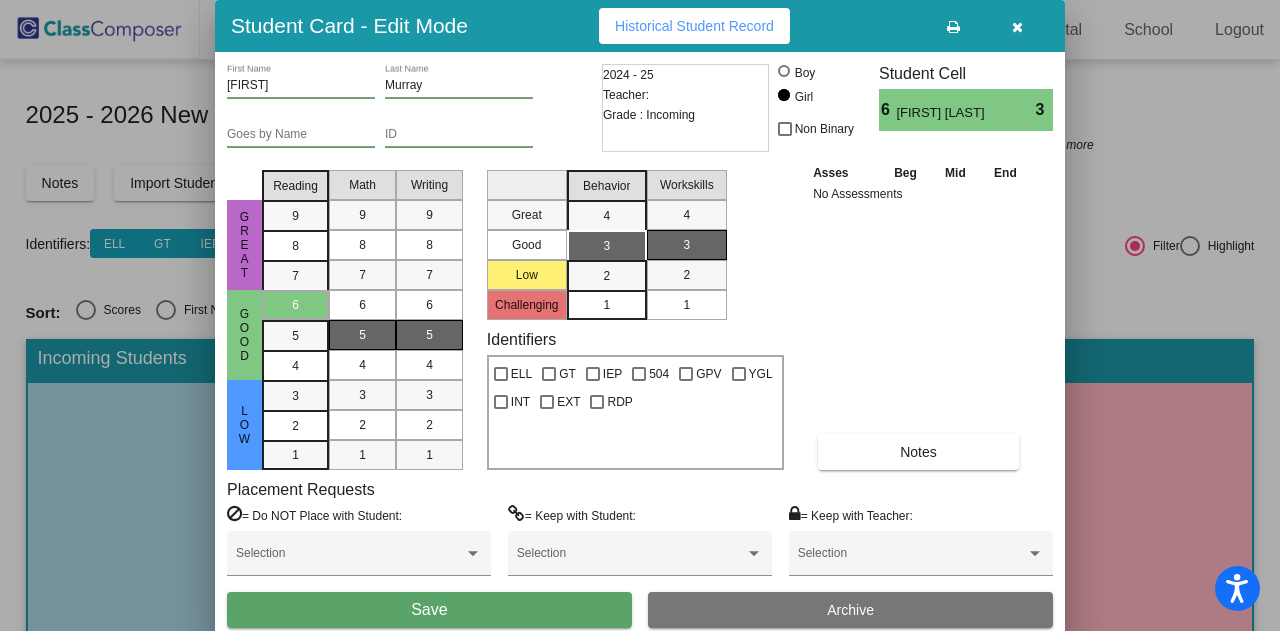 click on "Save" at bounding box center [429, 610] 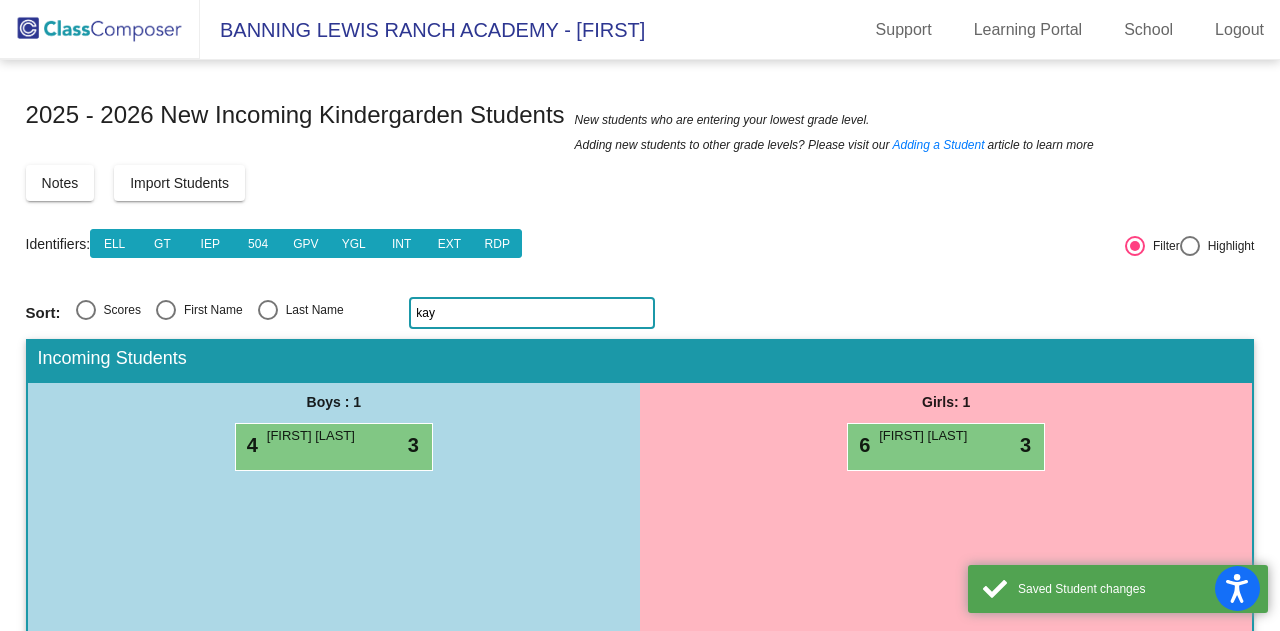 click on "kay" 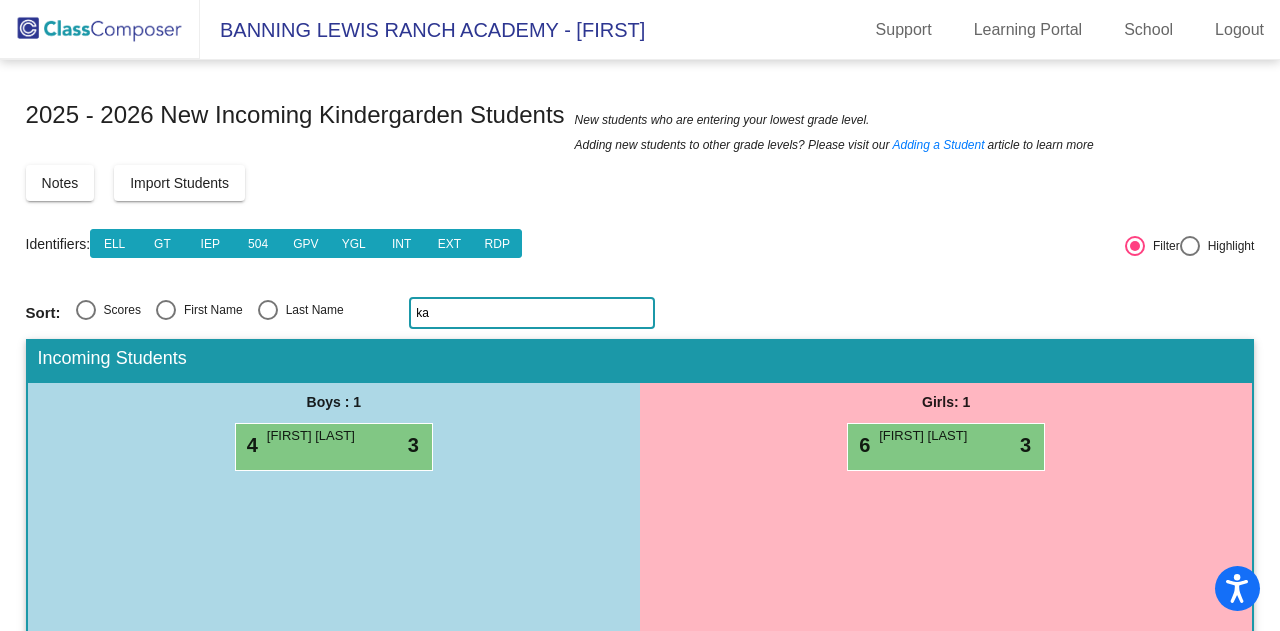 type on "k" 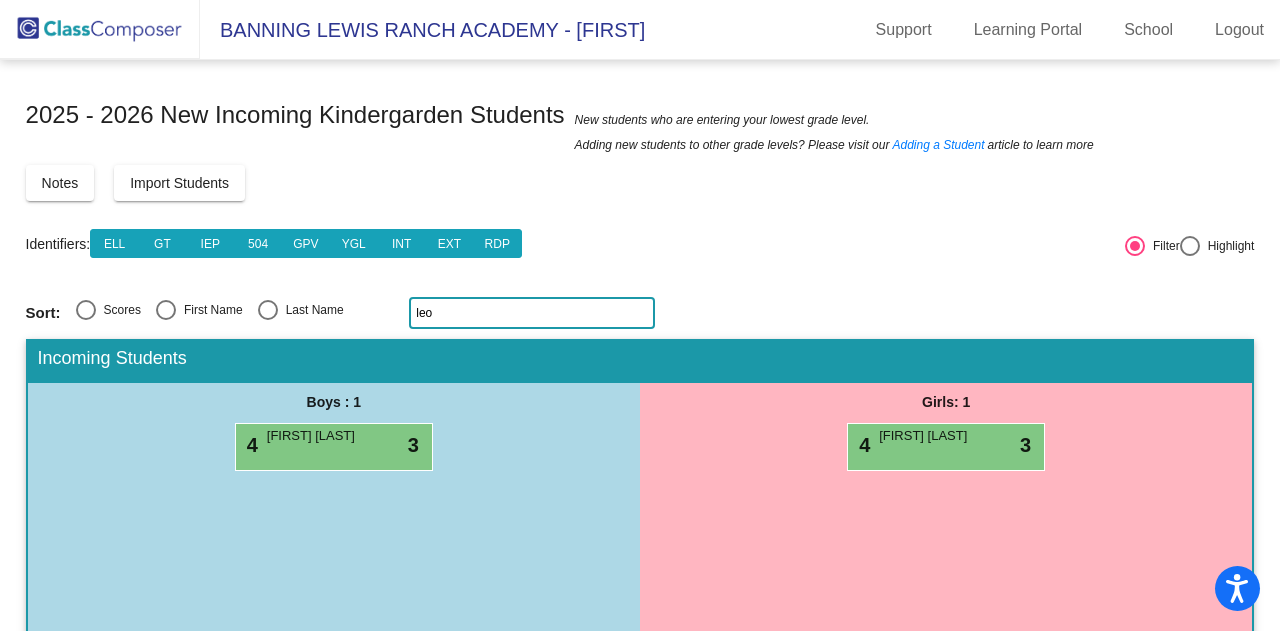 click on "4 Leo Kibet lock do_not_disturb_alt 3" at bounding box center [334, 447] 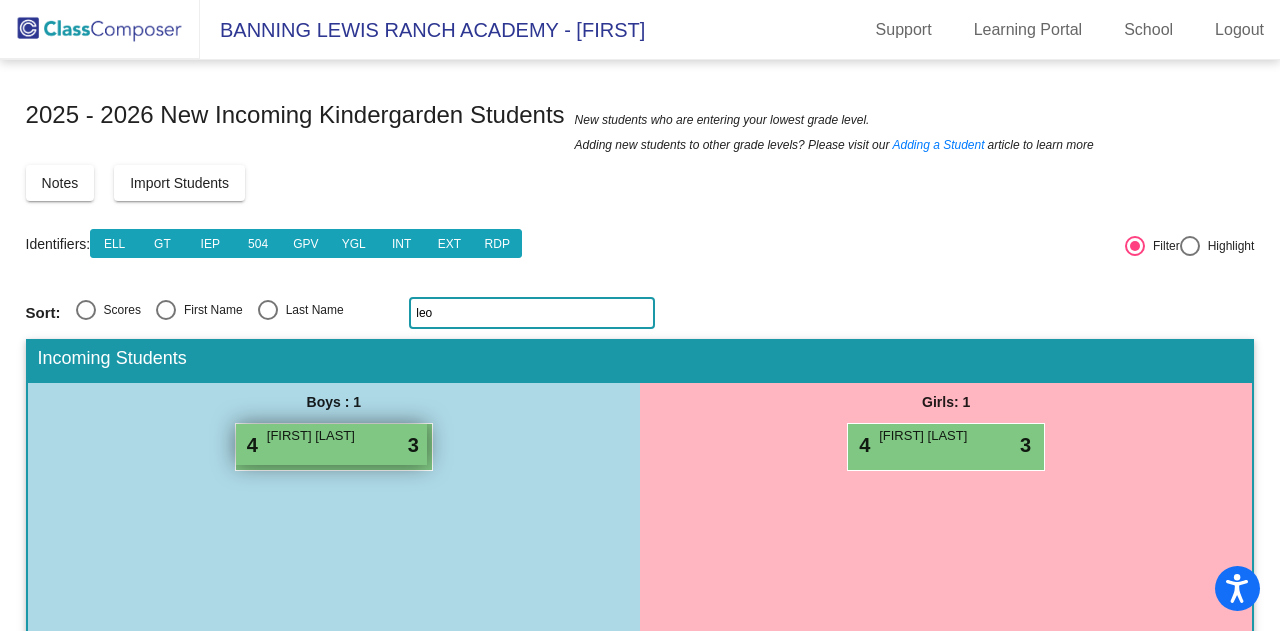 click on "Leo Kibet" at bounding box center (317, 436) 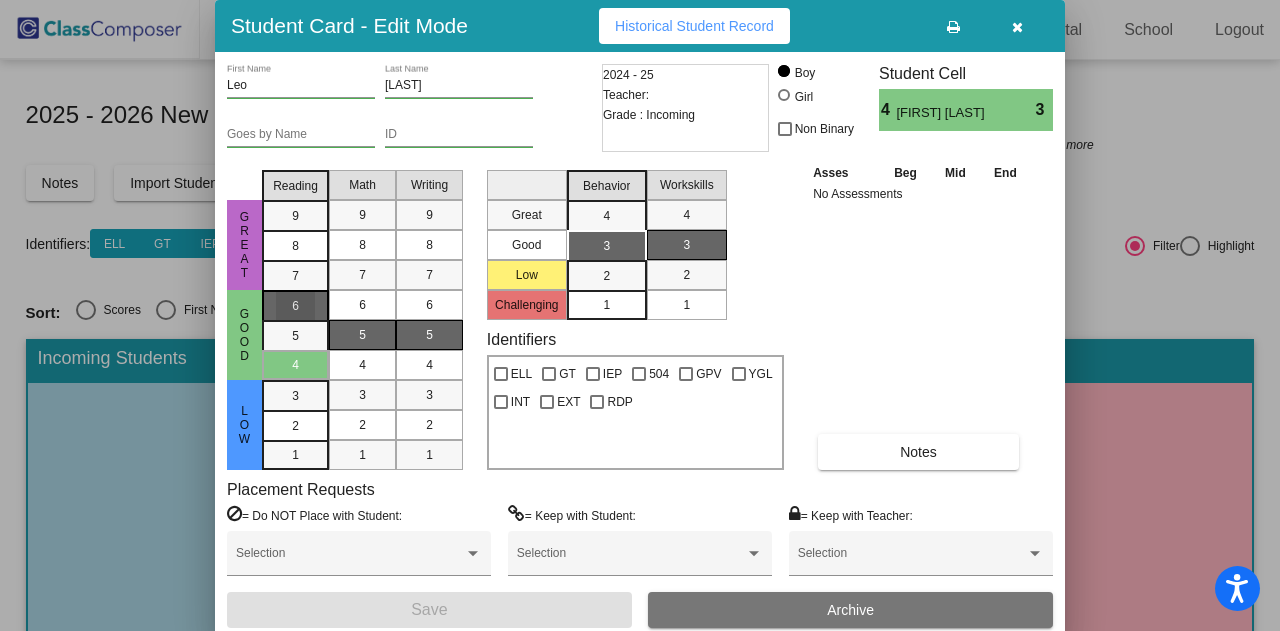 click on "6" at bounding box center [295, 306] 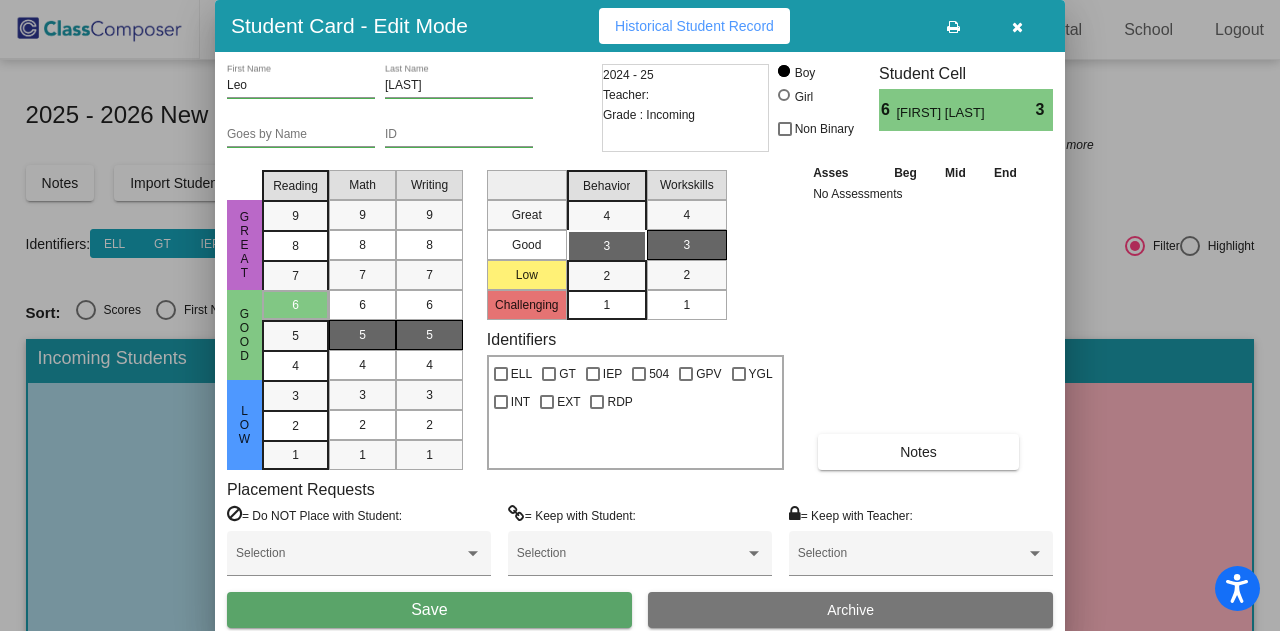 click on "Save" at bounding box center [429, 609] 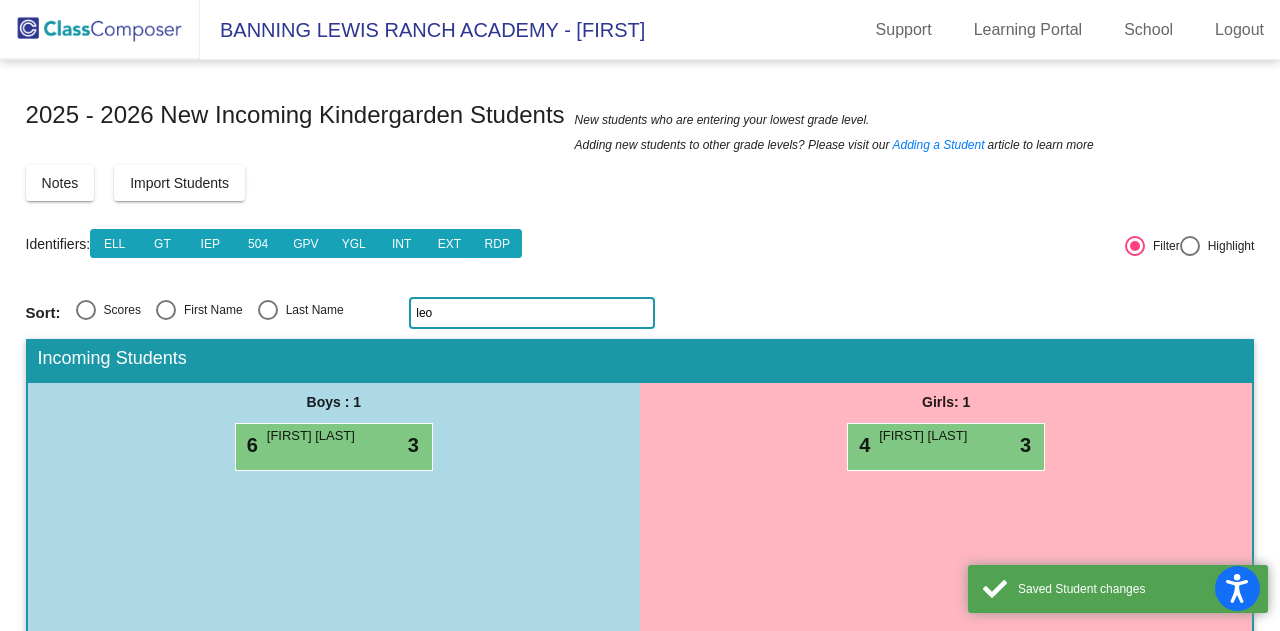 click on "leo" 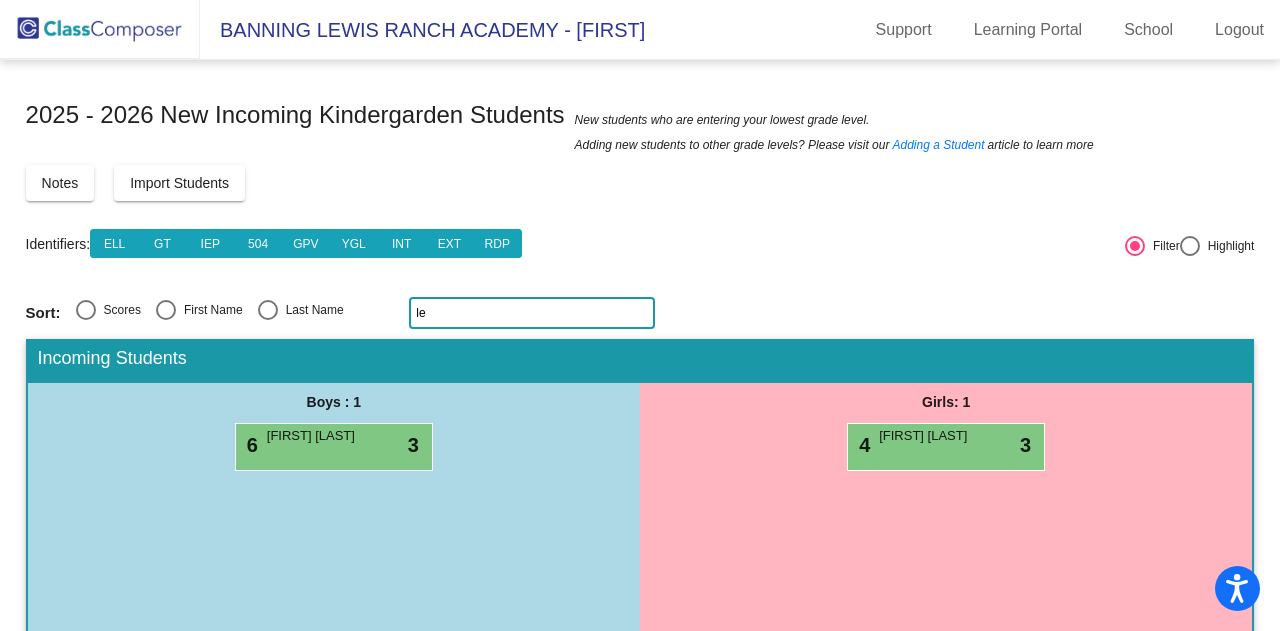 type on "l" 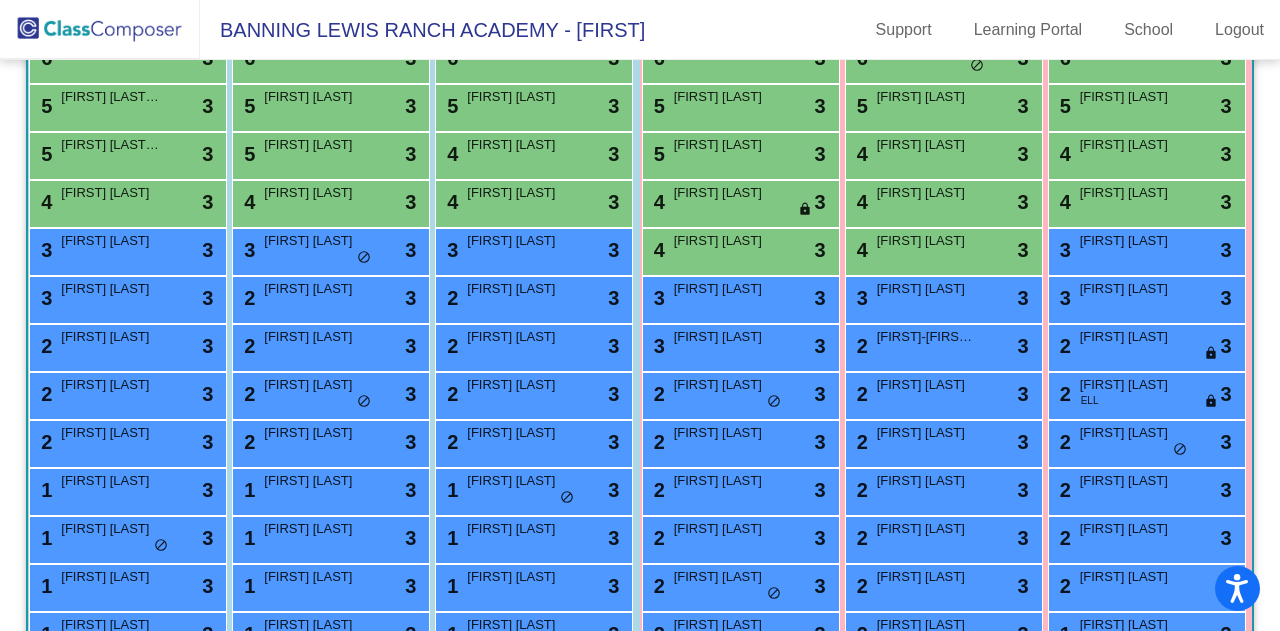 scroll, scrollTop: 0, scrollLeft: 0, axis: both 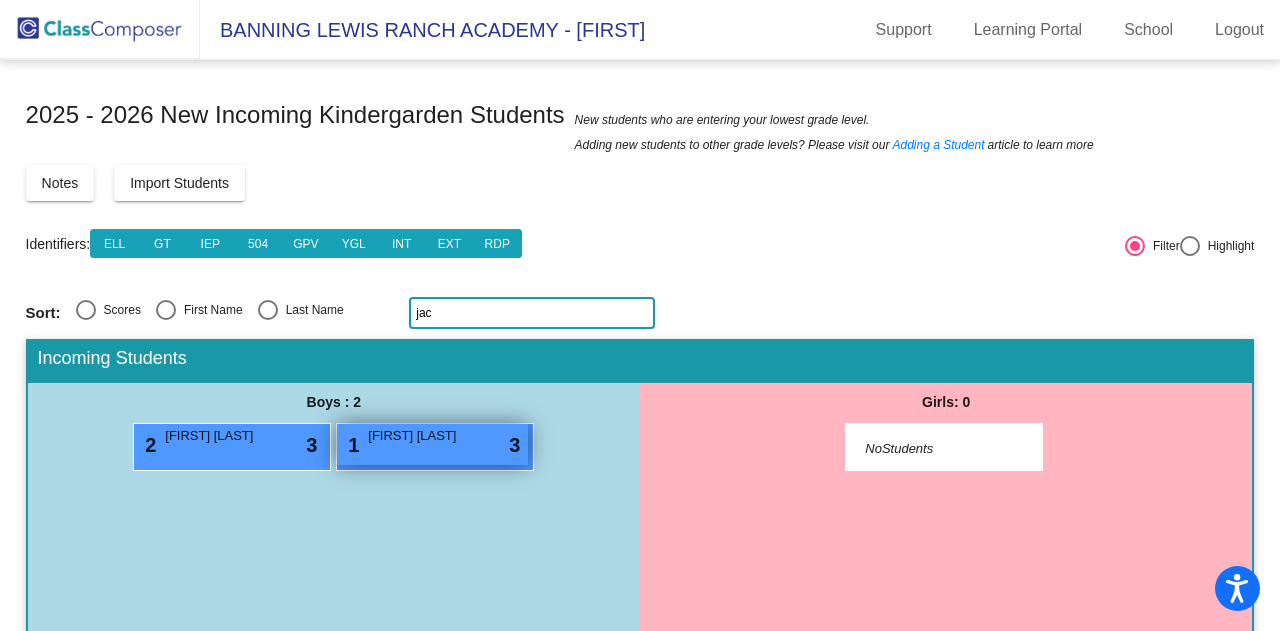 click on "1 Jacob Nyberg lock do_not_disturb_alt 3" at bounding box center [432, 444] 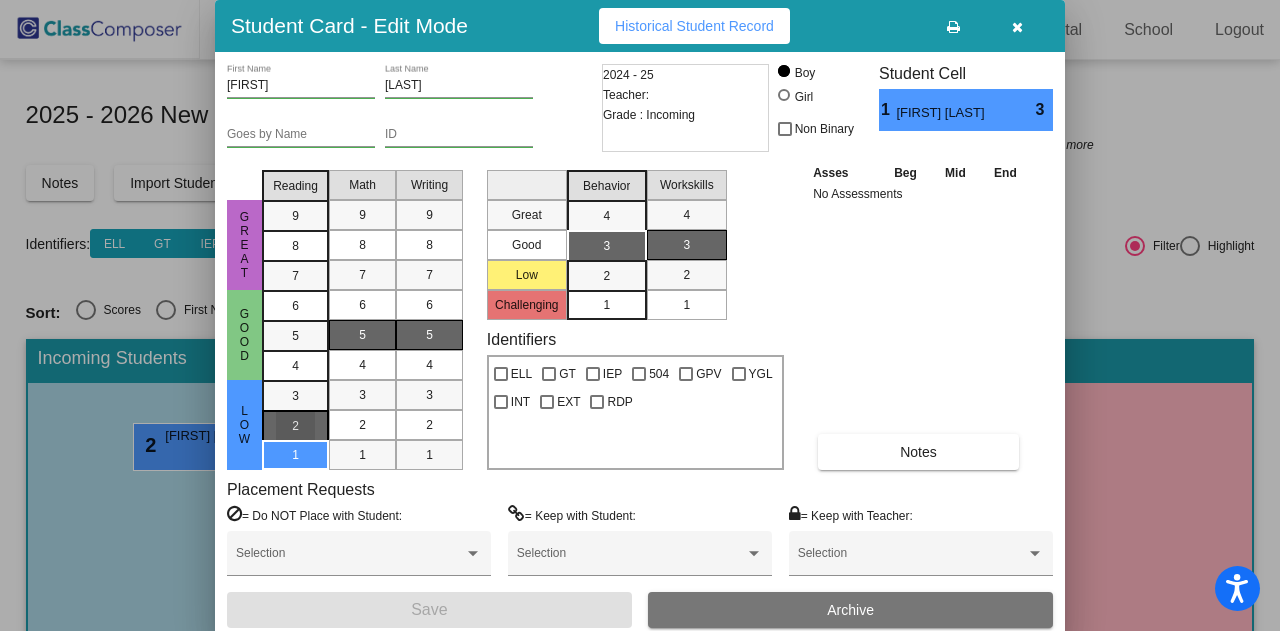 click on "2" at bounding box center [295, 396] 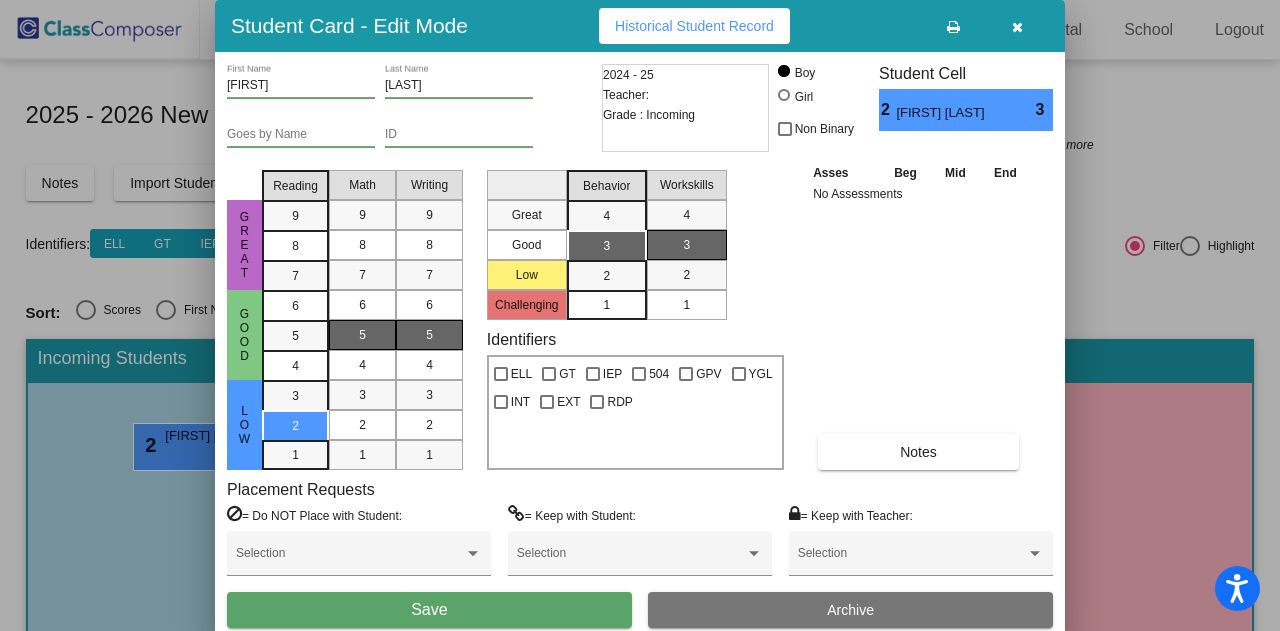 click on "Save" at bounding box center (429, 609) 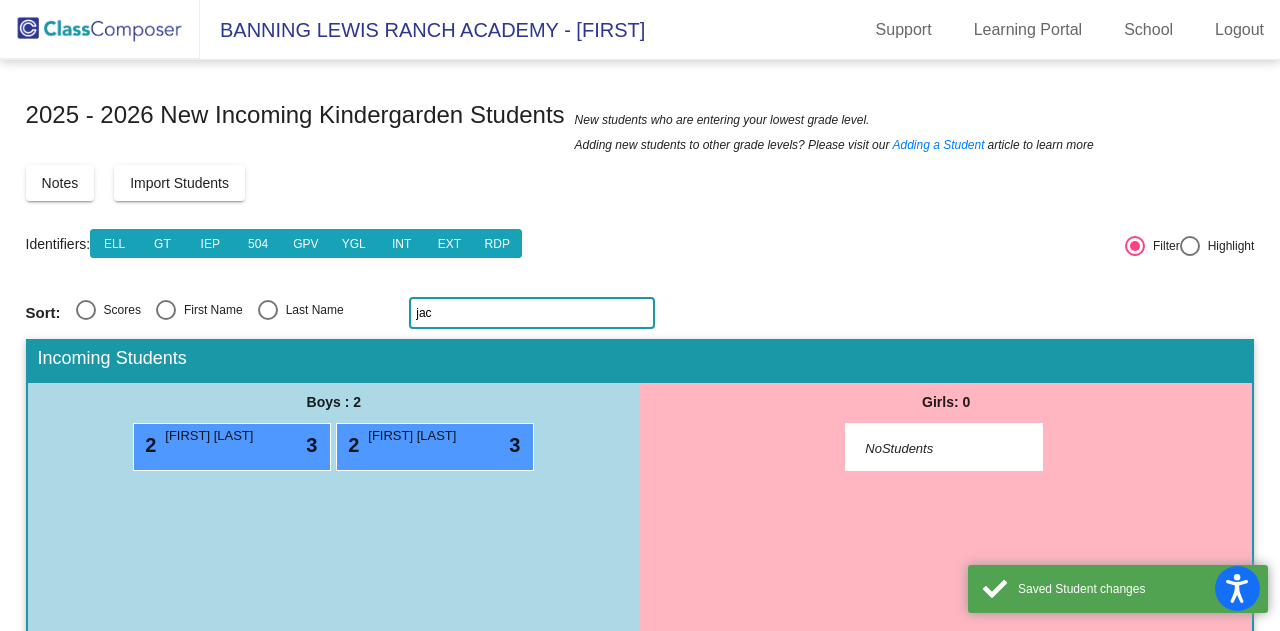 click on "jac" 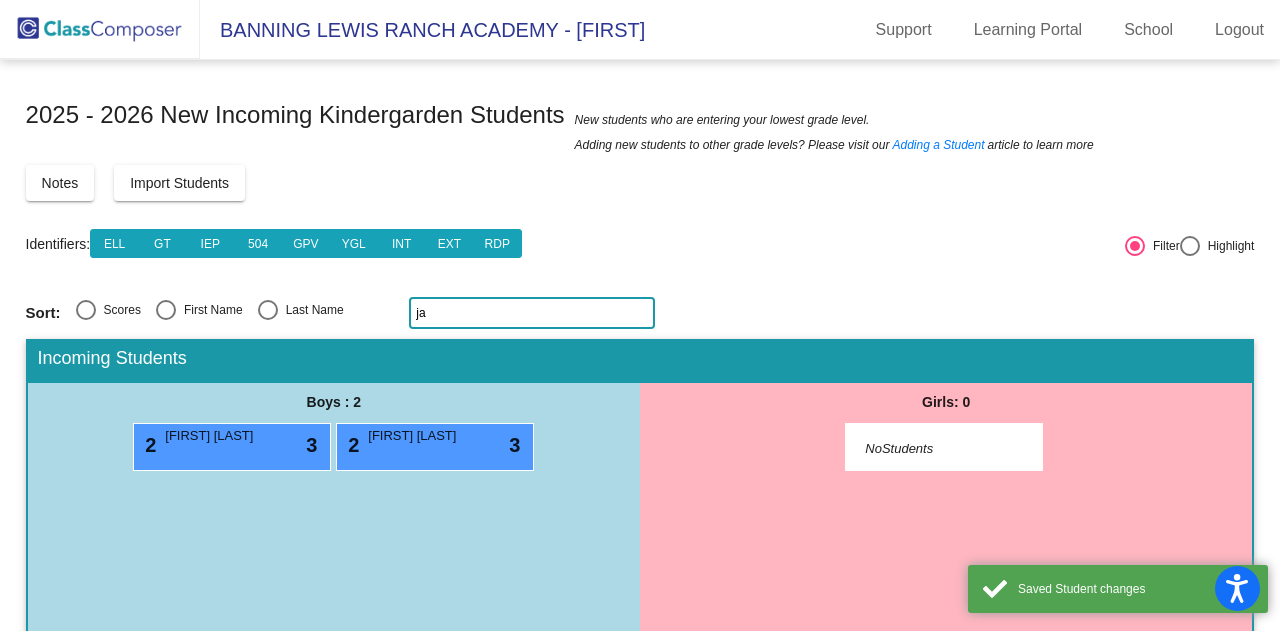 type on "j" 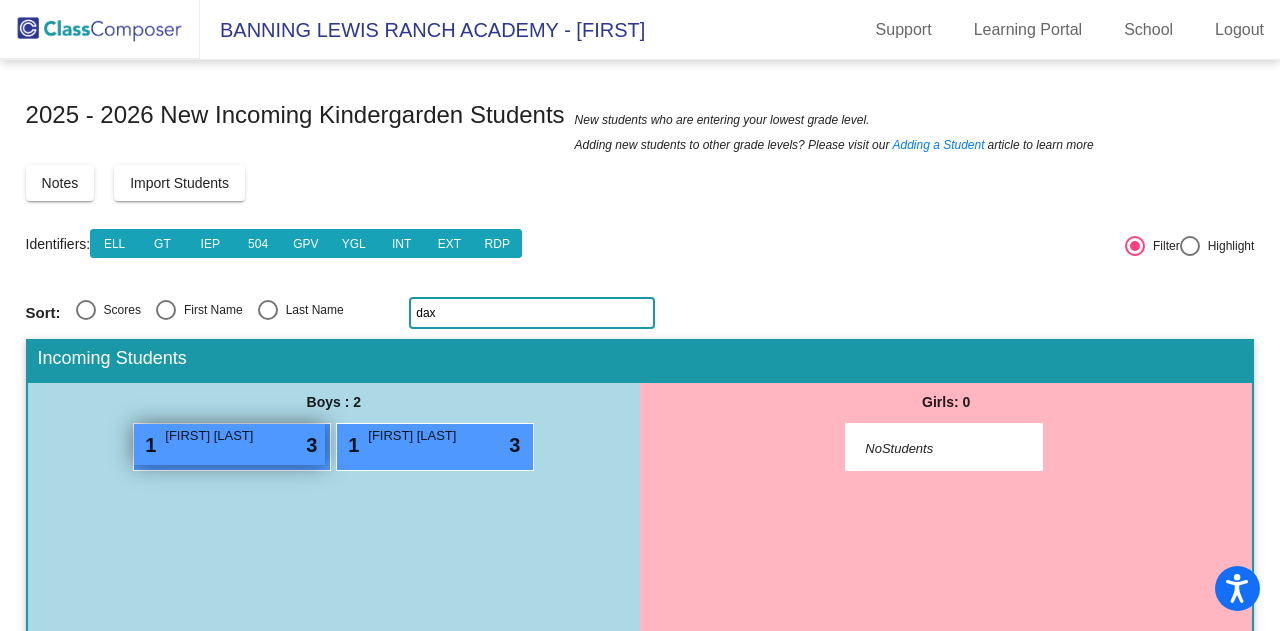 click on "Dax Draker" at bounding box center (215, 436) 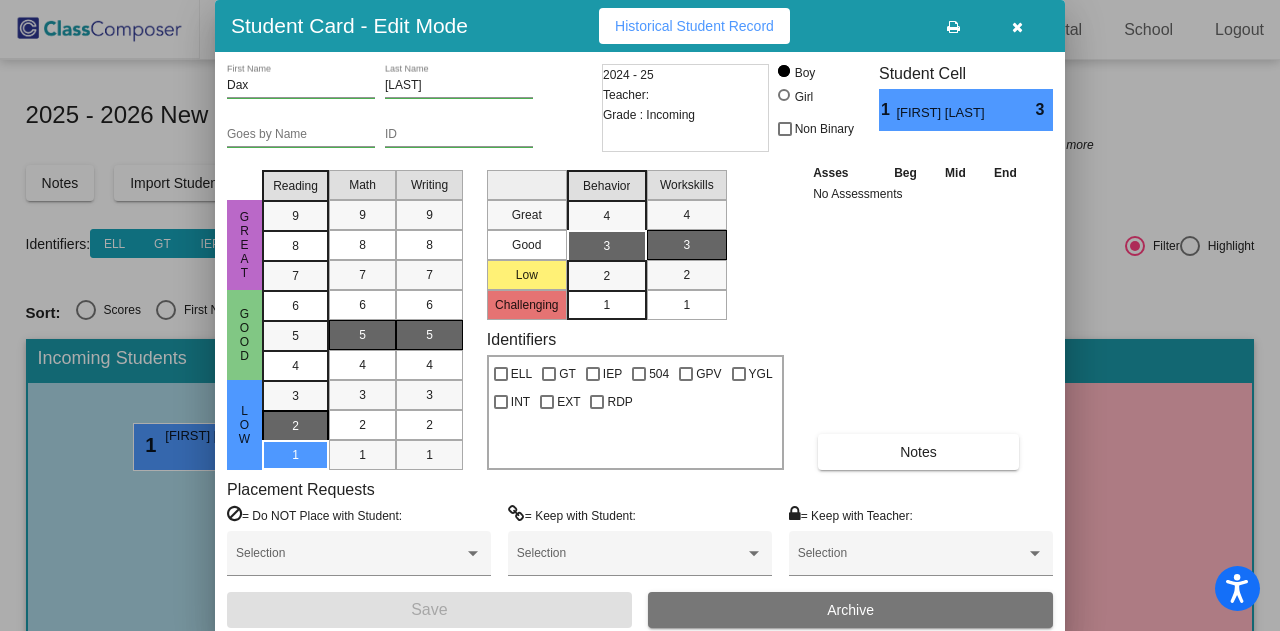 click on "2" at bounding box center (295, 396) 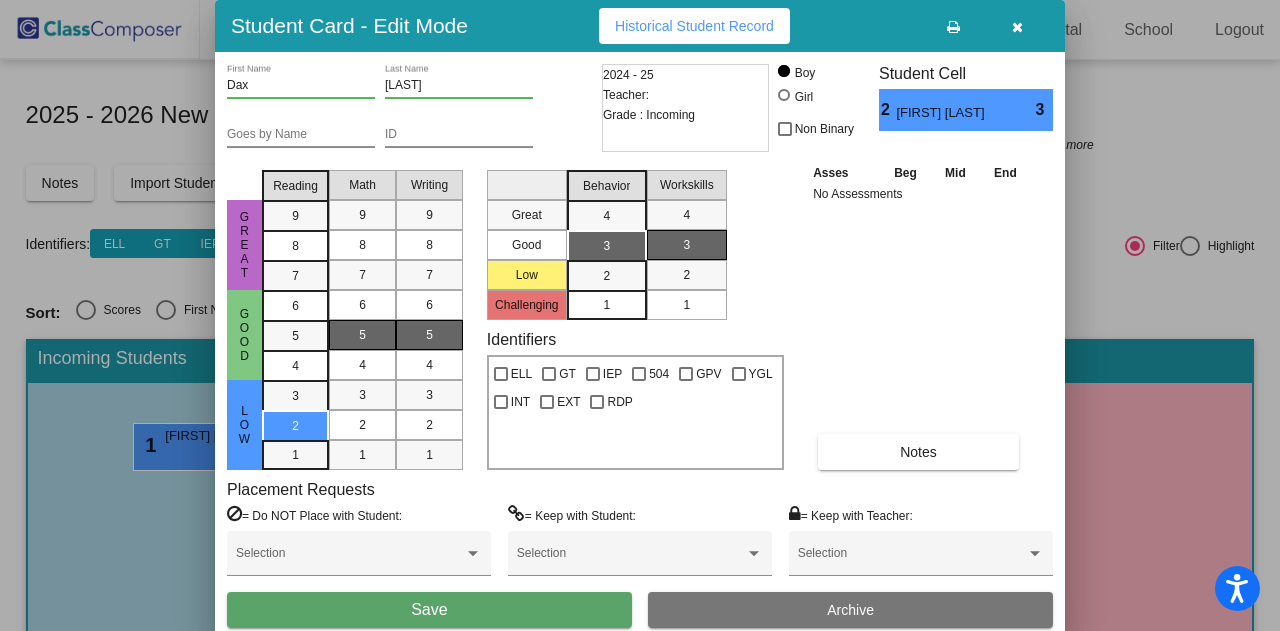 click on "Save" at bounding box center [429, 609] 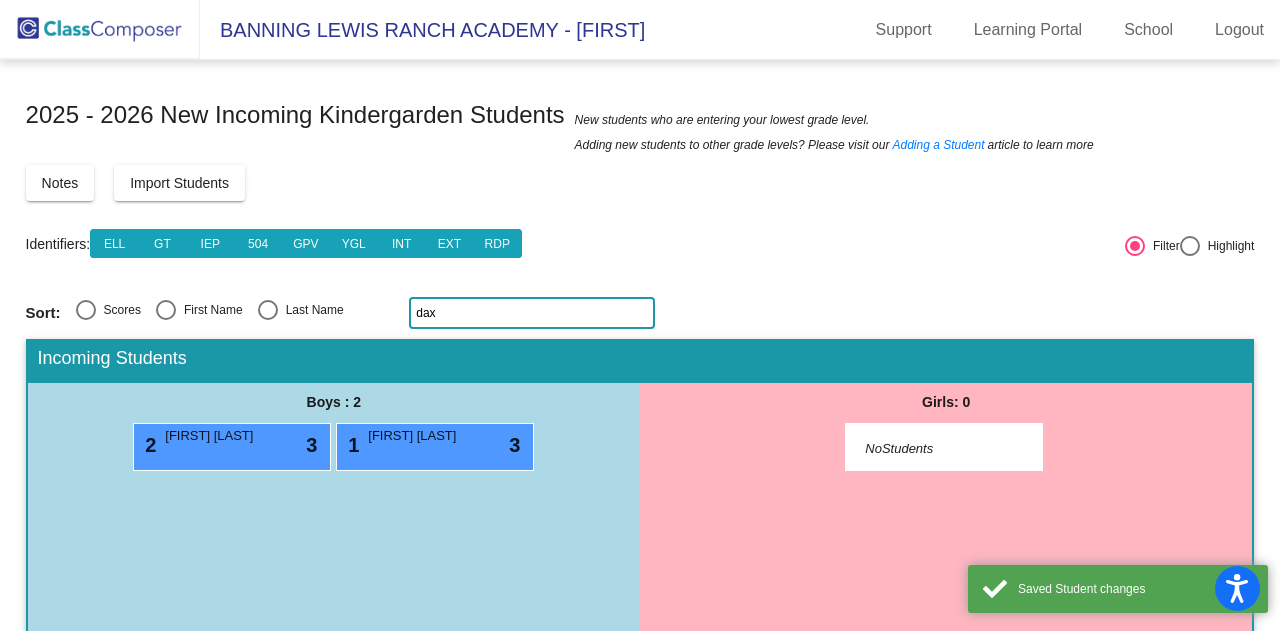 click on "dax" 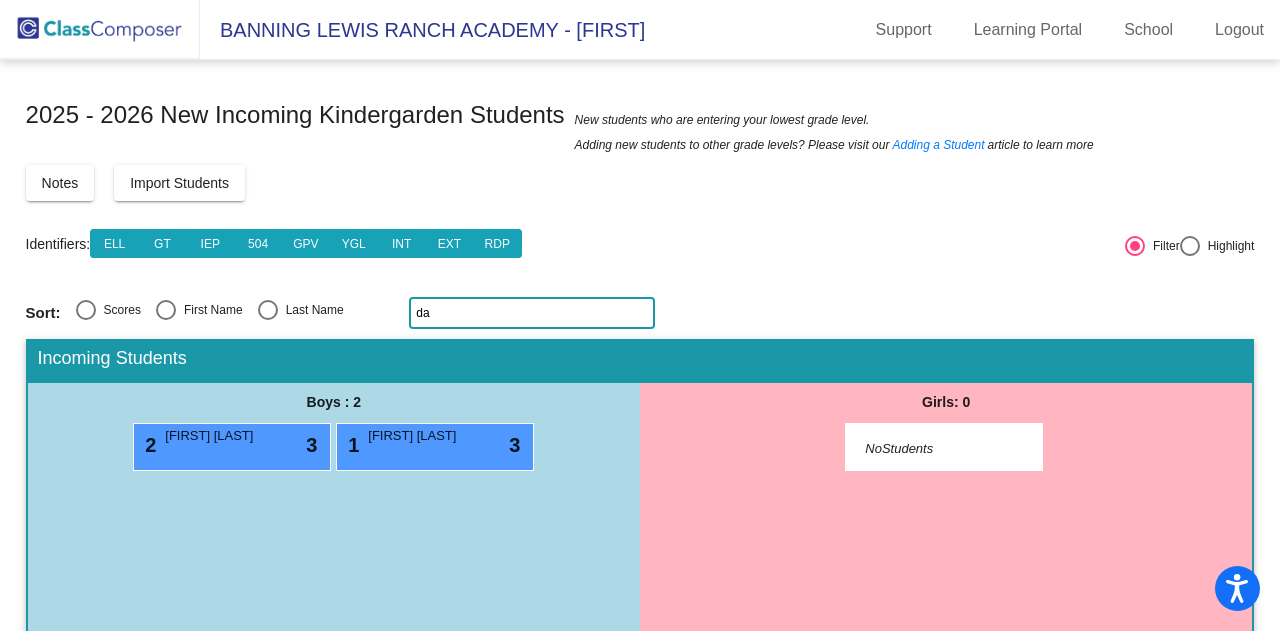 type on "d" 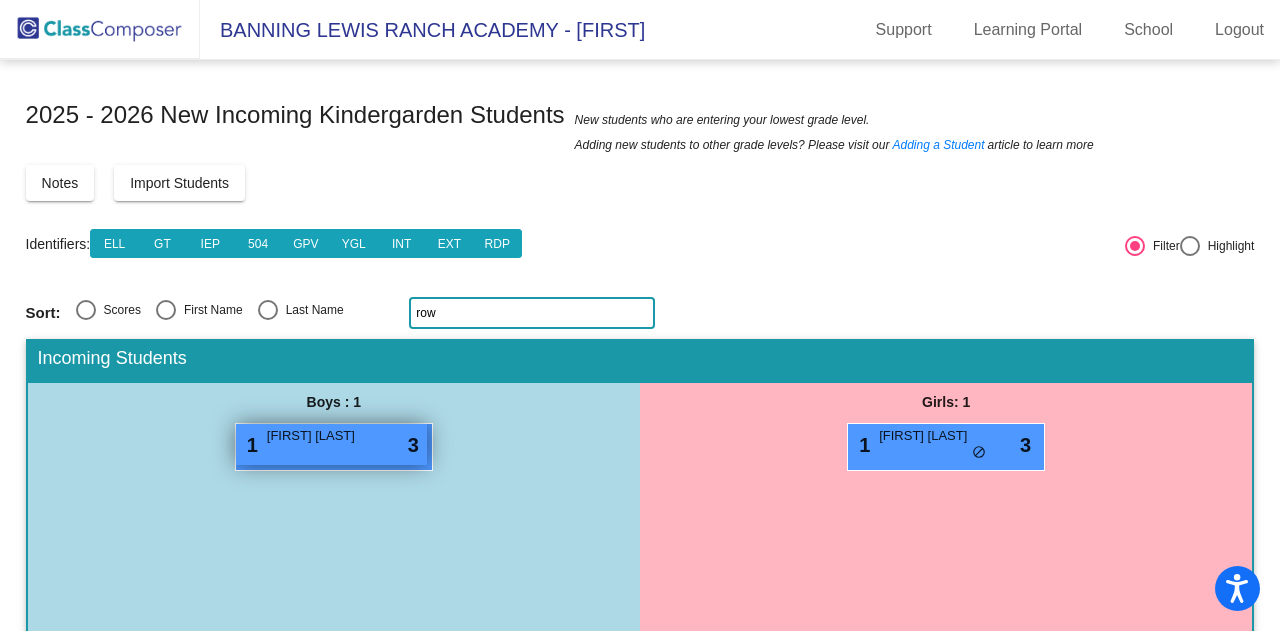 click on "Rowan Morgione" at bounding box center (317, 436) 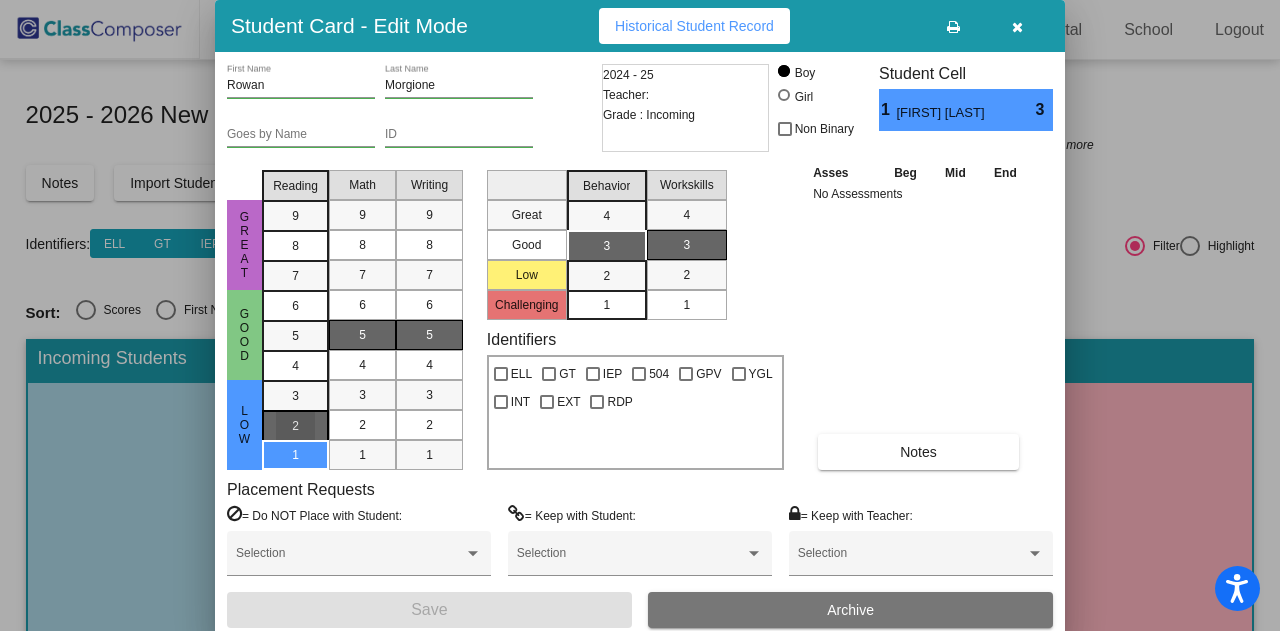 click on "2" at bounding box center [295, 396] 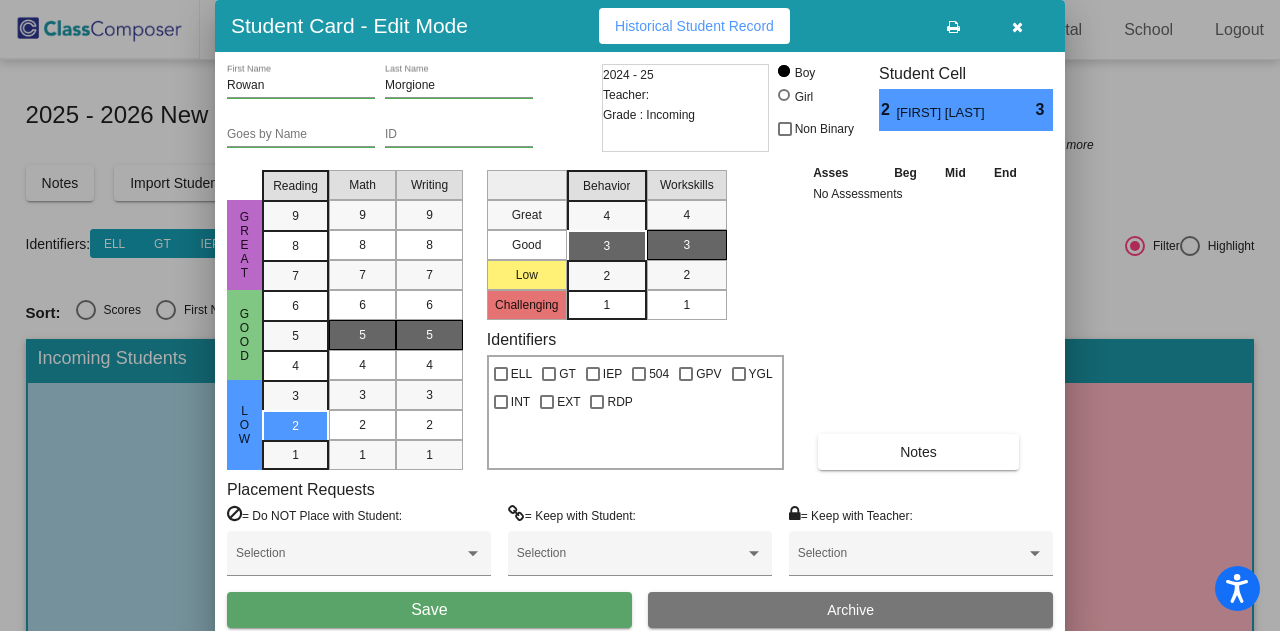 click on "Save" at bounding box center (429, 610) 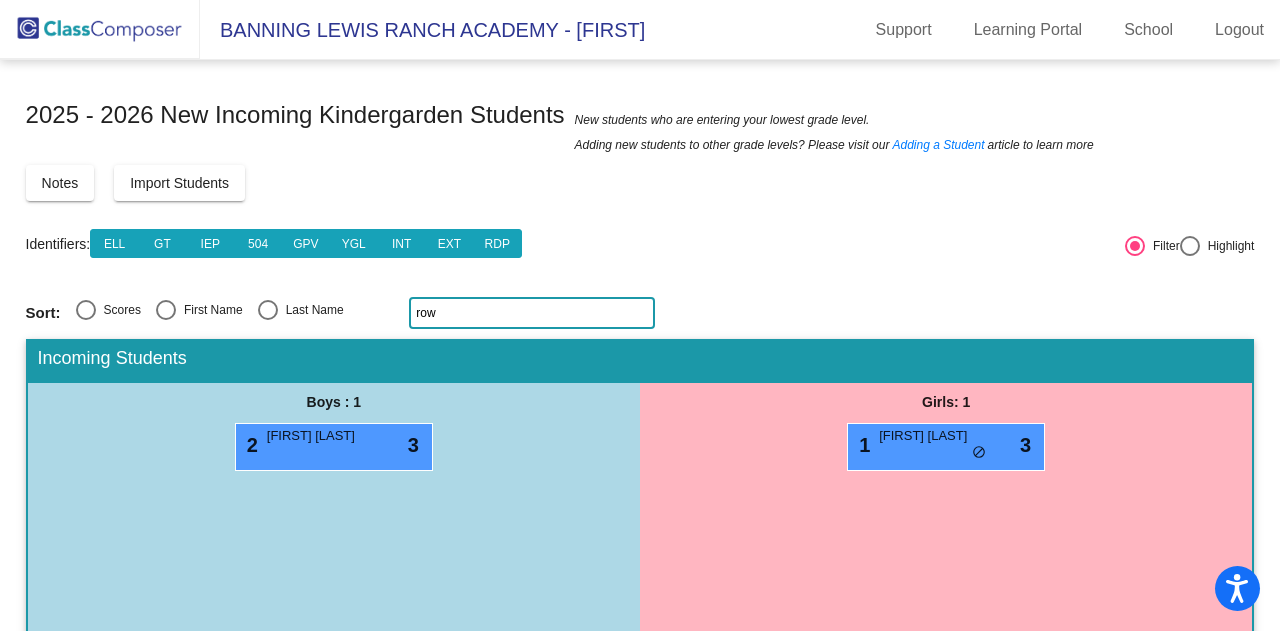 click on "row" 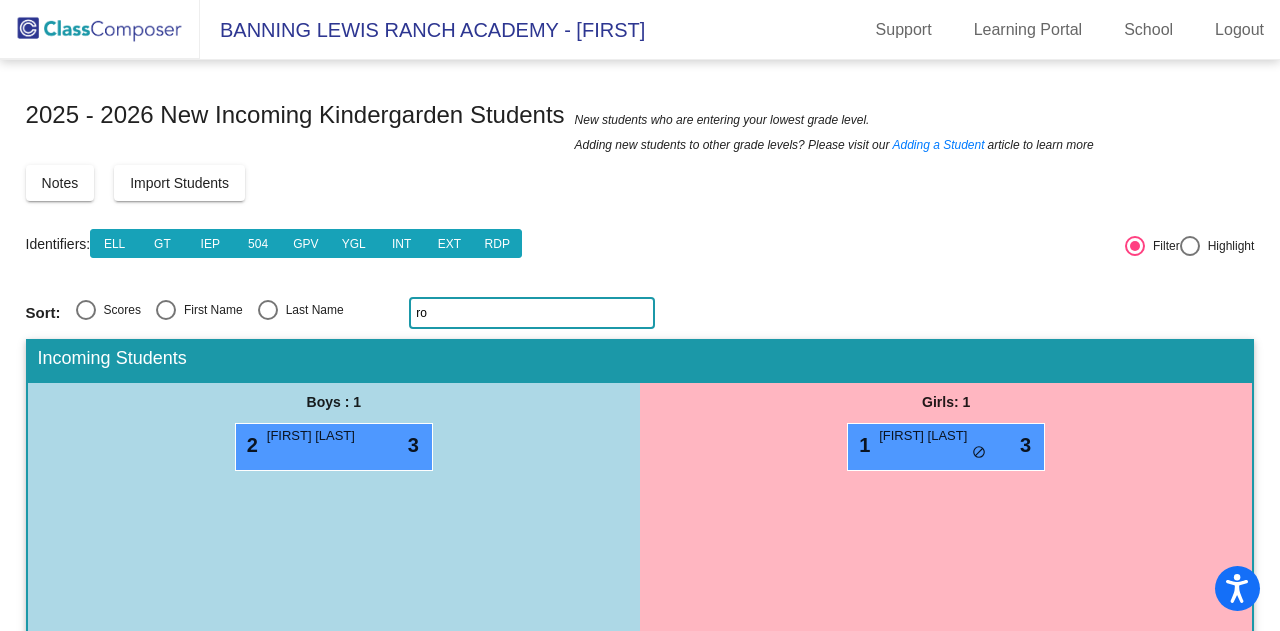 type on "r" 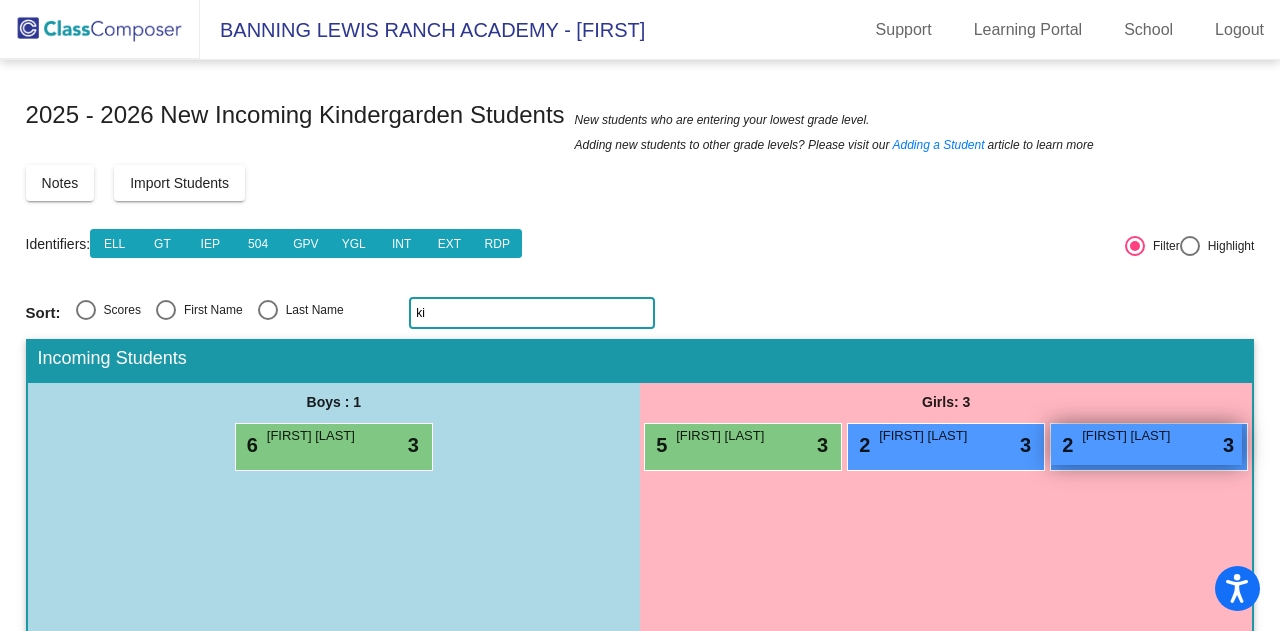 click on "2 Ki'Leayah Tejan lock do_not_disturb_alt 3" at bounding box center [1146, 444] 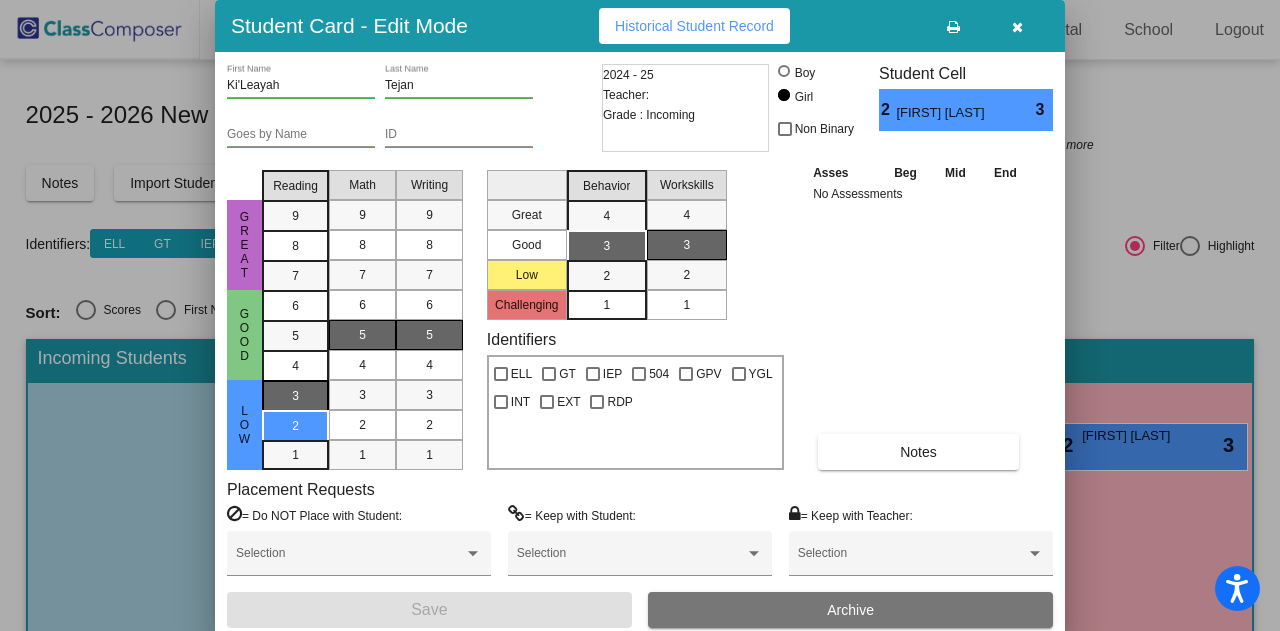 click on "3" at bounding box center [295, 396] 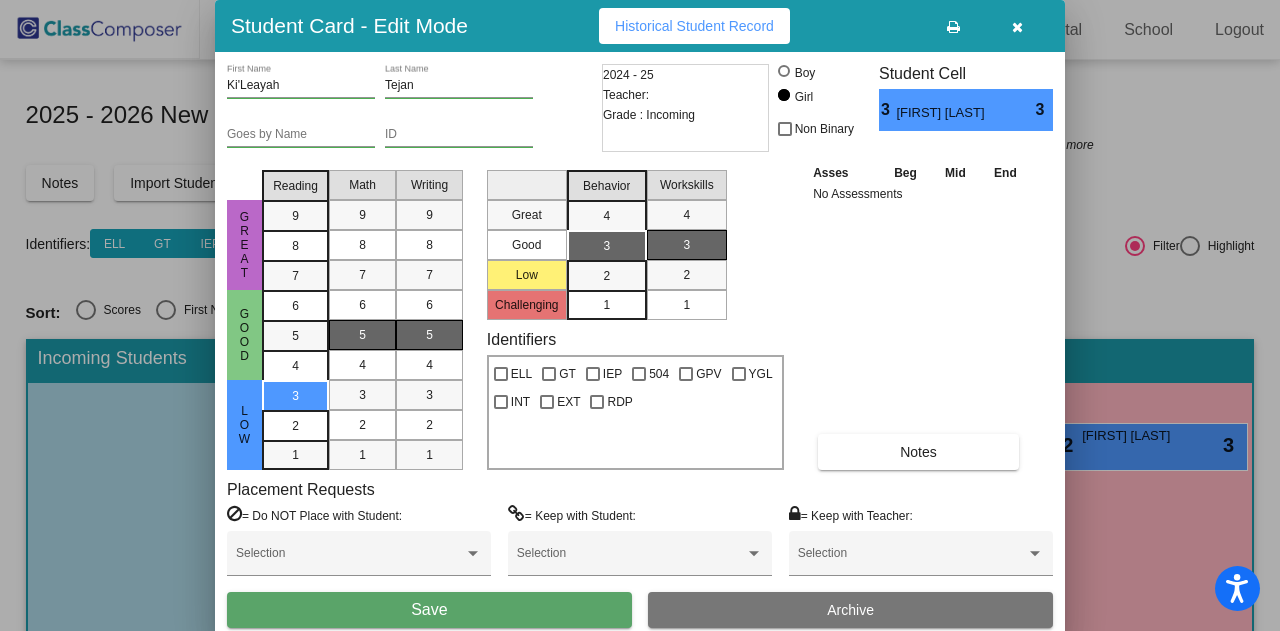 click on "Save" at bounding box center [429, 610] 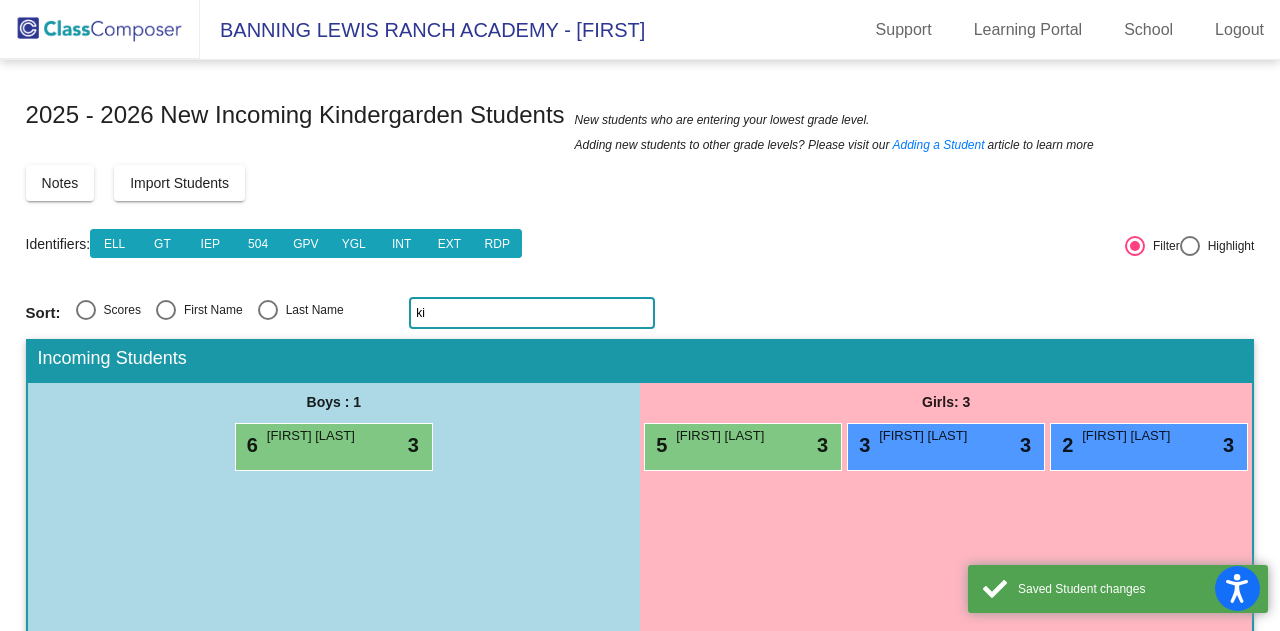 click on "ki" 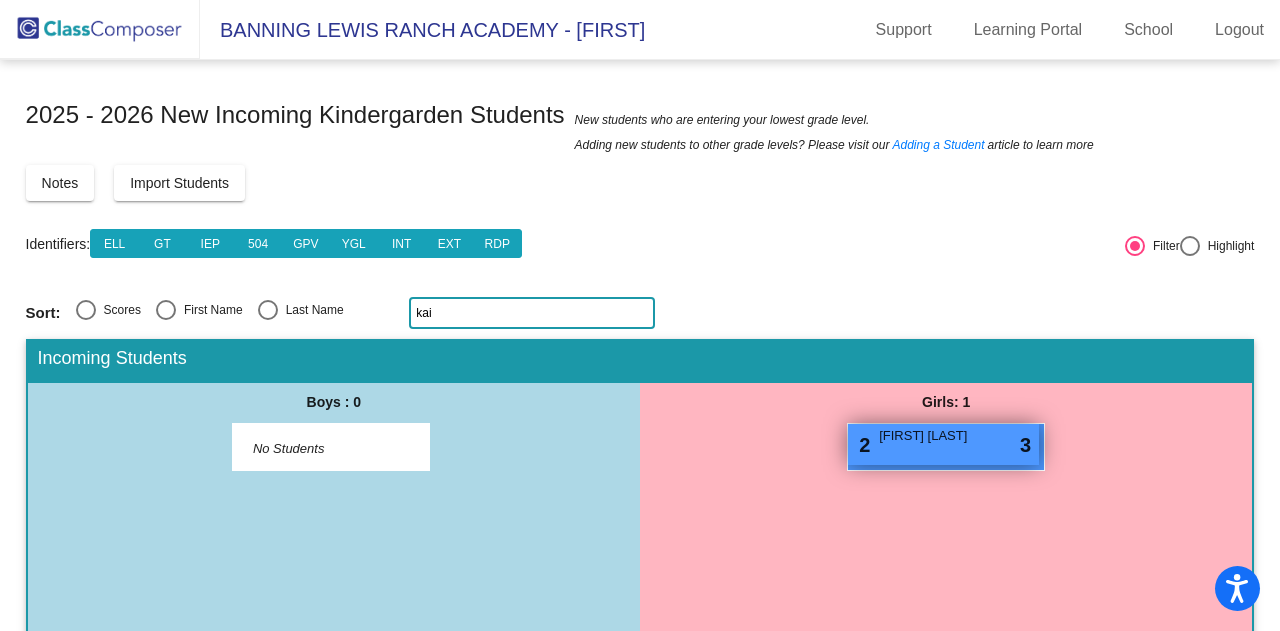 click on "2 Kaia Litchfield lock do_not_disturb_alt 3" at bounding box center (943, 444) 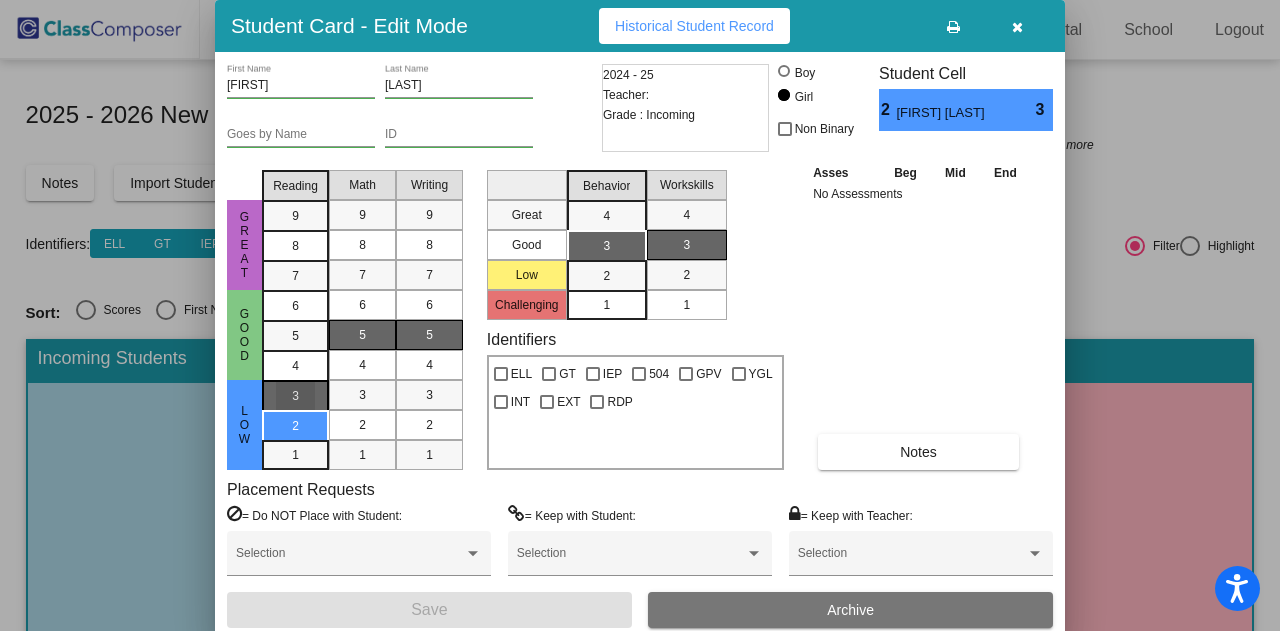 click on "3" at bounding box center [295, 396] 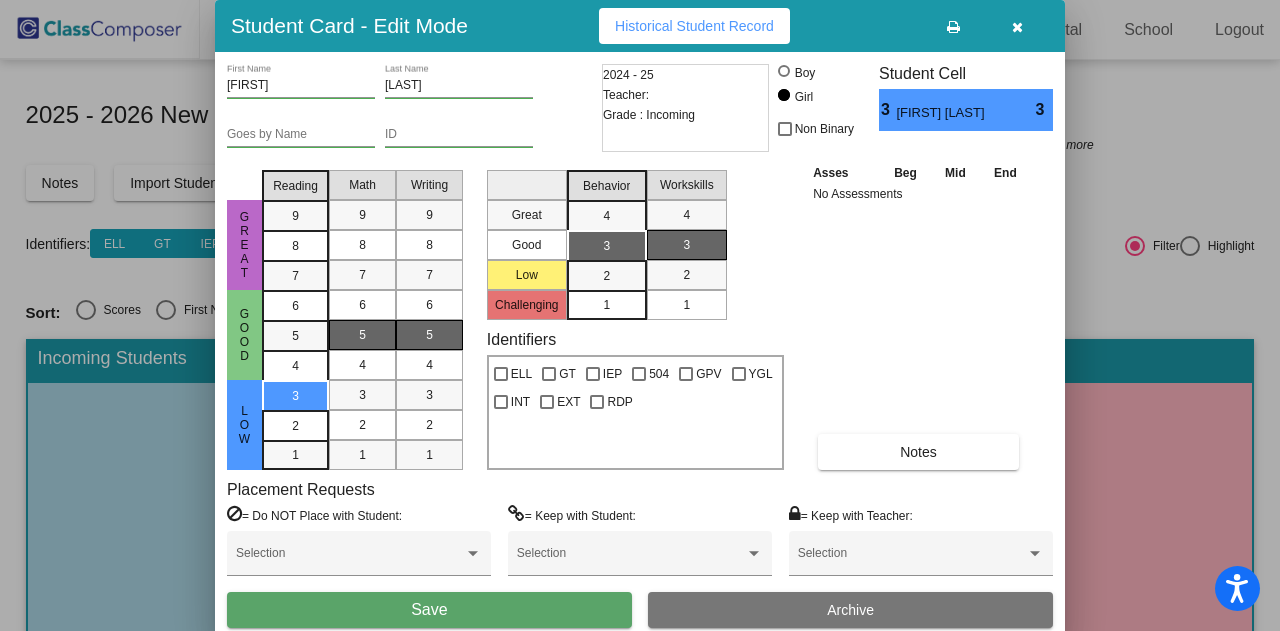 click on "Save" at bounding box center [429, 609] 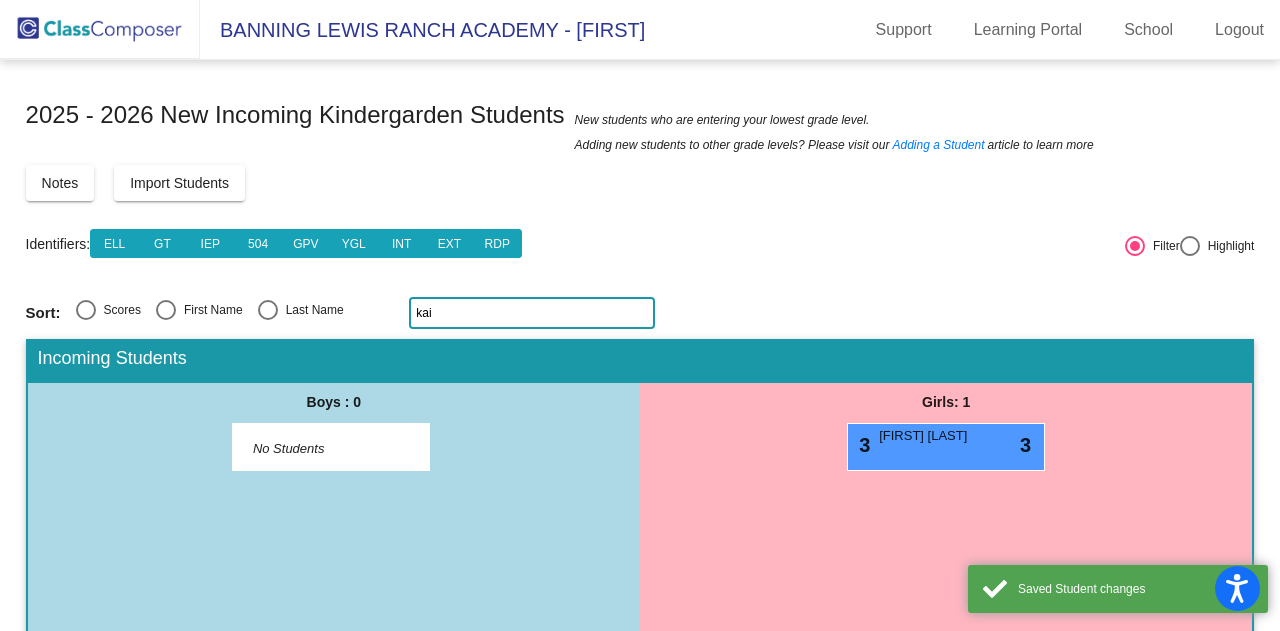 click on "kai" 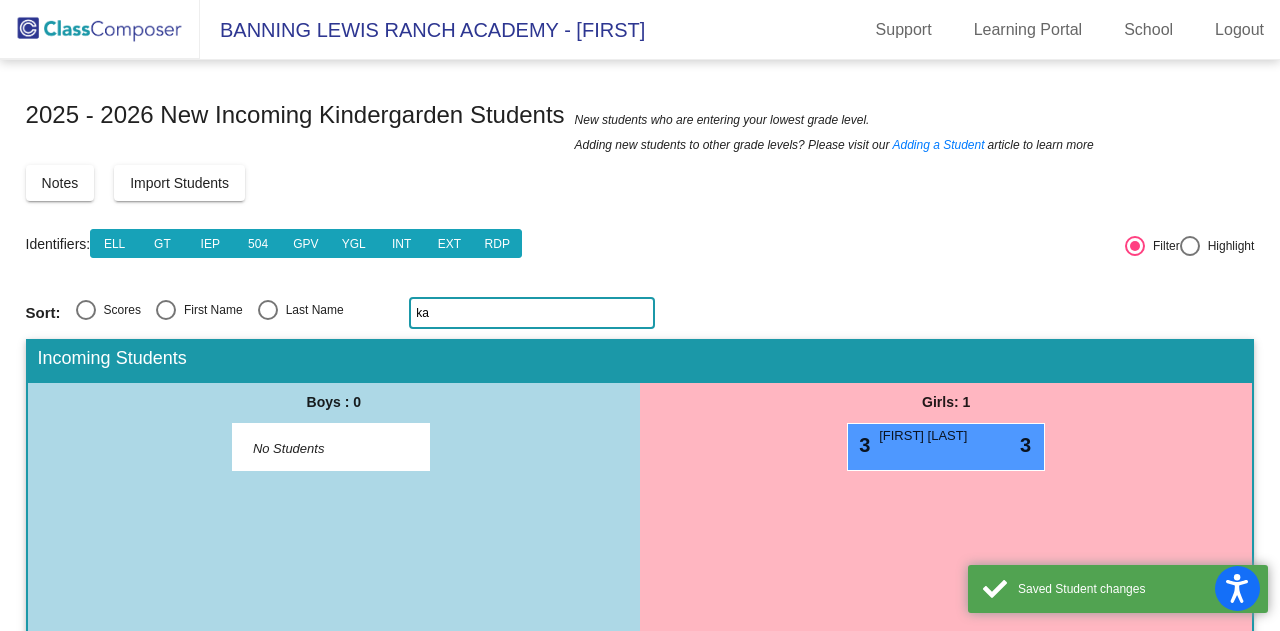 type on "k" 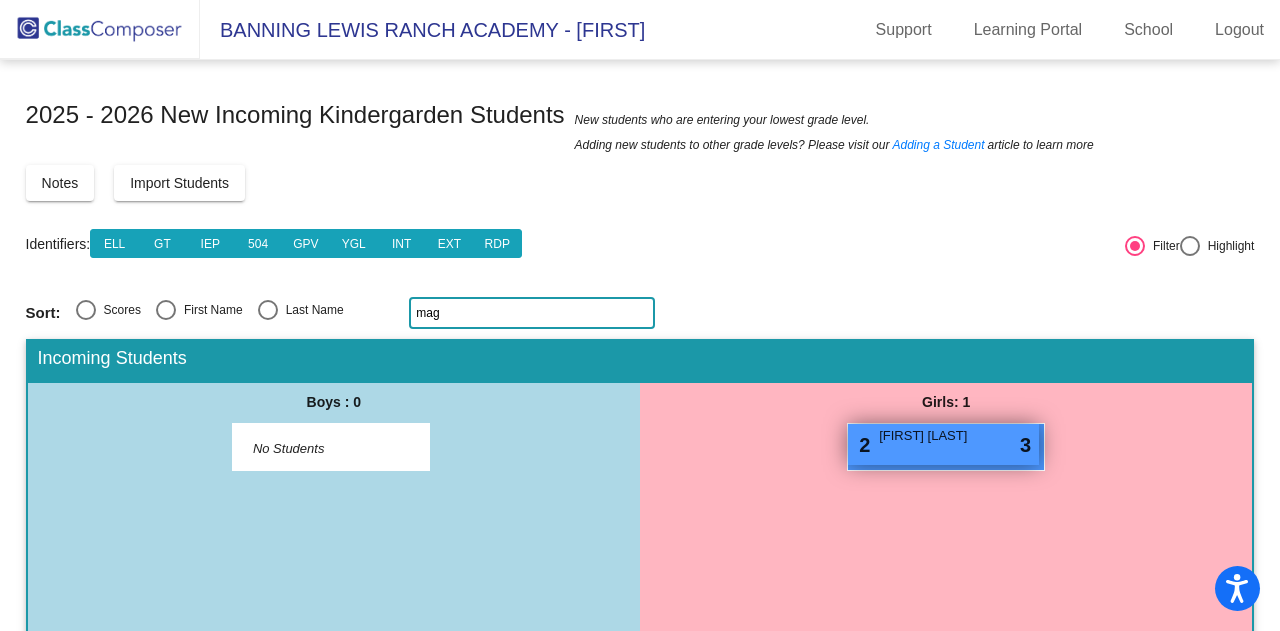 click on "2 Magnolia Johnson lock do_not_disturb_alt 3" at bounding box center [943, 444] 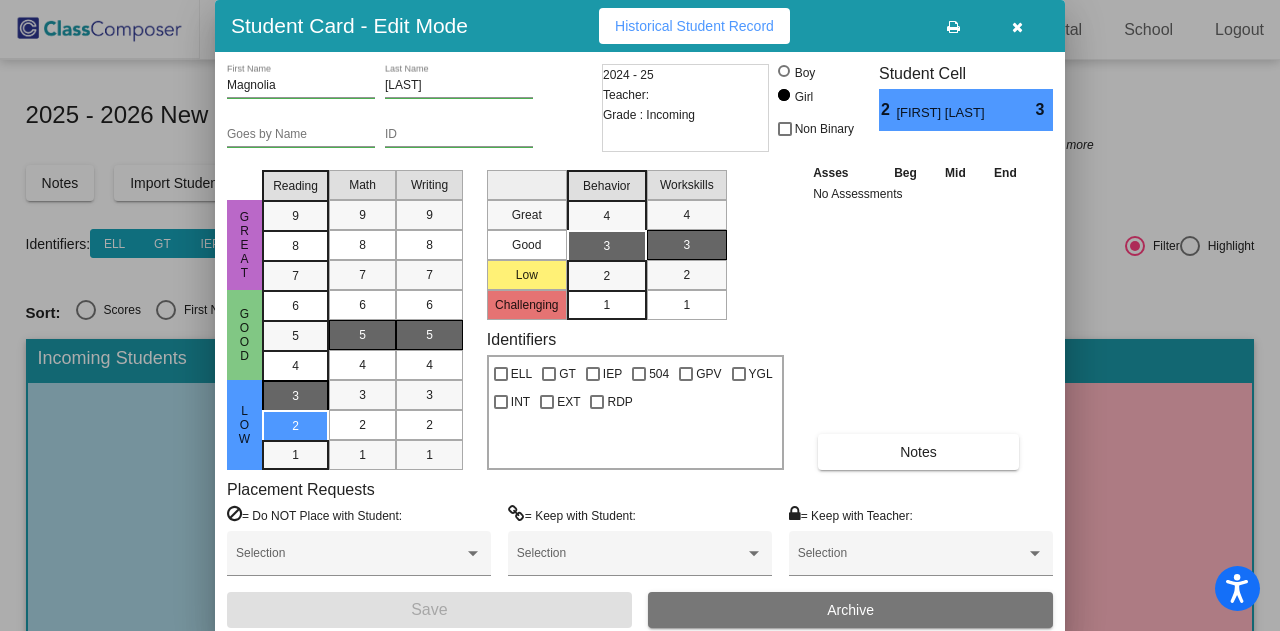 click on "3" at bounding box center (295, 396) 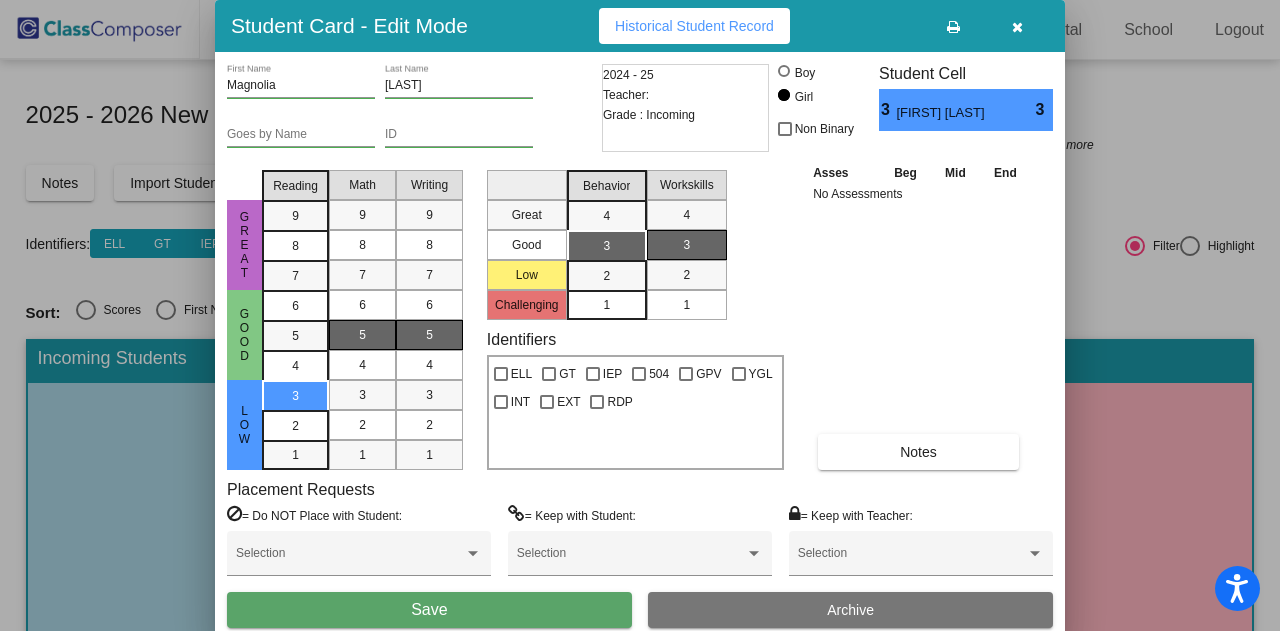click on "Save" at bounding box center (429, 610) 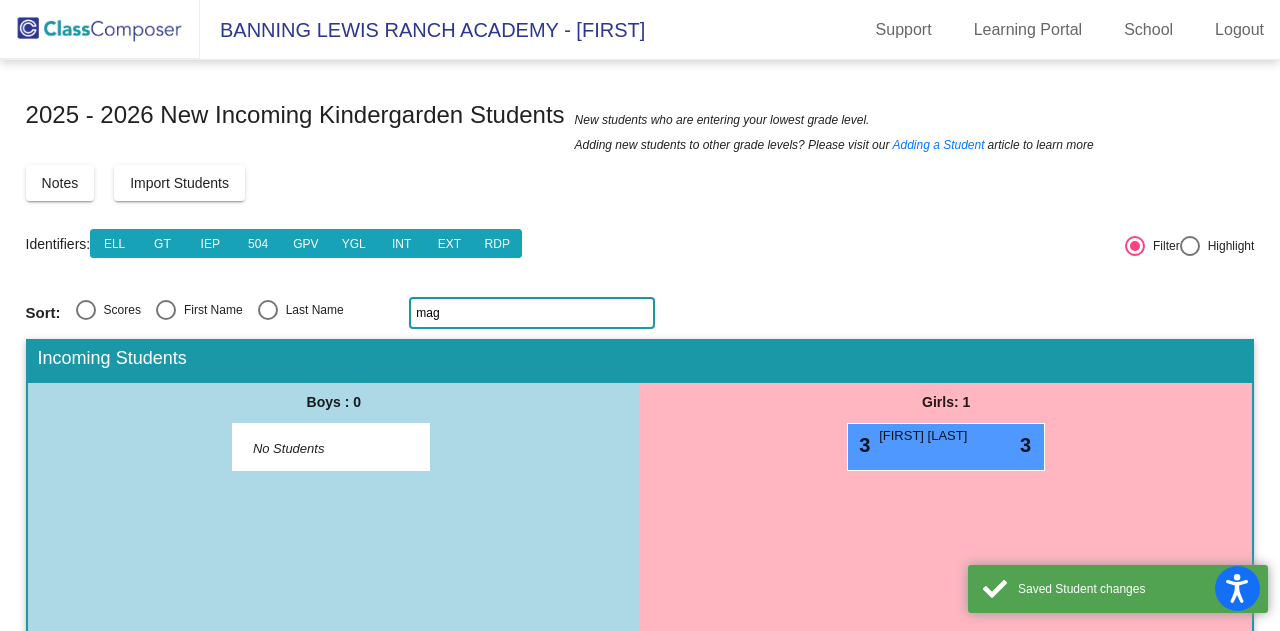 click on "mag" 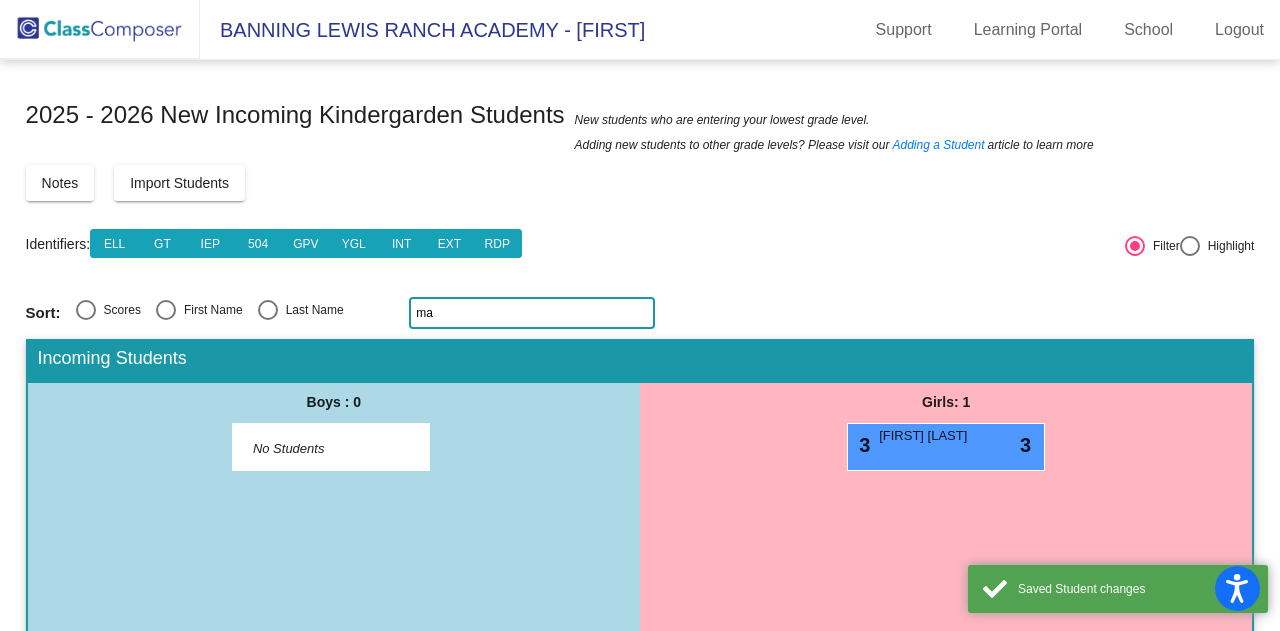 type on "m" 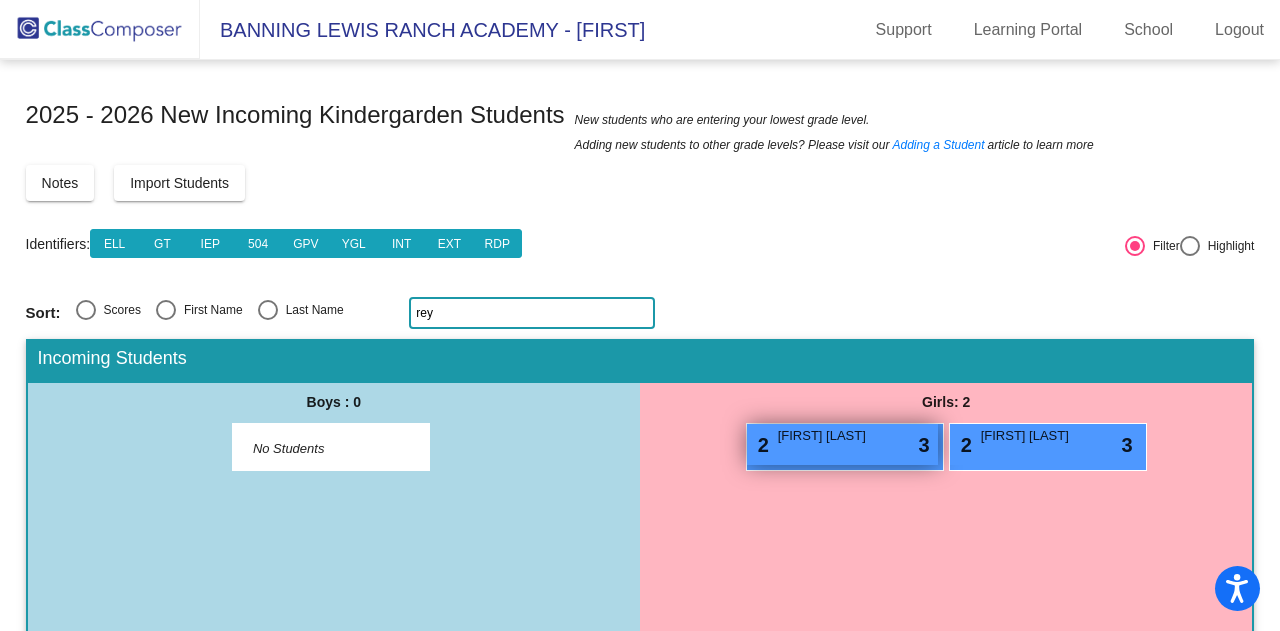 click on "2 Rey Hunkle lock do_not_disturb_alt 3" at bounding box center (842, 444) 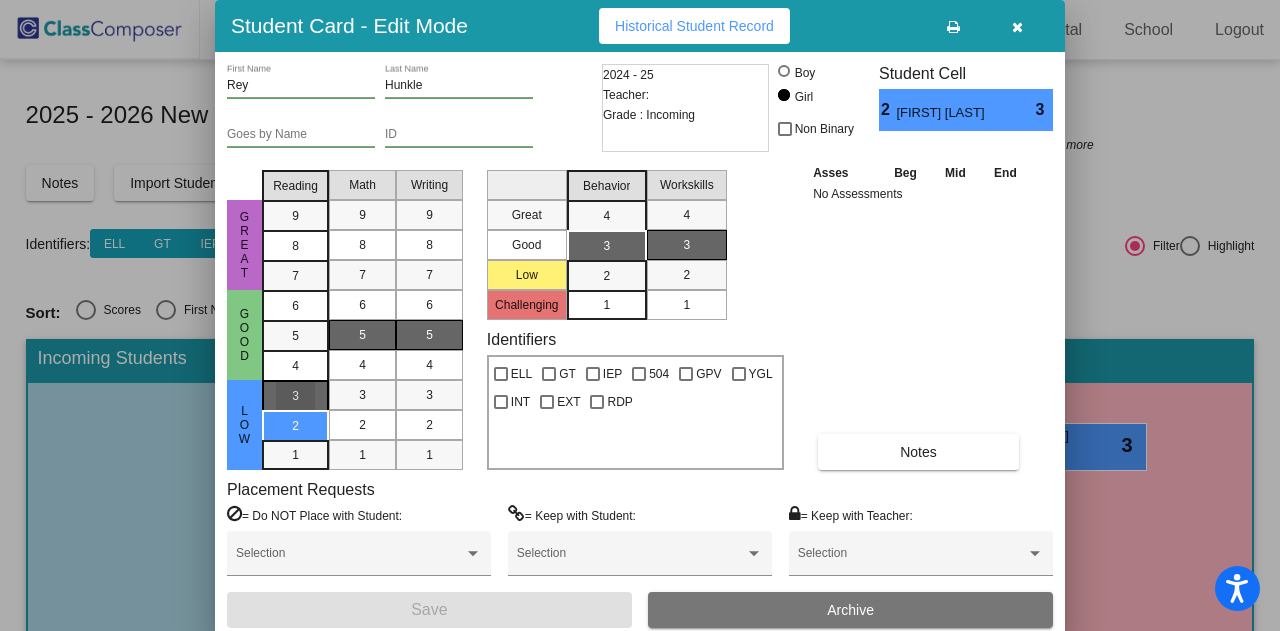 click on "3" at bounding box center [295, 396] 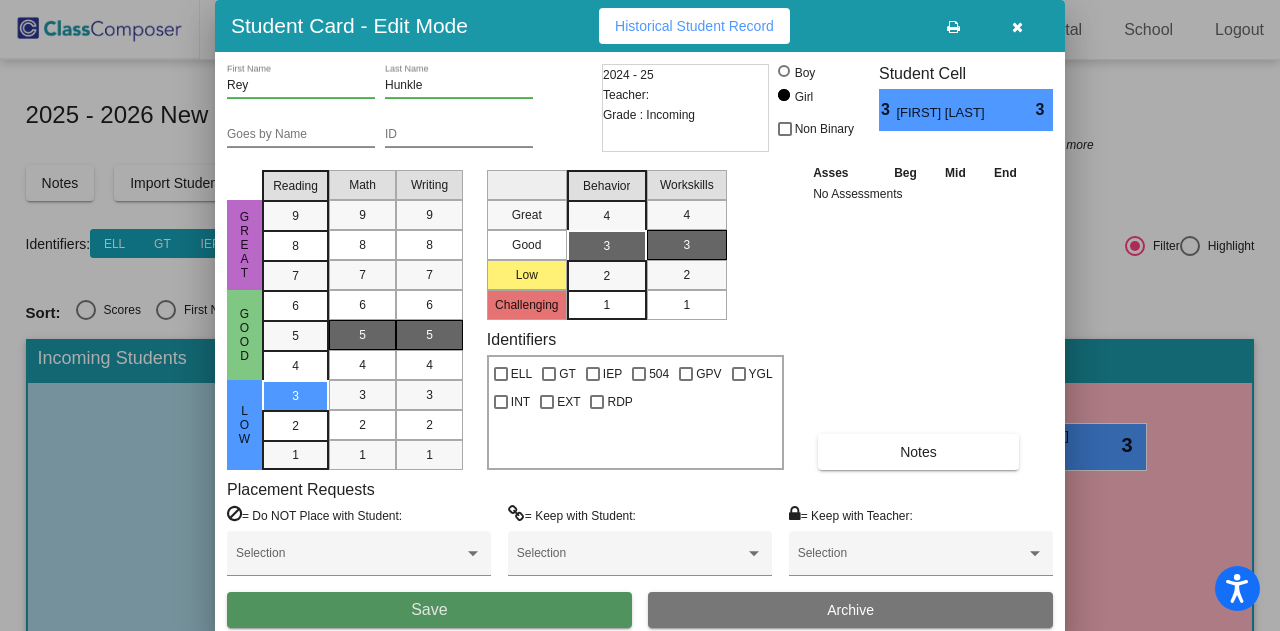 click on "Save" at bounding box center (429, 609) 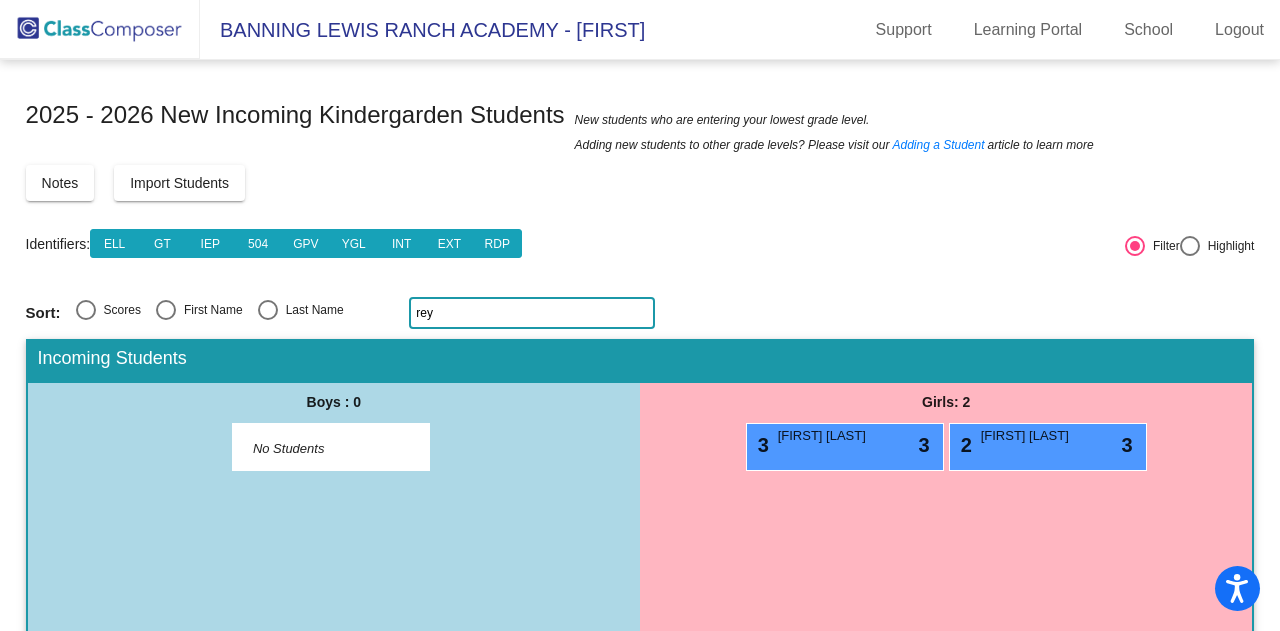 drag, startPoint x: 499, startPoint y: 315, endPoint x: 462, endPoint y: 306, distance: 38.078865 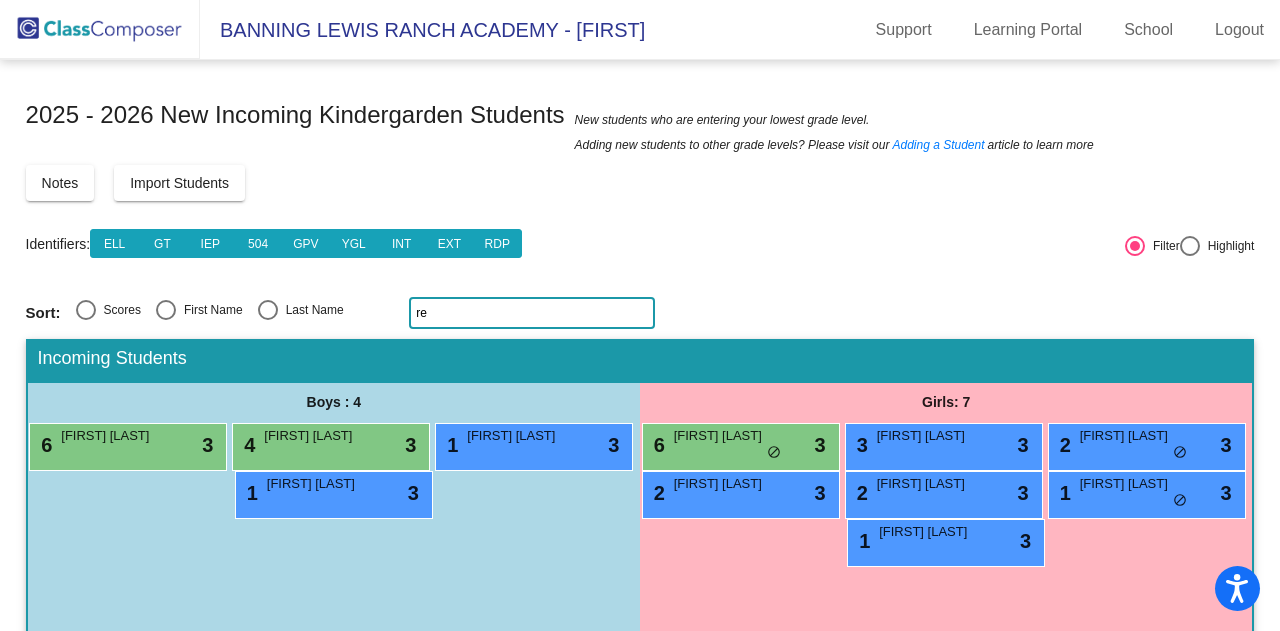 type on "r" 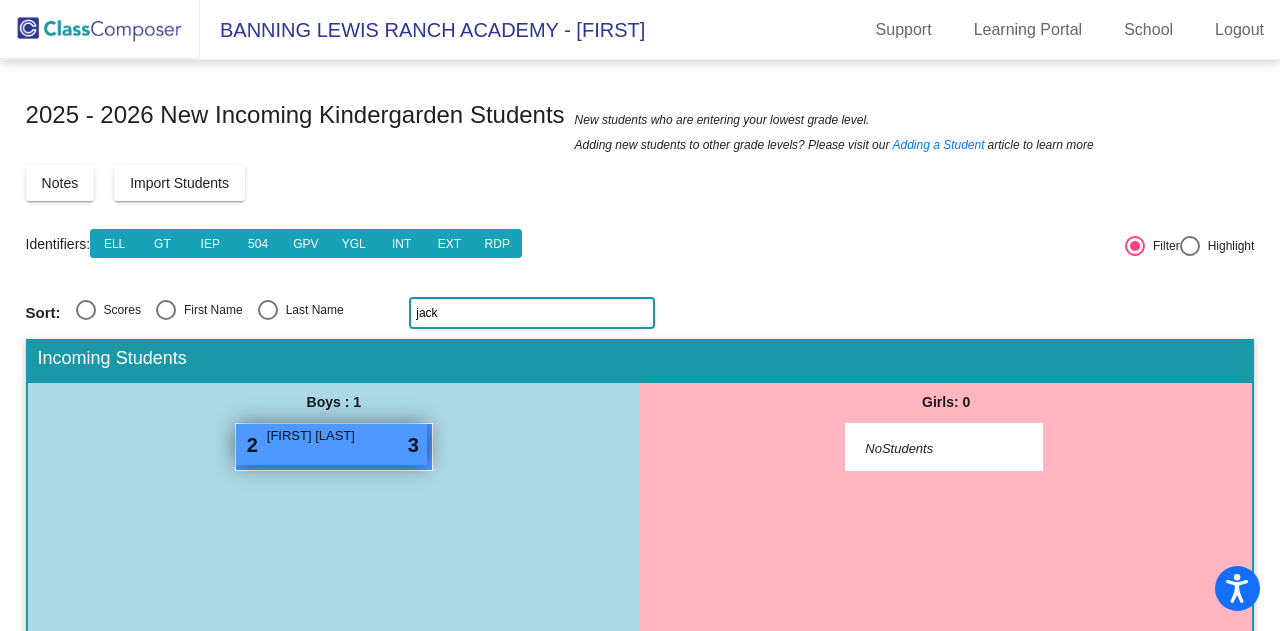 click on "2 Jackson Bass lock do_not_disturb_alt 3" at bounding box center (331, 444) 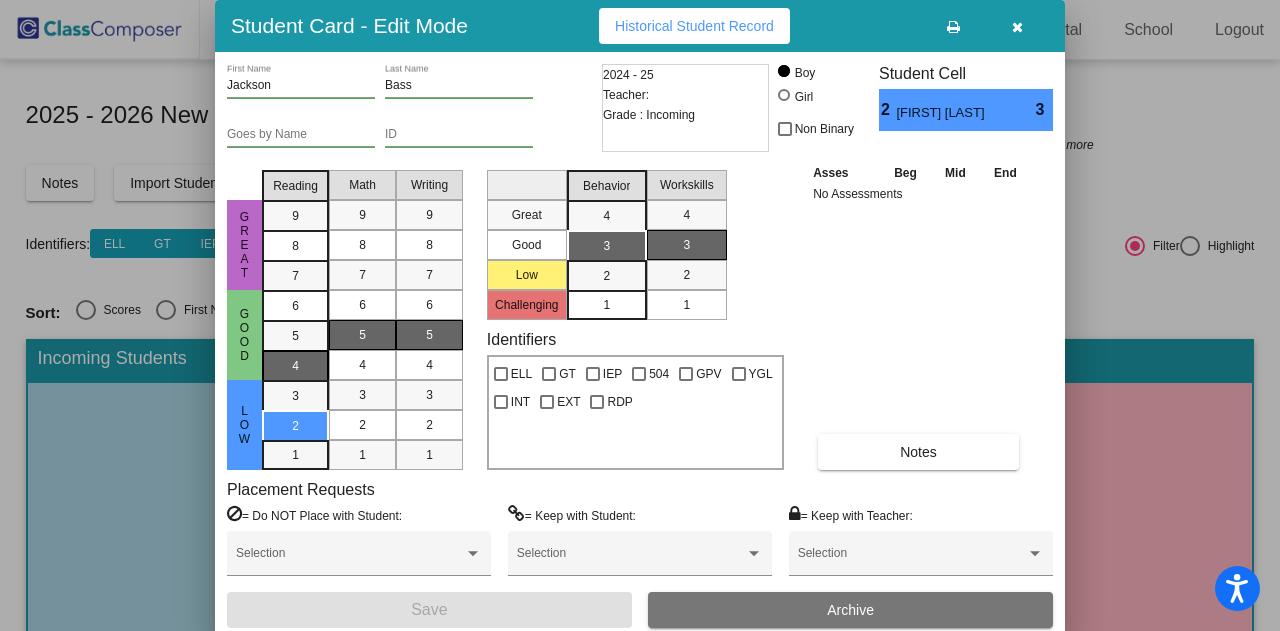 click on "4" at bounding box center [295, 306] 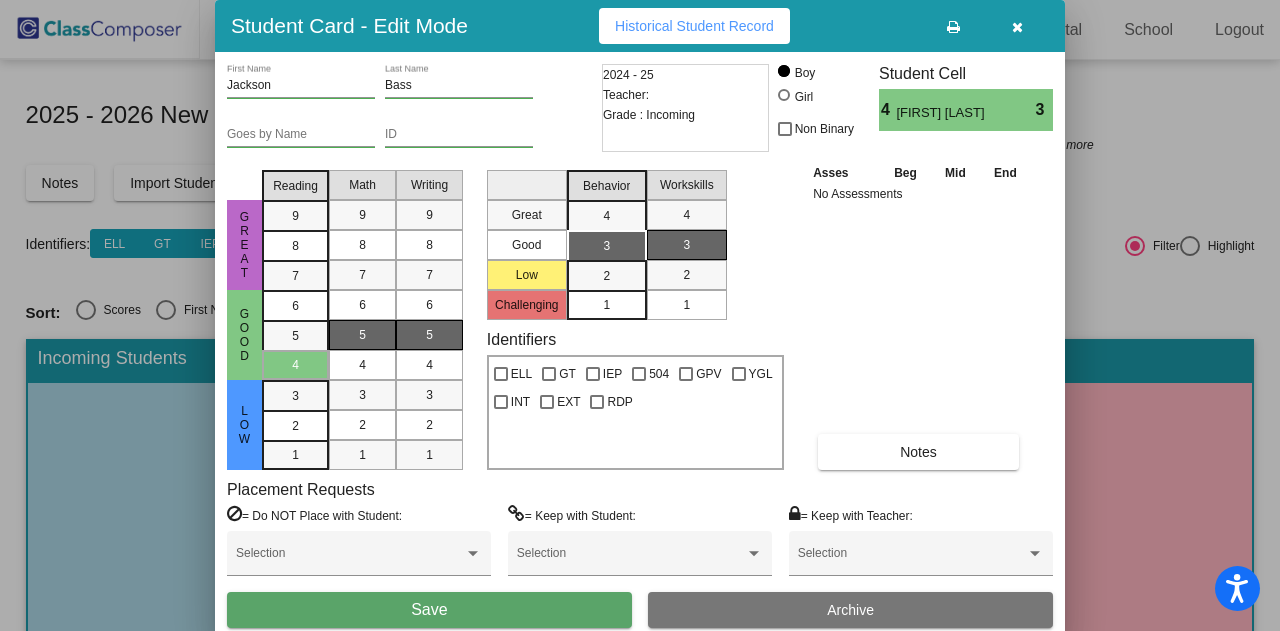 click on "Save" at bounding box center (429, 610) 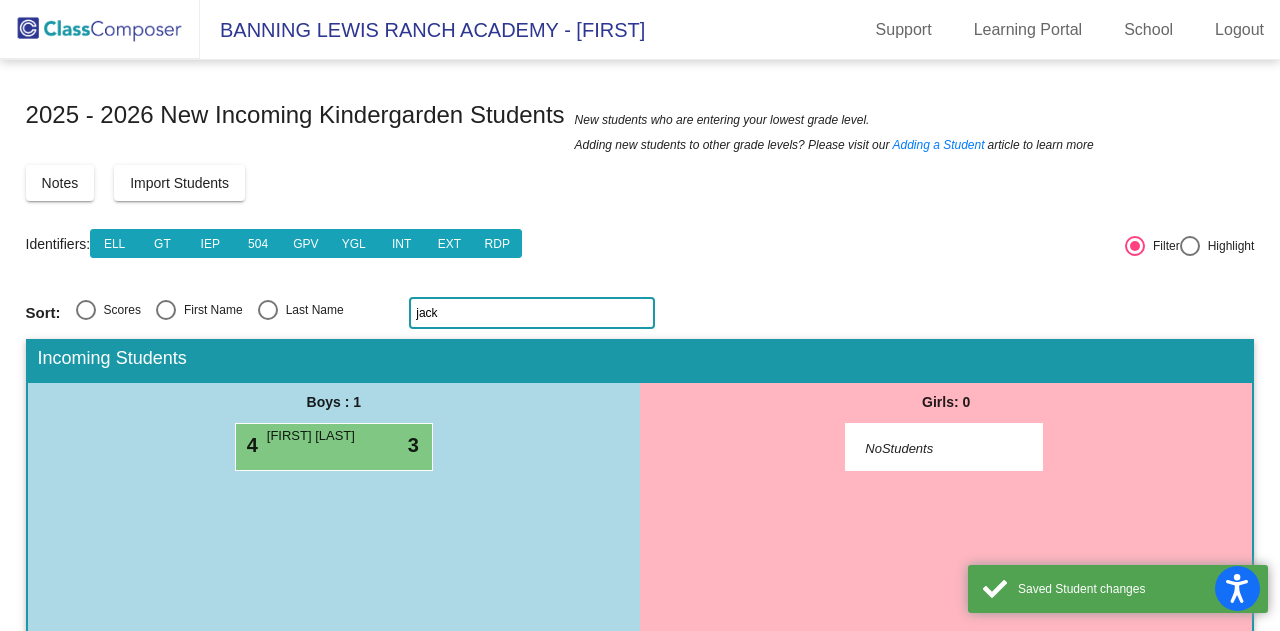 click on "jack" 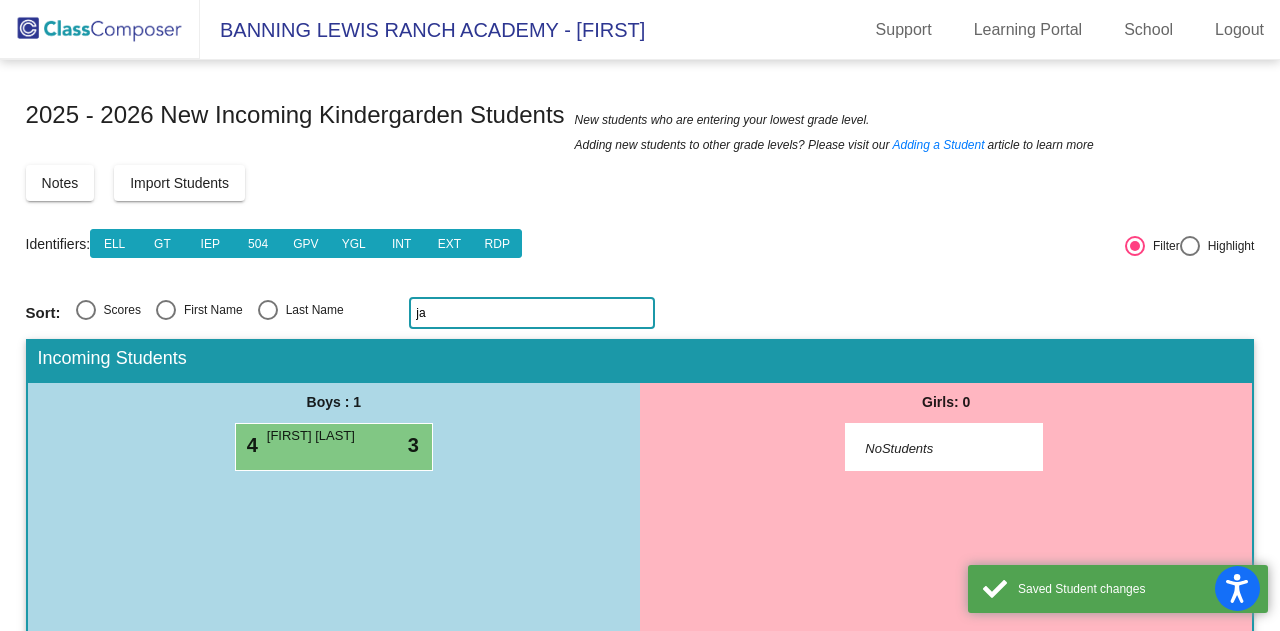 type on "j" 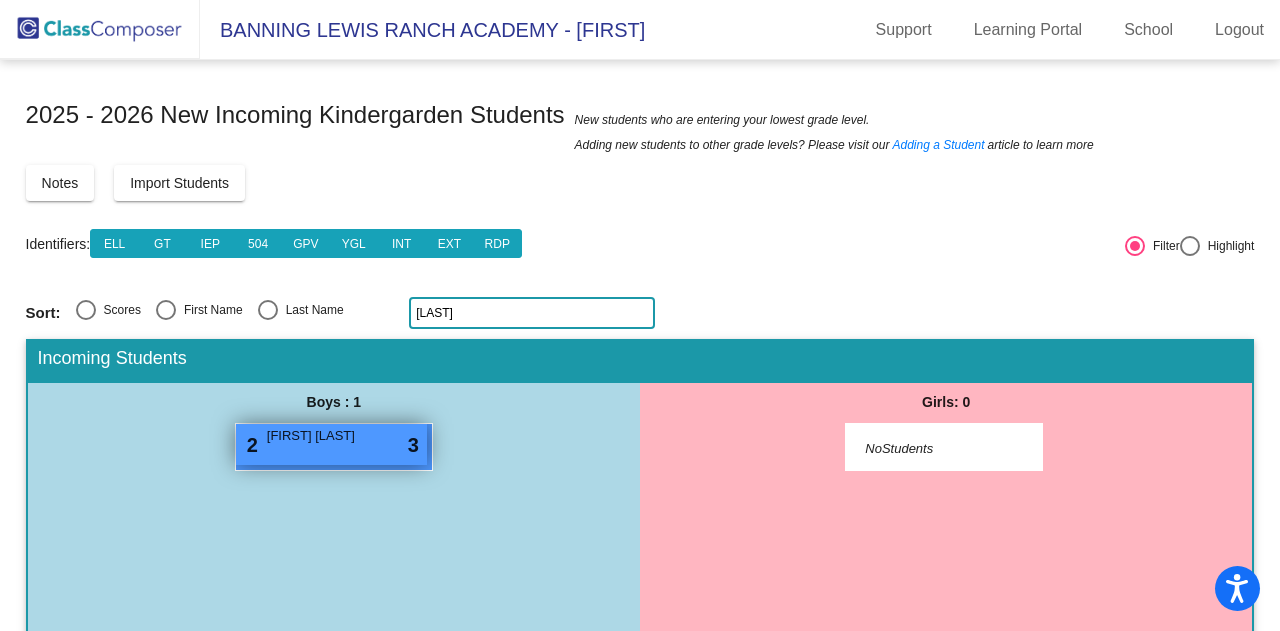 click on "2 Bennett Combs lock do_not_disturb_alt 3" at bounding box center [331, 444] 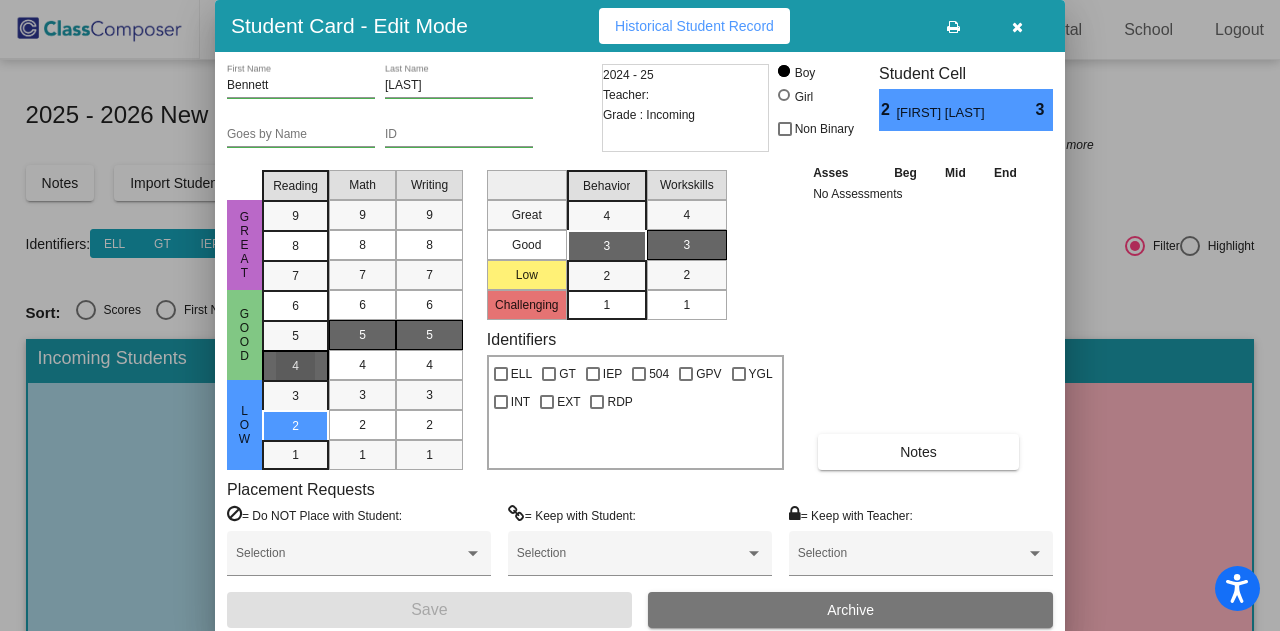 click on "4" at bounding box center (295, 306) 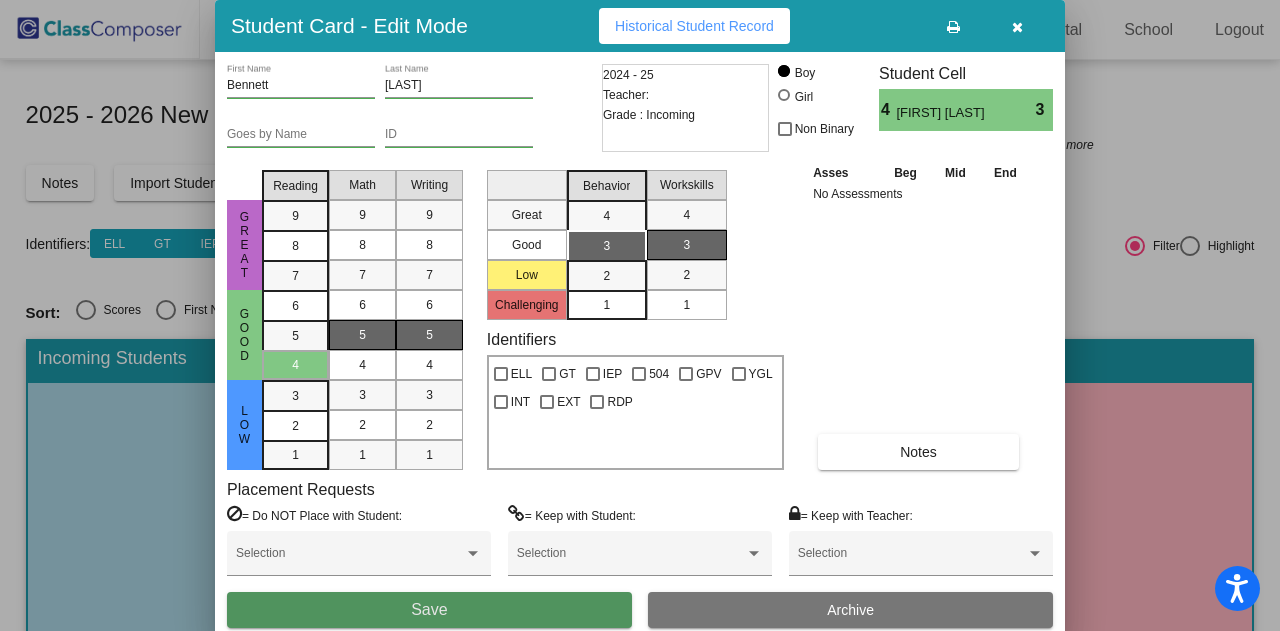 click on "Save" at bounding box center (429, 610) 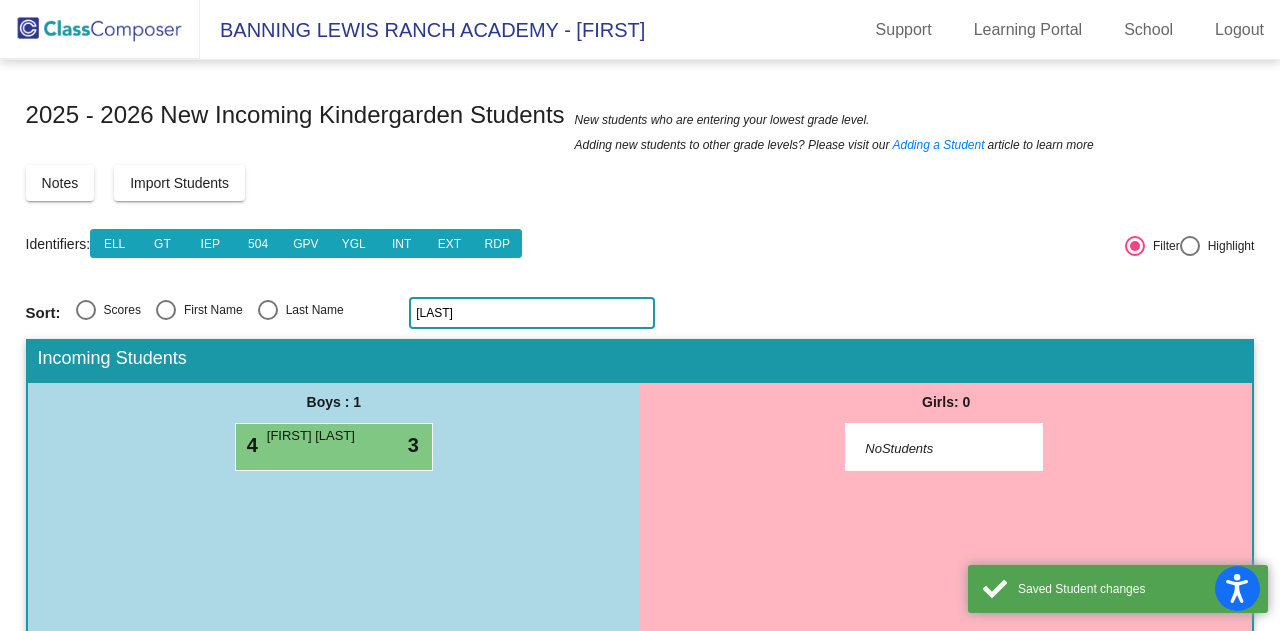 click on "benn" 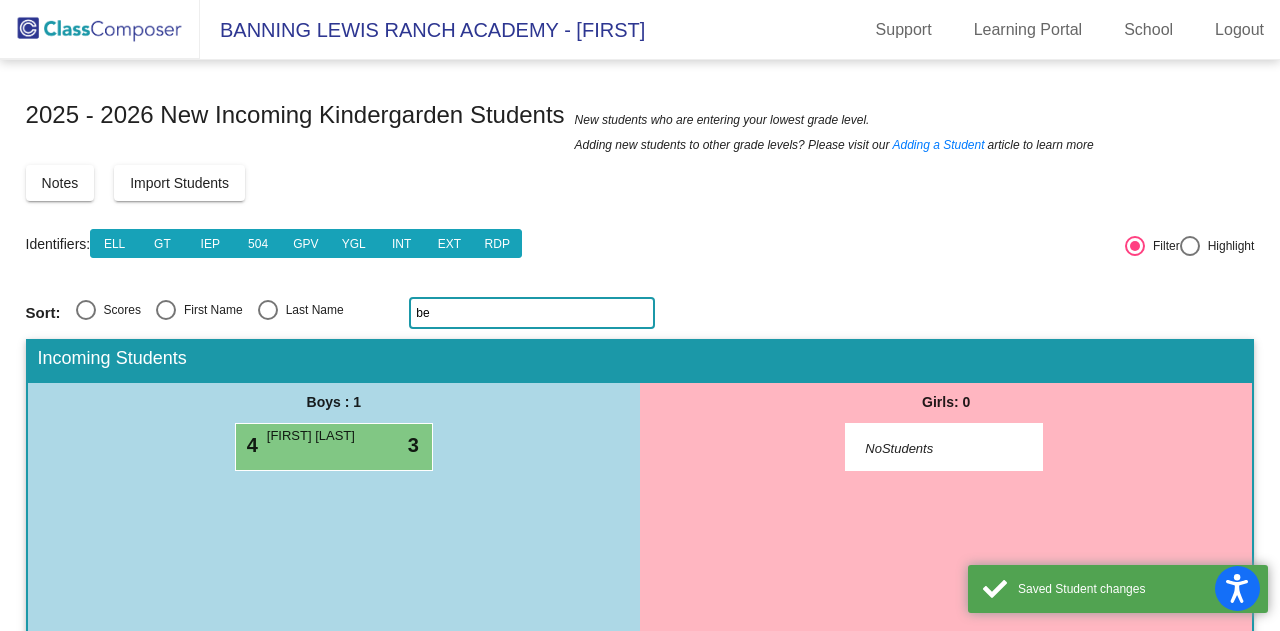 type on "b" 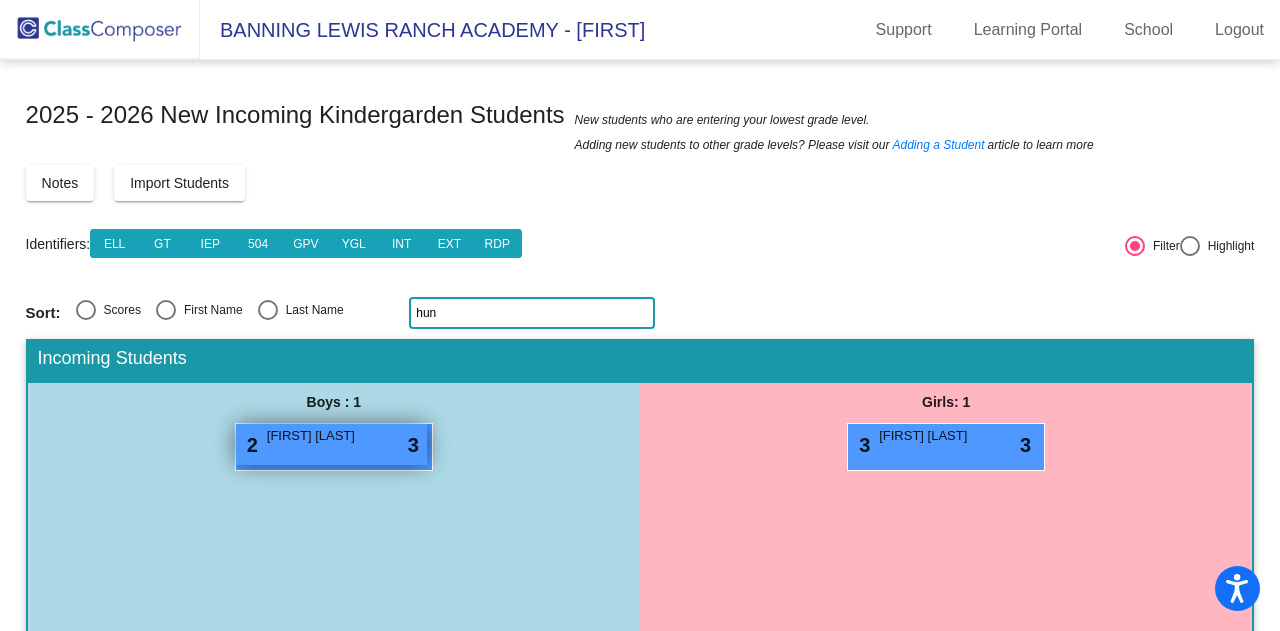 click on "2 Hunter Elfring lock do_not_disturb_alt 3" at bounding box center [331, 444] 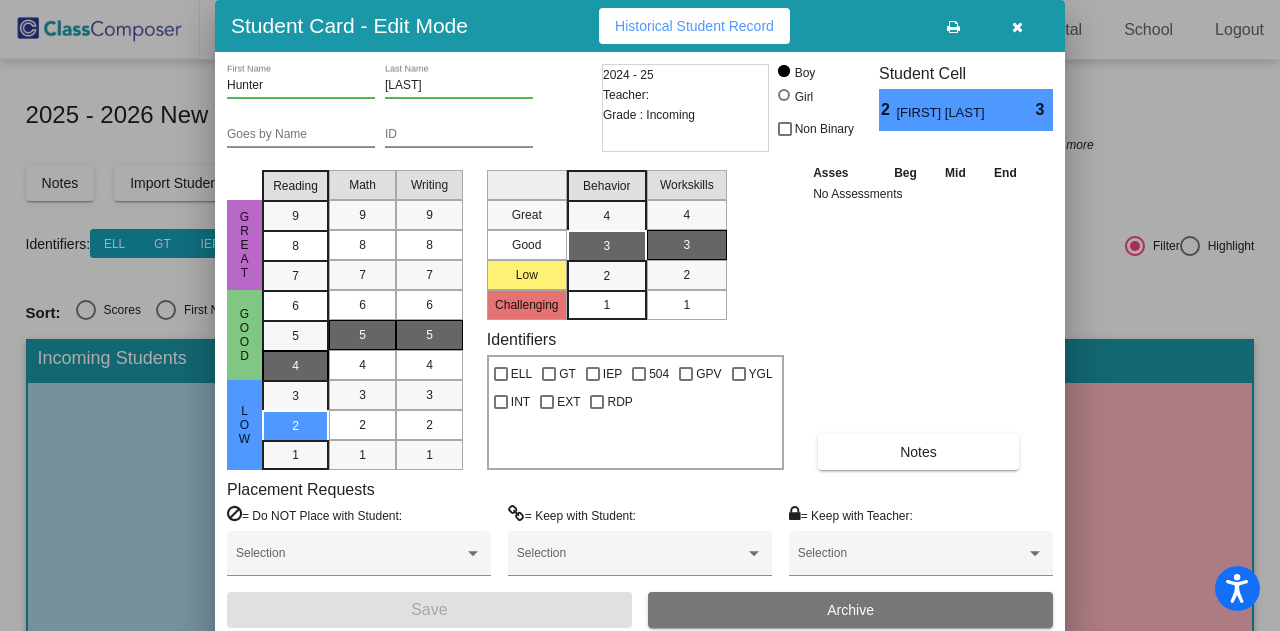 click on "4" at bounding box center [295, 306] 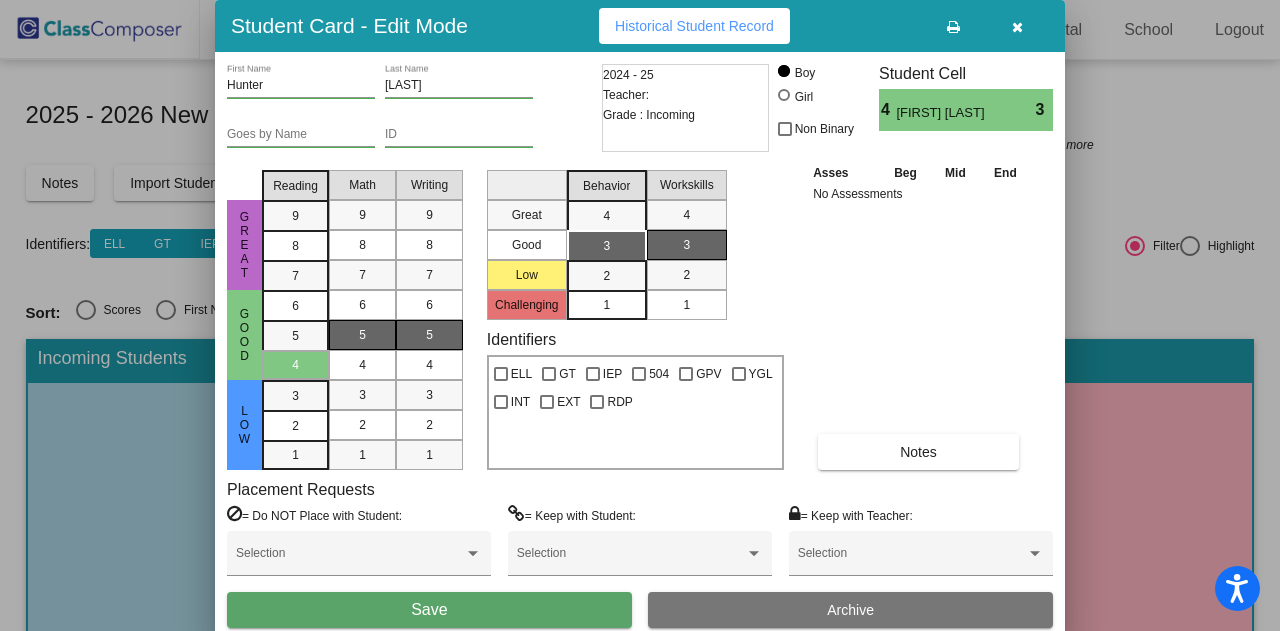 click on "Save" at bounding box center (429, 609) 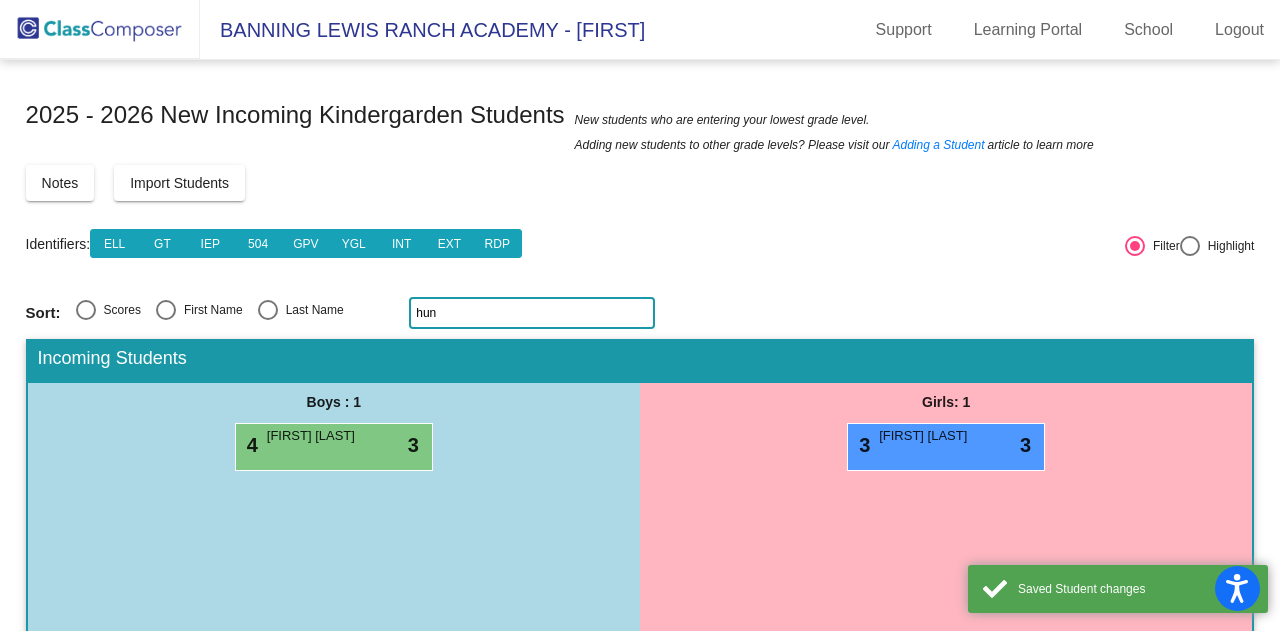 click on "hun" 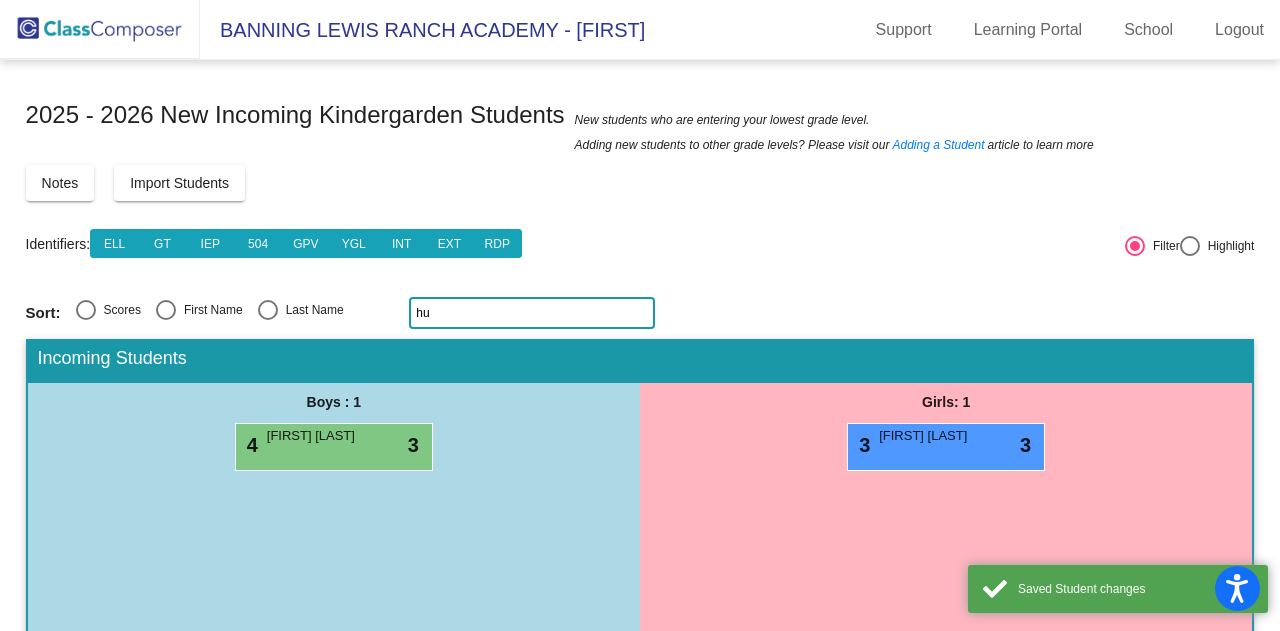 type on "h" 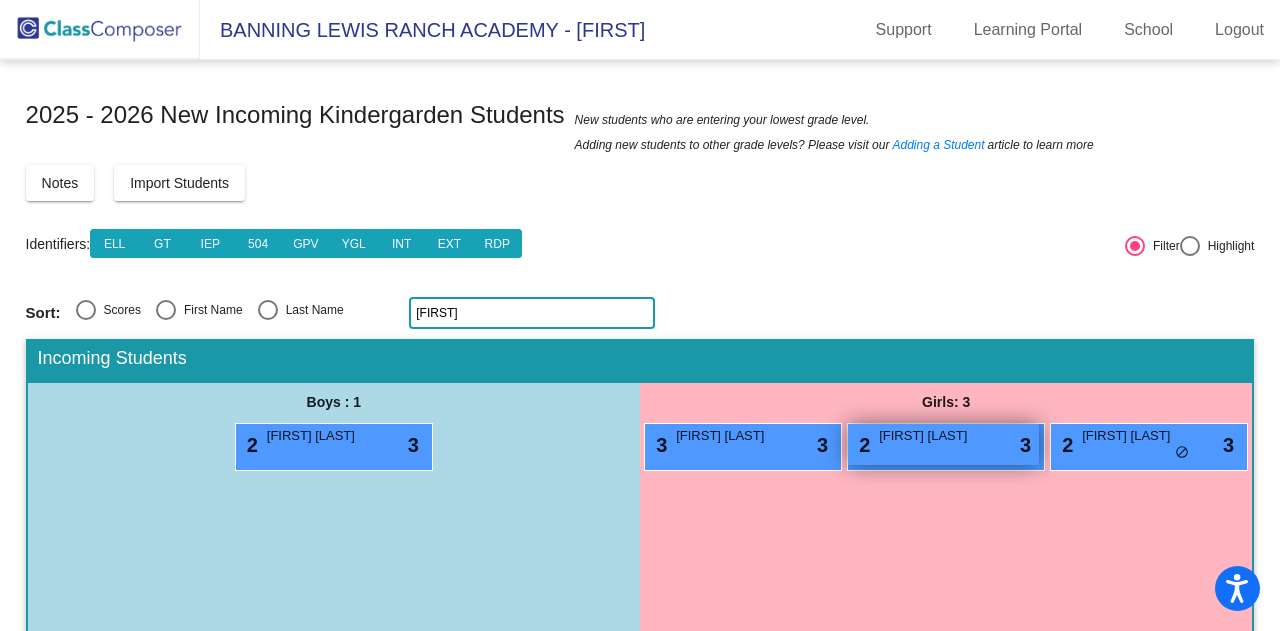 click on "2 Charlotte Embree lock do_not_disturb_alt 3" at bounding box center (943, 444) 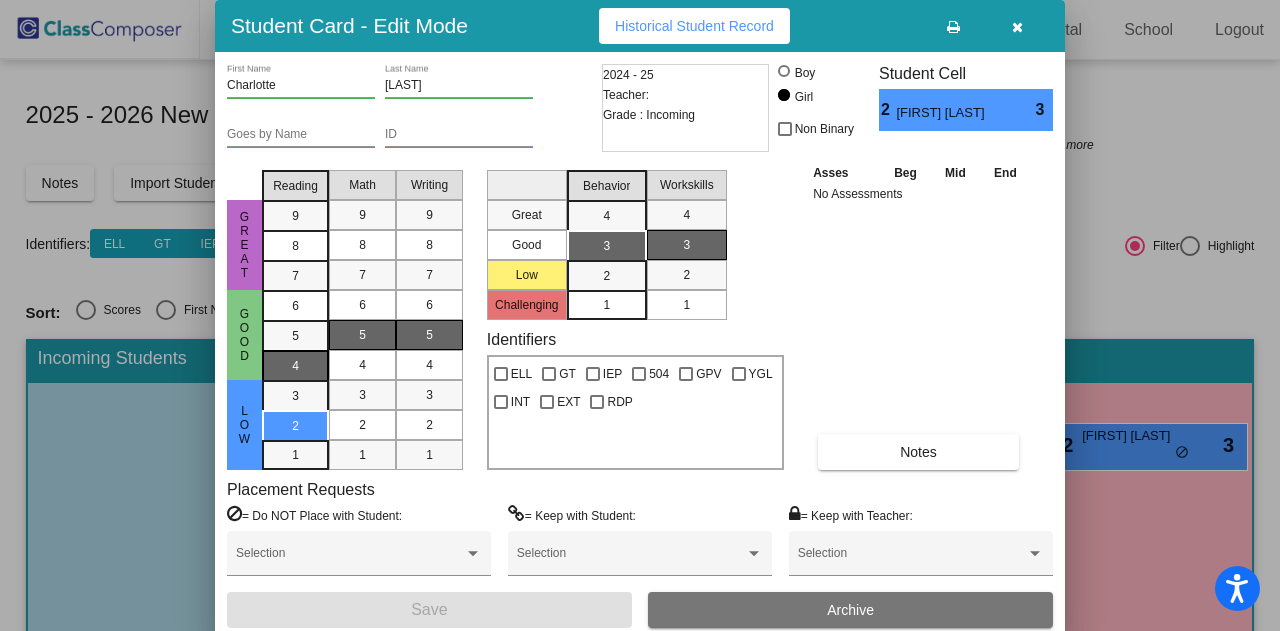 click on "4" at bounding box center (295, 306) 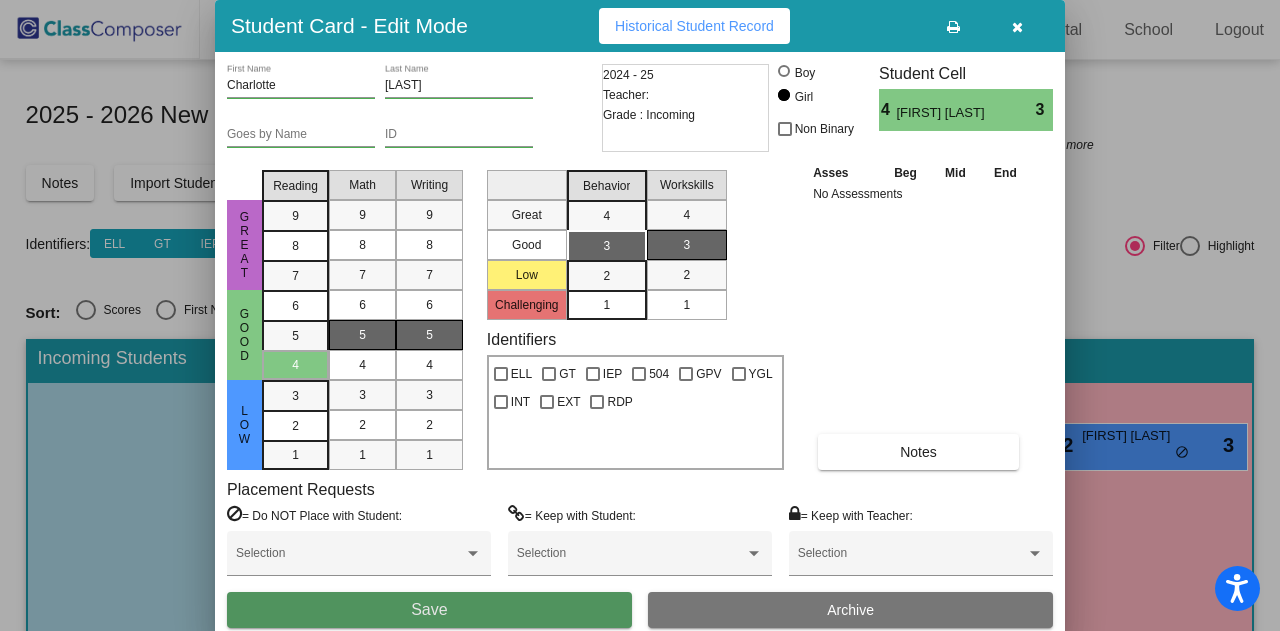 click on "Save" at bounding box center (429, 610) 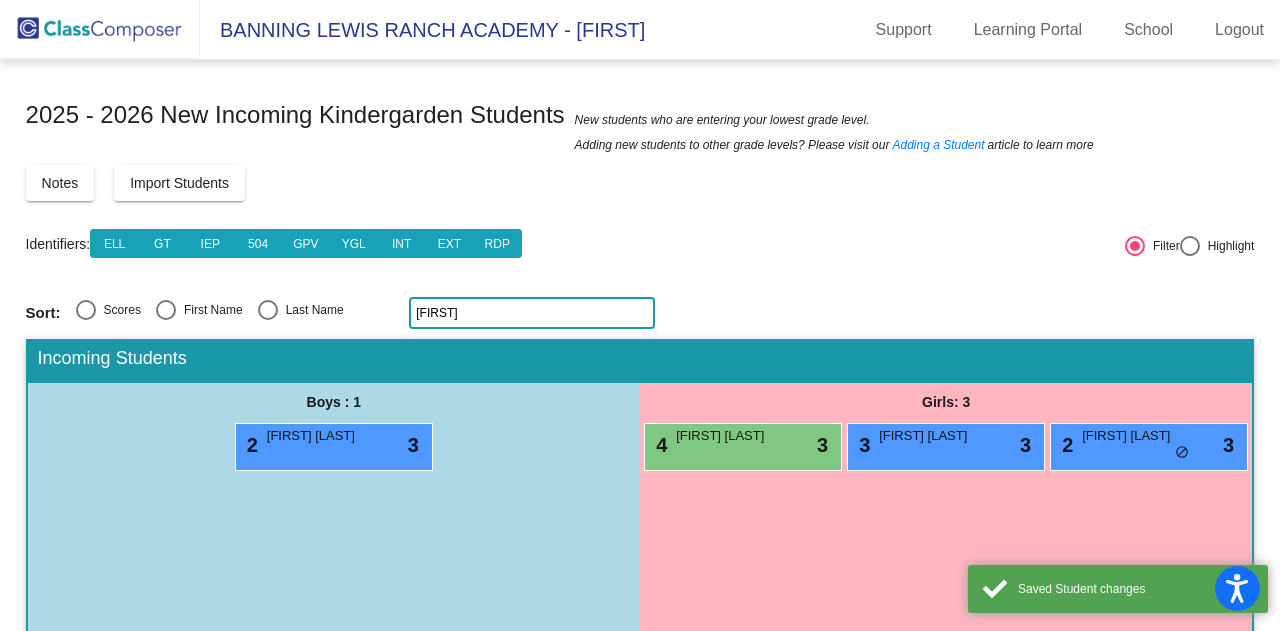 click on "char" 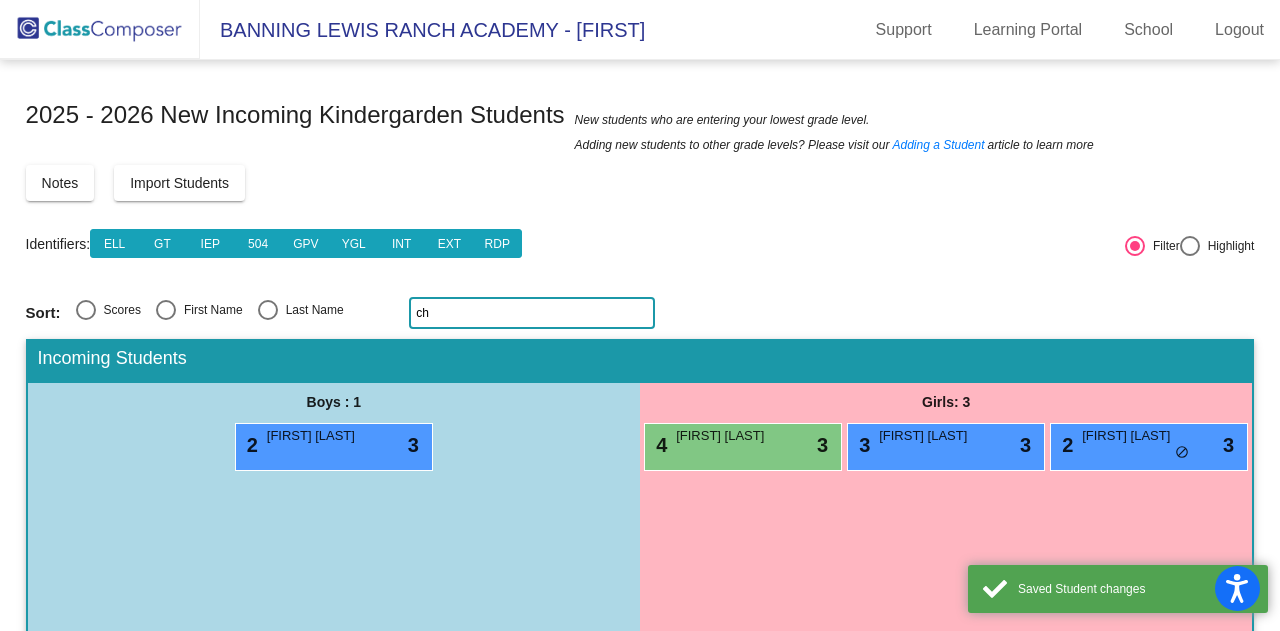 type on "c" 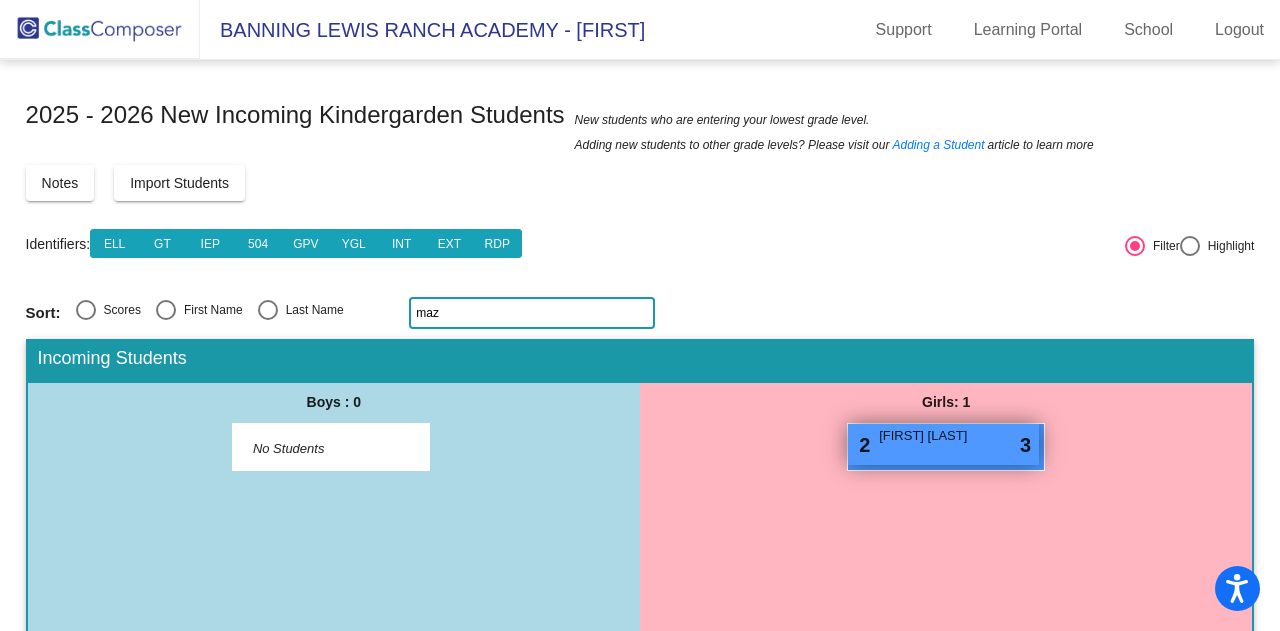 click on "2 Mazikeen Wilson lock do_not_disturb_alt 3" at bounding box center (943, 444) 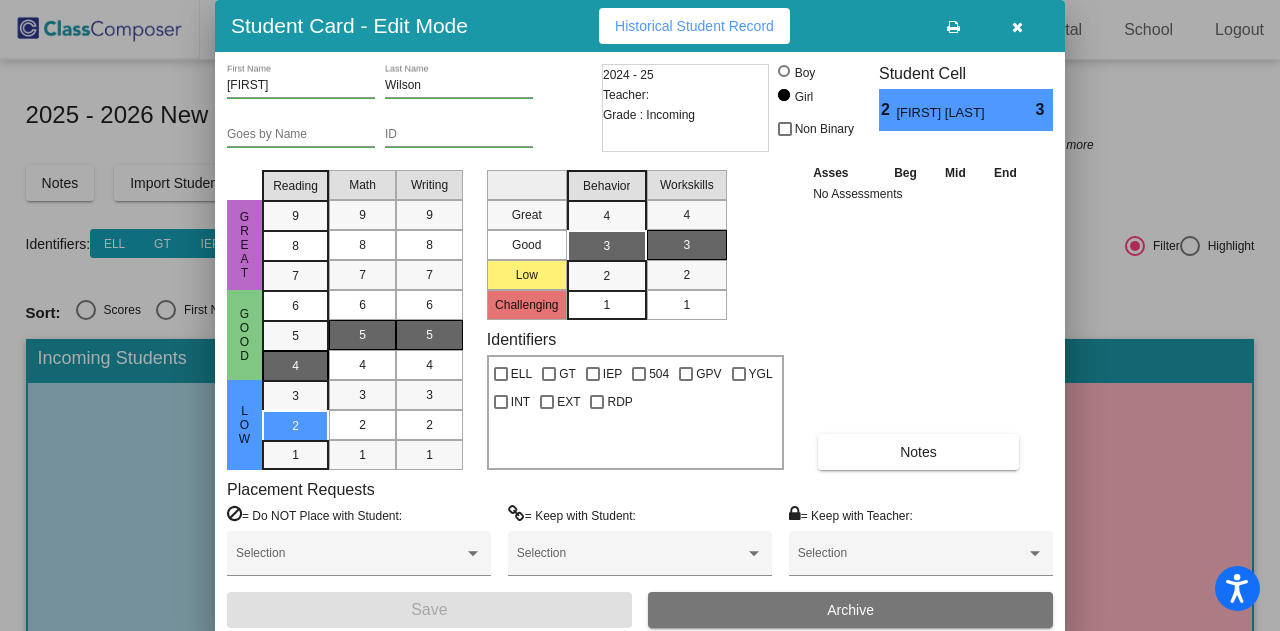 click on "4" at bounding box center (295, 306) 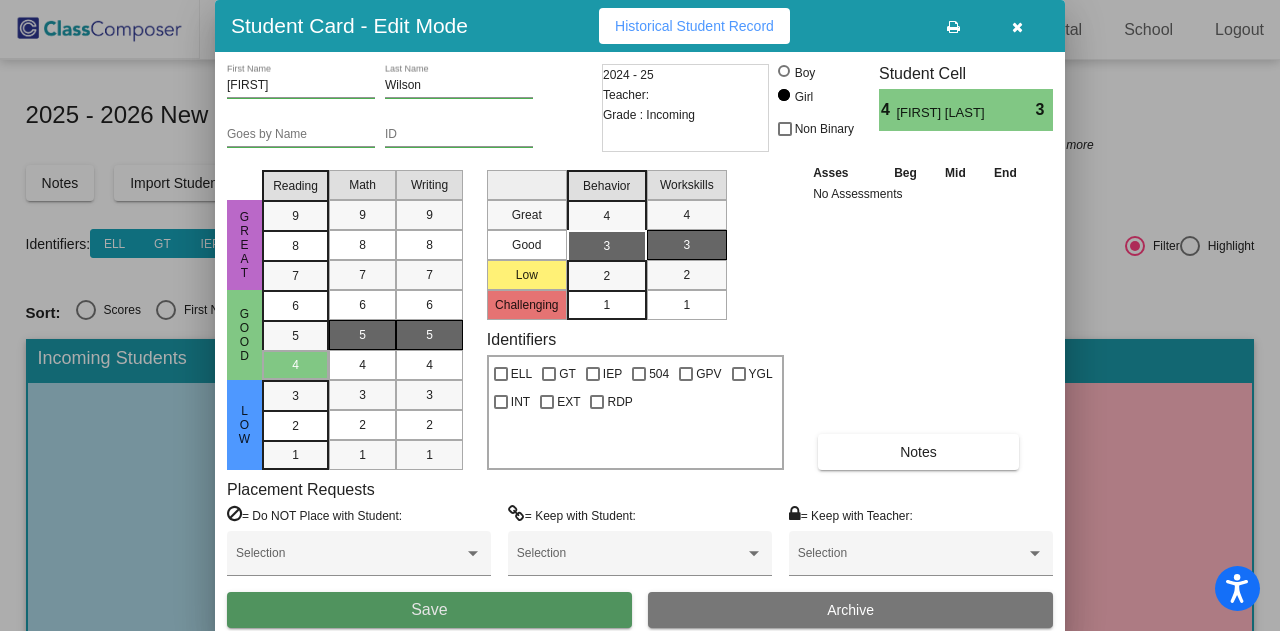click on "Save" at bounding box center (429, 610) 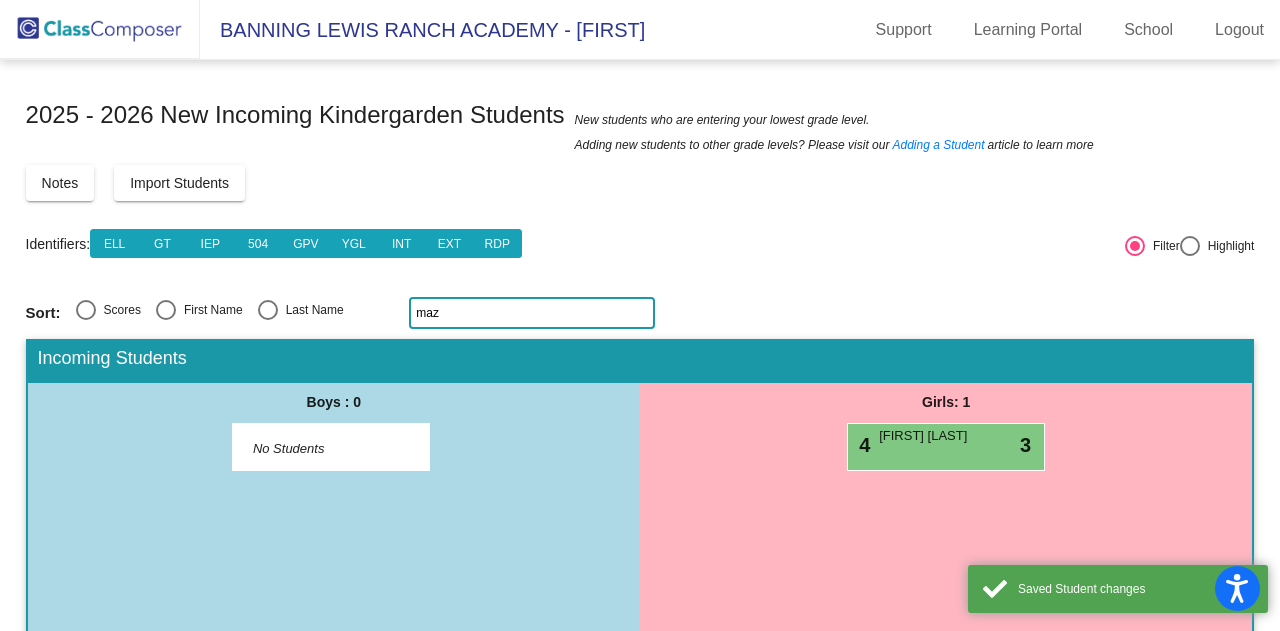 click on "maz" 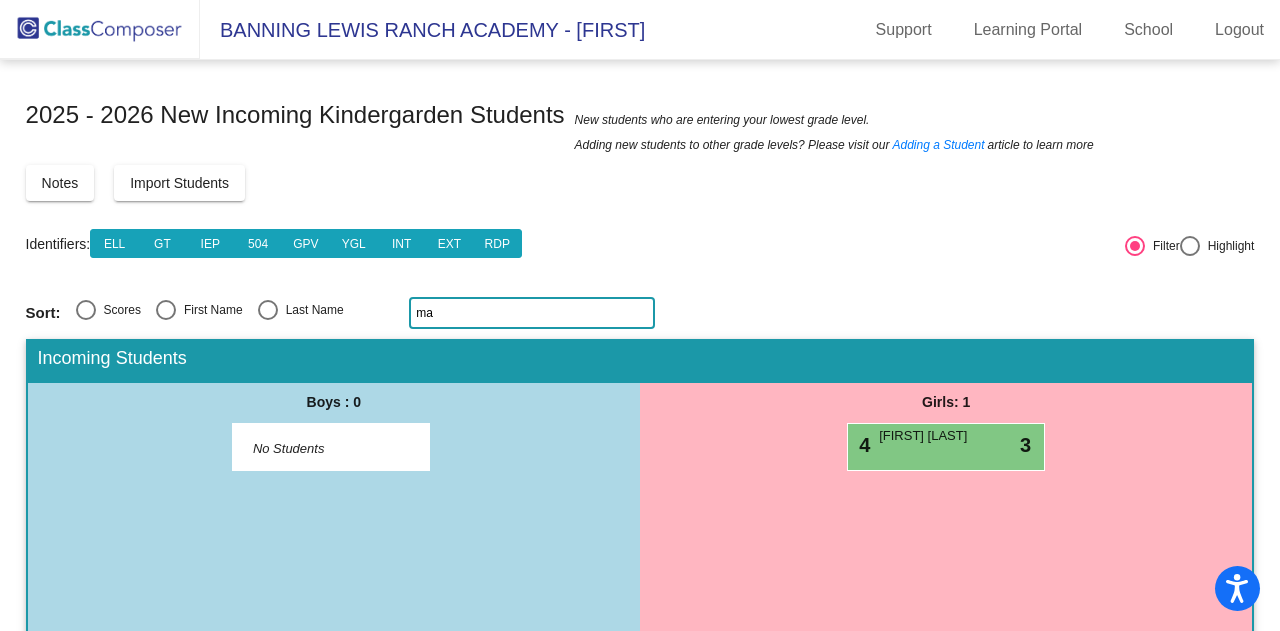 type on "m" 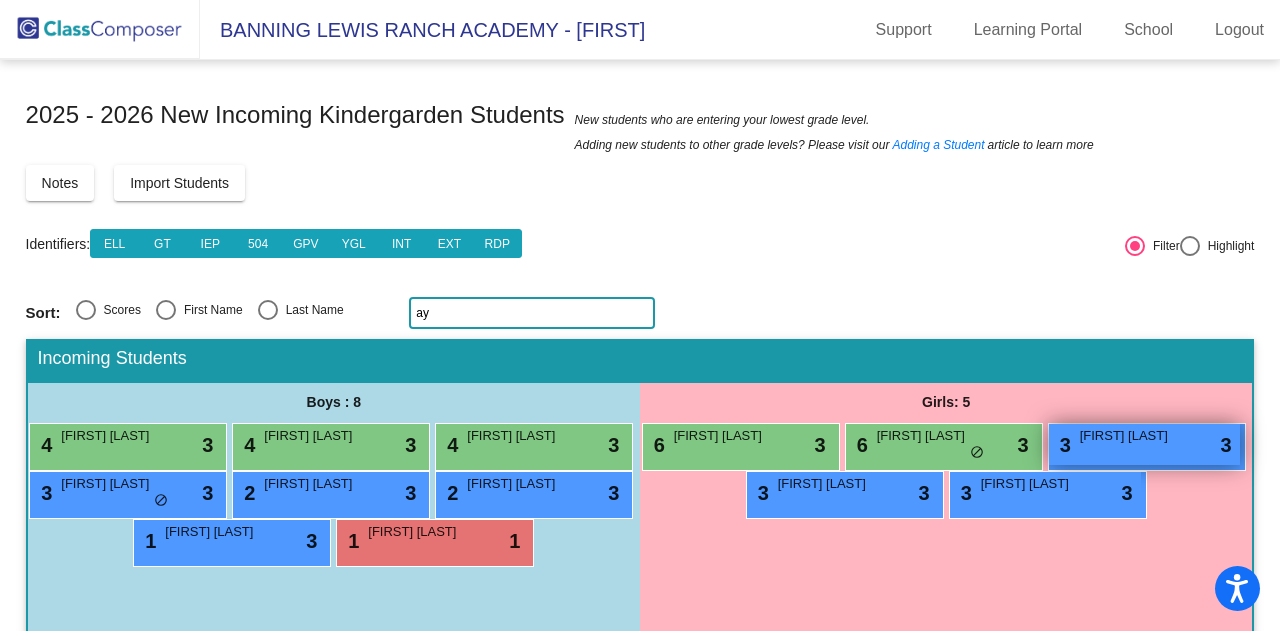 click on "3 Ayla Henry lock do_not_disturb_alt 3" at bounding box center [1144, 444] 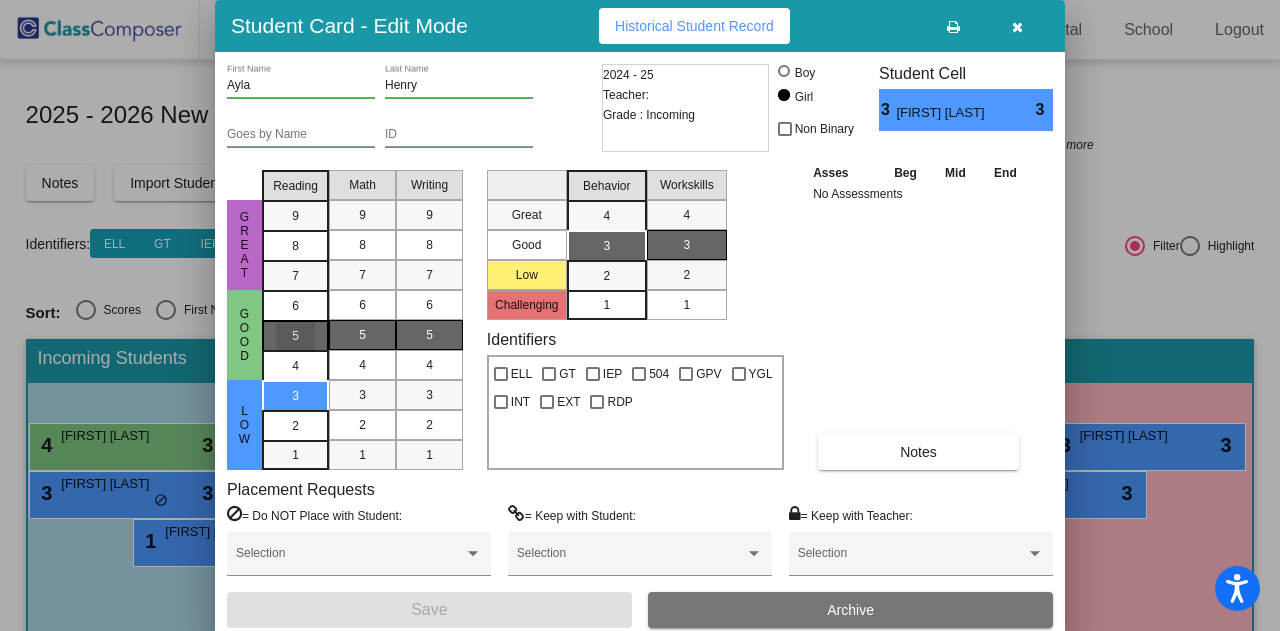 click on "5" at bounding box center [295, 306] 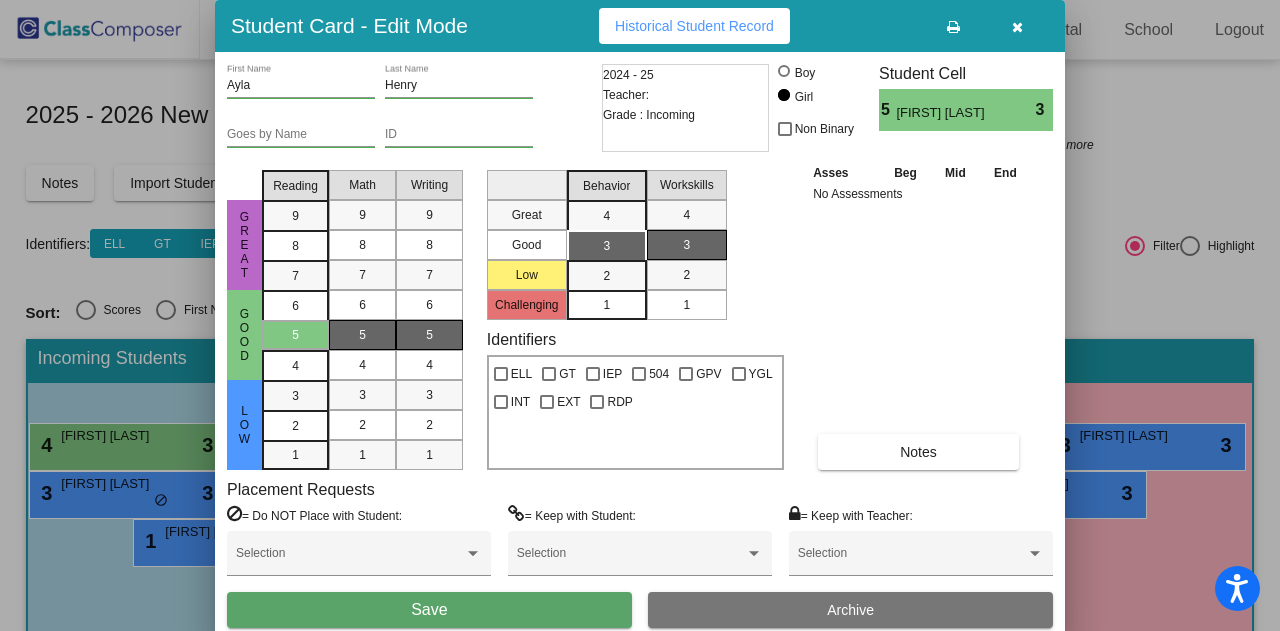 click on "Save" at bounding box center (429, 609) 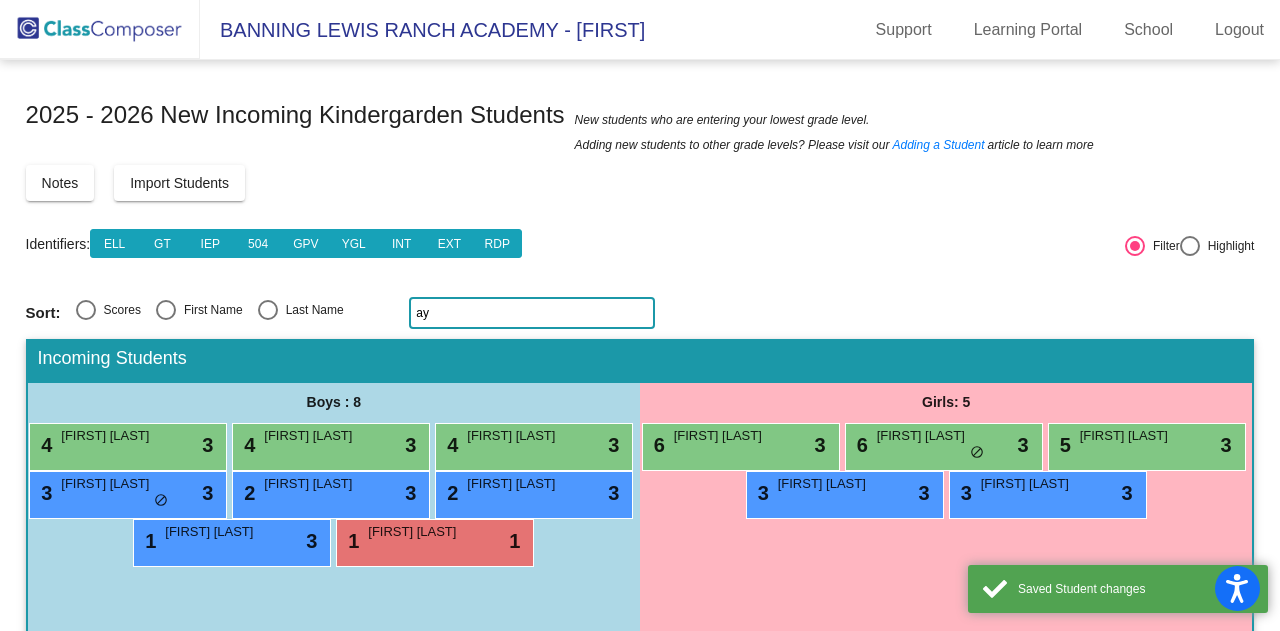 click on "ay" 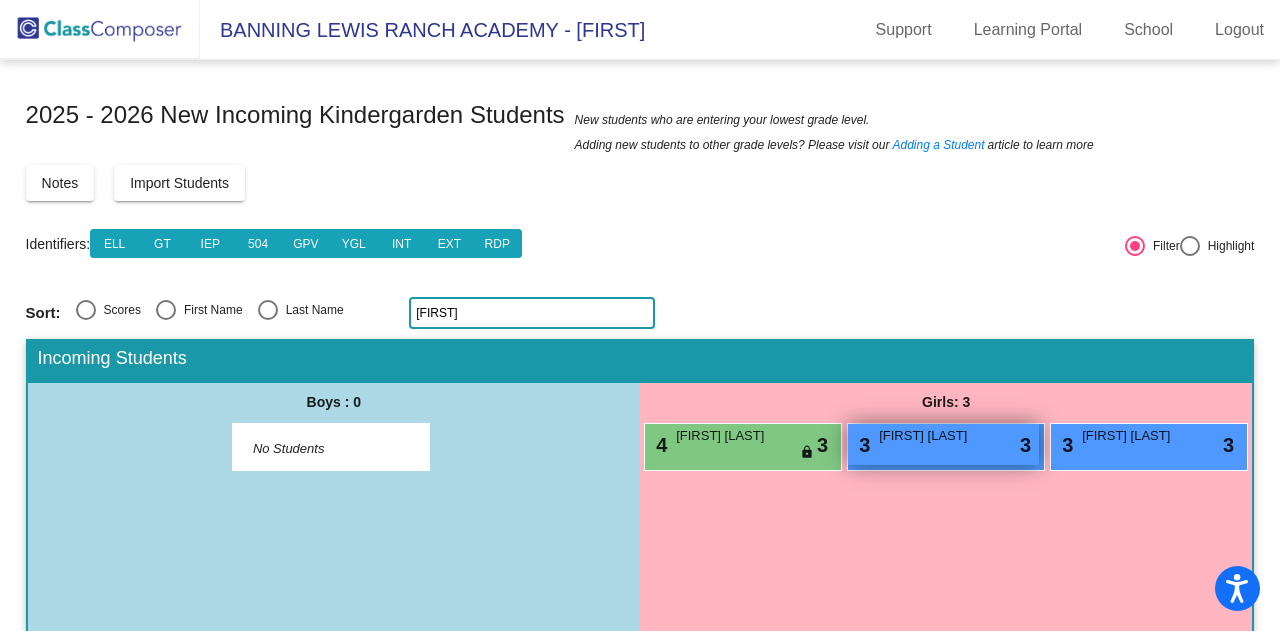 click on "Lea Muksunova" at bounding box center [929, 436] 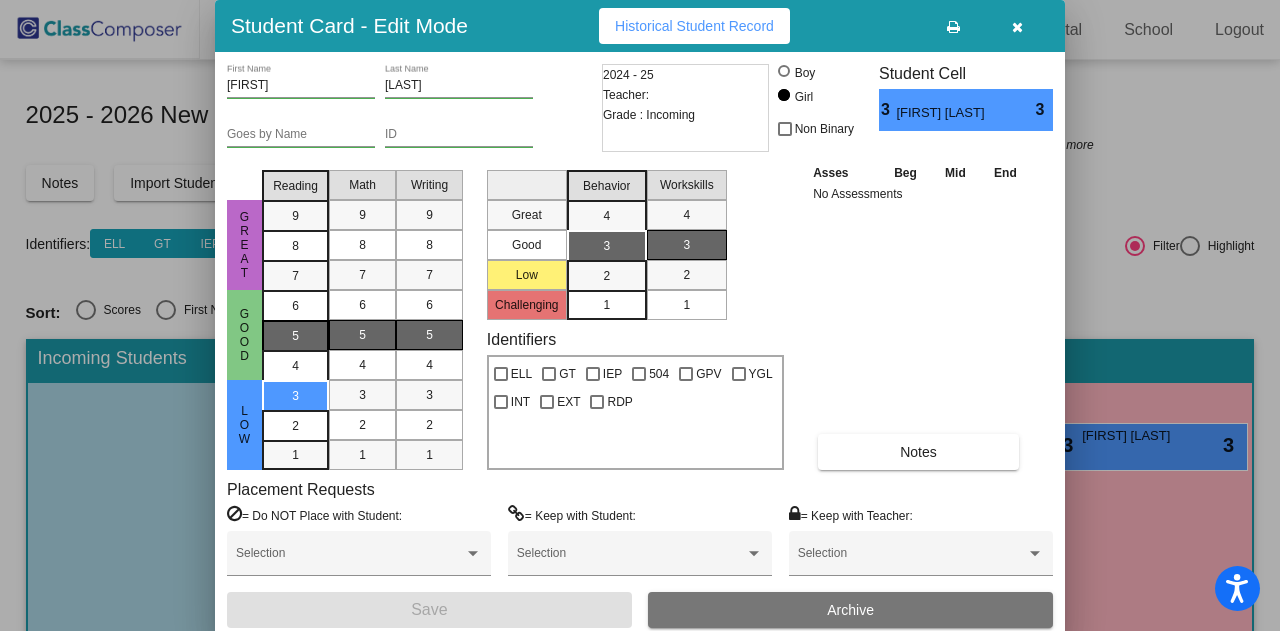 click on "5" at bounding box center [295, 306] 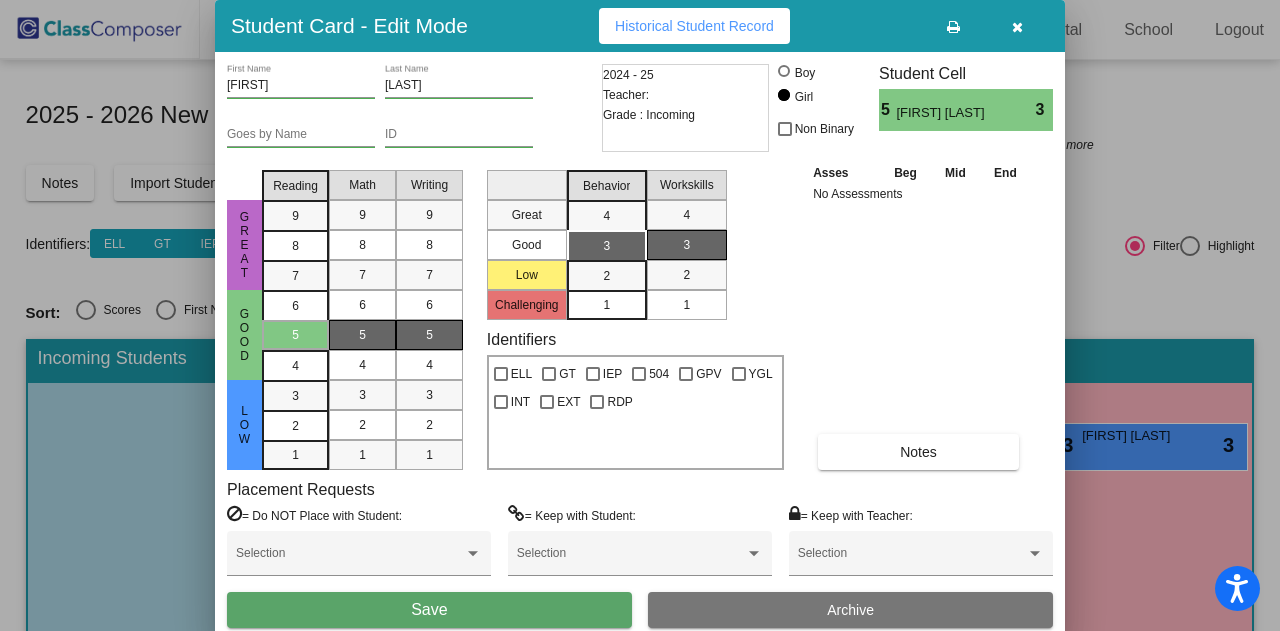 click on "Save" at bounding box center [429, 610] 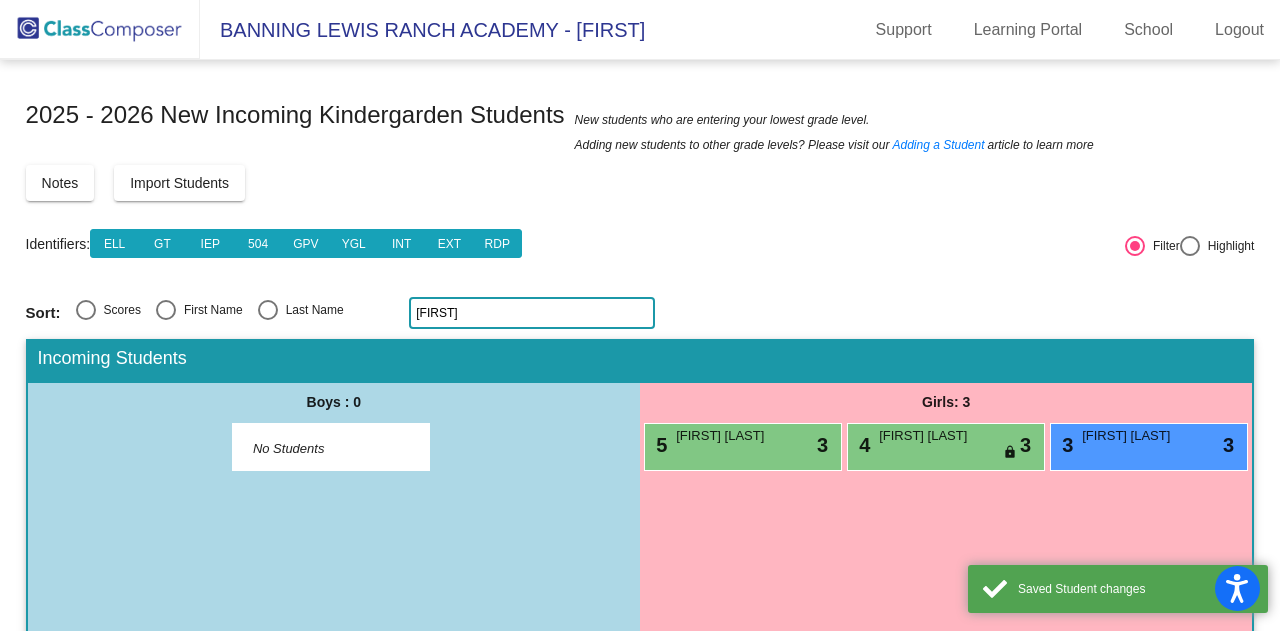 click on "lea" 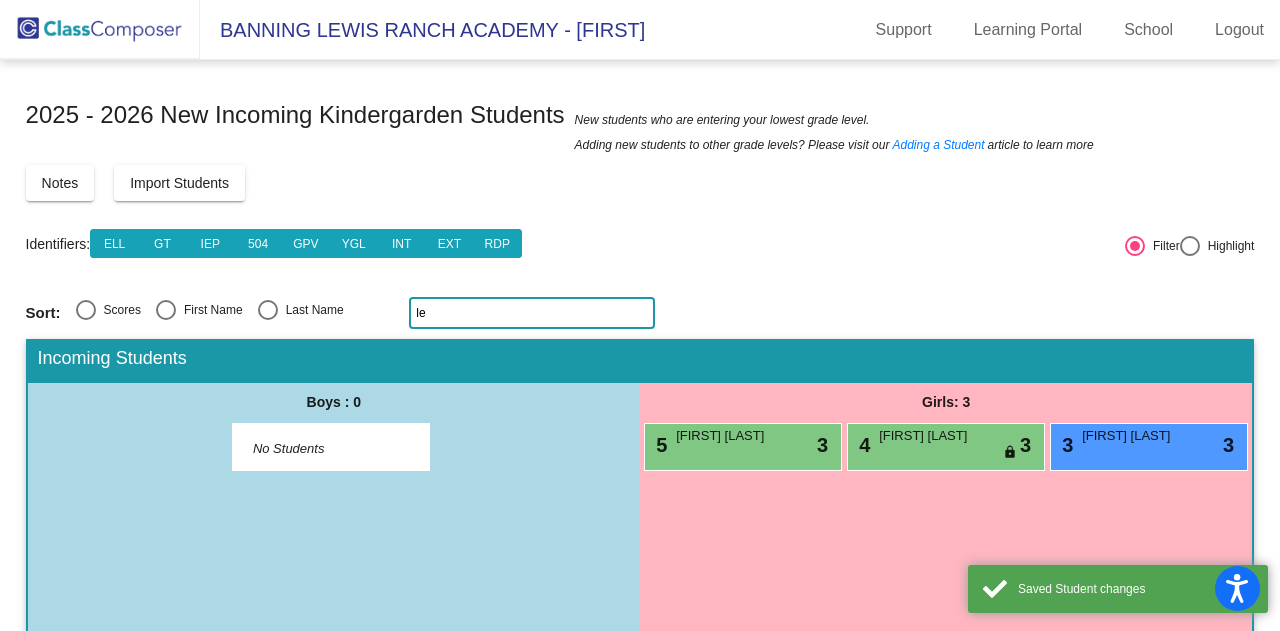 type on "l" 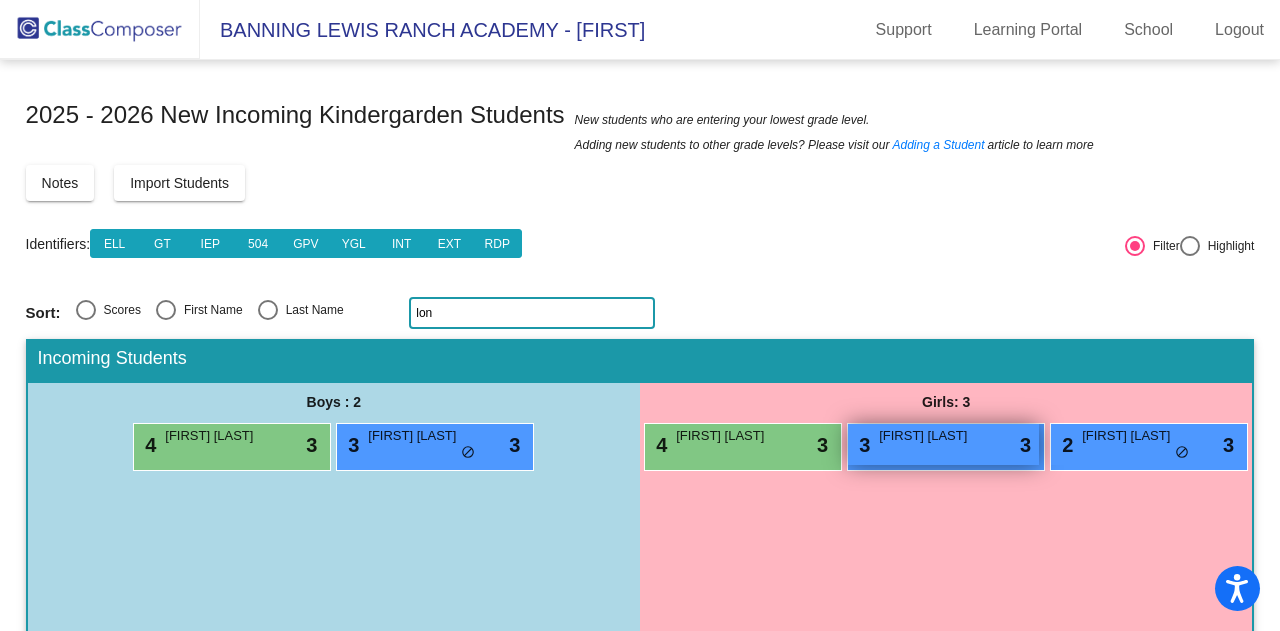 click on "London Robertson" at bounding box center (929, 436) 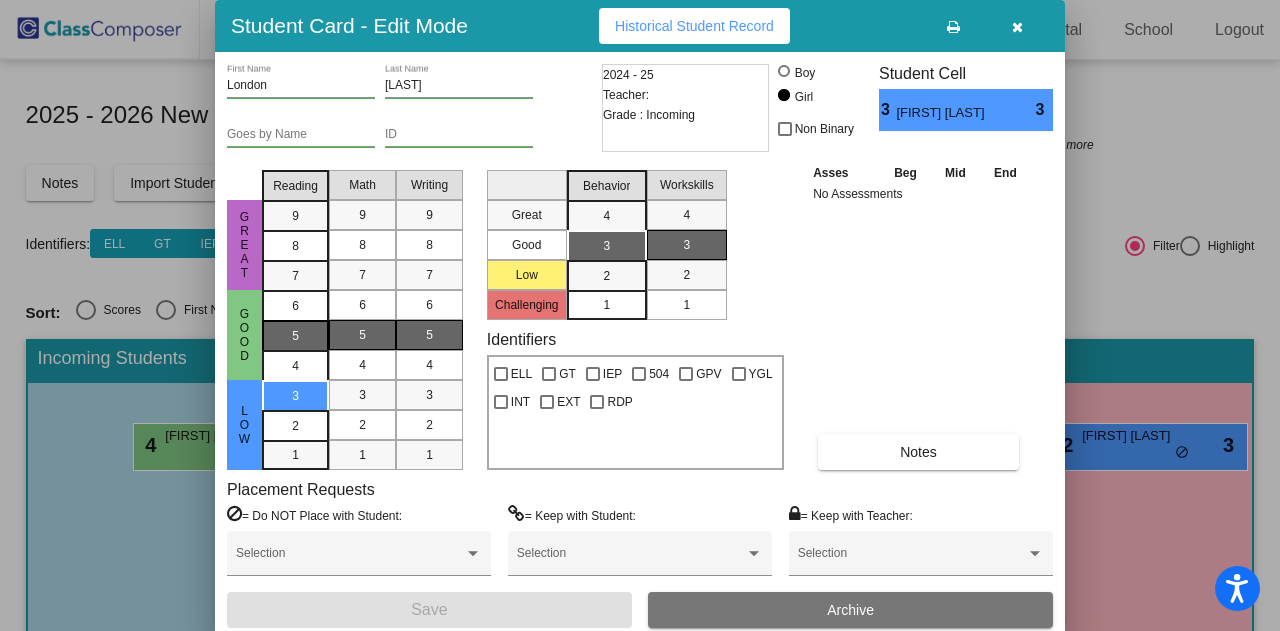 click on "5" at bounding box center [295, 306] 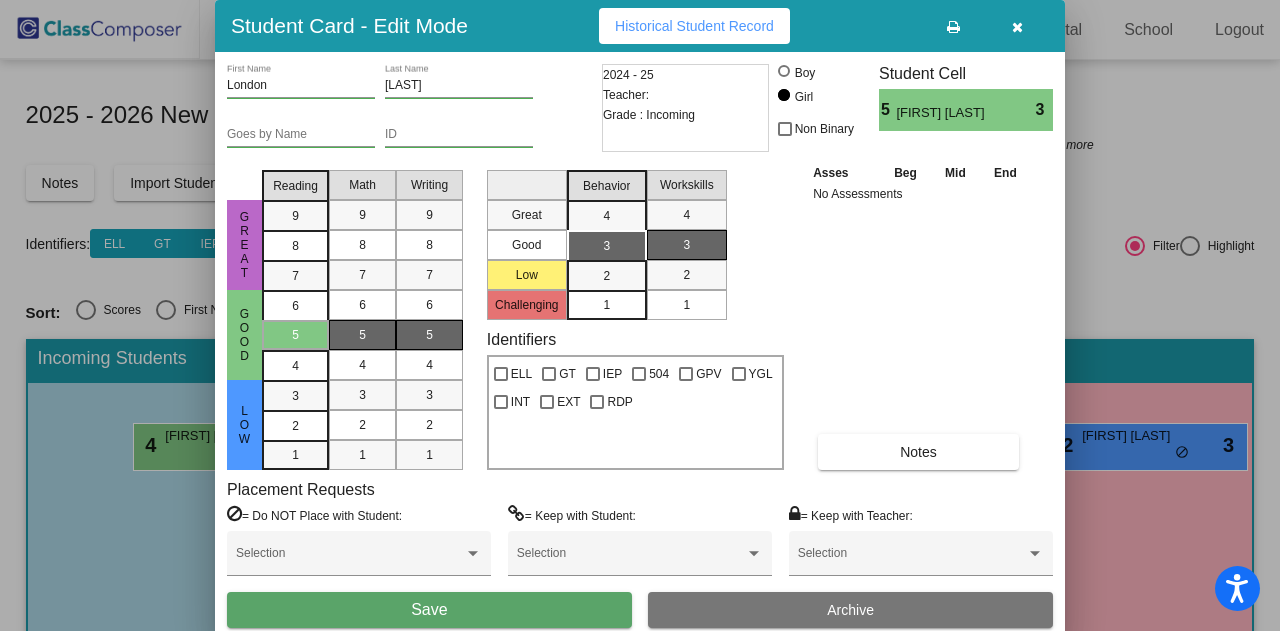 click on "Save" at bounding box center (429, 609) 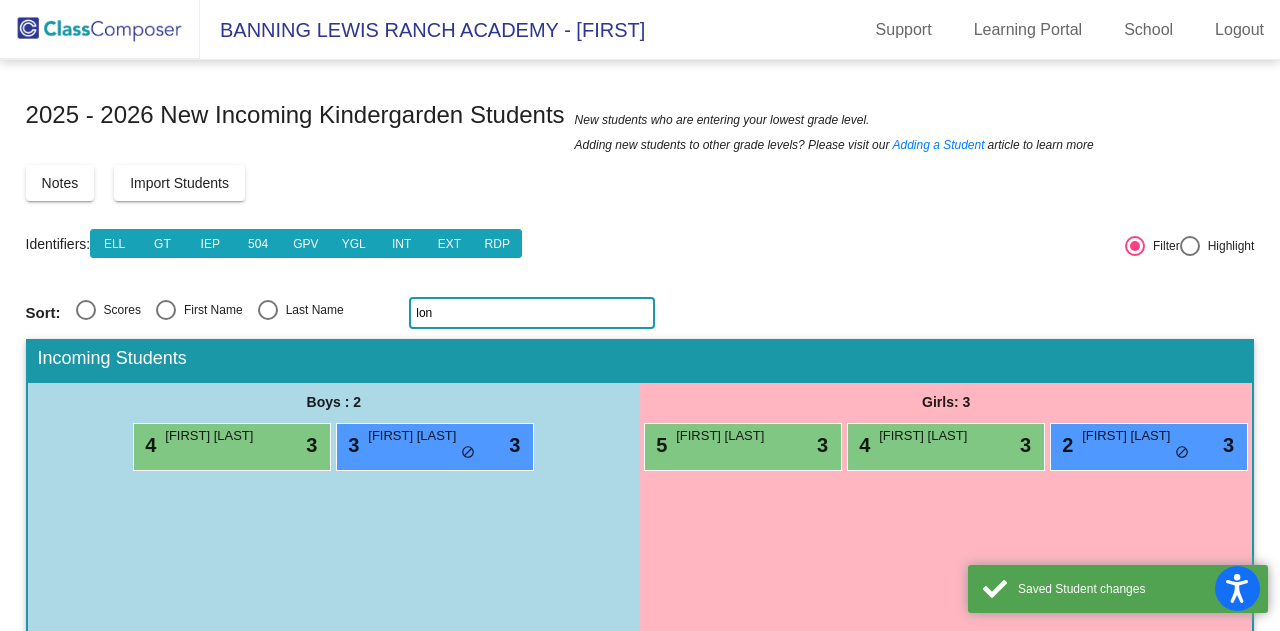 click on "lon" 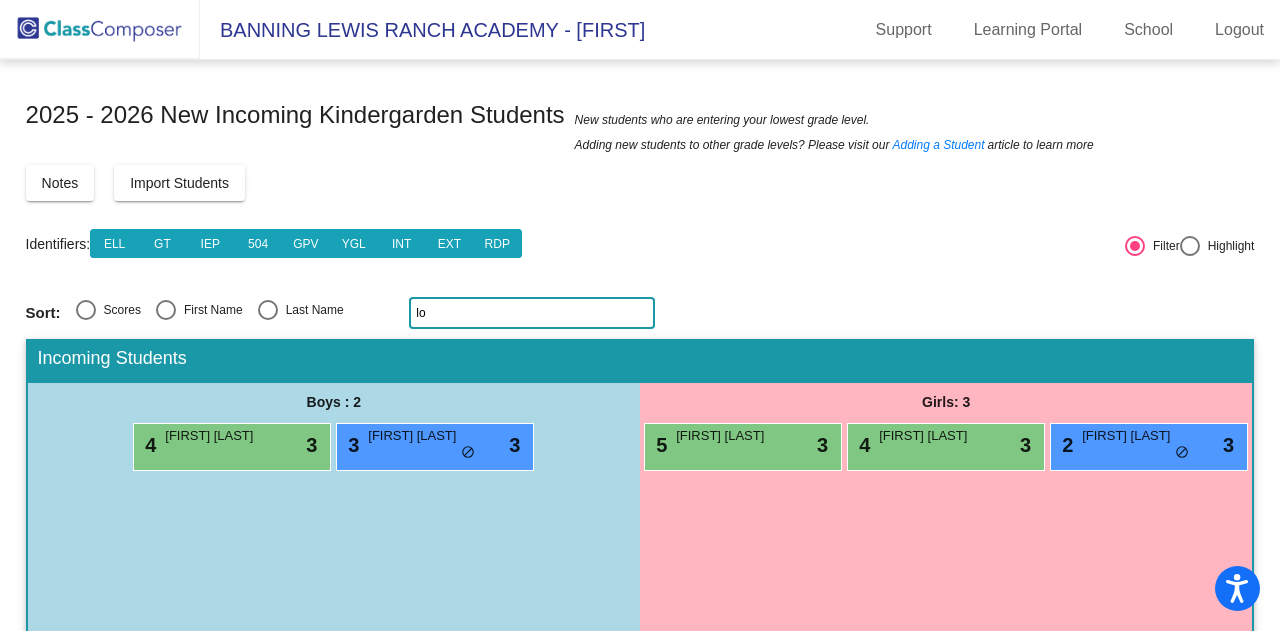 type on "l" 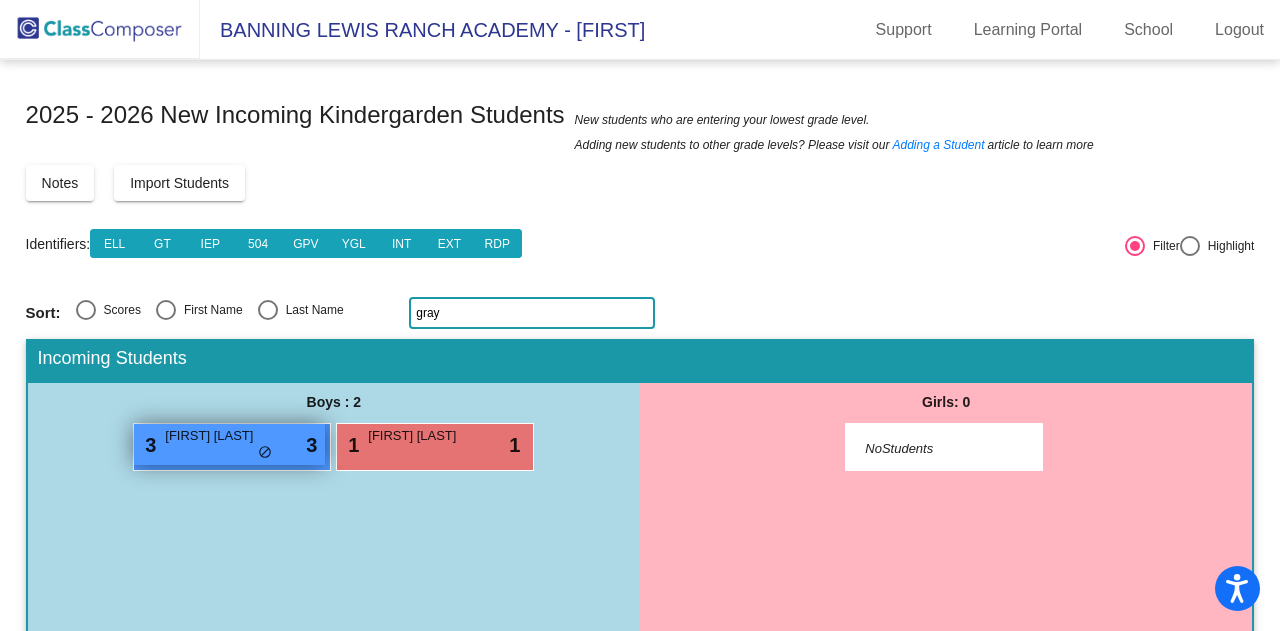 click on "Grayson Slone" at bounding box center (215, 436) 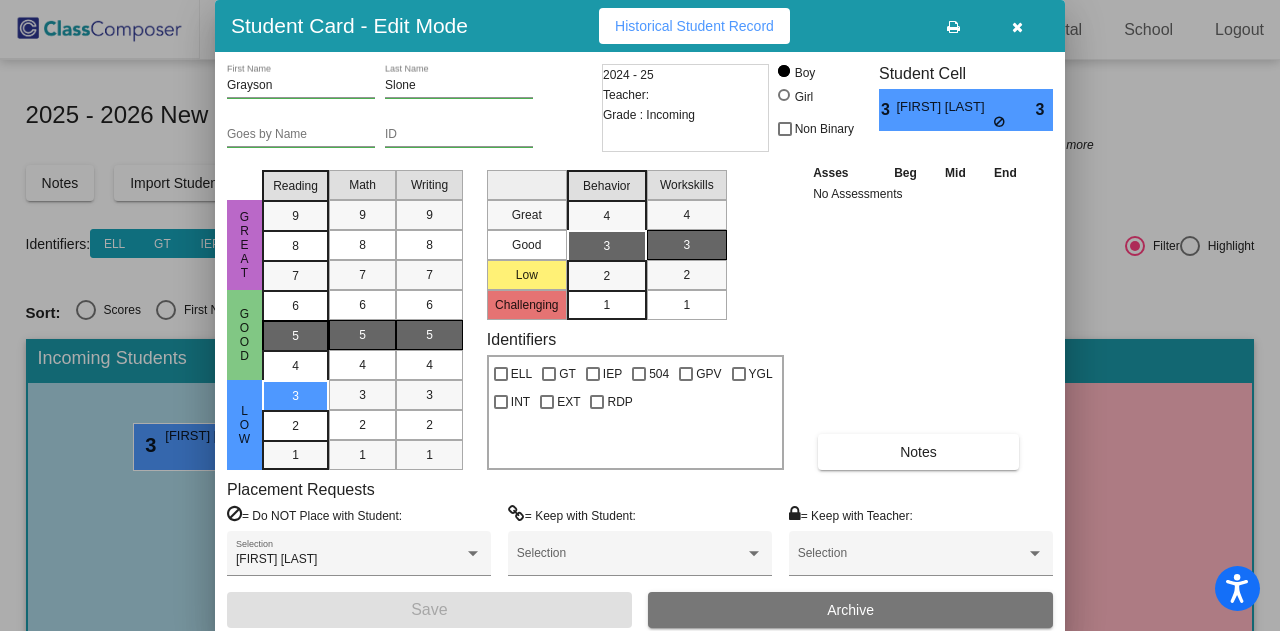 click on "5" at bounding box center [295, 306] 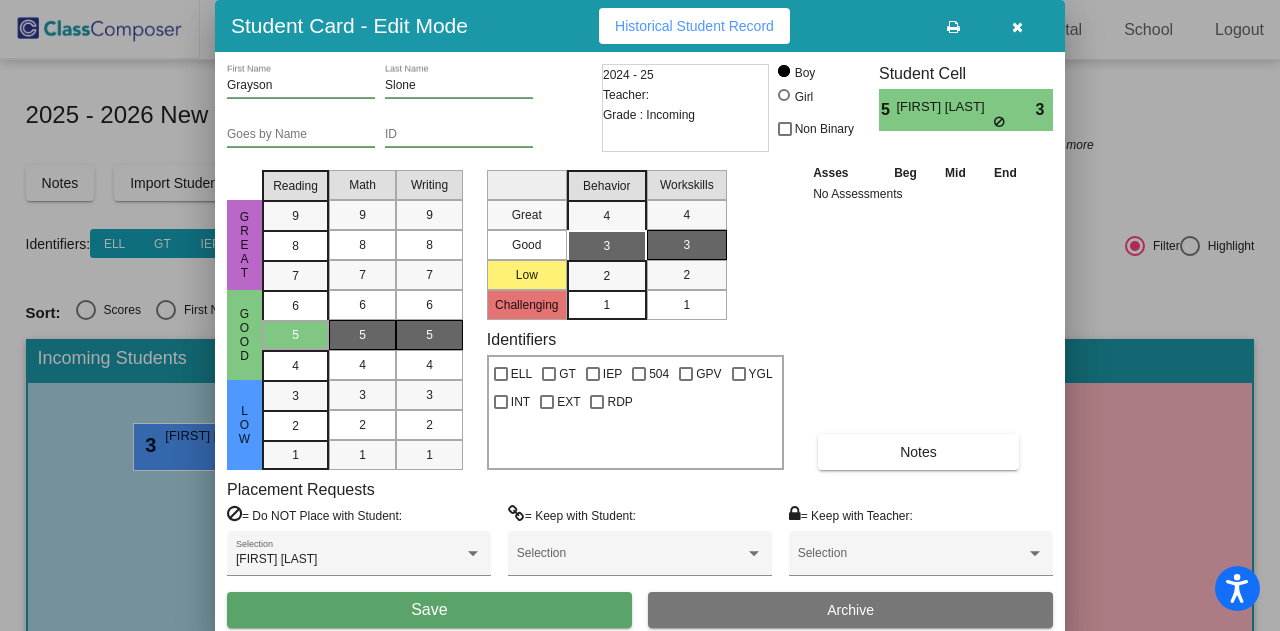 click on "Save" at bounding box center [429, 610] 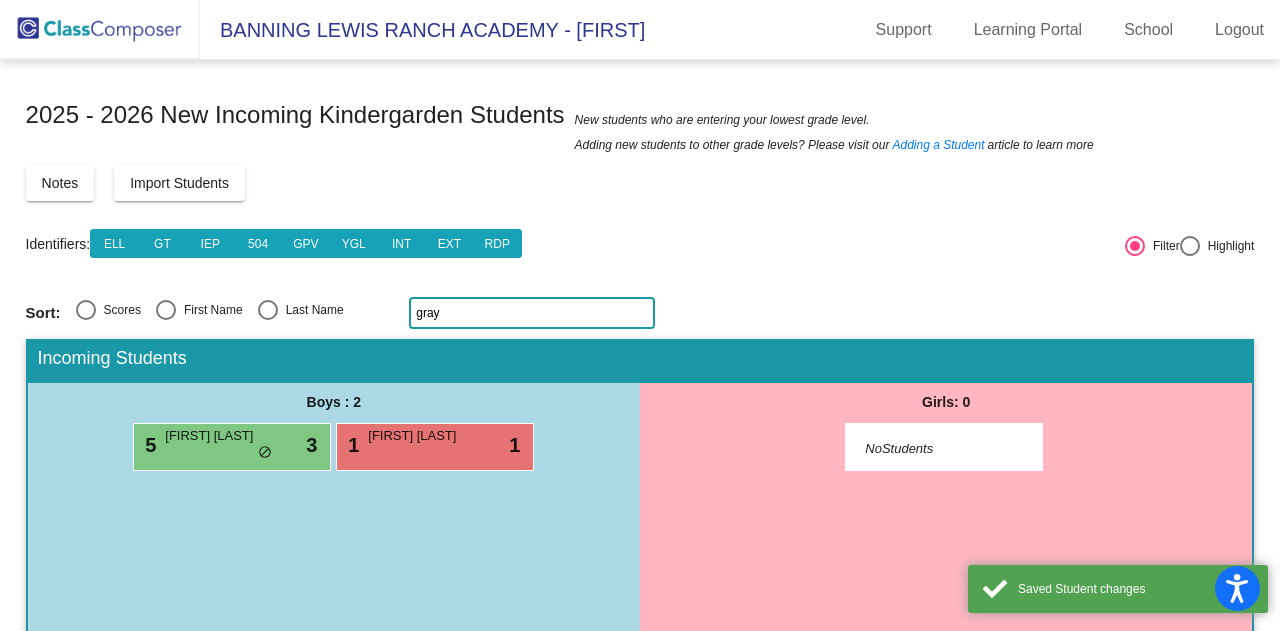 click on "gray" 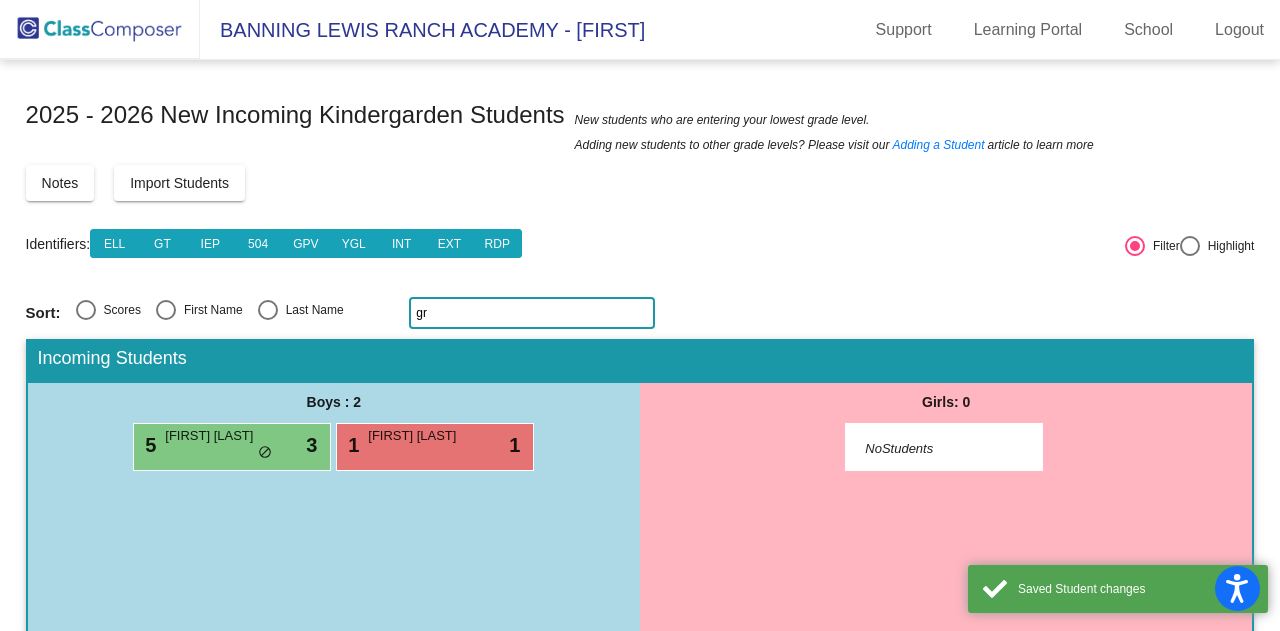 type on "g" 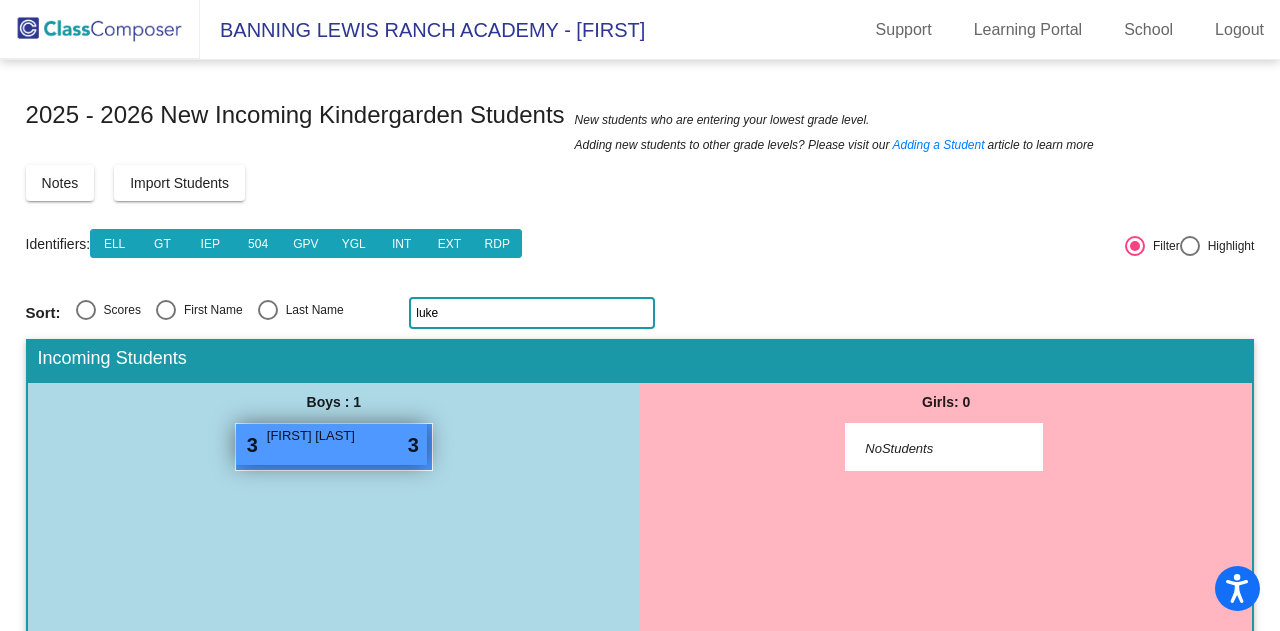 click on "3 Luke Takach lock do_not_disturb_alt 3" at bounding box center (331, 444) 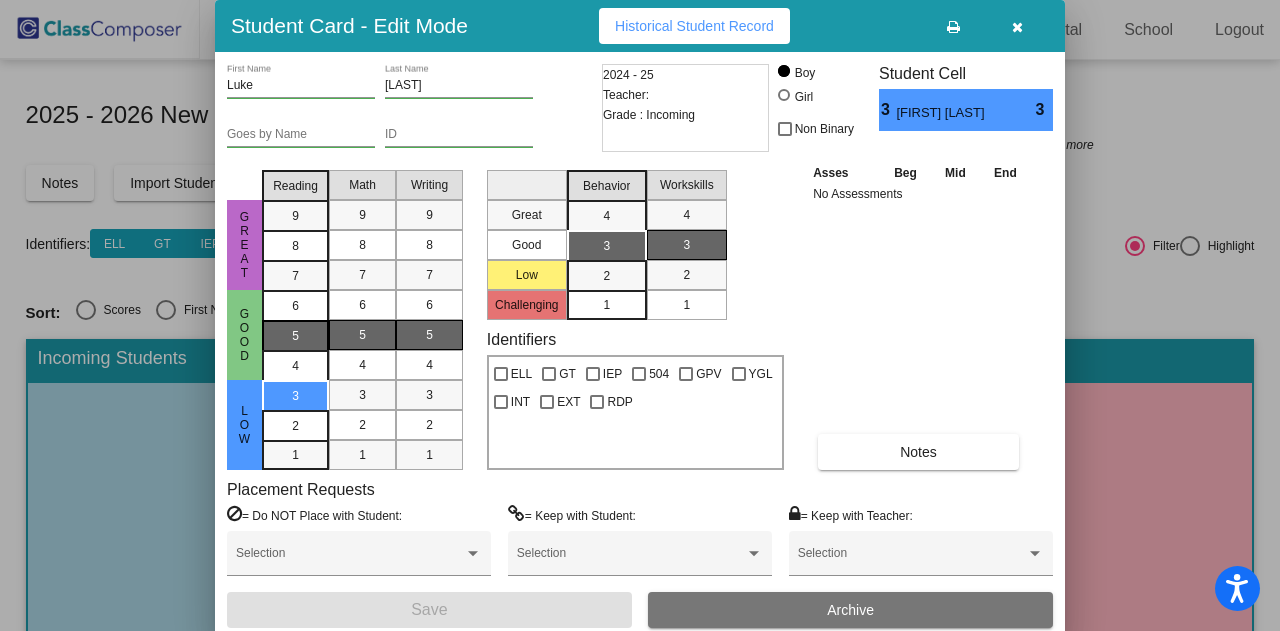 click on "5" at bounding box center [295, 335] 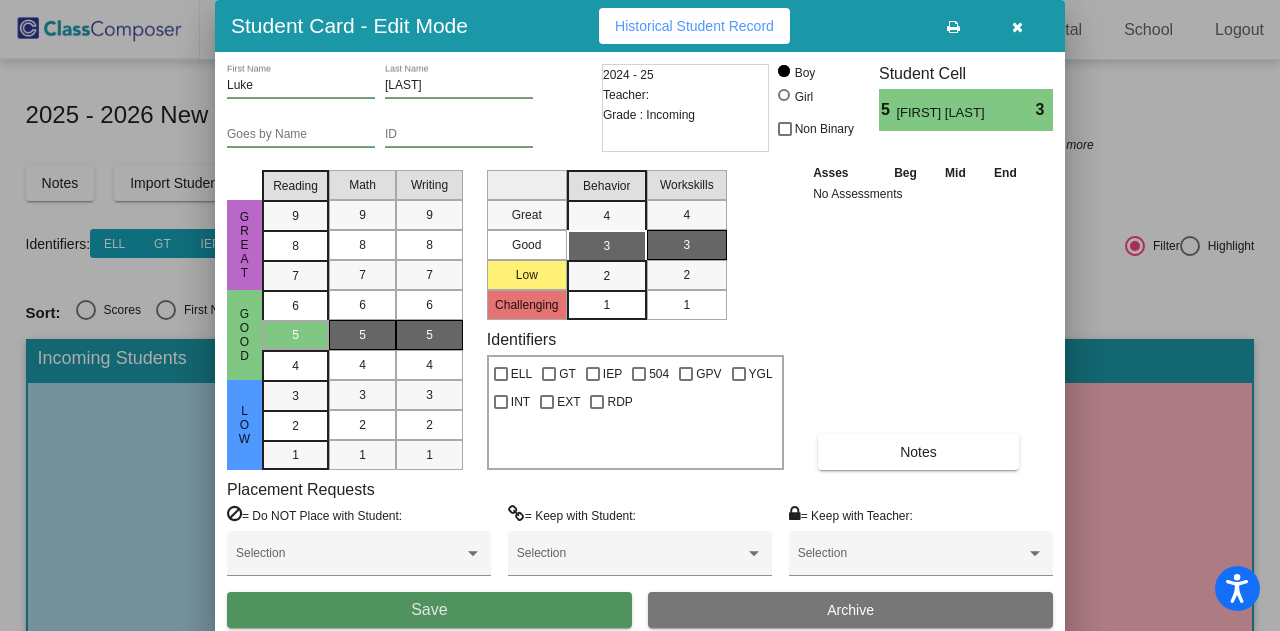 click on "Save" at bounding box center (429, 609) 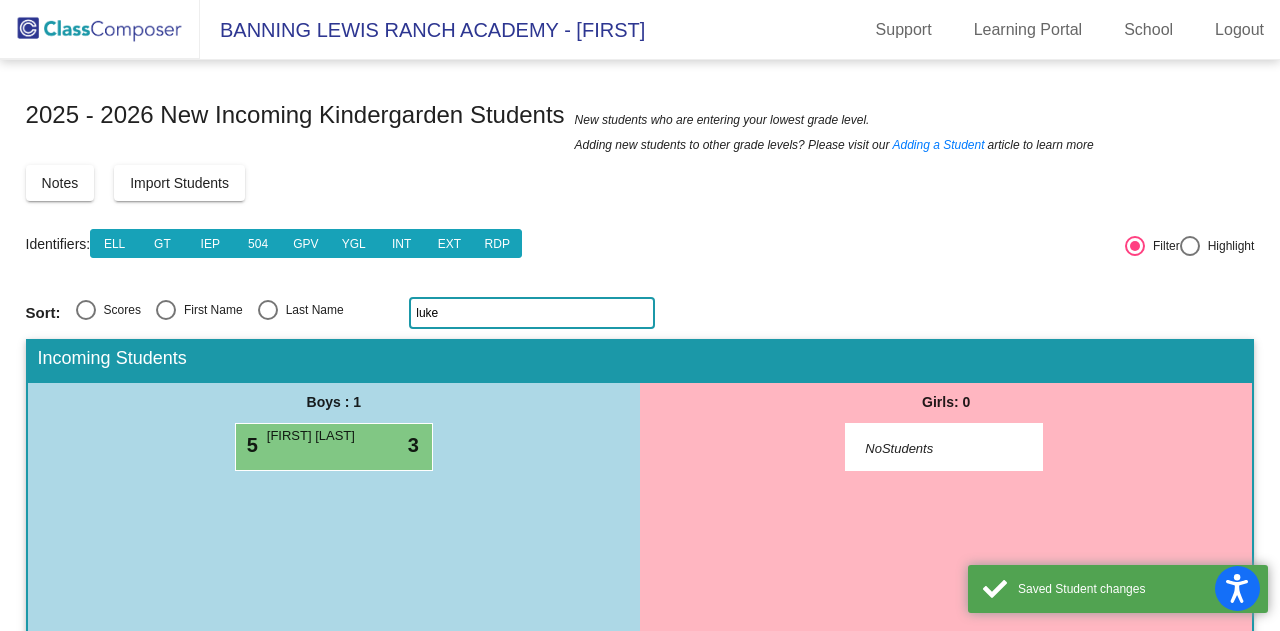 click on "luke" 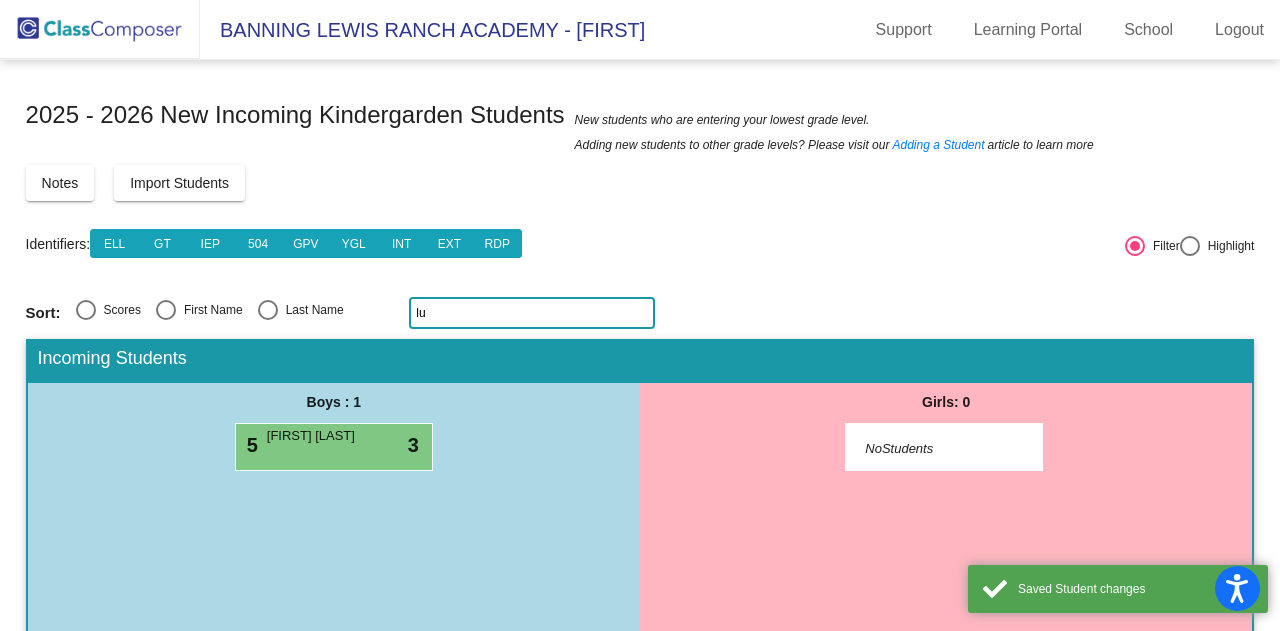 type on "l" 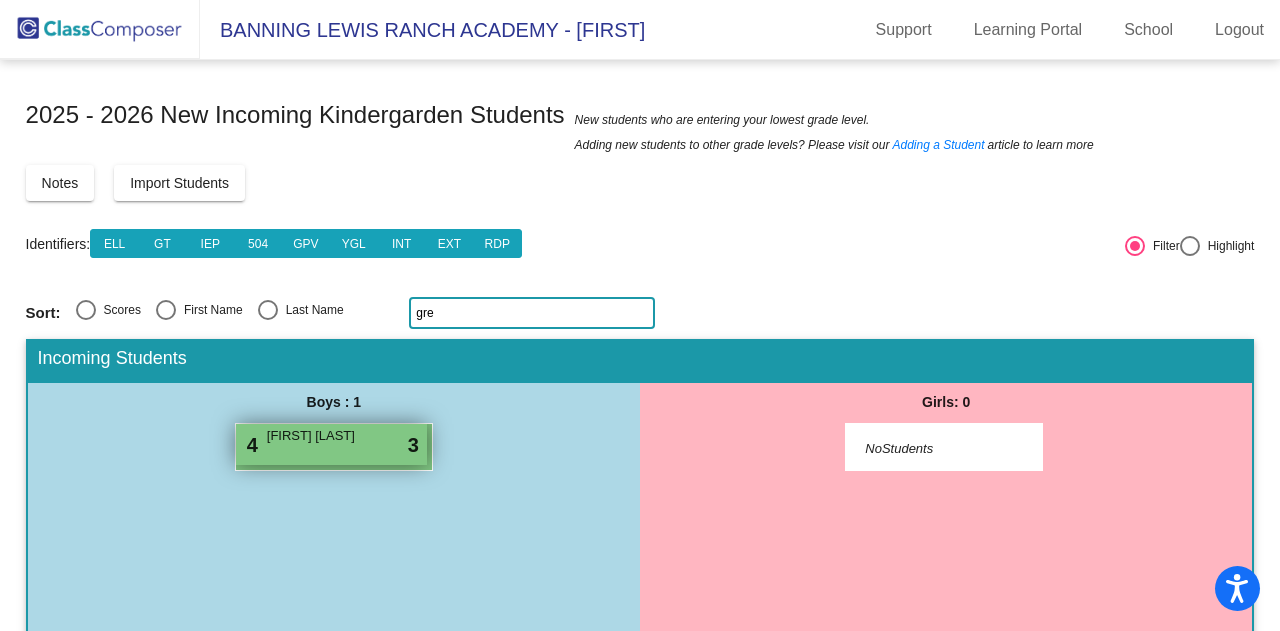 click on "4 Gregory Green lock do_not_disturb_alt 3" at bounding box center [331, 444] 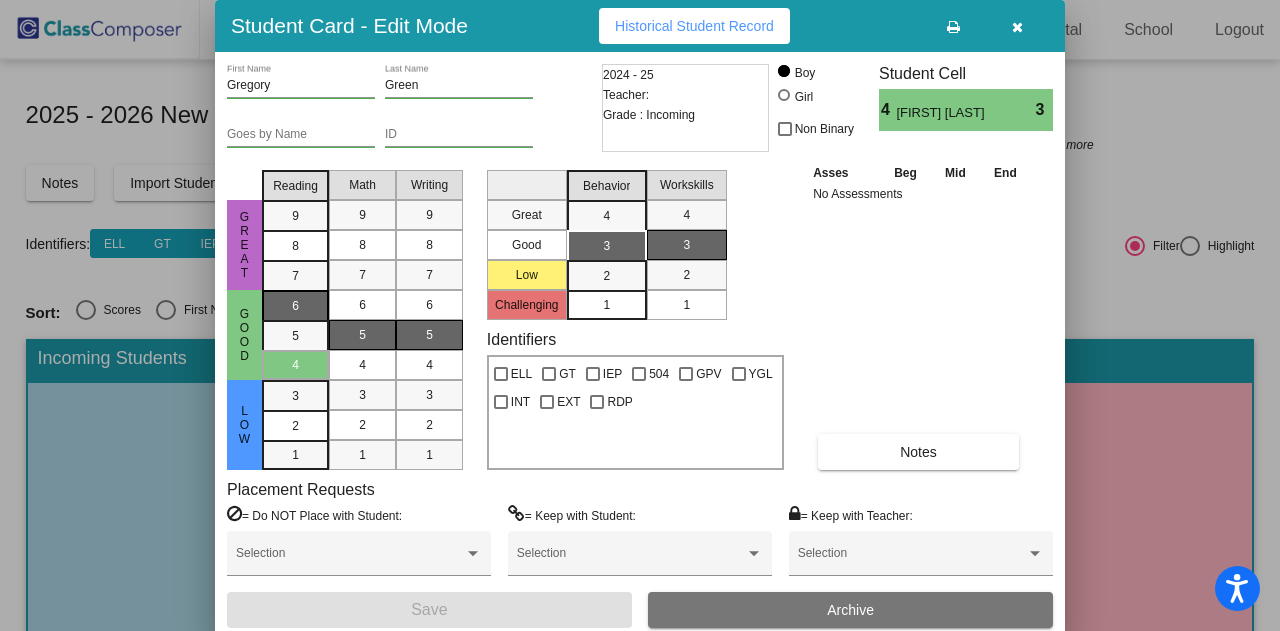click on "6" at bounding box center (295, 306) 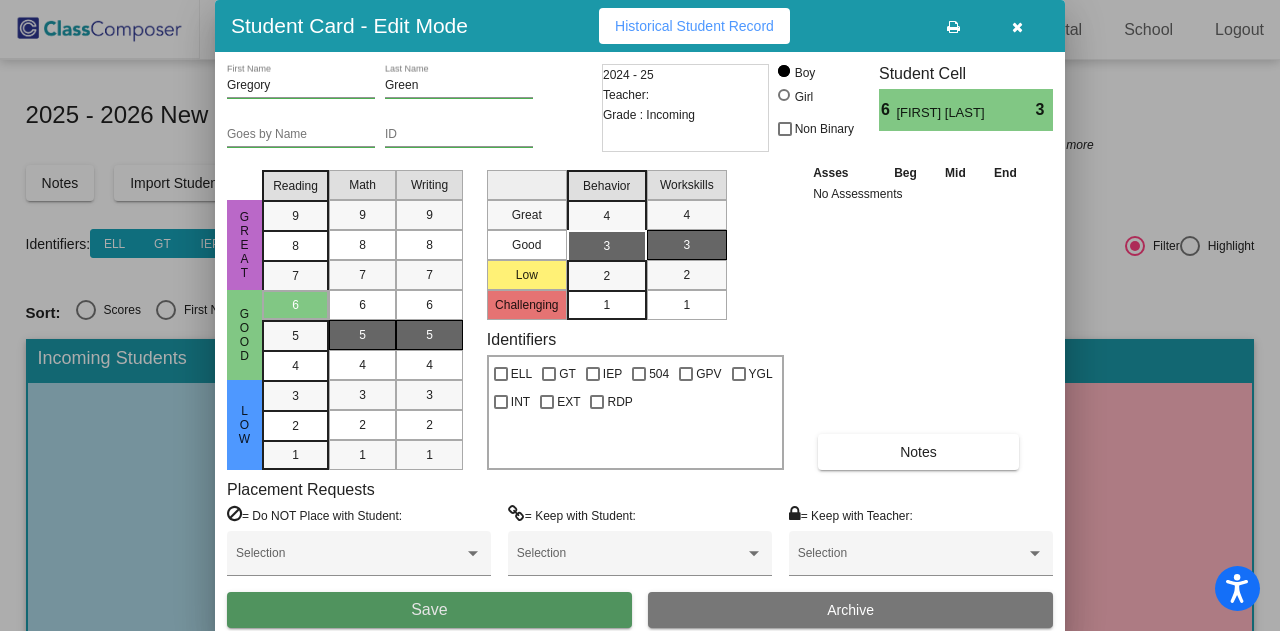 click on "Save" at bounding box center [429, 610] 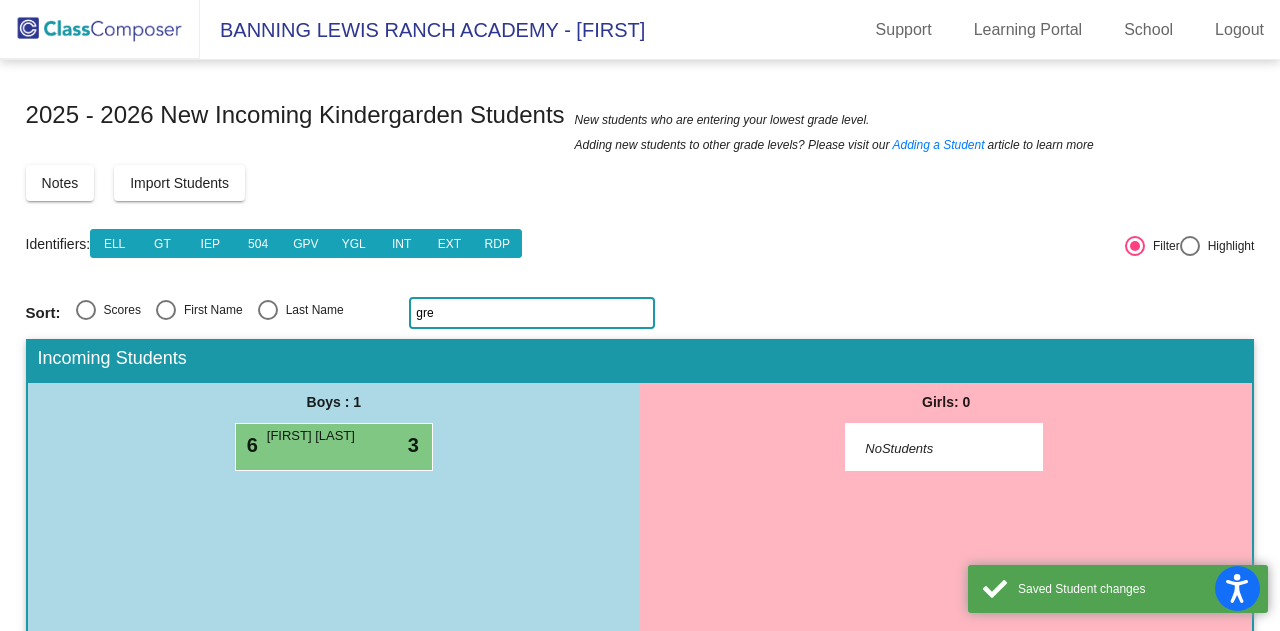 click on "gre" 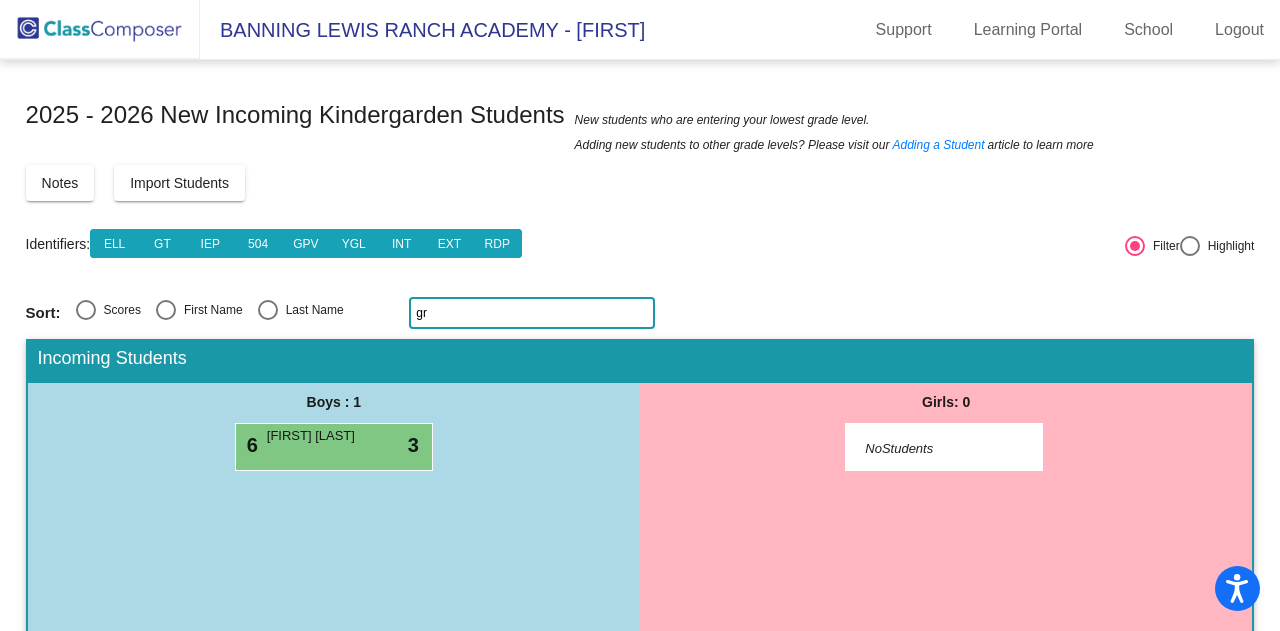 type on "g" 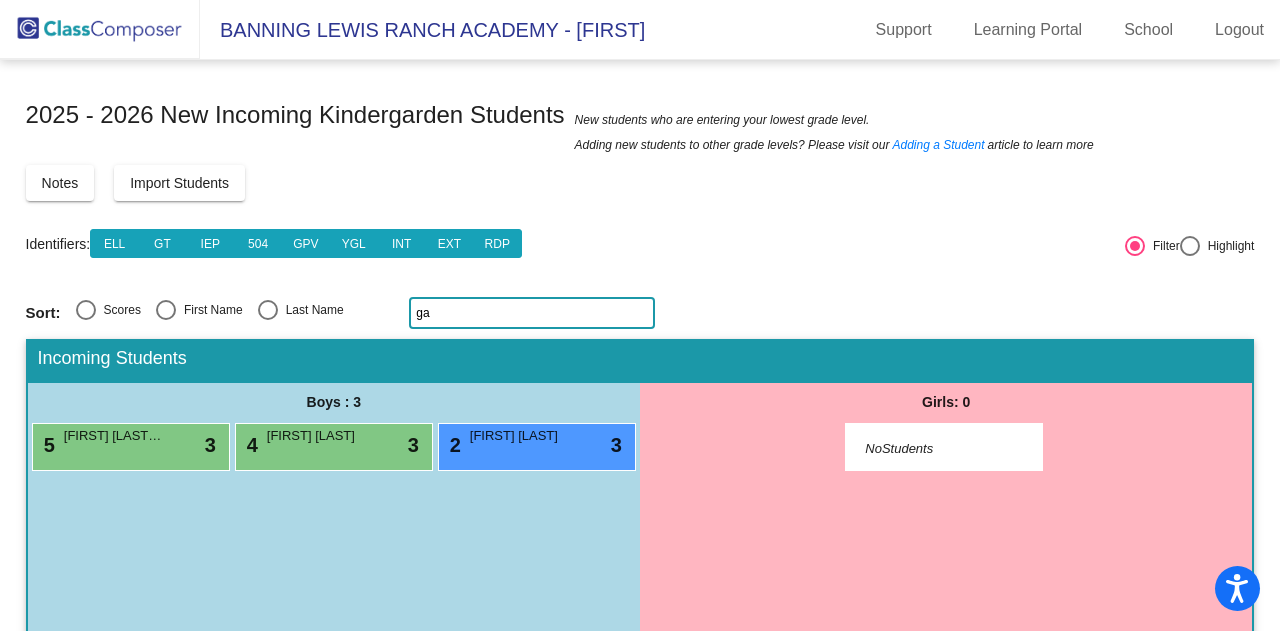 type on "g" 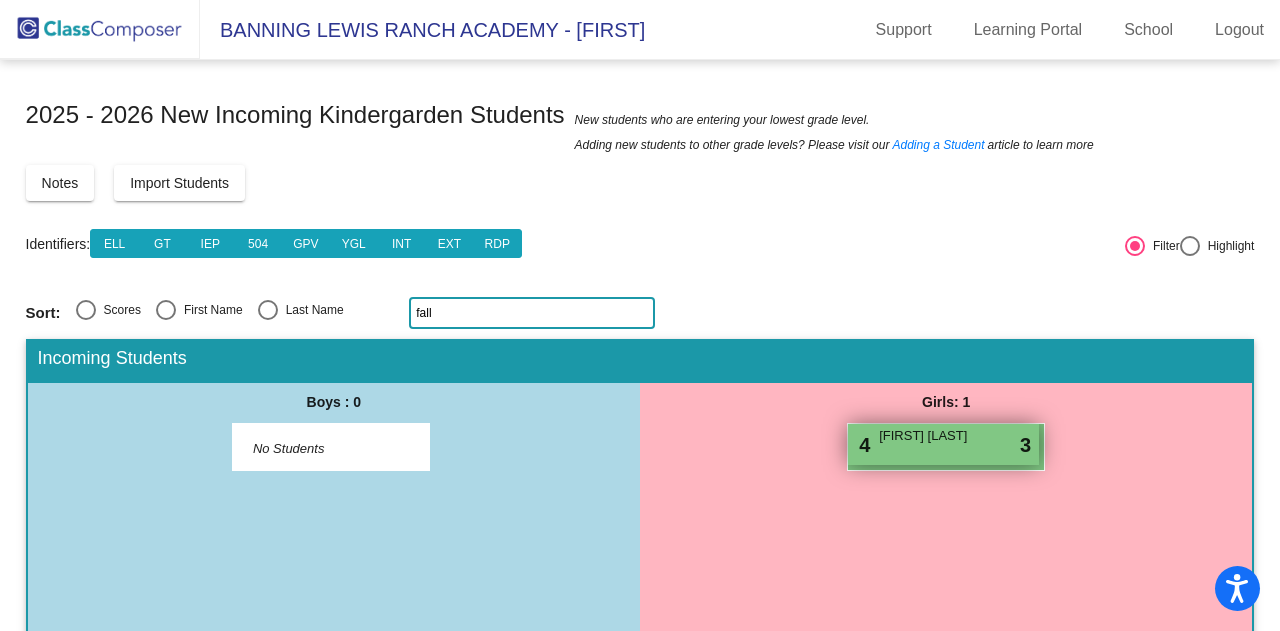 click on "4 Fallon Rogers lock do_not_disturb_alt 3" at bounding box center (943, 444) 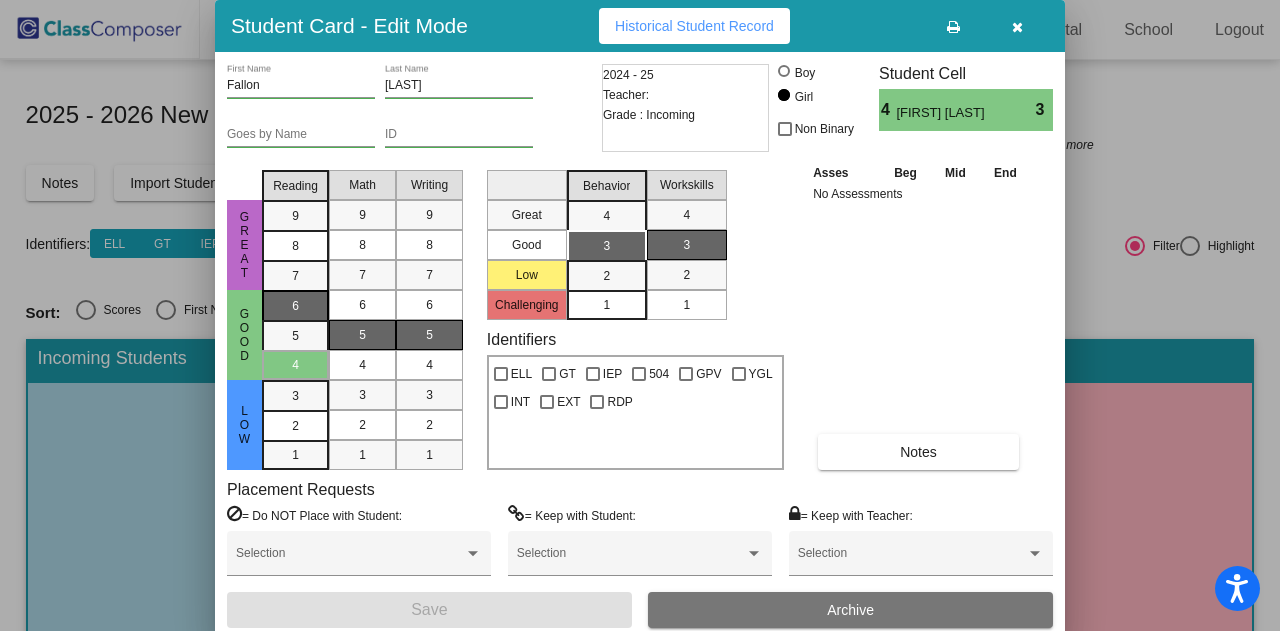 click on "6" at bounding box center [295, 306] 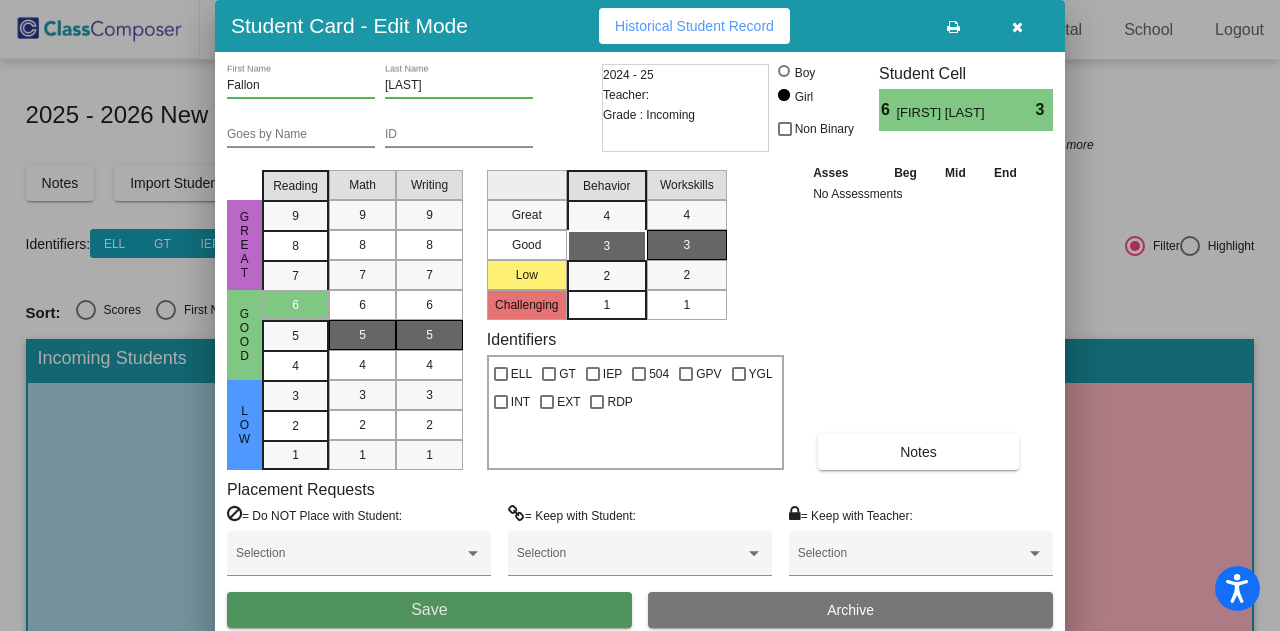 click on "Save" at bounding box center [429, 610] 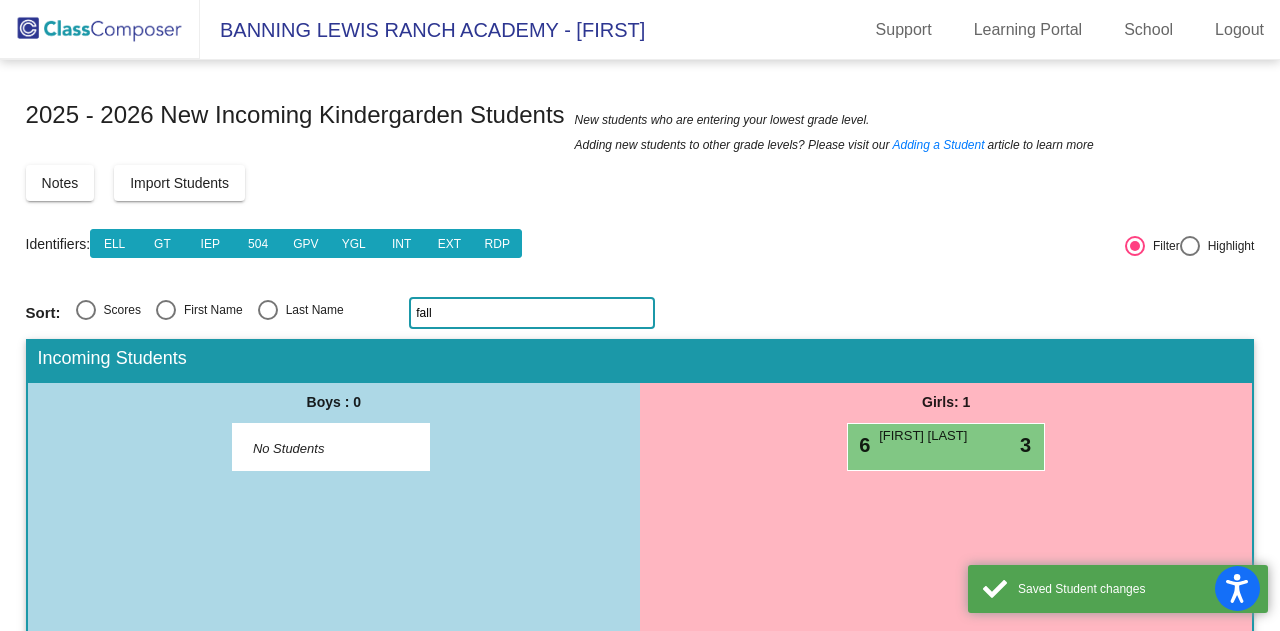click on "fall" 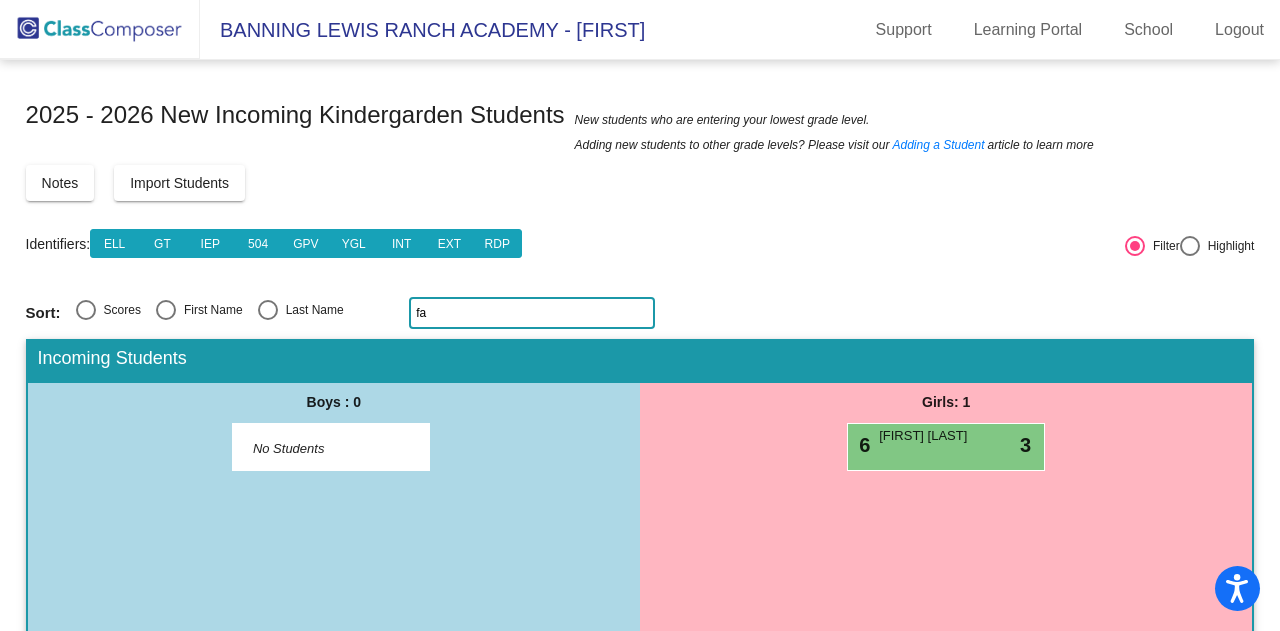 type on "f" 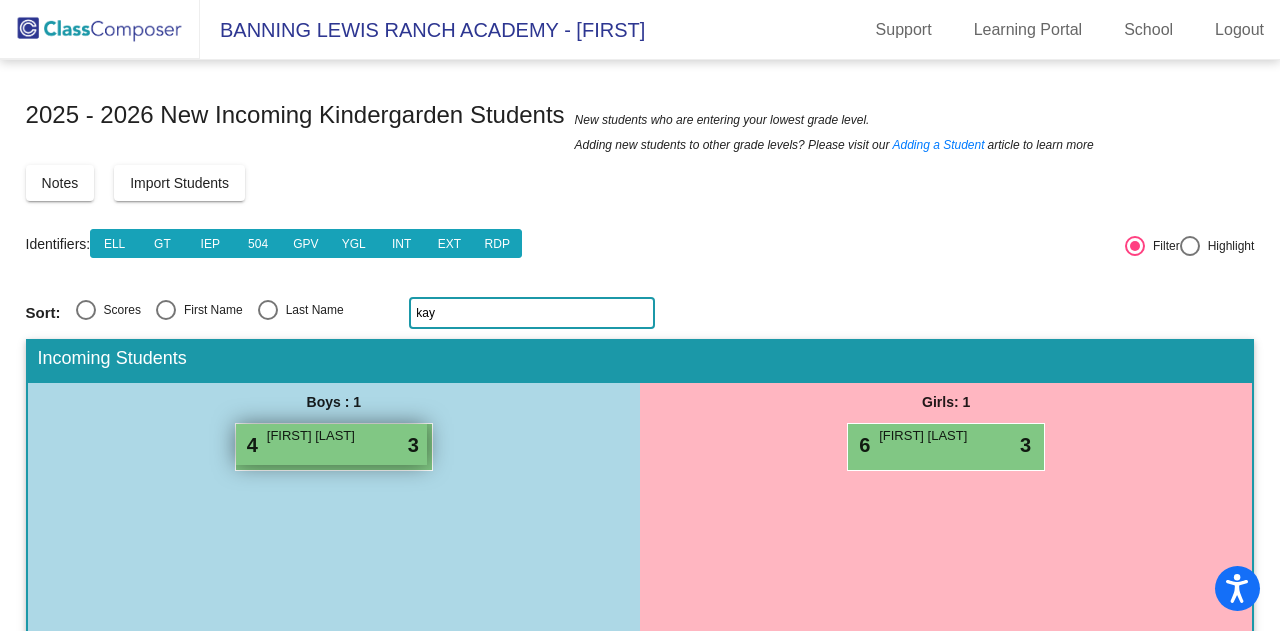 click on "4 Kayden Garris lock do_not_disturb_alt 3" at bounding box center [331, 444] 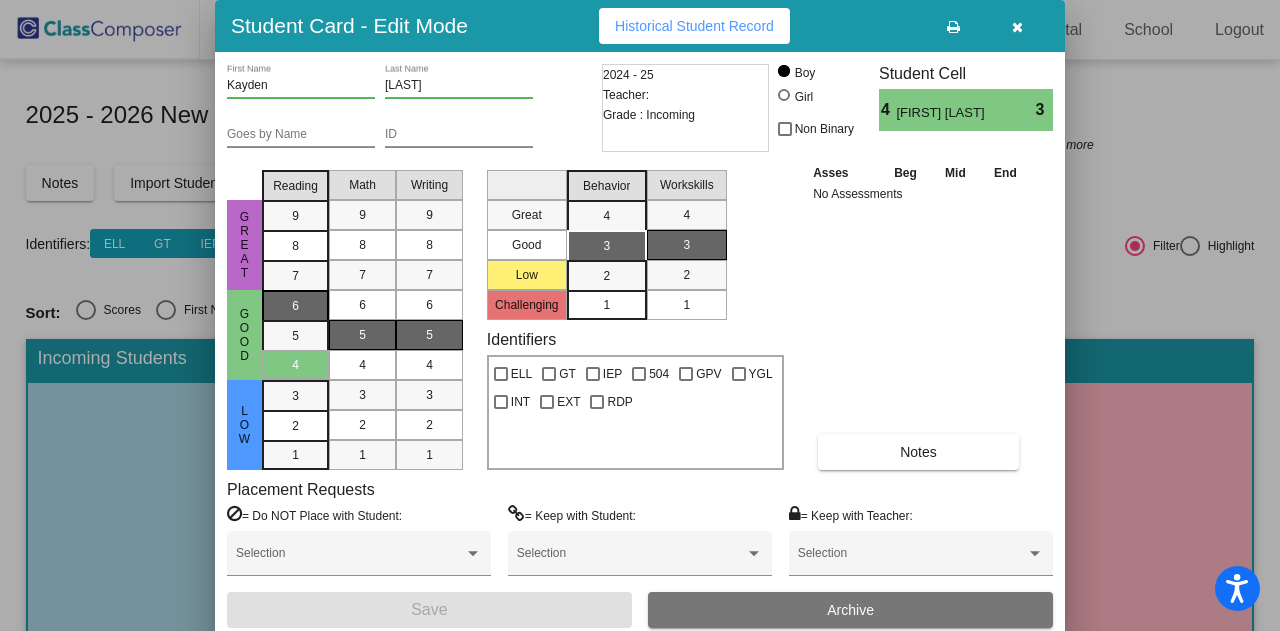 click on "6" at bounding box center [295, 306] 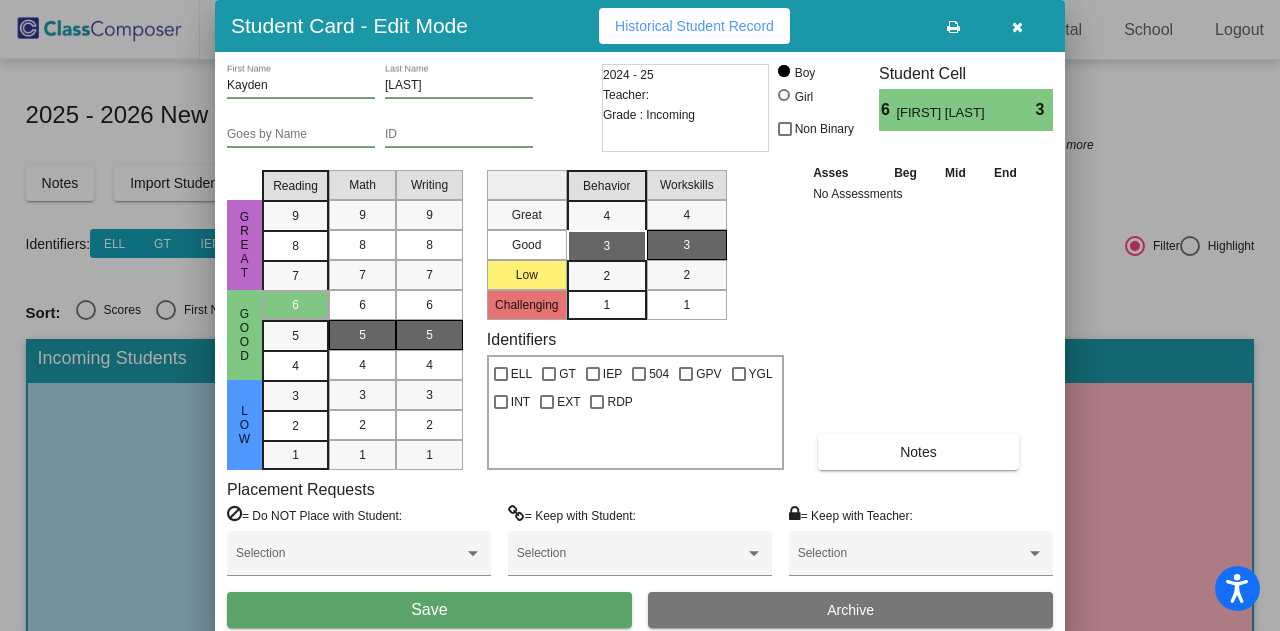 click on "Save" at bounding box center [429, 609] 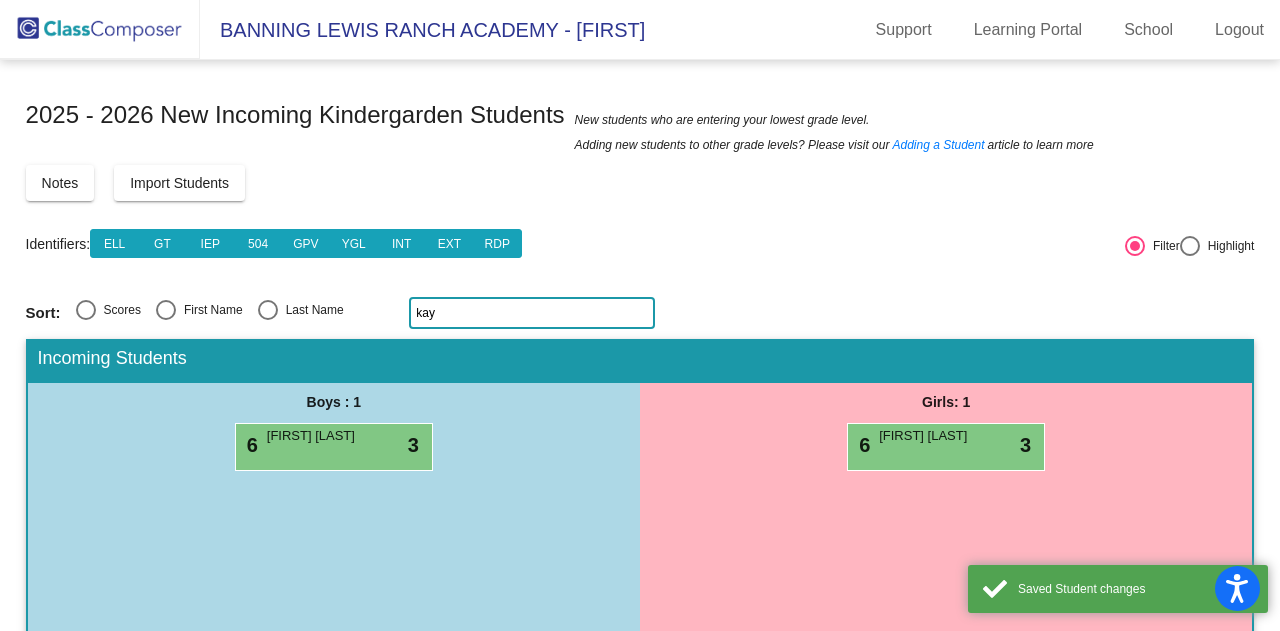 click on "kay" 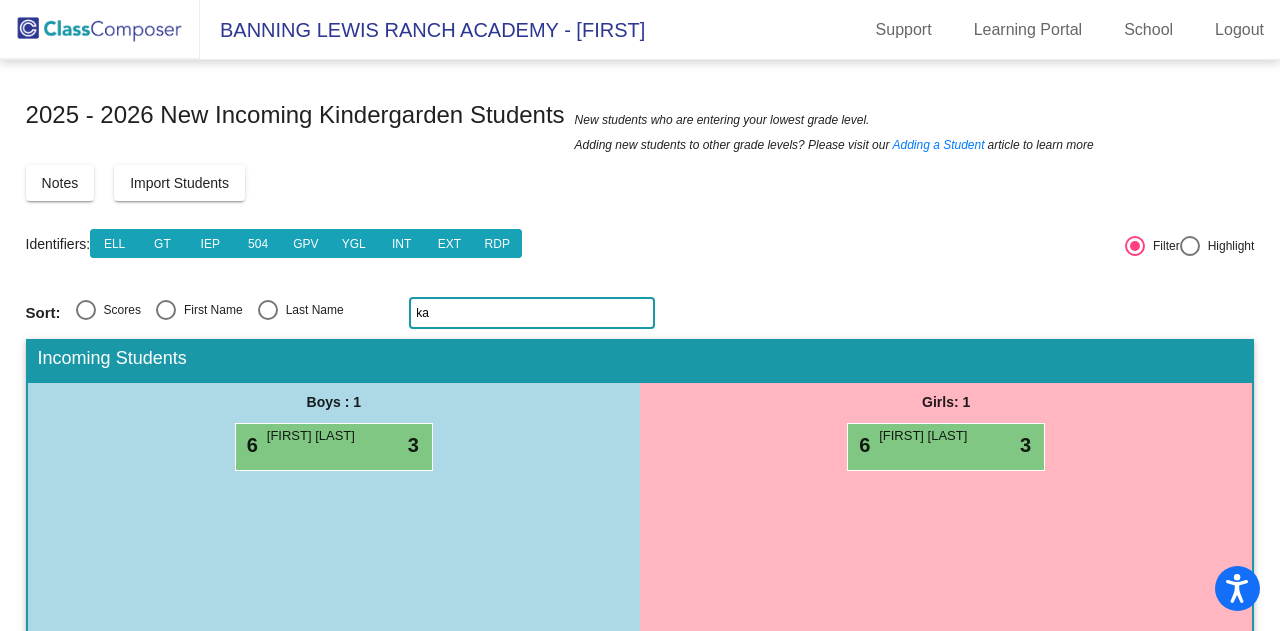 type on "k" 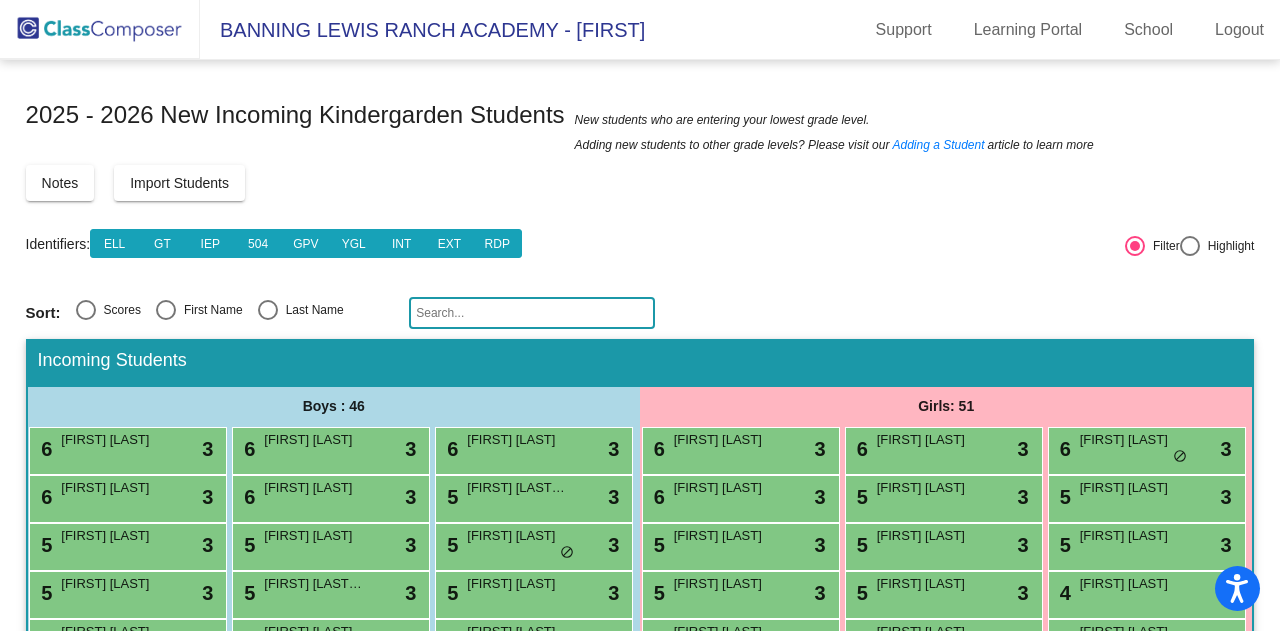 click 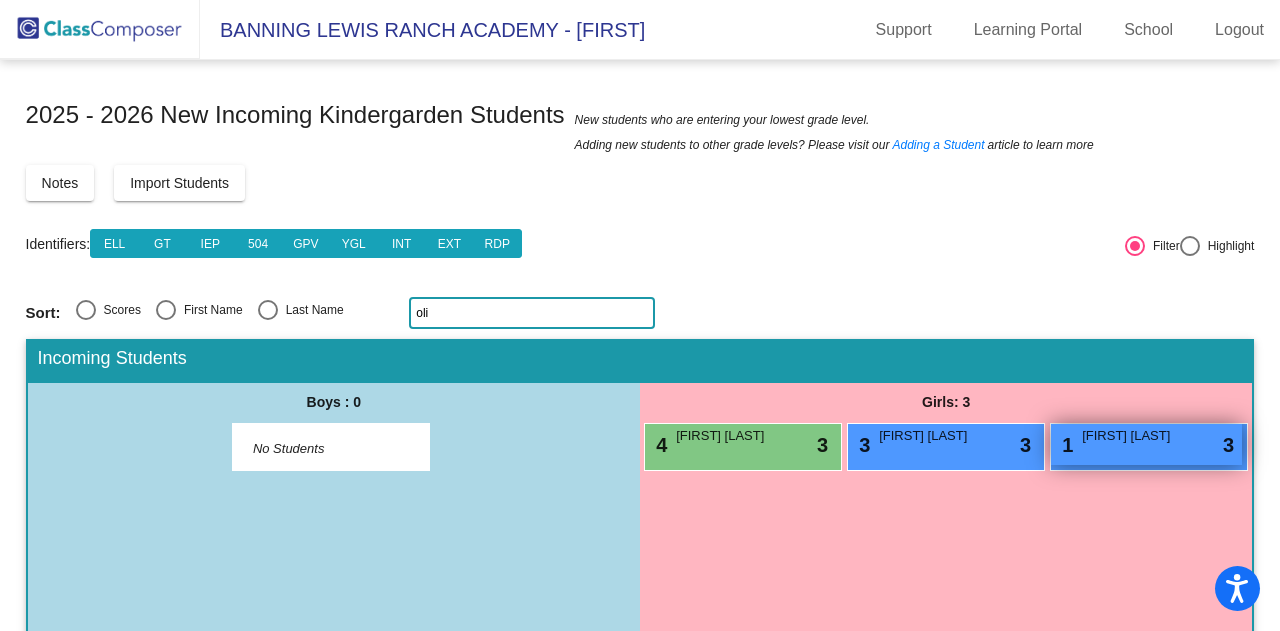 click on "Olivia Apodaca" at bounding box center (1132, 436) 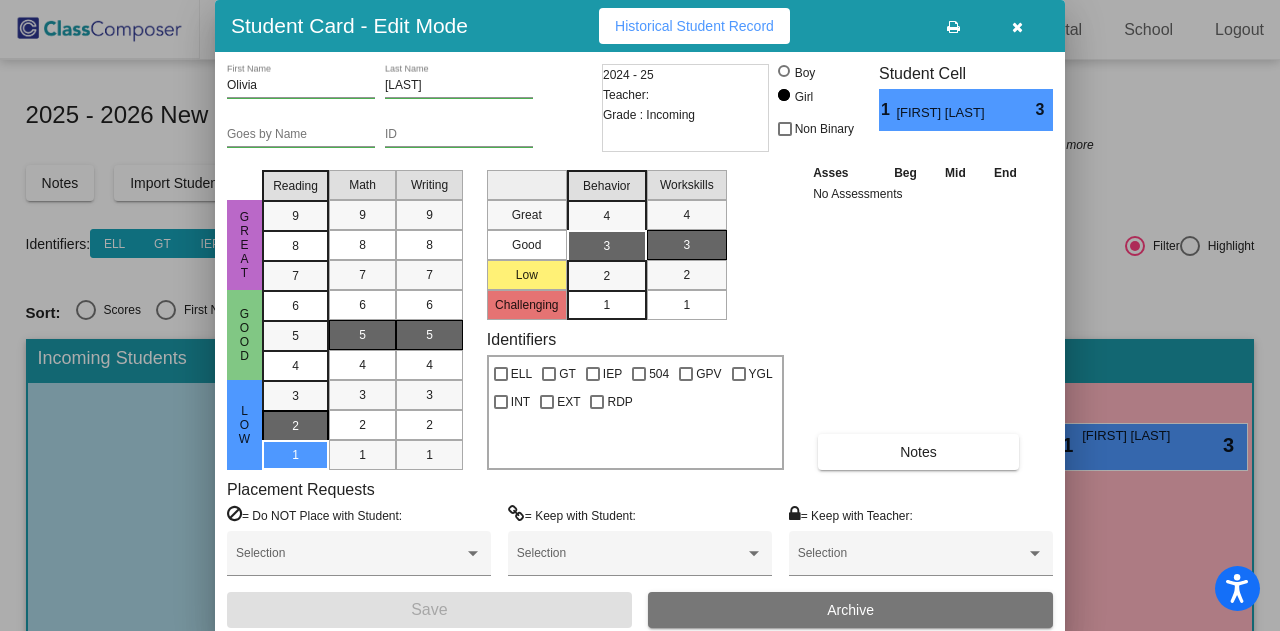 click on "2" at bounding box center (295, 396) 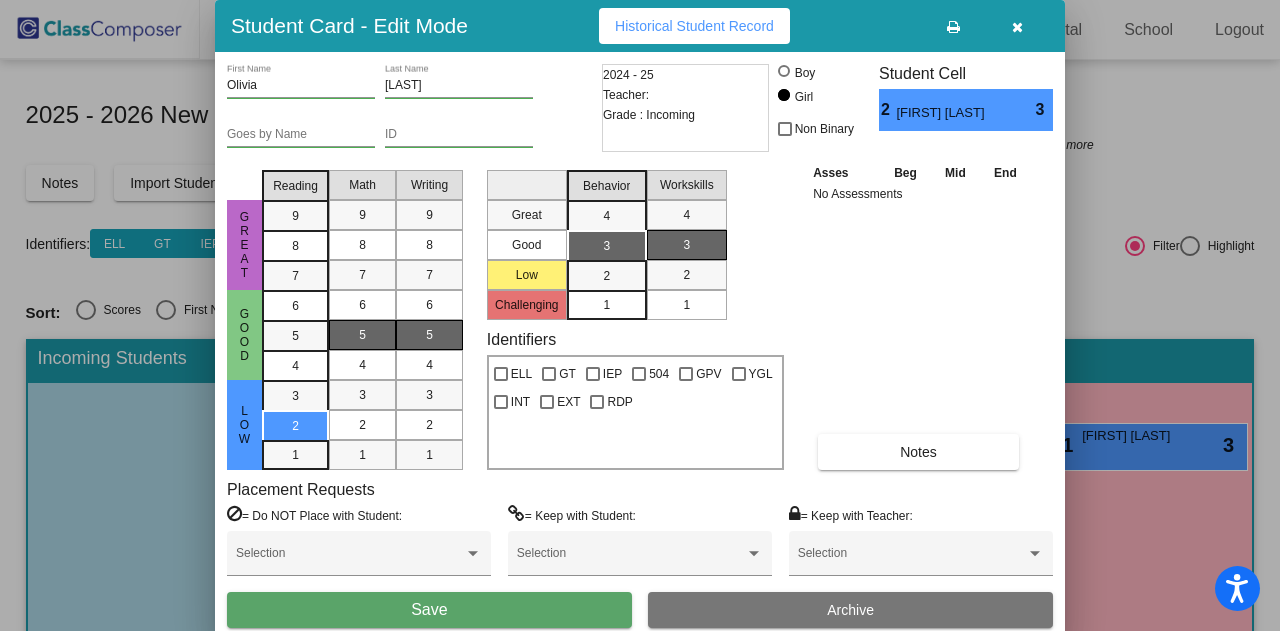 click on "Save" at bounding box center [429, 609] 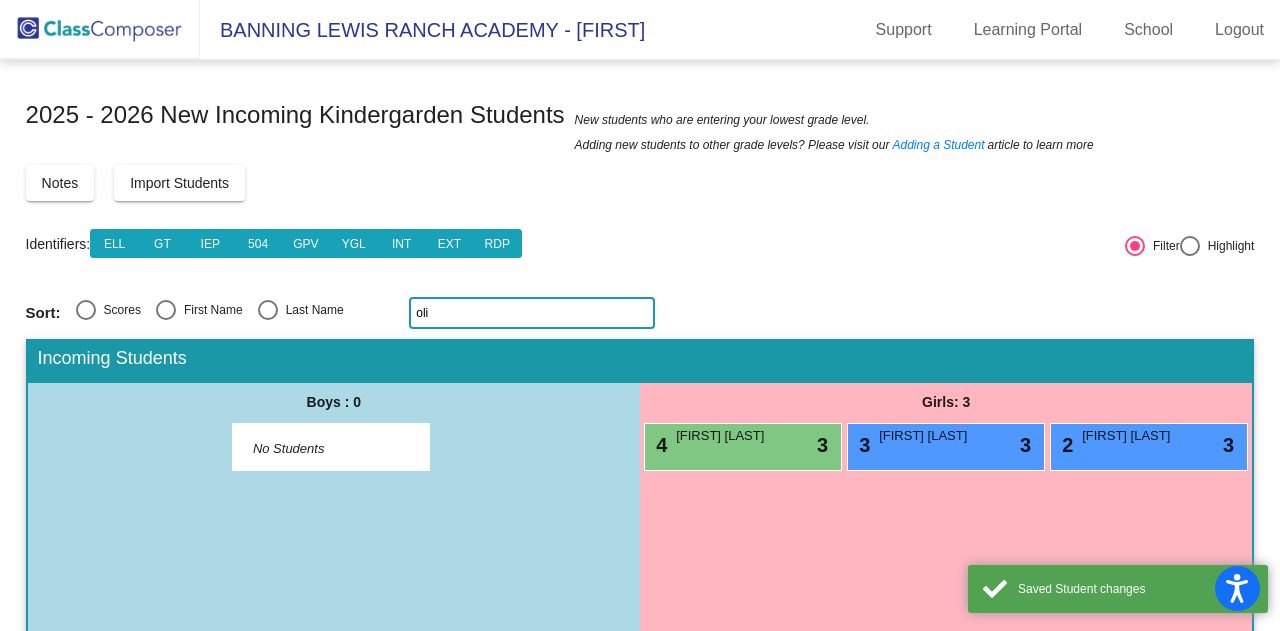 click on "oli" 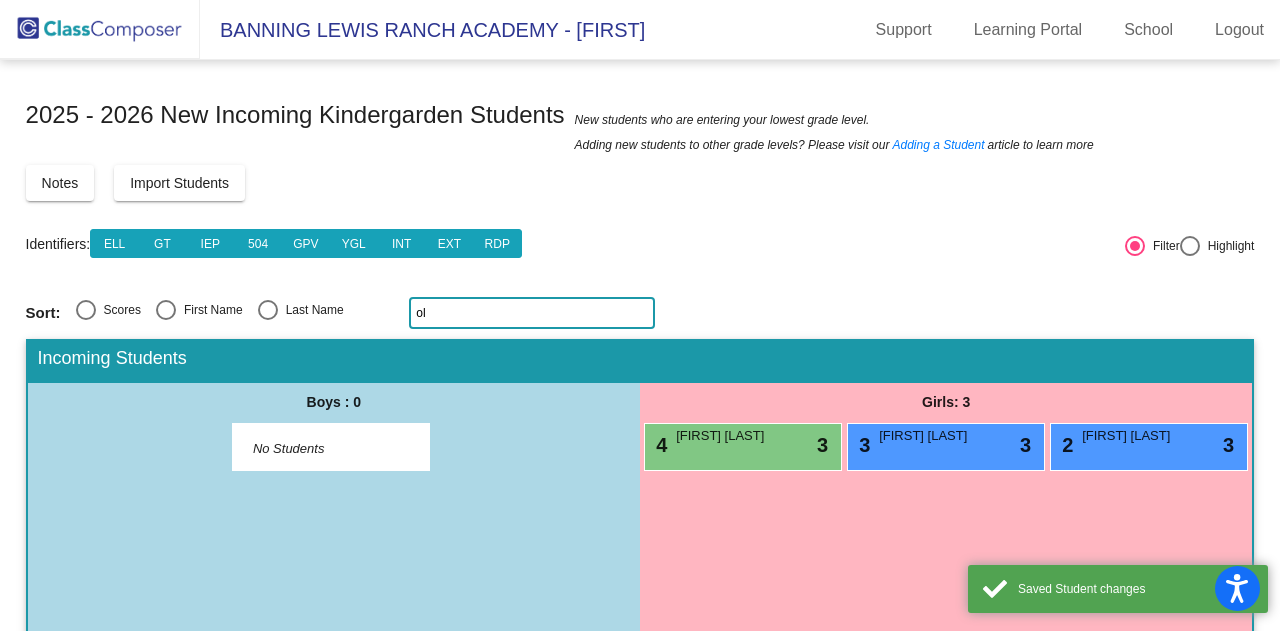 type on "o" 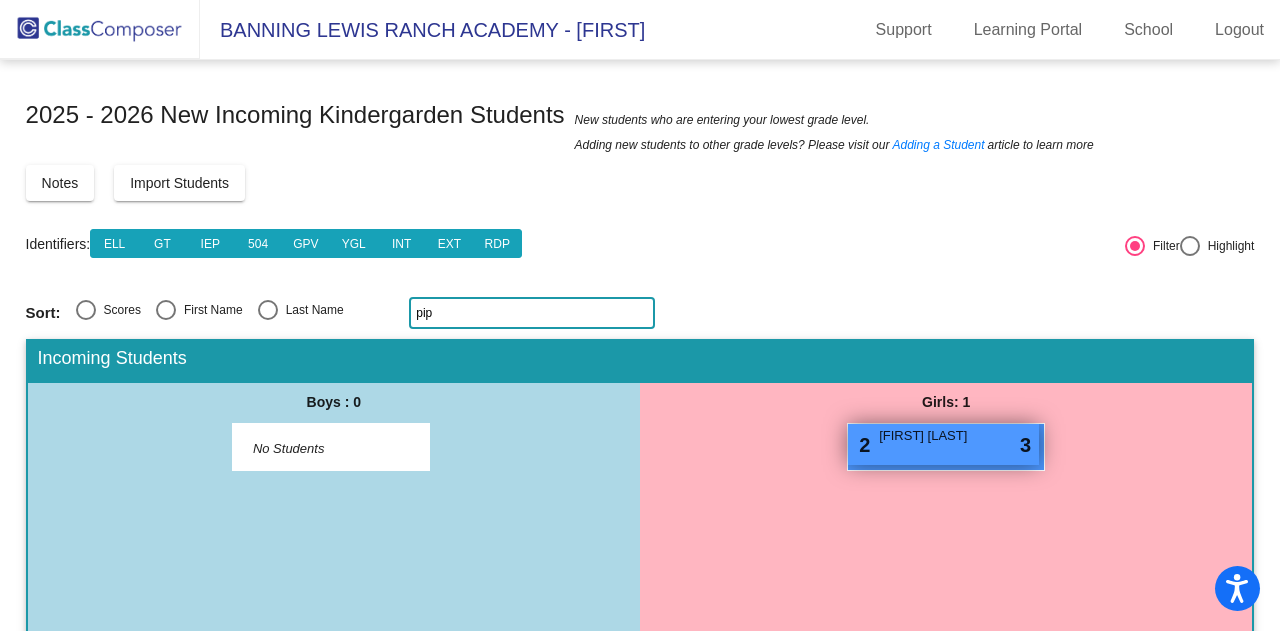 click on "Piper Osbourne" at bounding box center (929, 436) 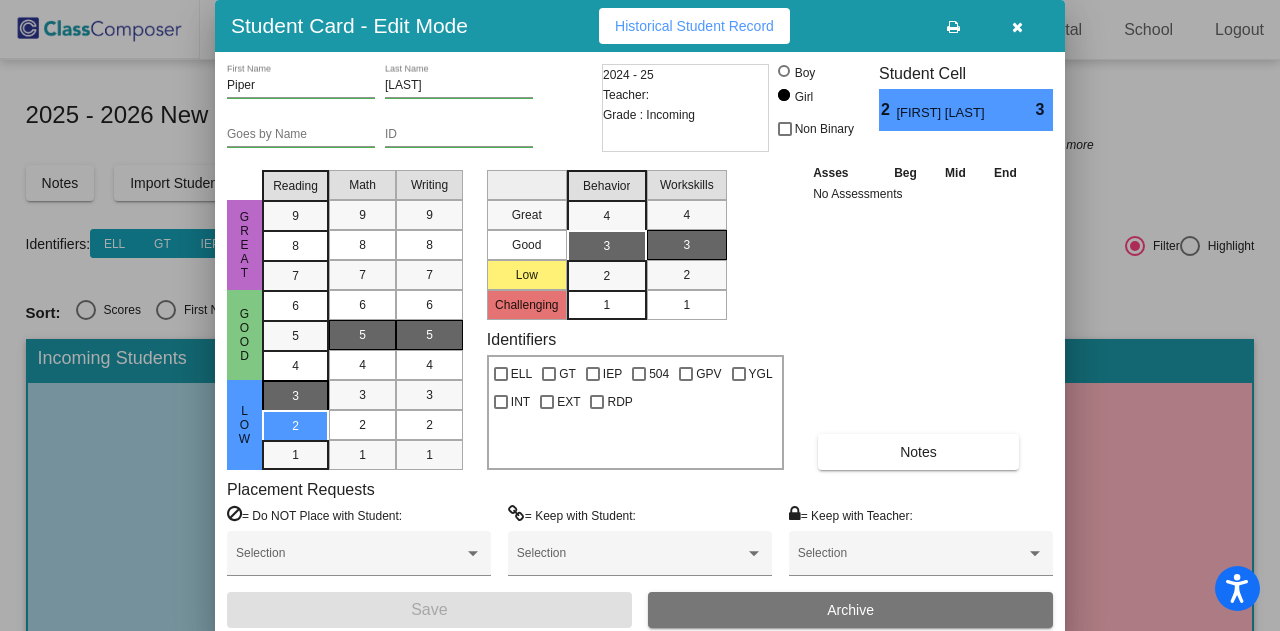 click on "3" at bounding box center (295, 396) 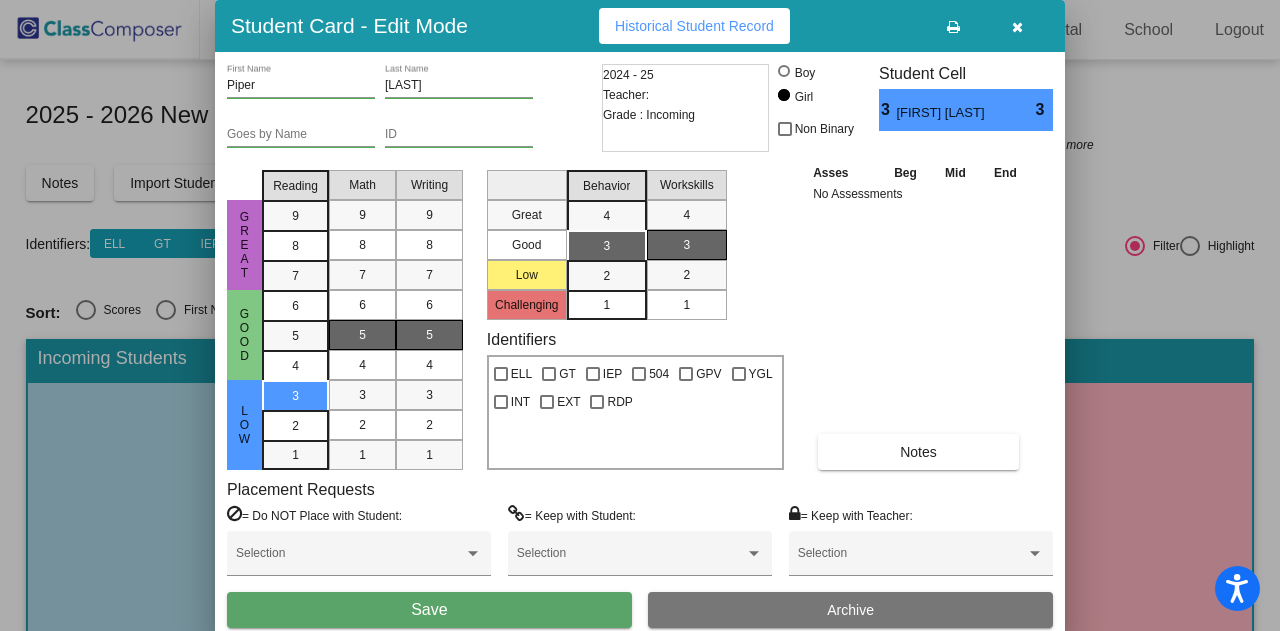 click on "Save" at bounding box center [429, 609] 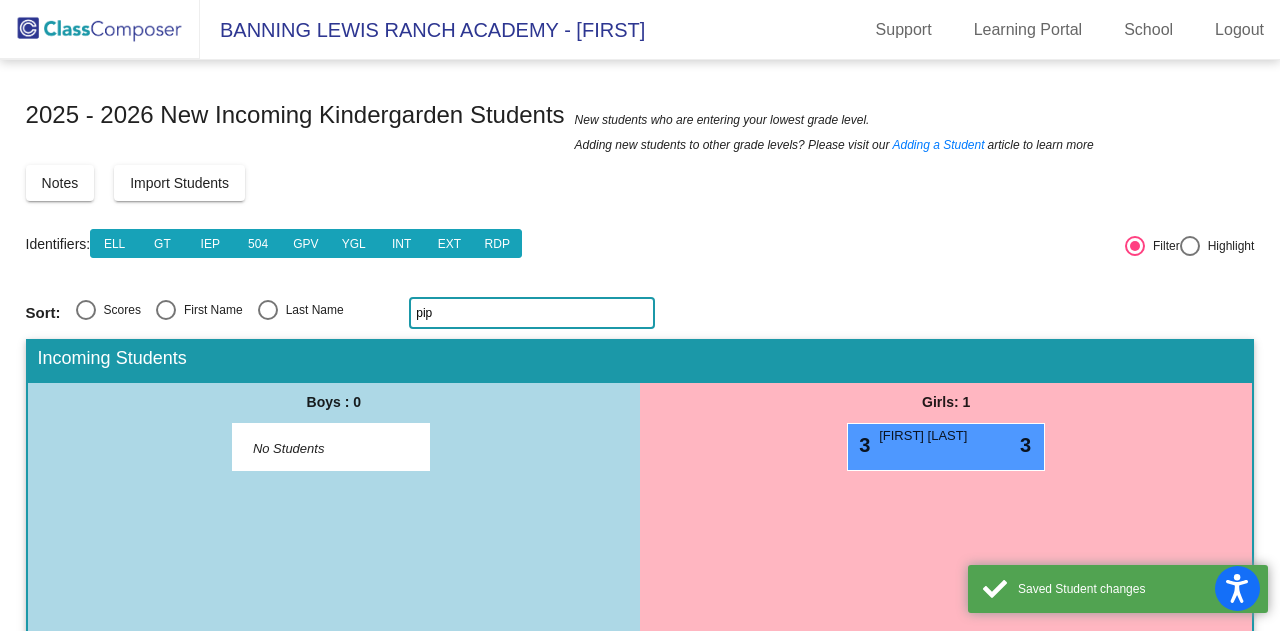 click on "pip" 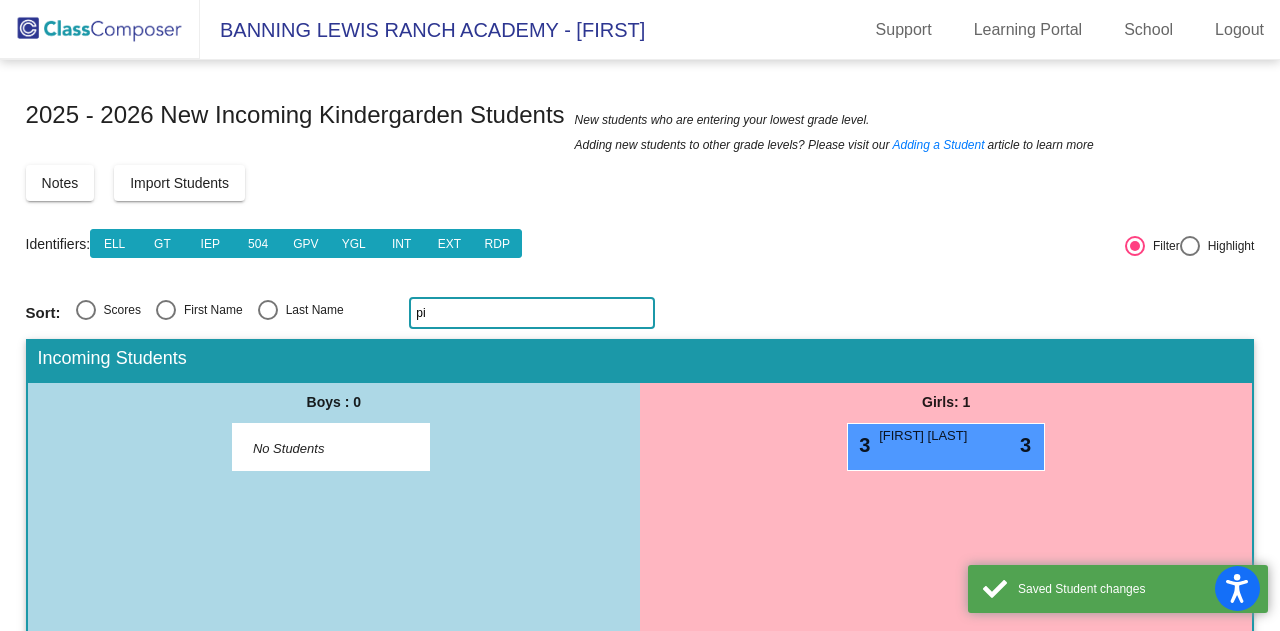 type on "p" 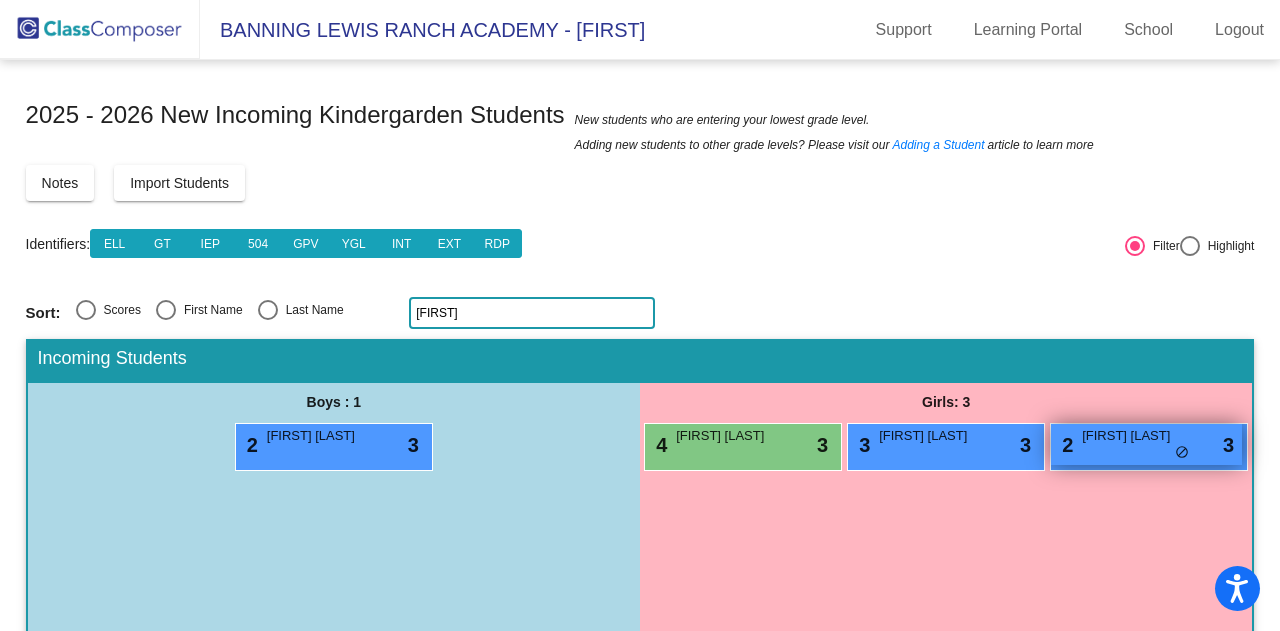 click on "2 Charlotte Jans lock do_not_disturb_alt 3" at bounding box center (1146, 444) 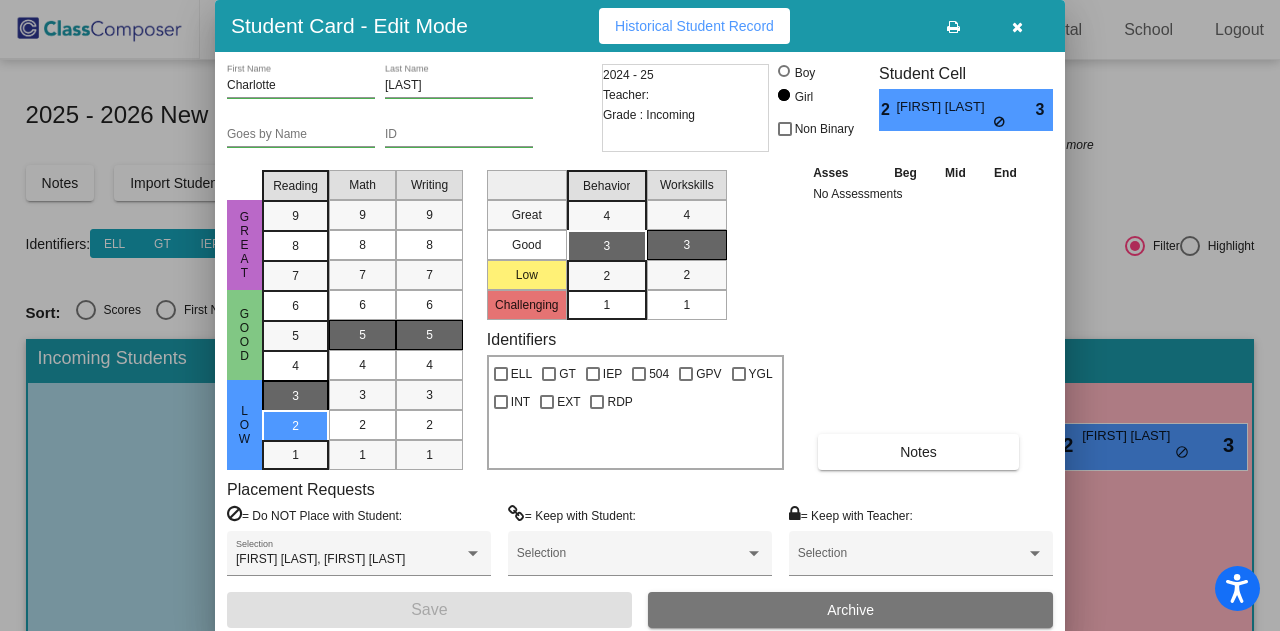 click on "3" at bounding box center (295, 396) 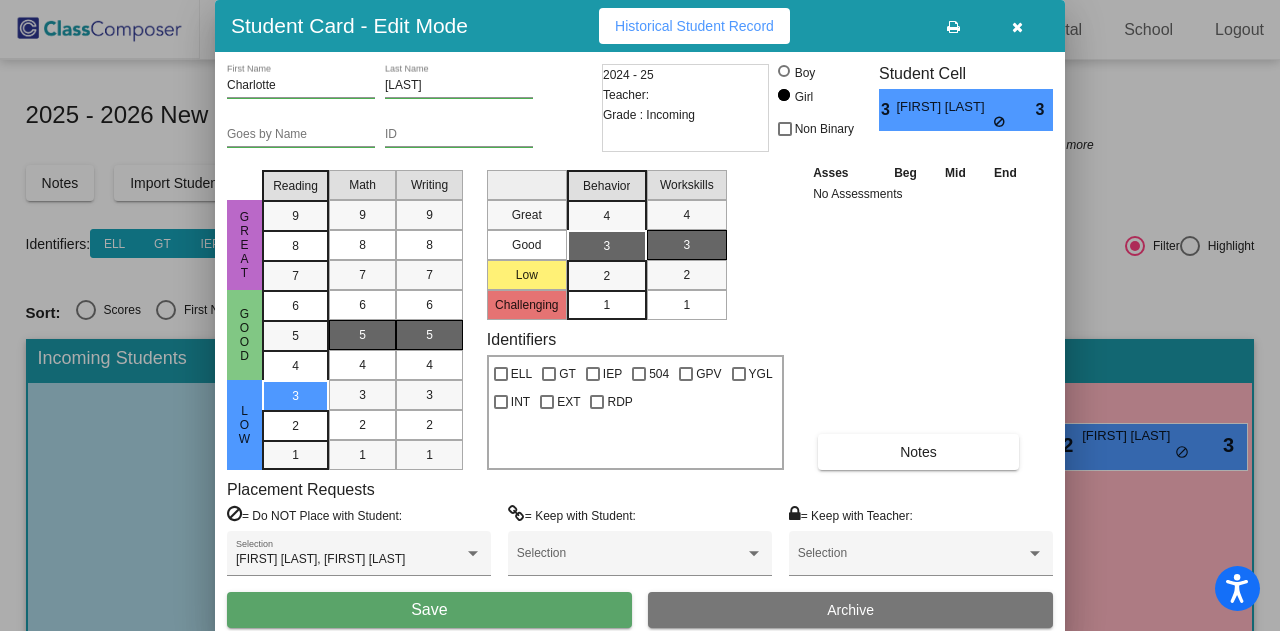 click on "Save" at bounding box center [429, 610] 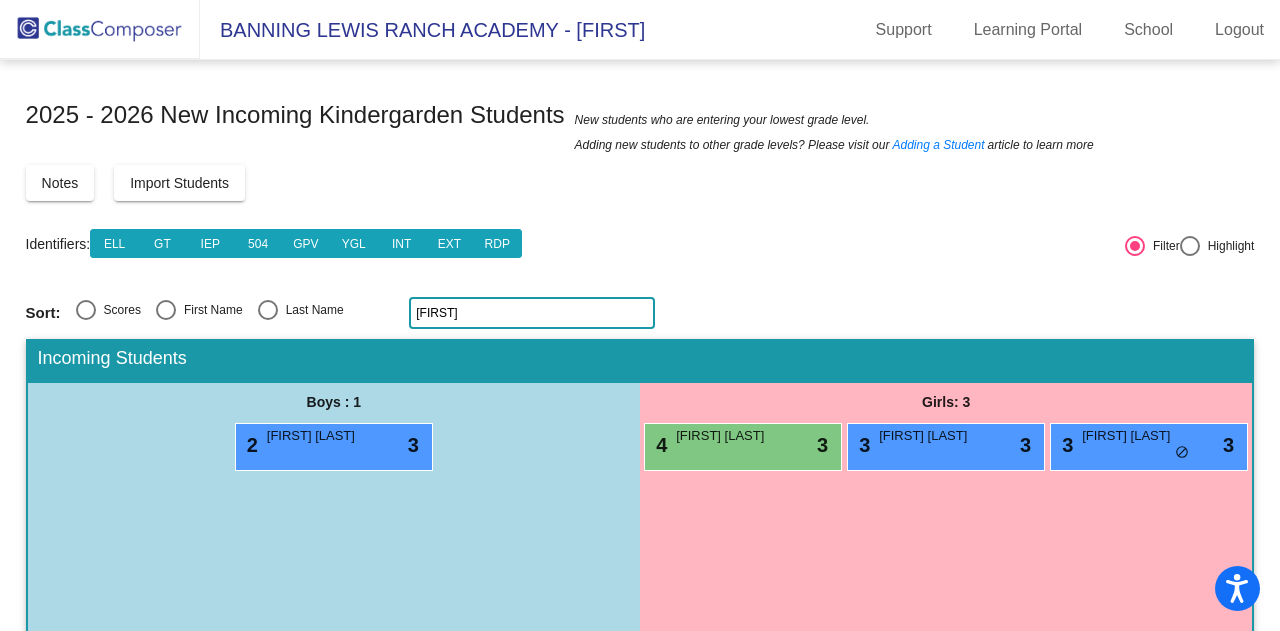 click on "char" 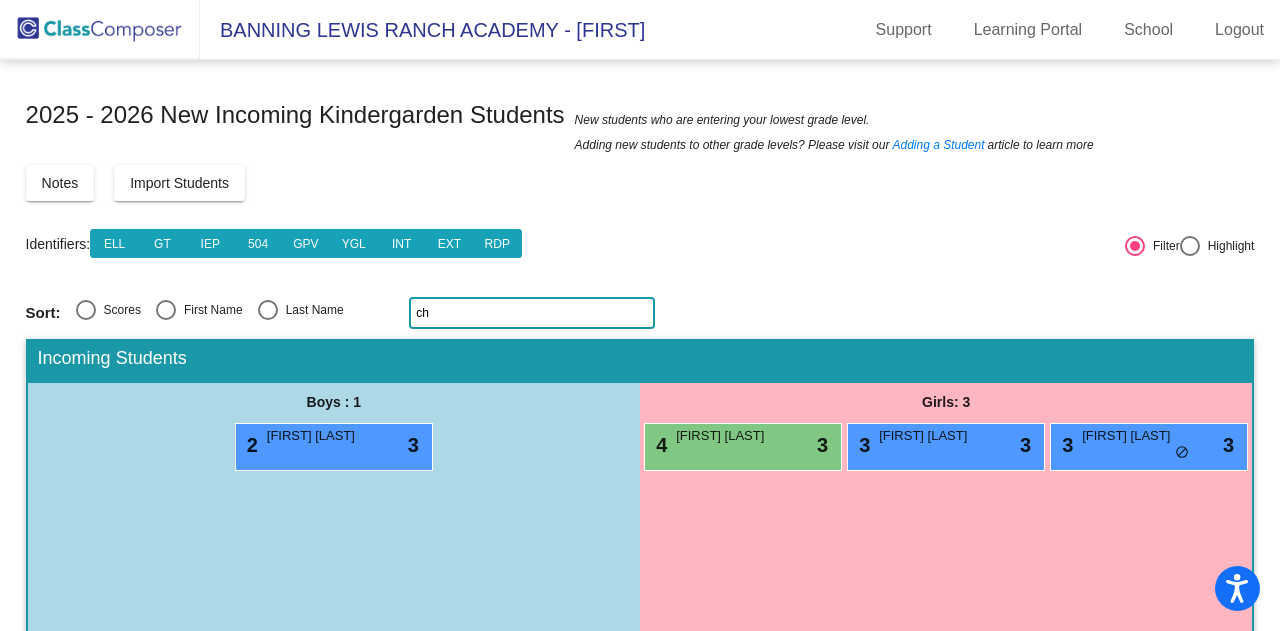 type on "c" 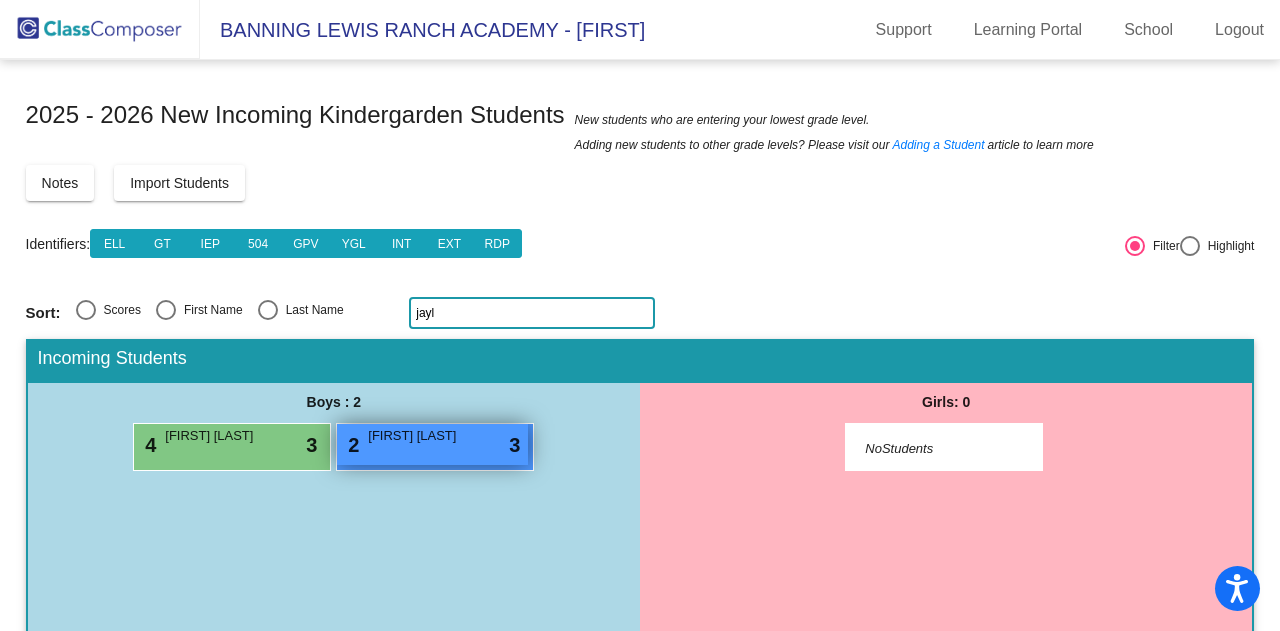 click on "Jaylen Carter" at bounding box center [418, 436] 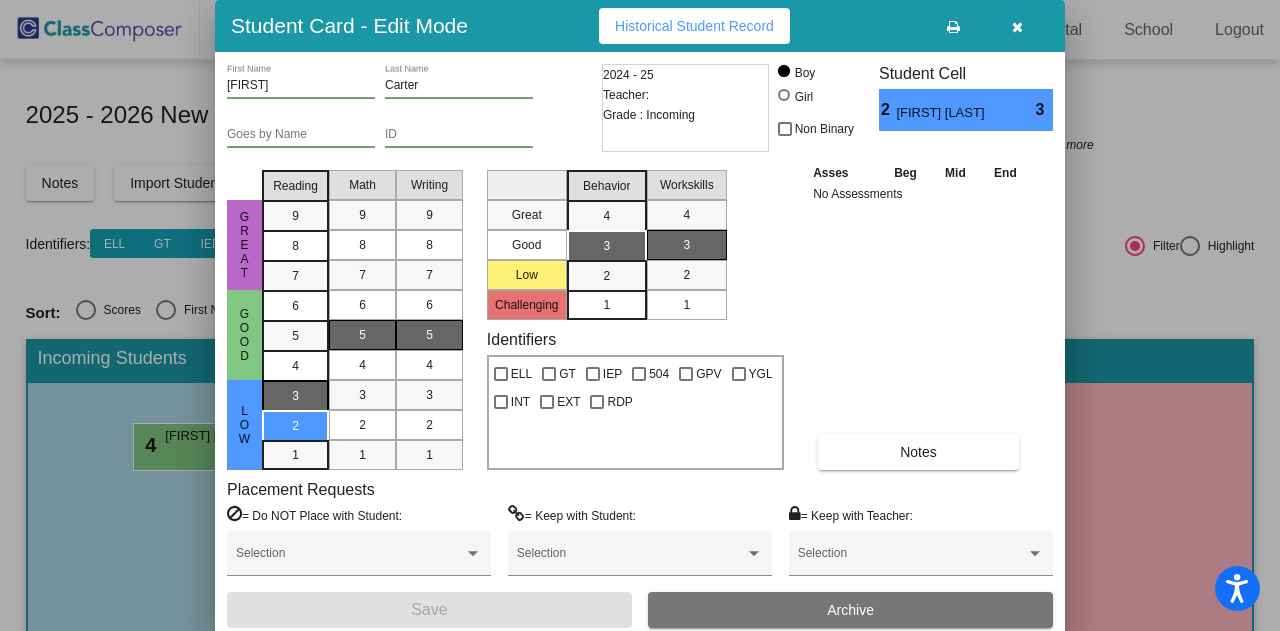 click on "3" at bounding box center [295, 396] 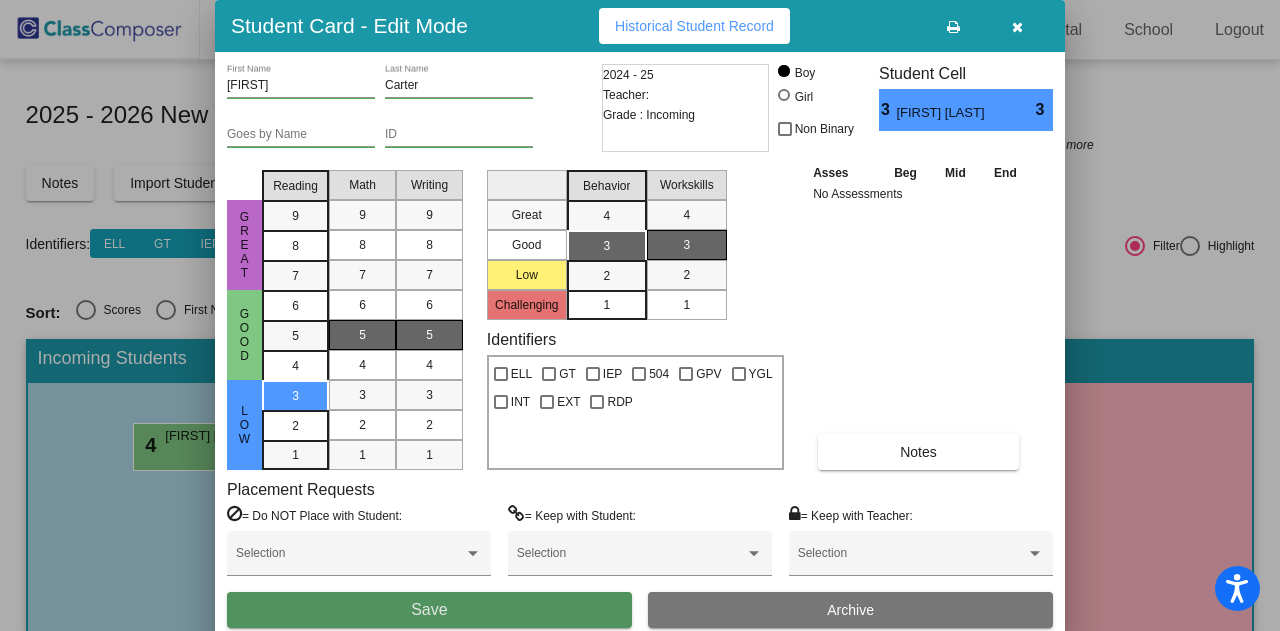 click on "Save" at bounding box center [429, 609] 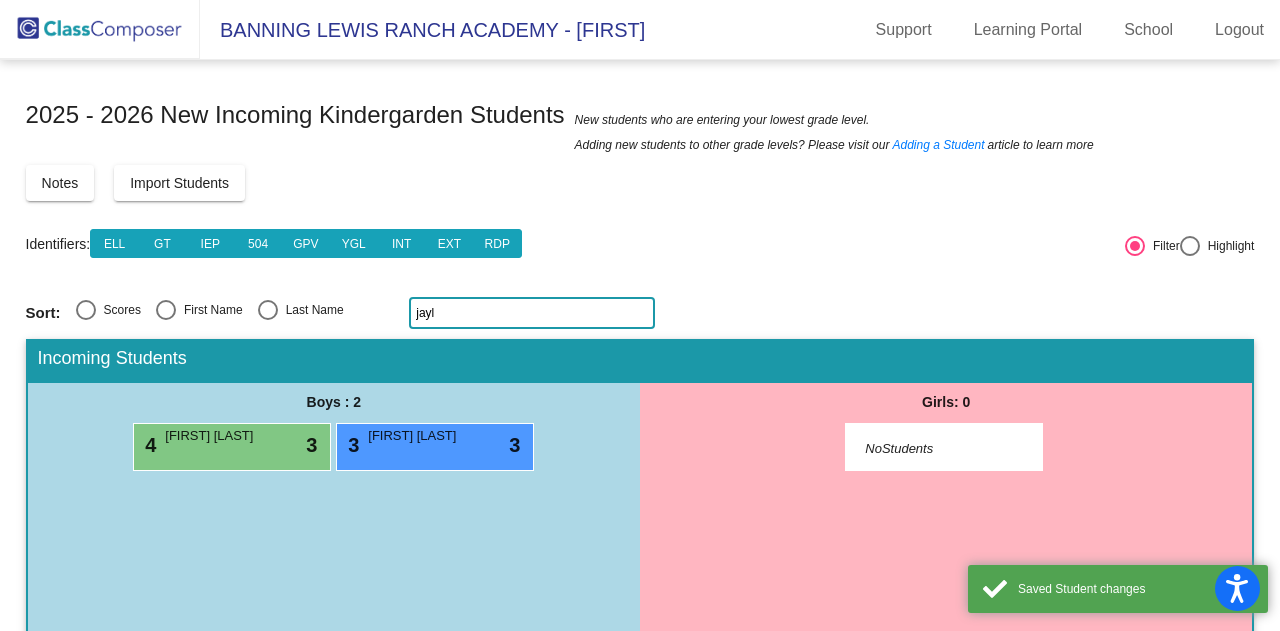 click on "jayl" 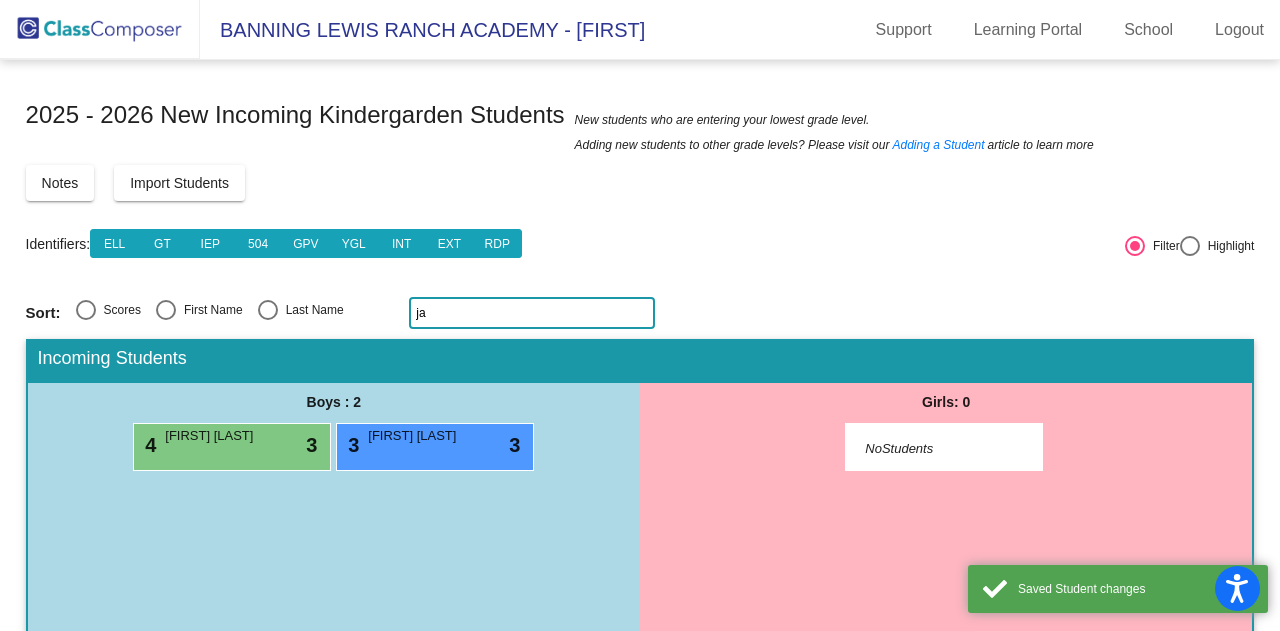 type on "j" 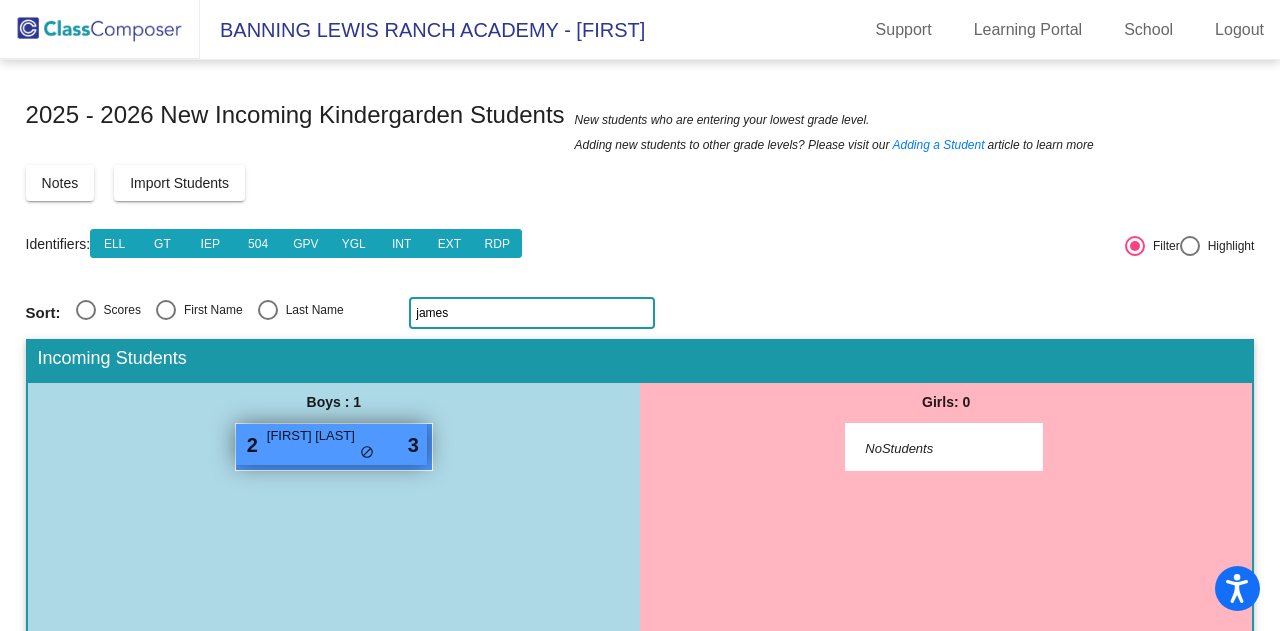 click on "James Rienzo" at bounding box center (317, 436) 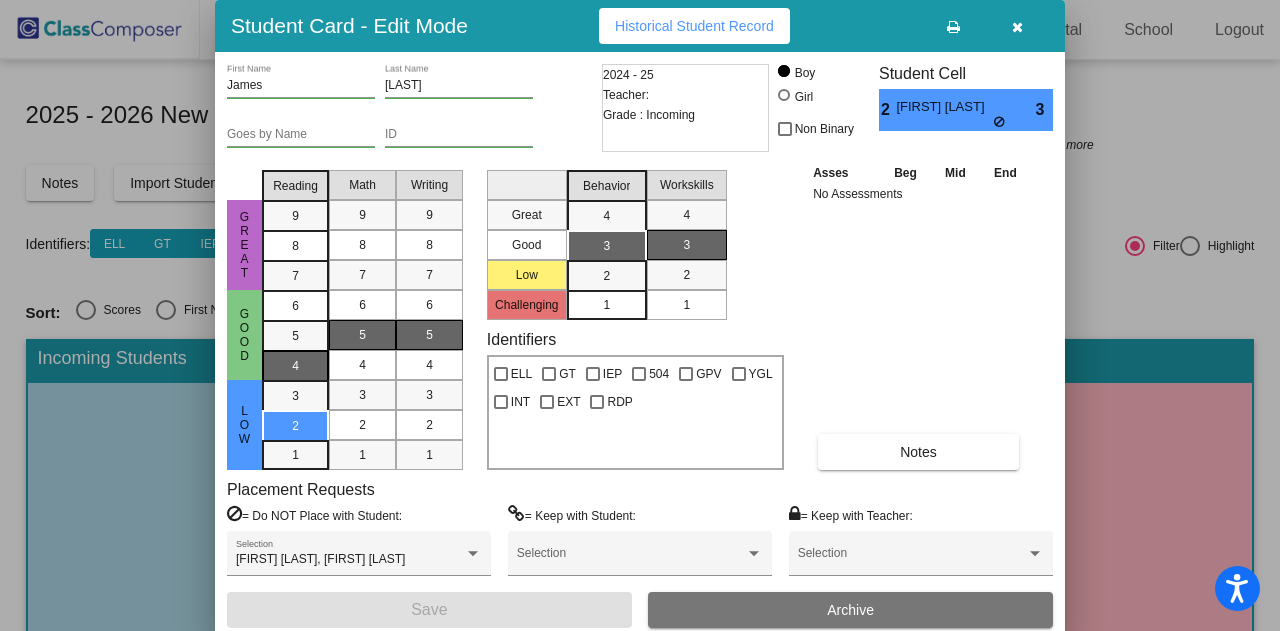 click on "4" at bounding box center (295, 306) 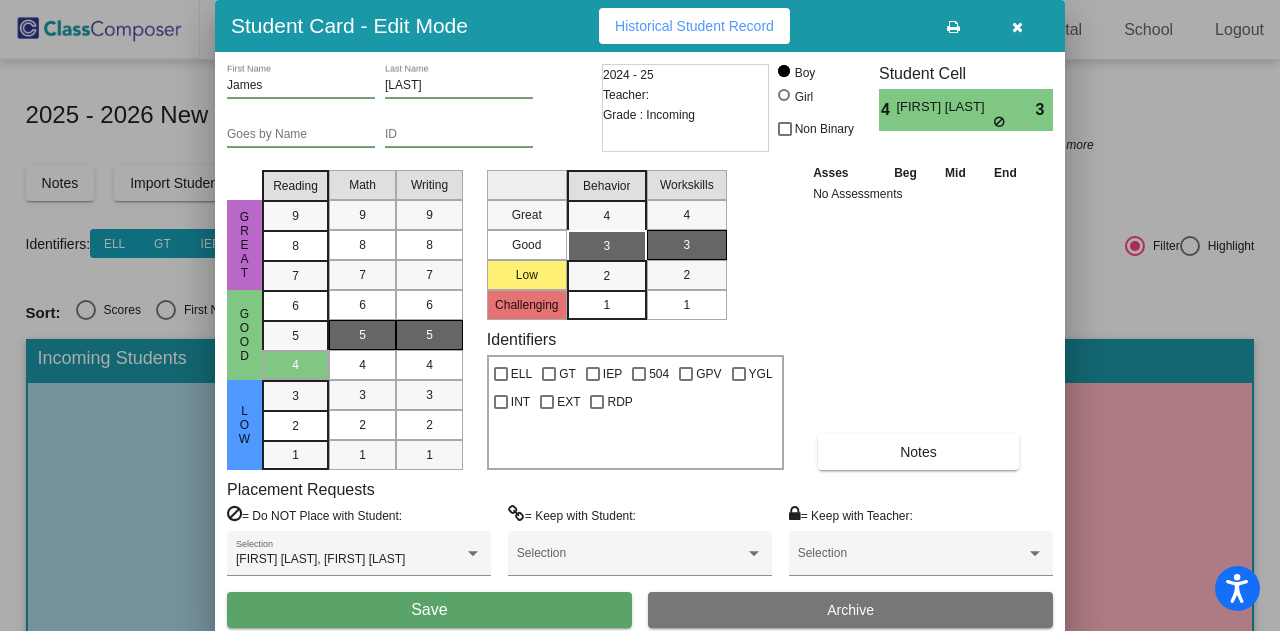 click on "Save" at bounding box center [429, 609] 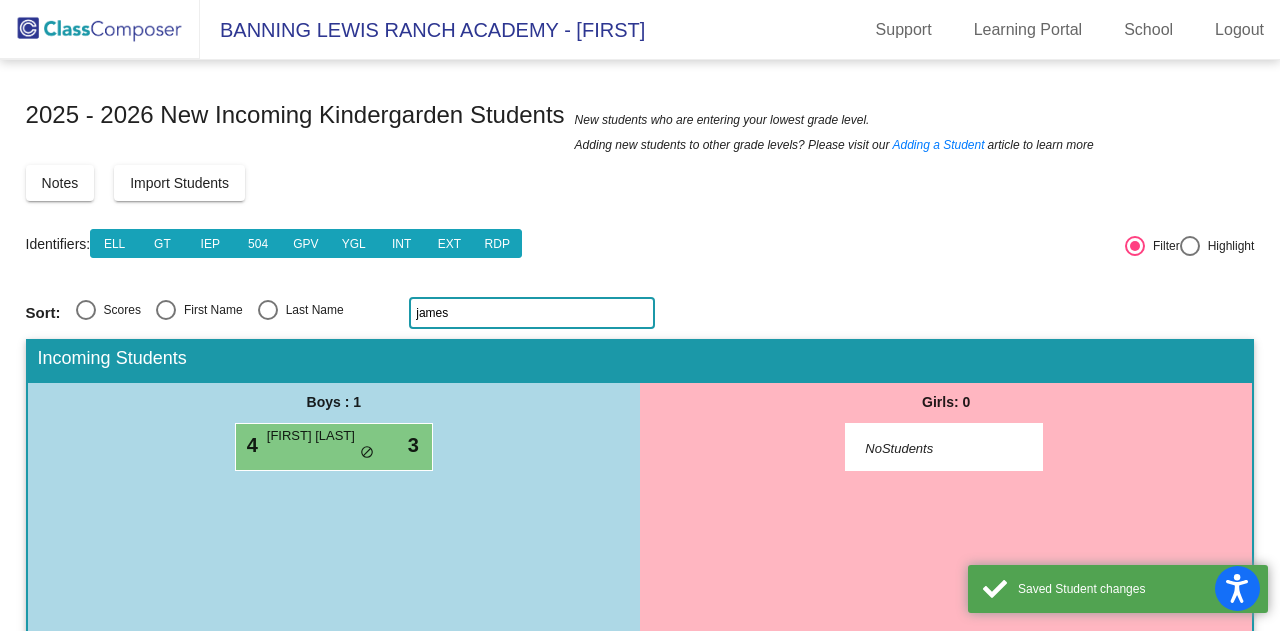 click on "james" 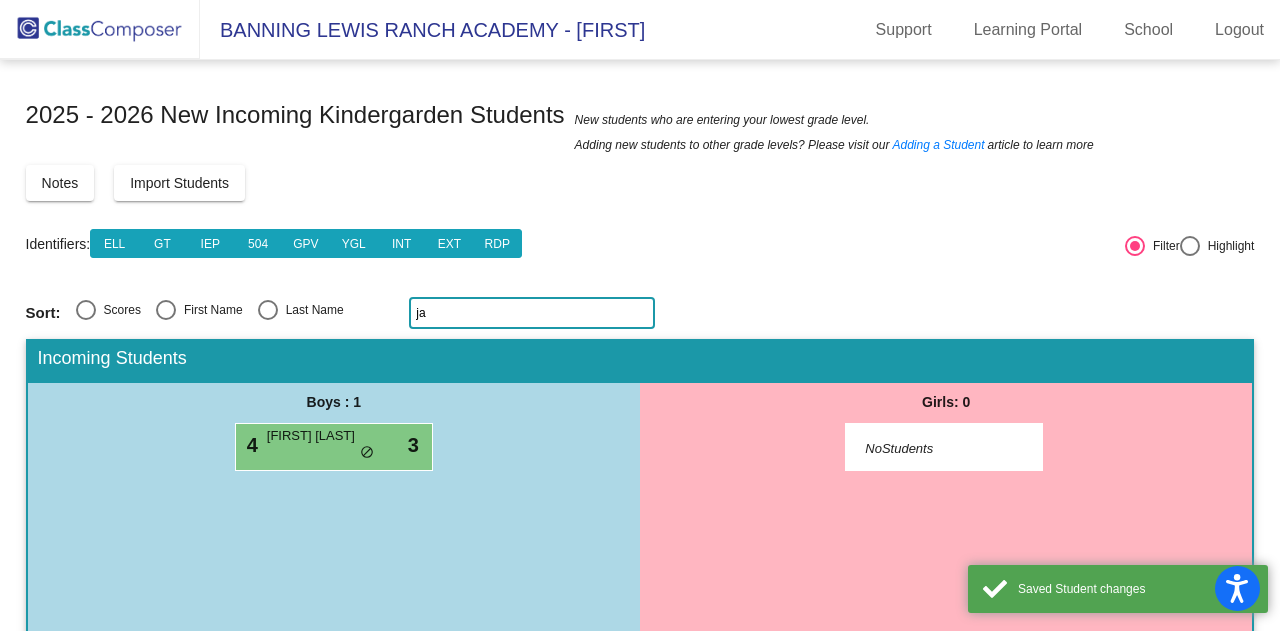 type on "j" 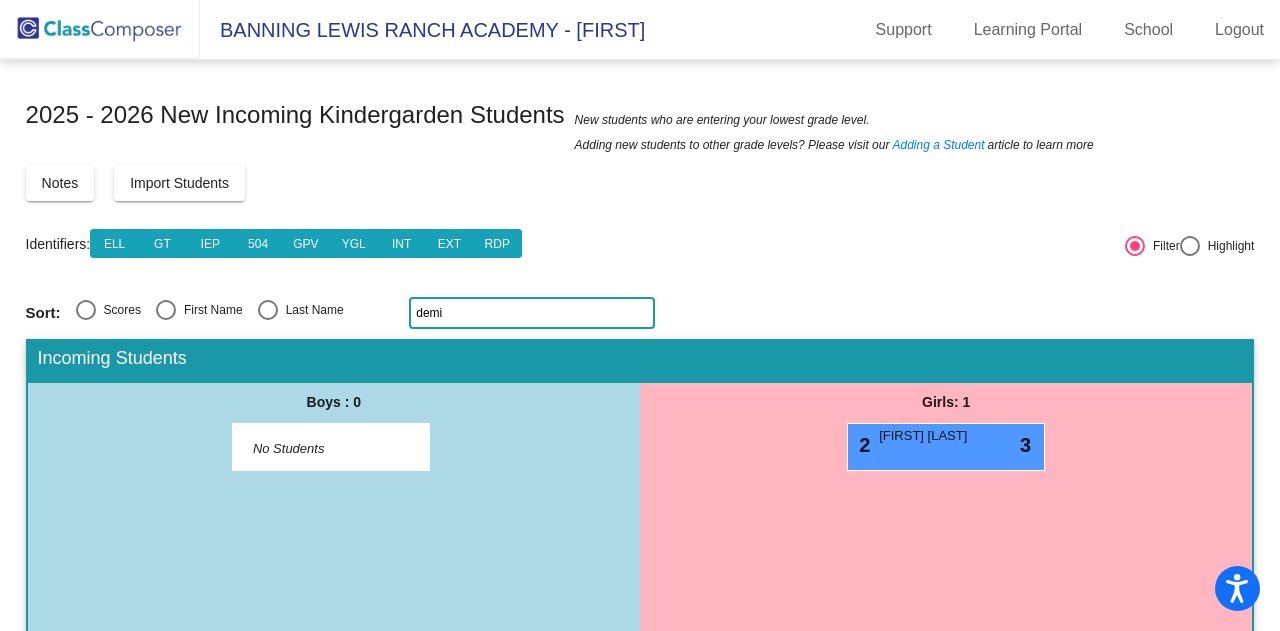click on "2 Demi Quintana lock do_not_disturb_alt 3" at bounding box center (946, 447) 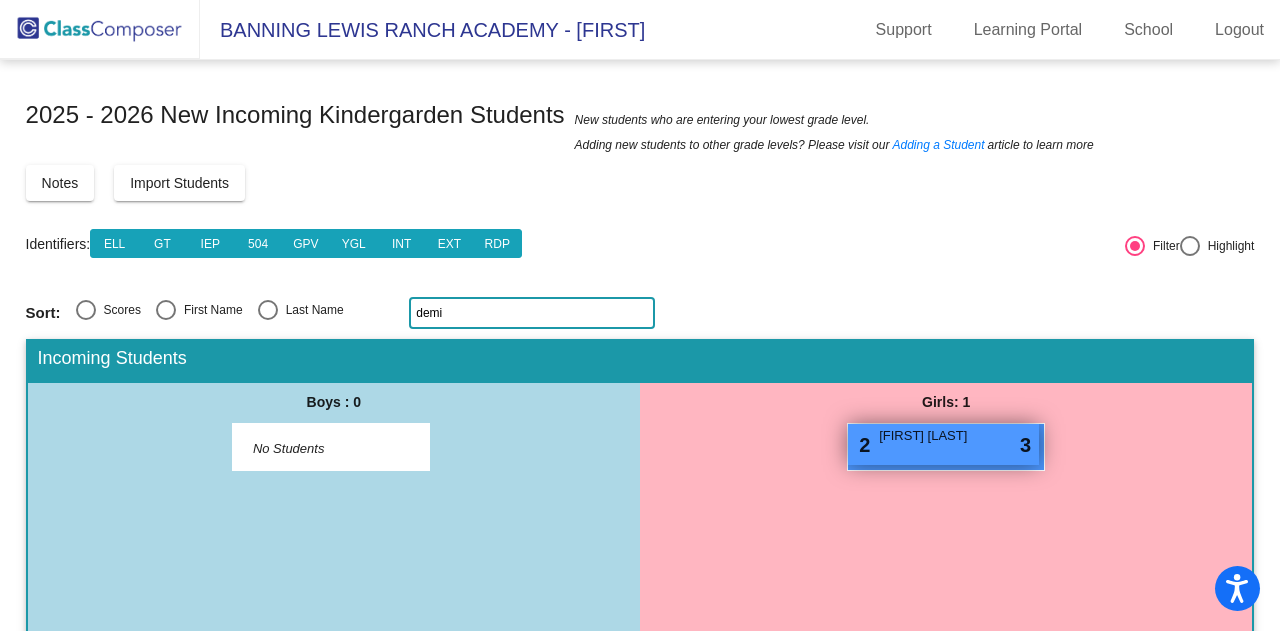 click on "Demi Quintana" at bounding box center (929, 436) 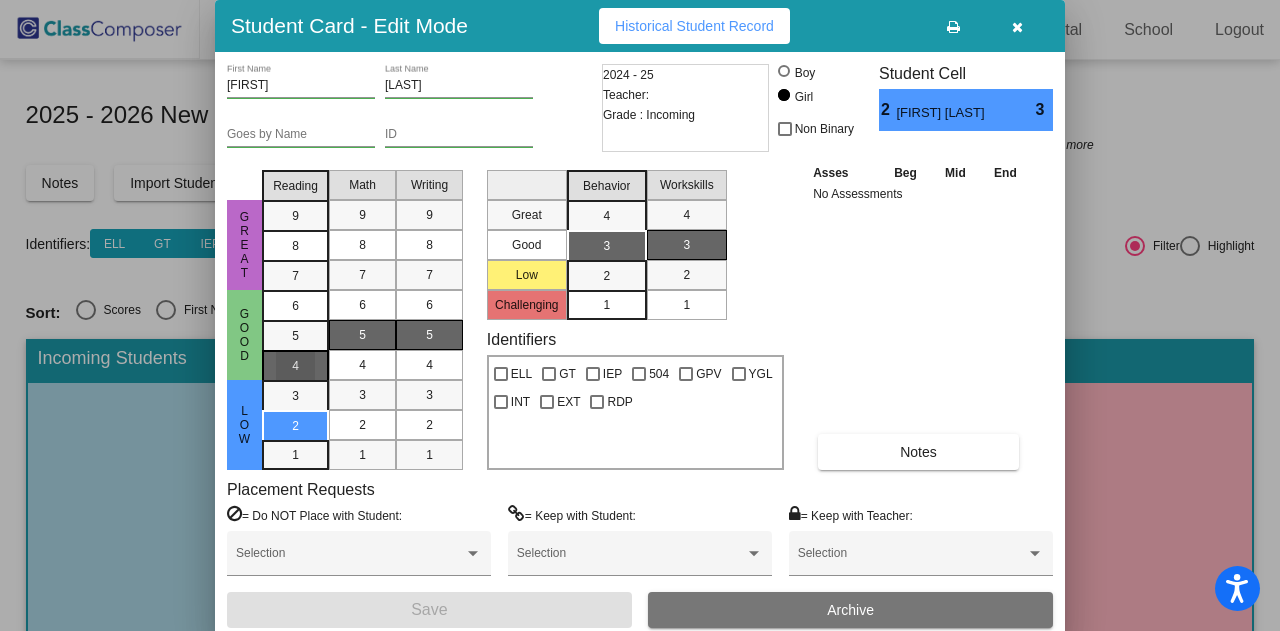 click on "4" at bounding box center (295, 365) 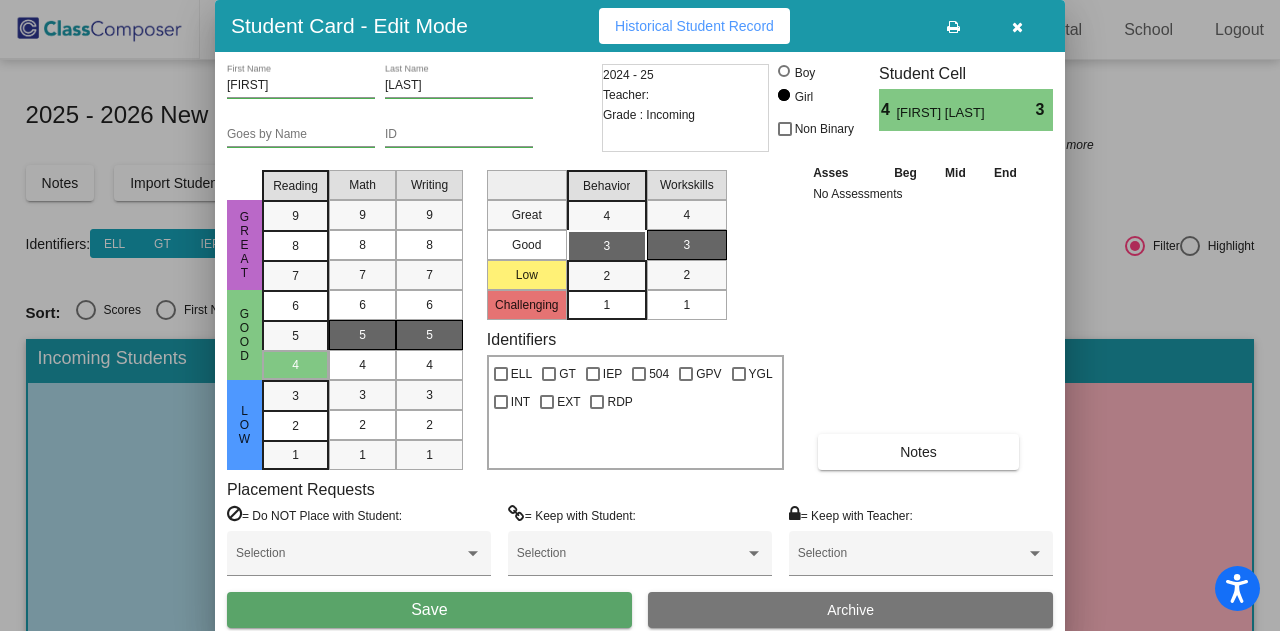 click on "Save" at bounding box center (429, 610) 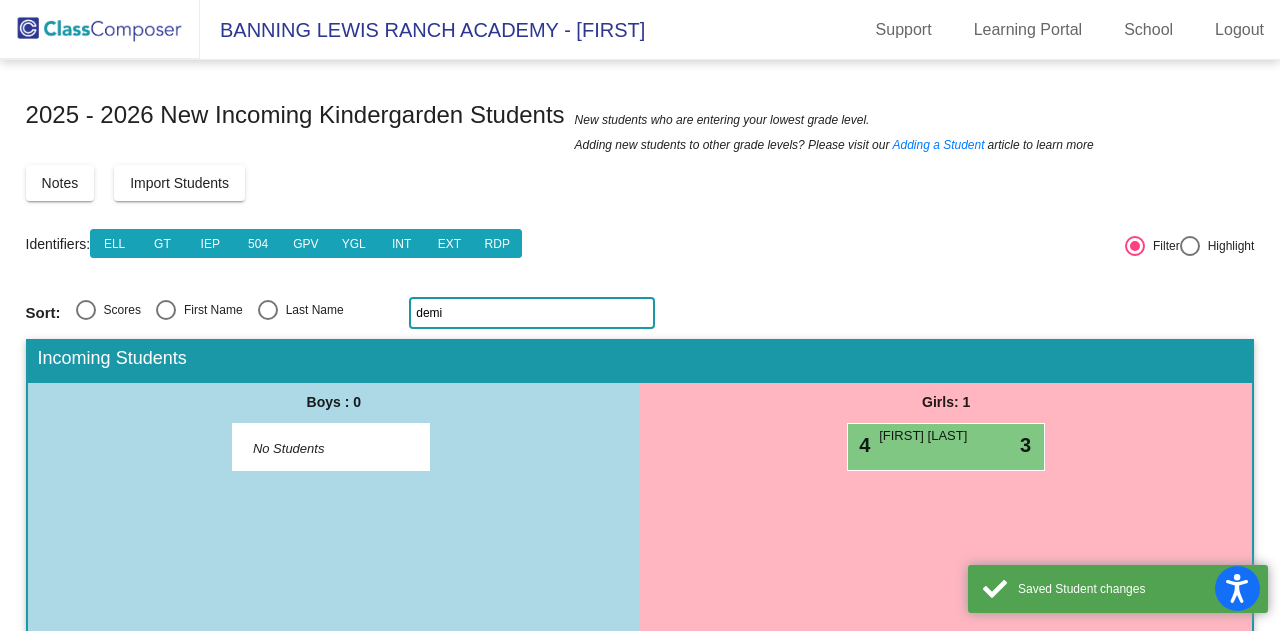click on "demi" 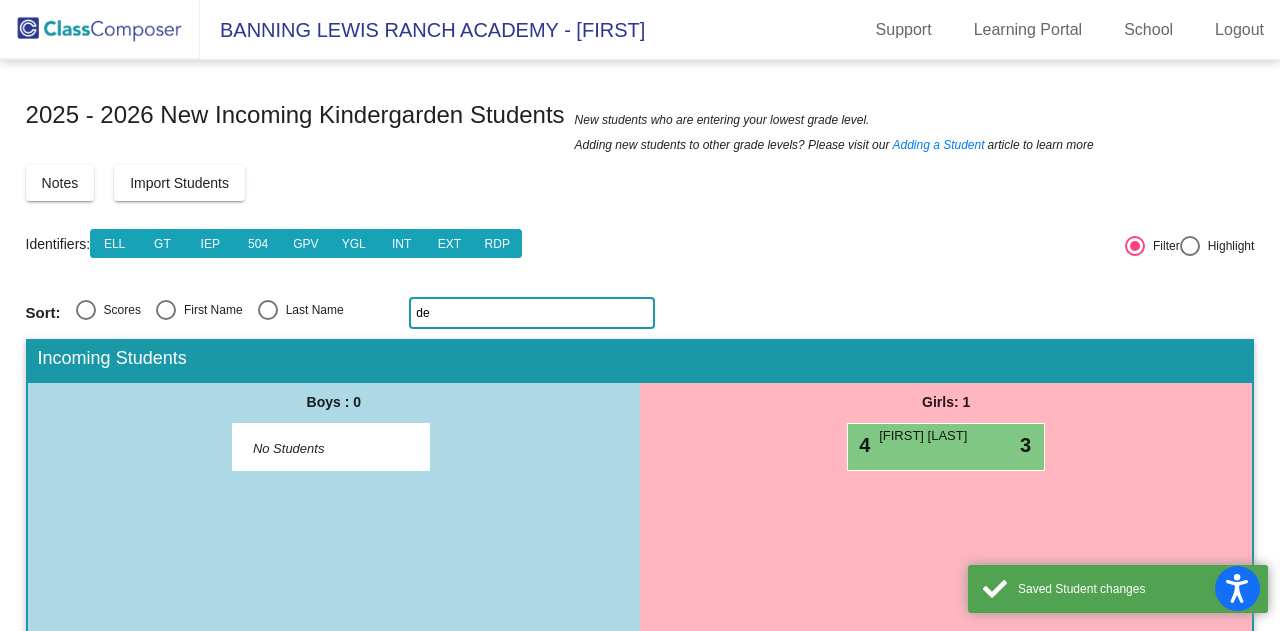 type on "d" 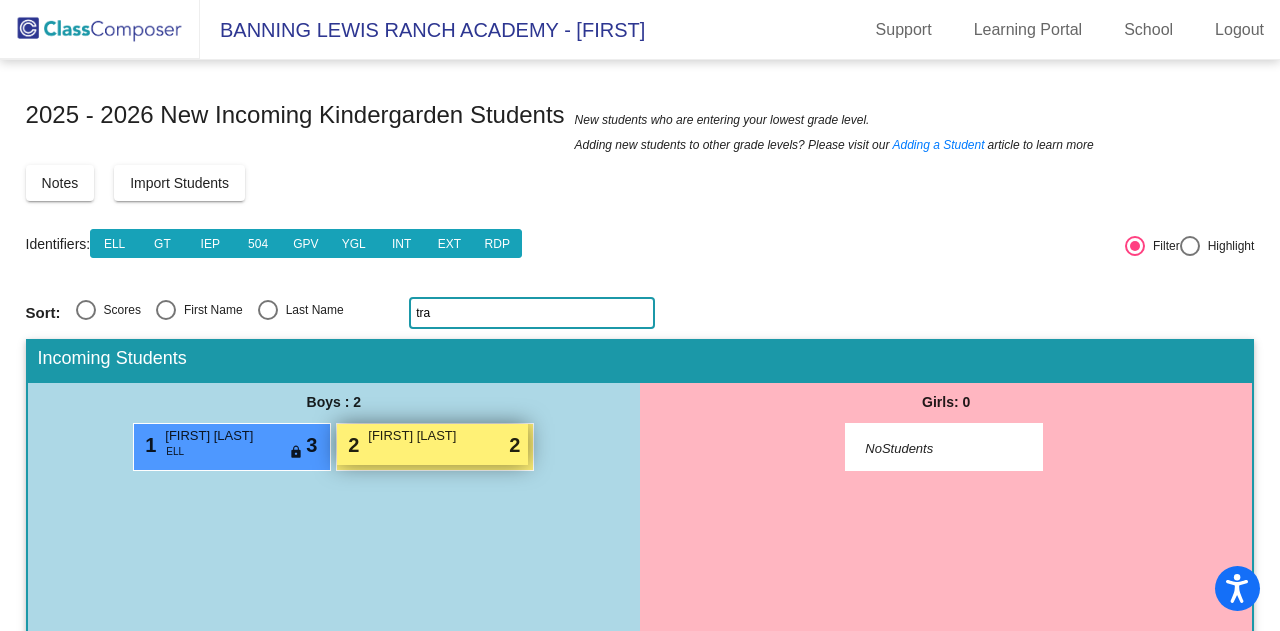 click on "2 Travis Moss lock do_not_disturb_alt 2" at bounding box center (432, 444) 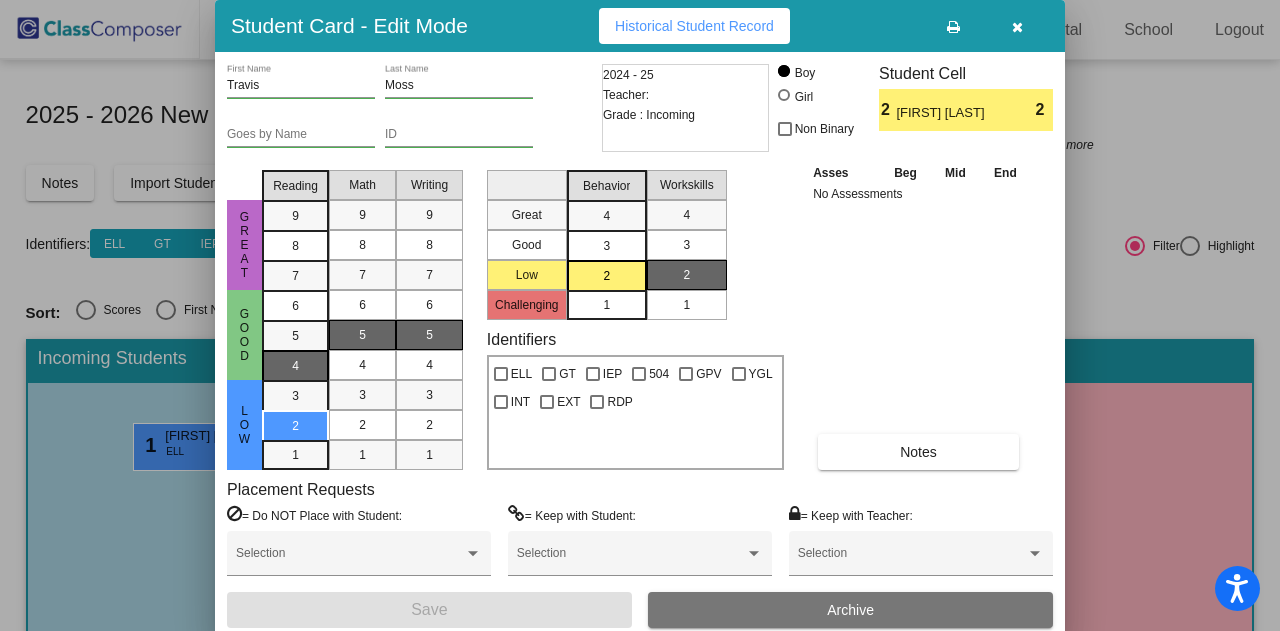 click on "4" at bounding box center (295, 306) 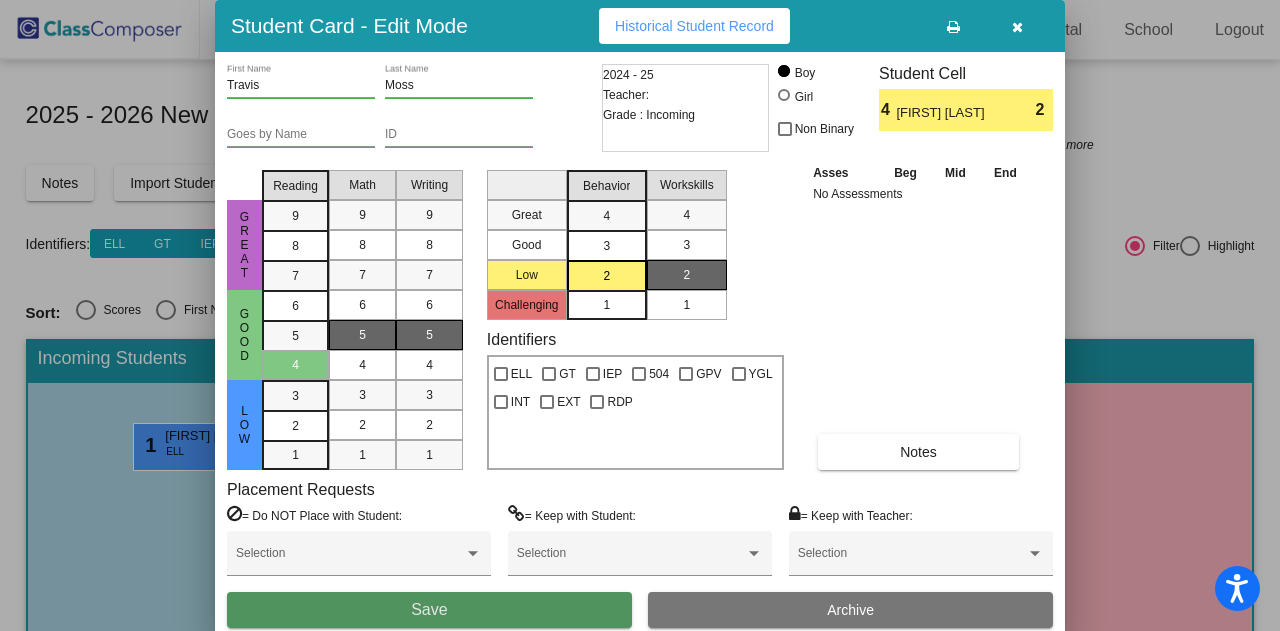 click on "Save" at bounding box center [429, 609] 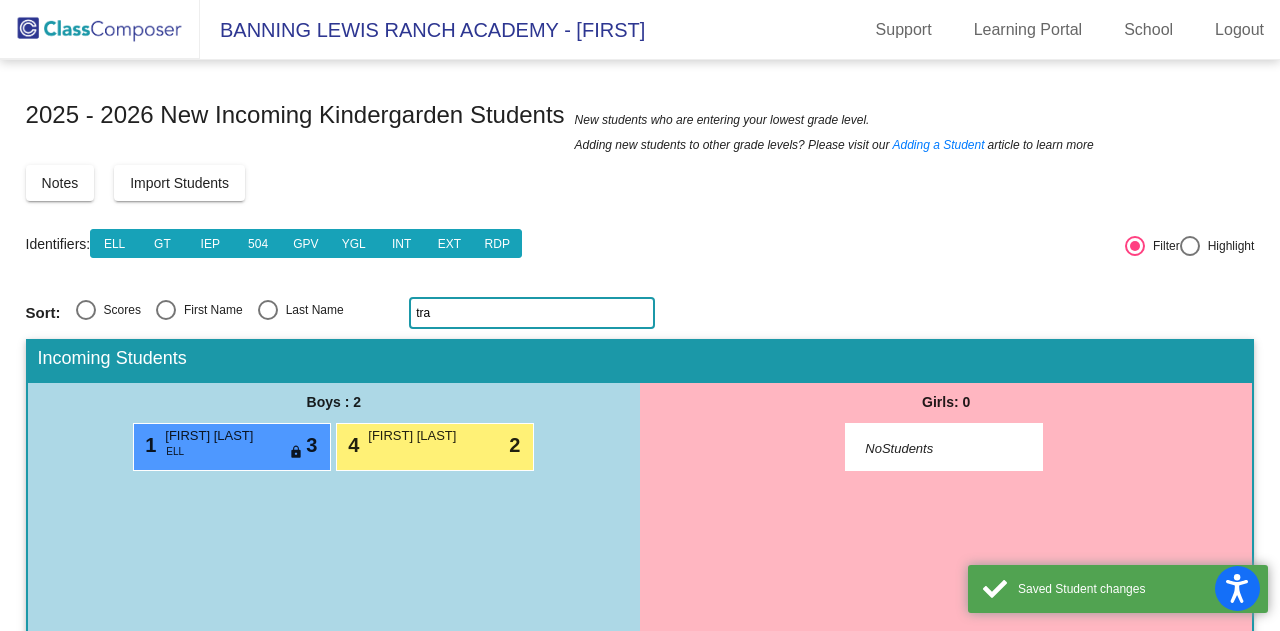 click on "tra" 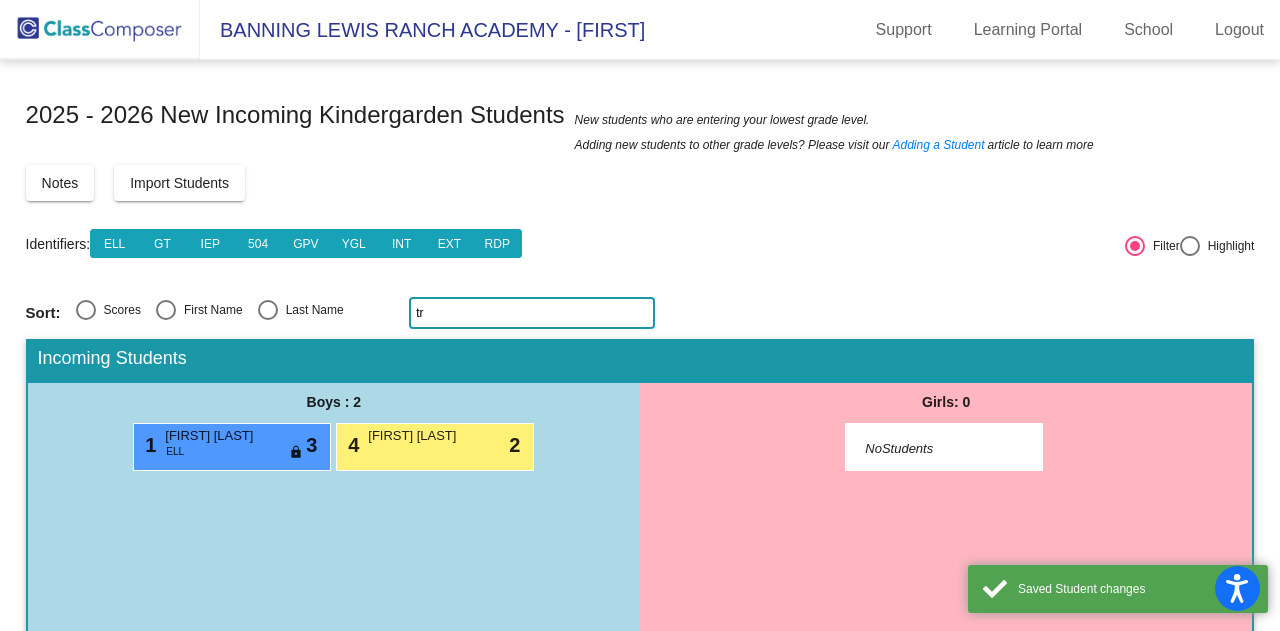 type on "t" 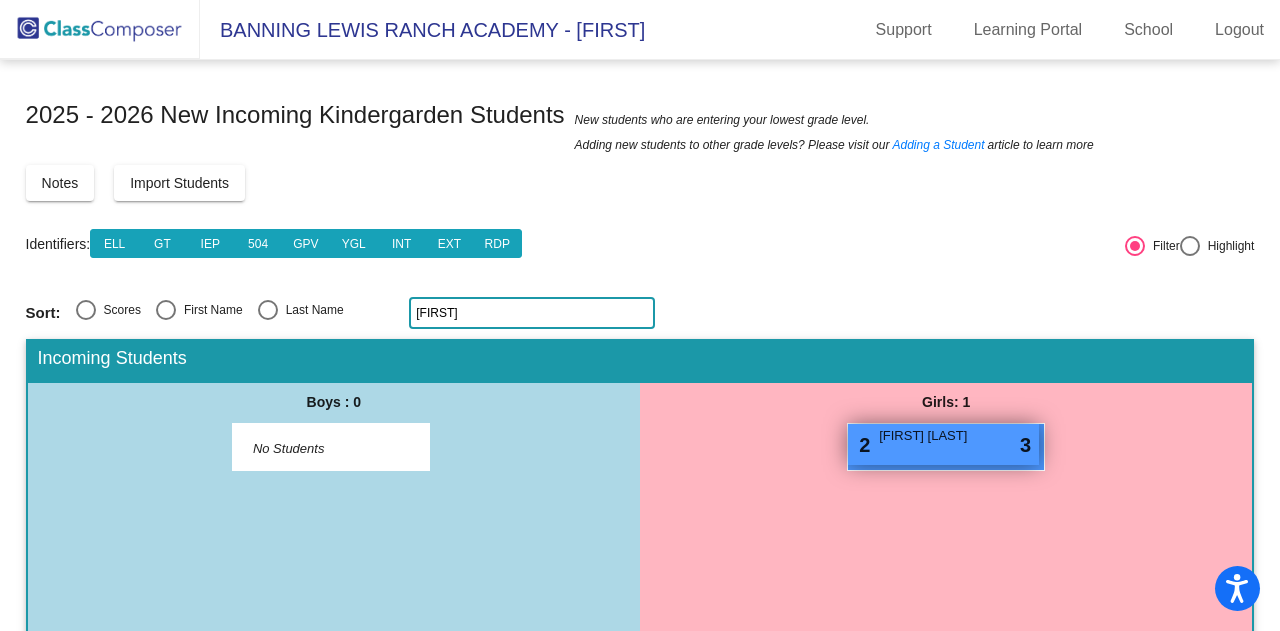 click on "2 Eniale Osorio-Marquez lock do_not_disturb_alt 3" at bounding box center [943, 444] 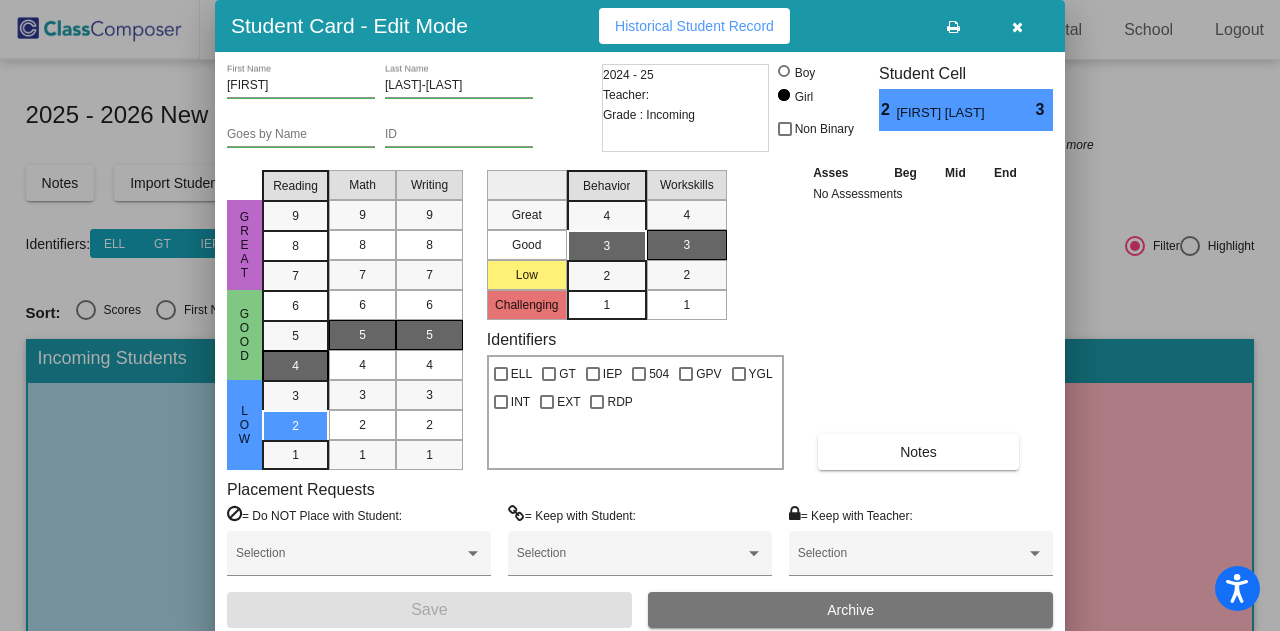 click on "4" at bounding box center (295, 306) 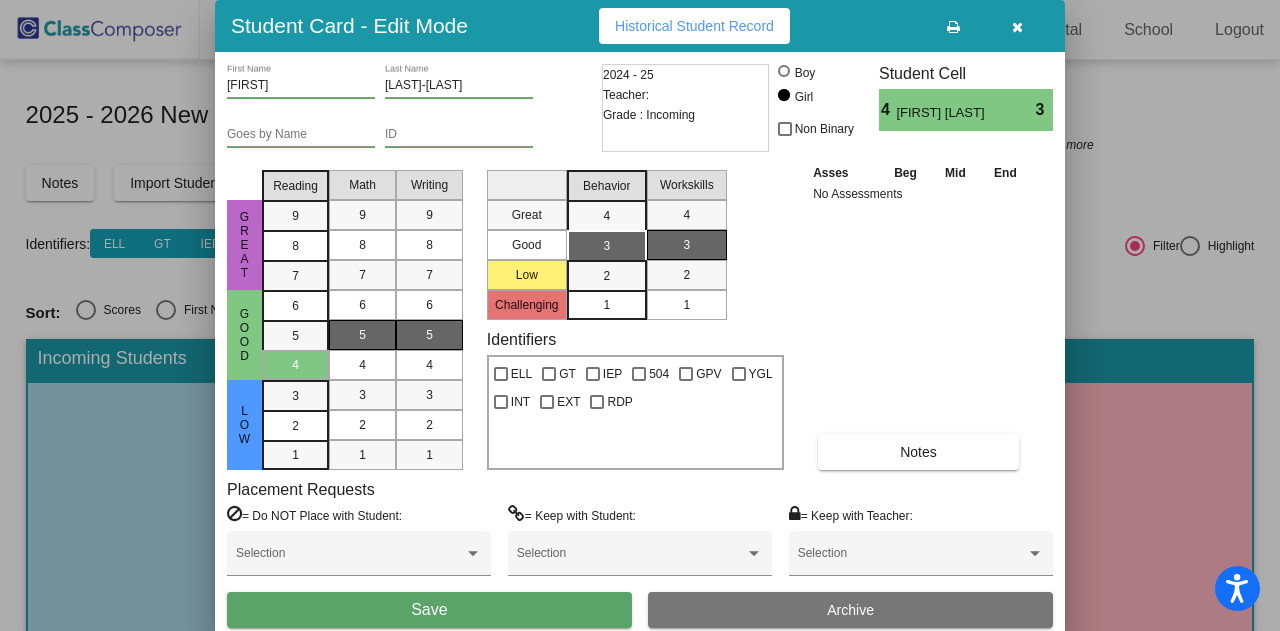 click on "Save" at bounding box center [429, 609] 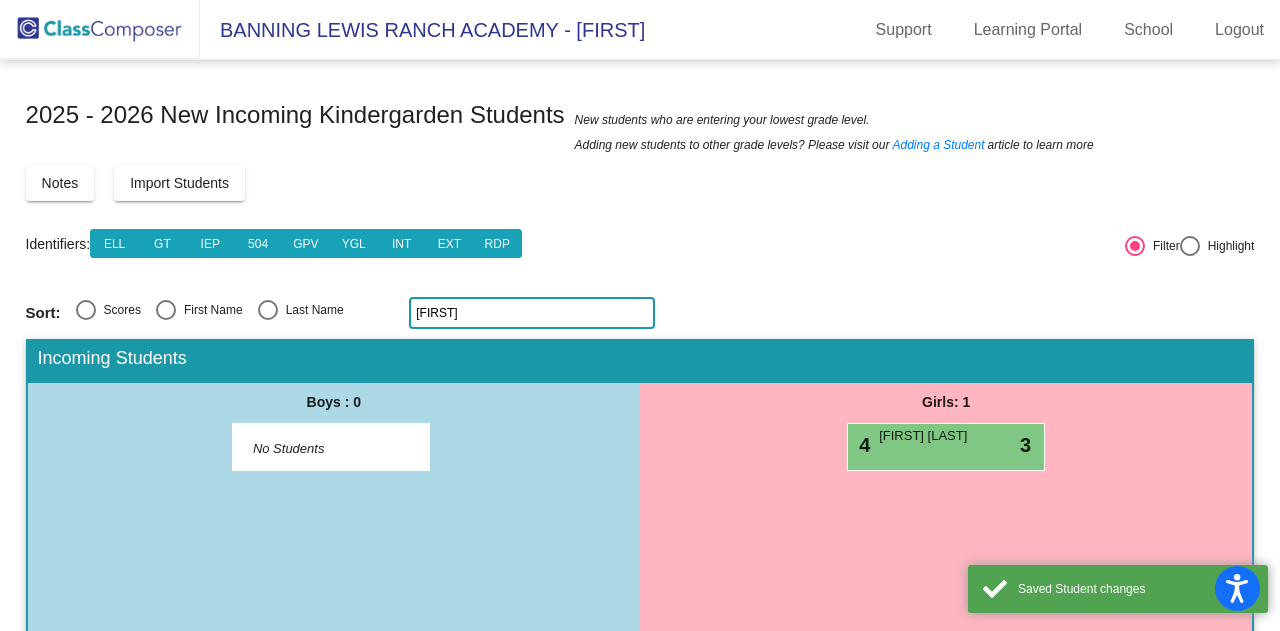 click on "eni" 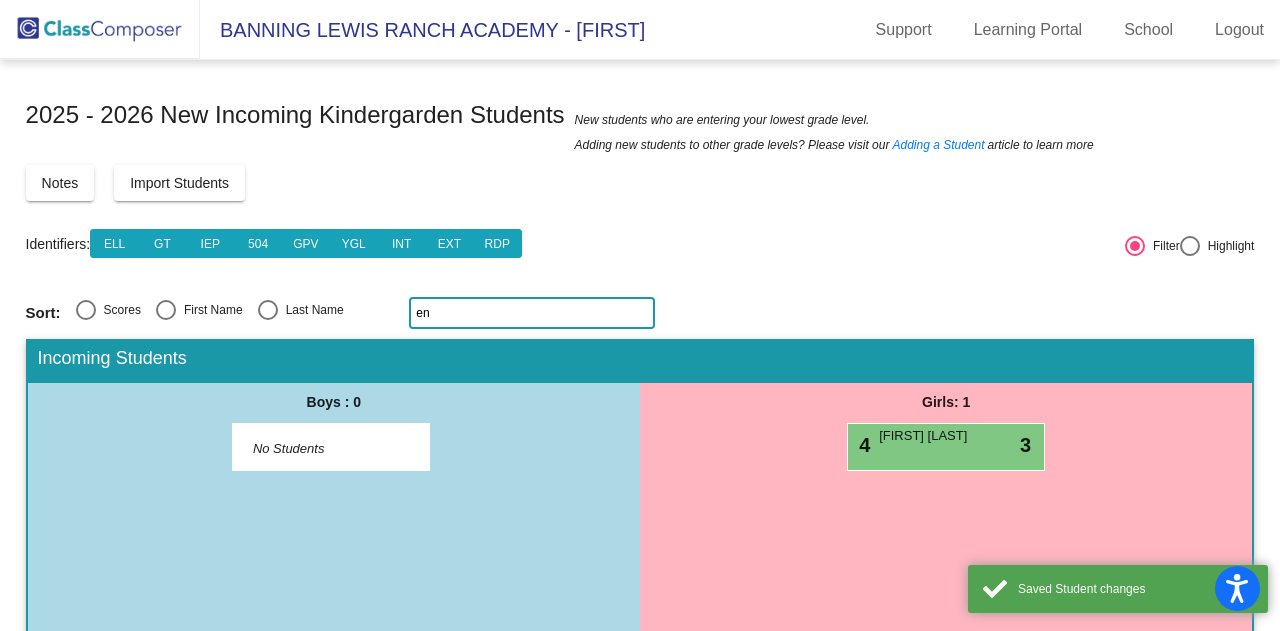 type on "e" 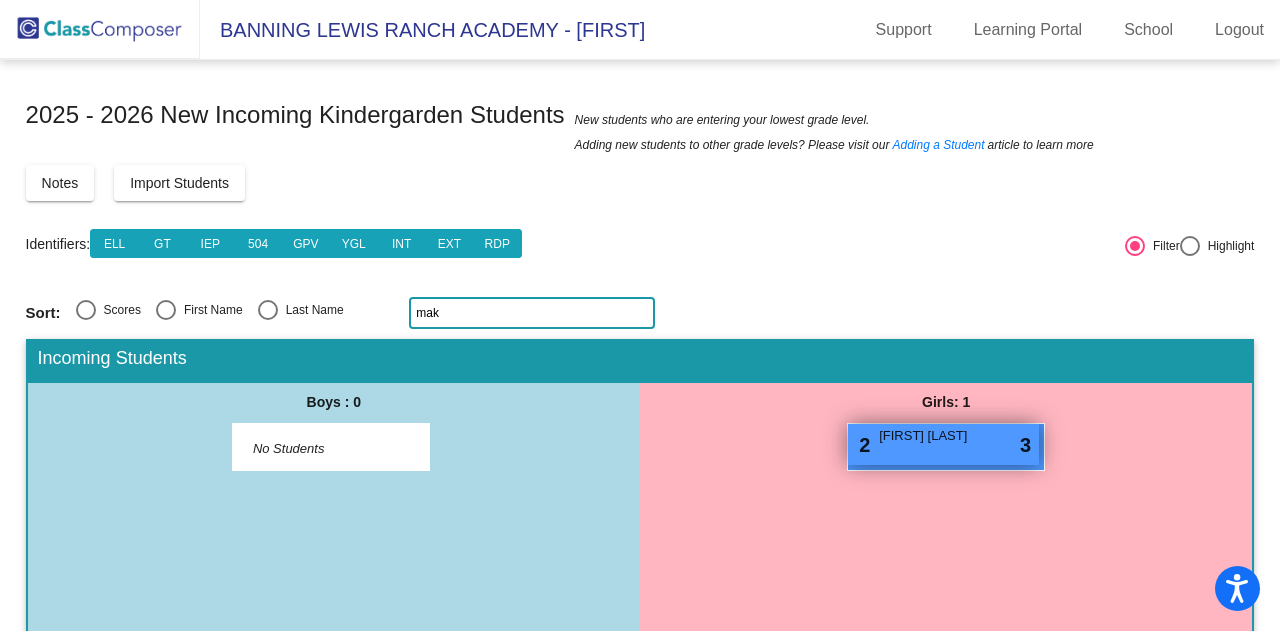 click on "Makenzie Smith" at bounding box center [929, 436] 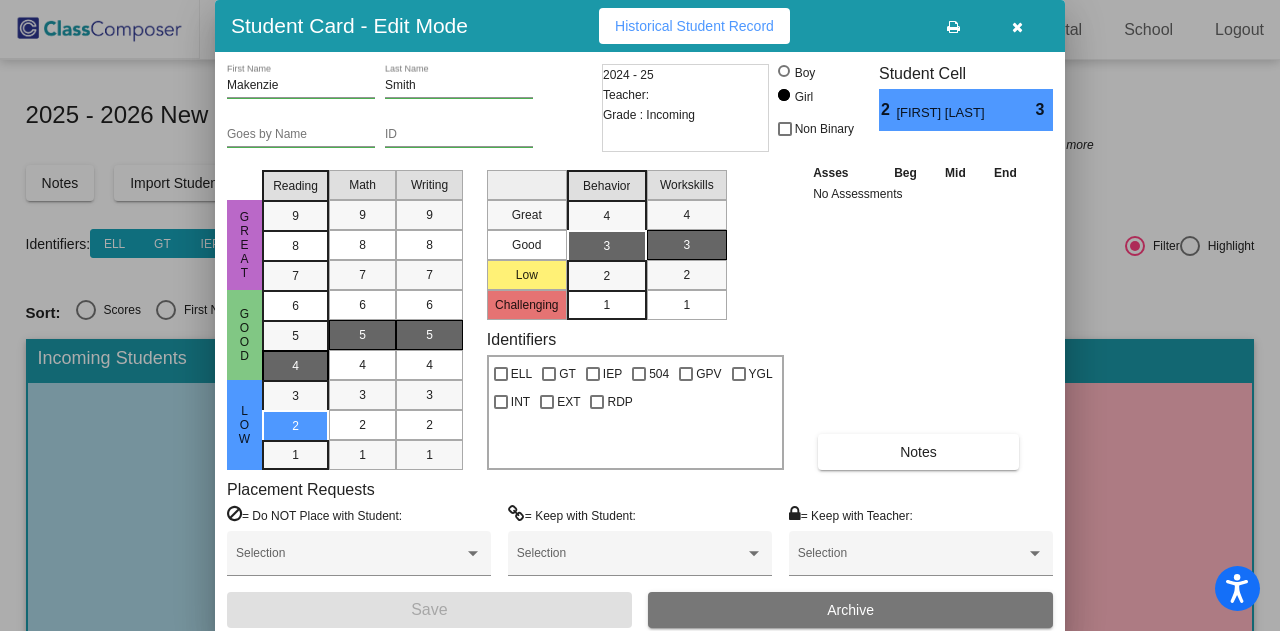 click on "4" at bounding box center [295, 306] 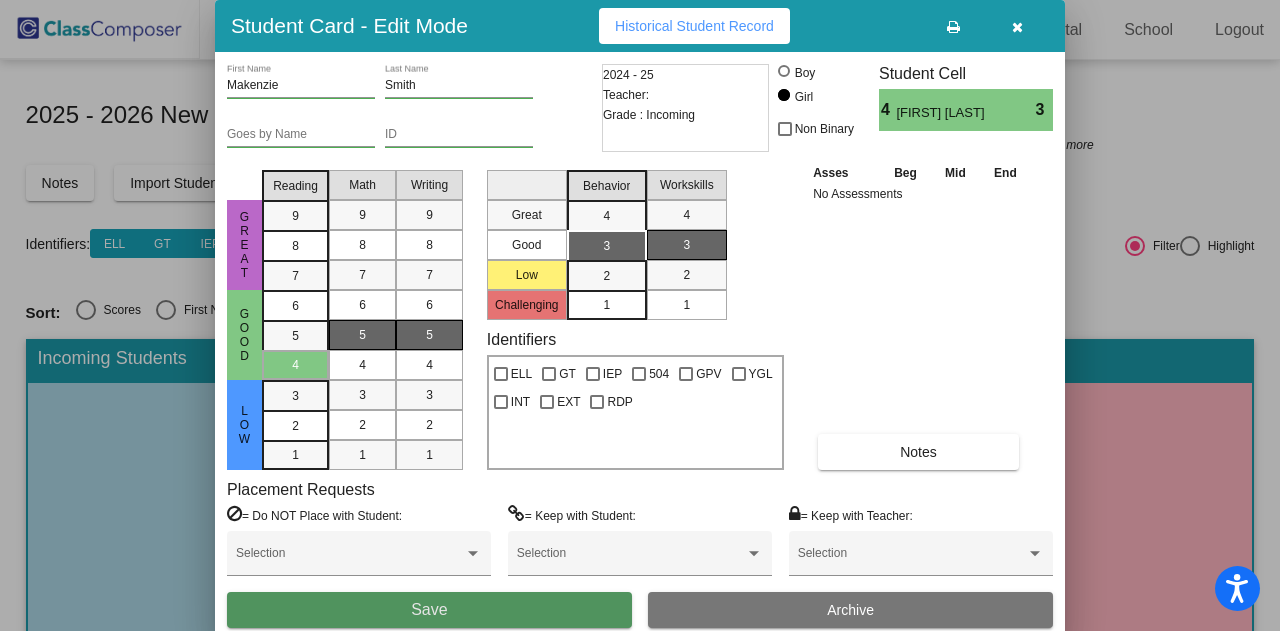click on "Save" at bounding box center (429, 609) 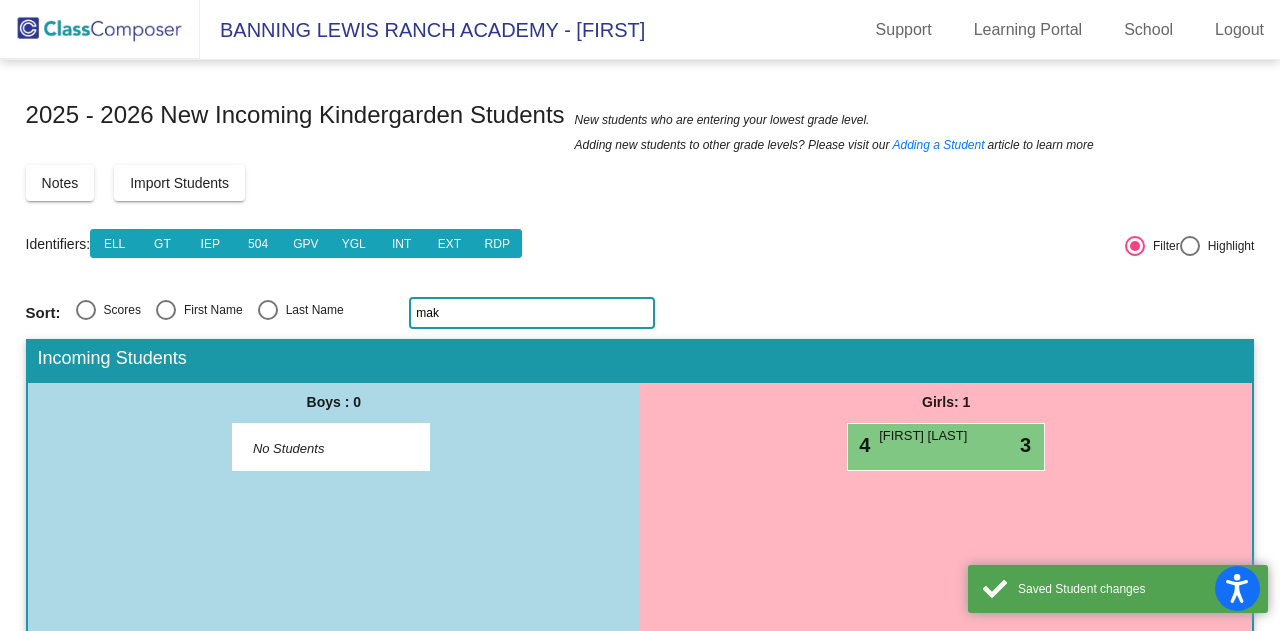 click on "mak" 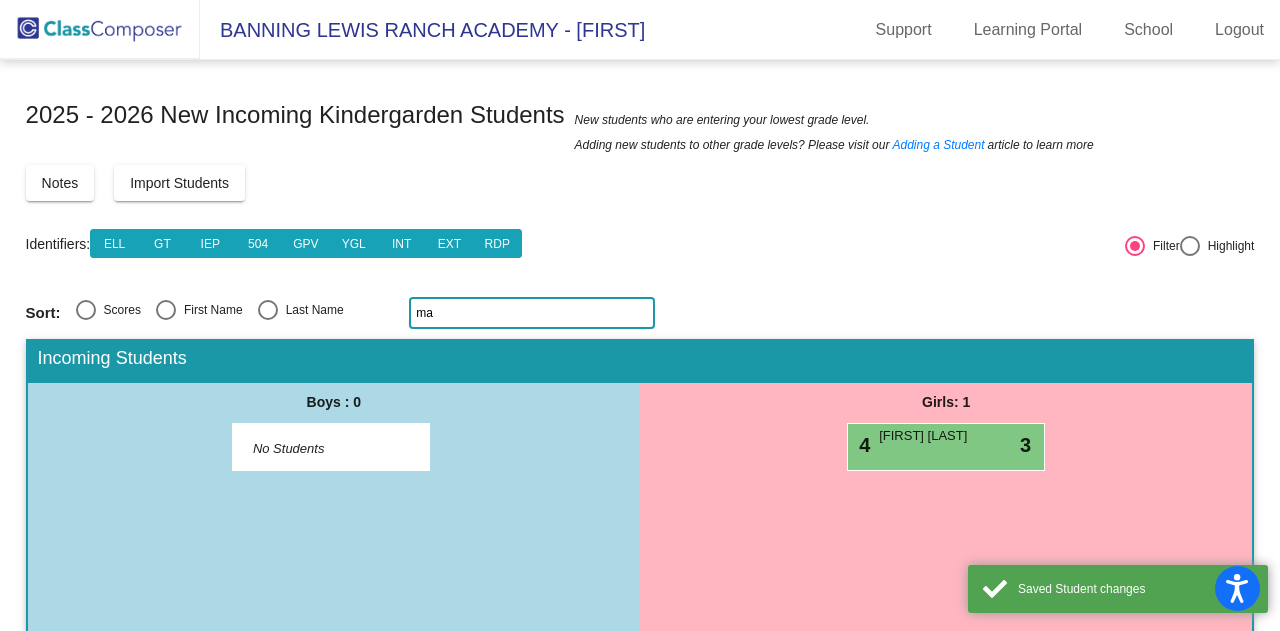 type on "m" 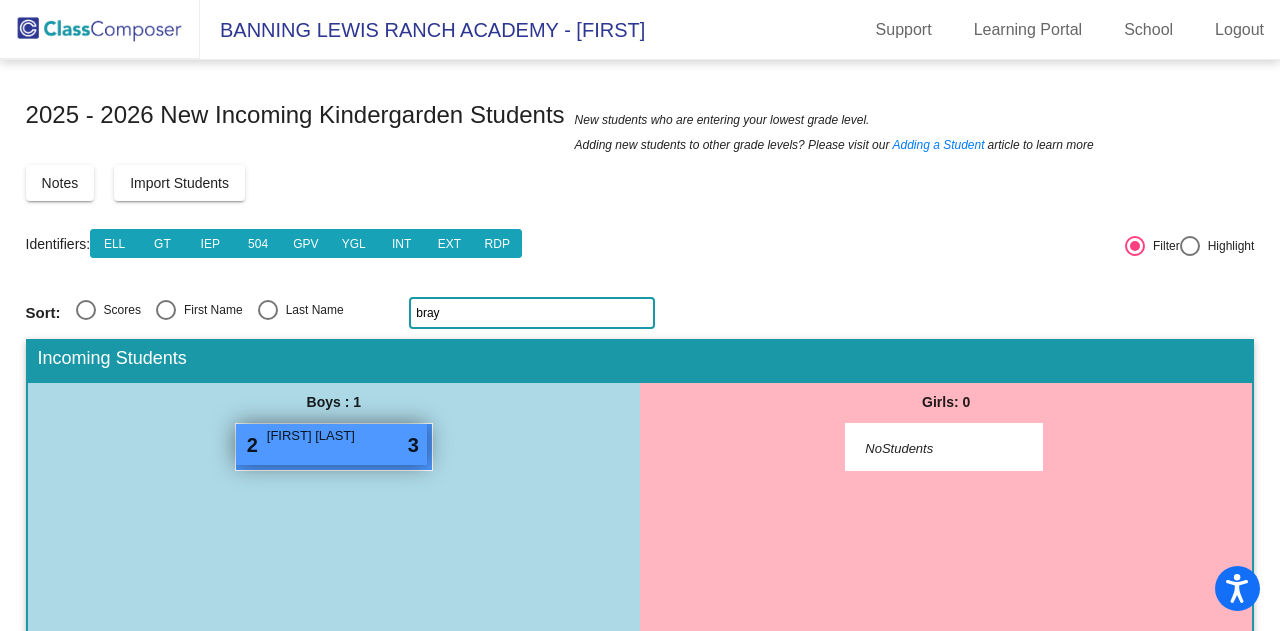 click on "2 Brayden Horak lock do_not_disturb_alt 3" at bounding box center (331, 444) 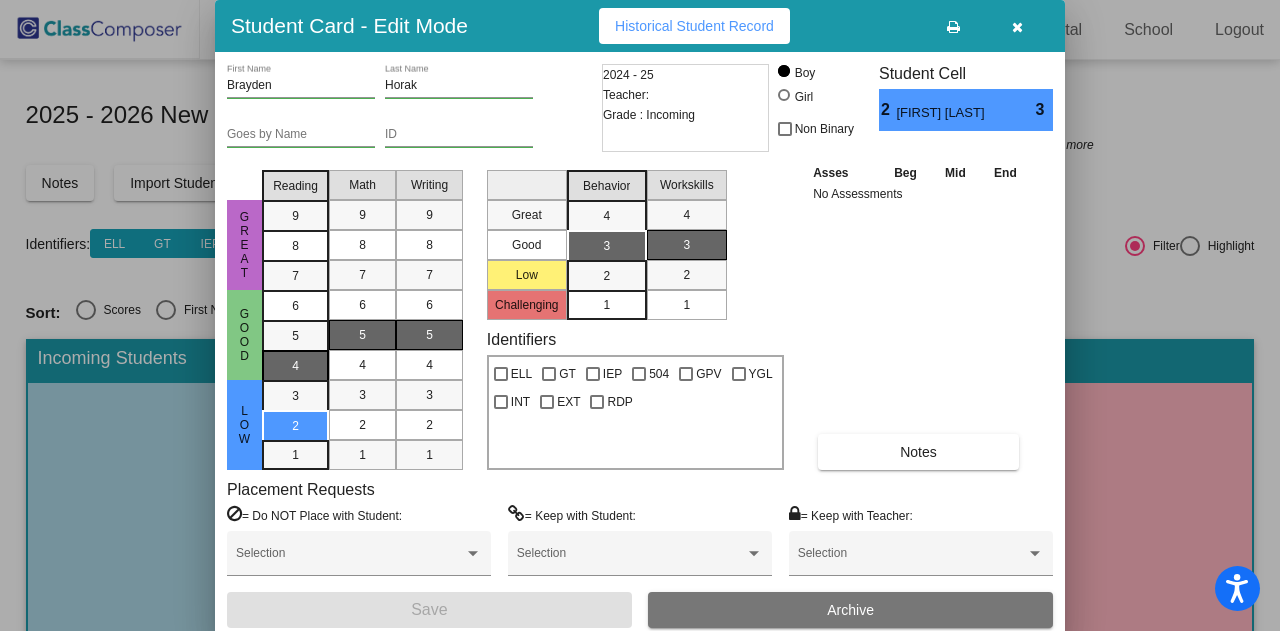 click on "4" at bounding box center [295, 306] 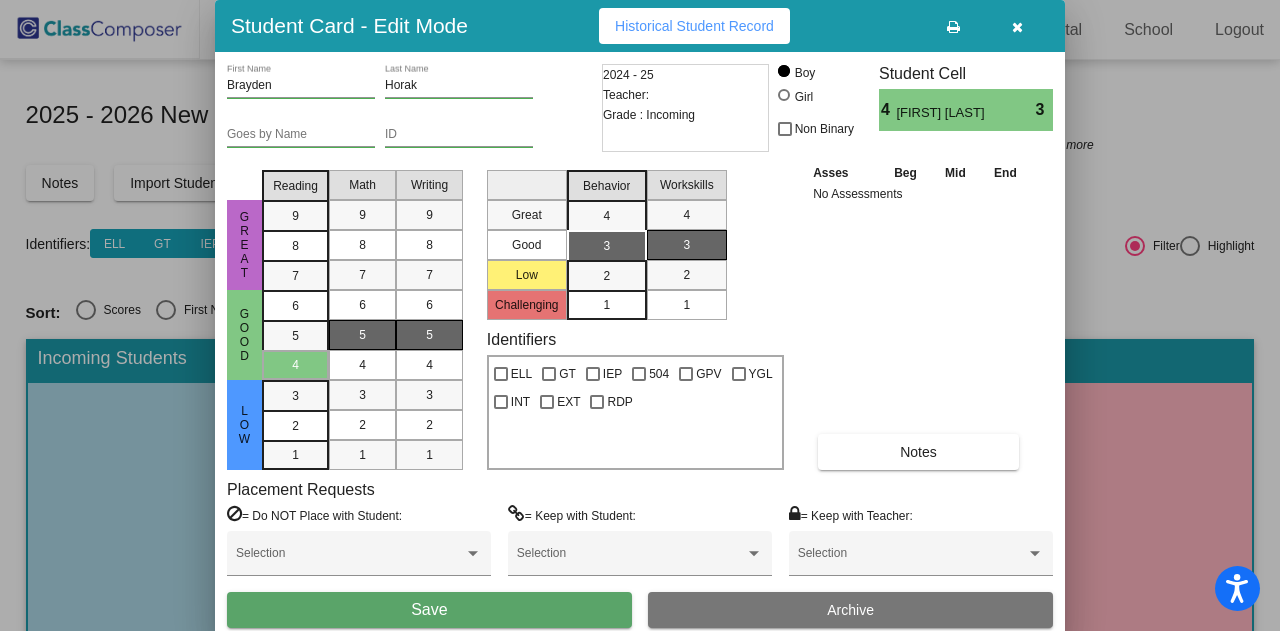 click on "Save" at bounding box center [429, 610] 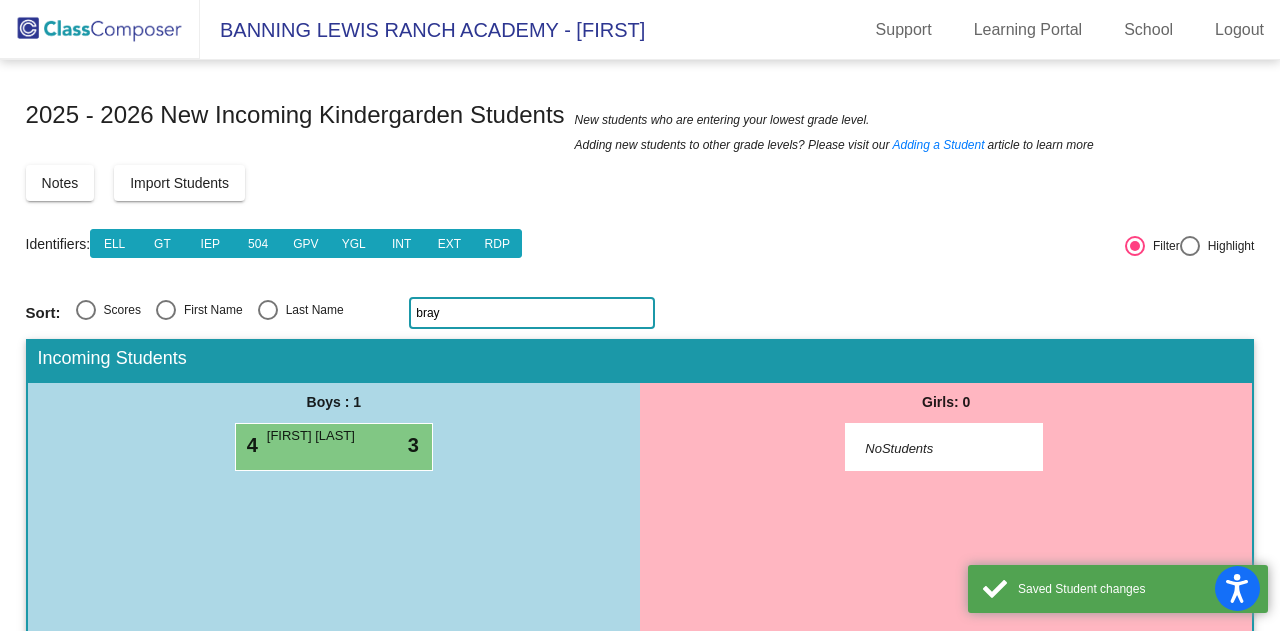 click on "bray" 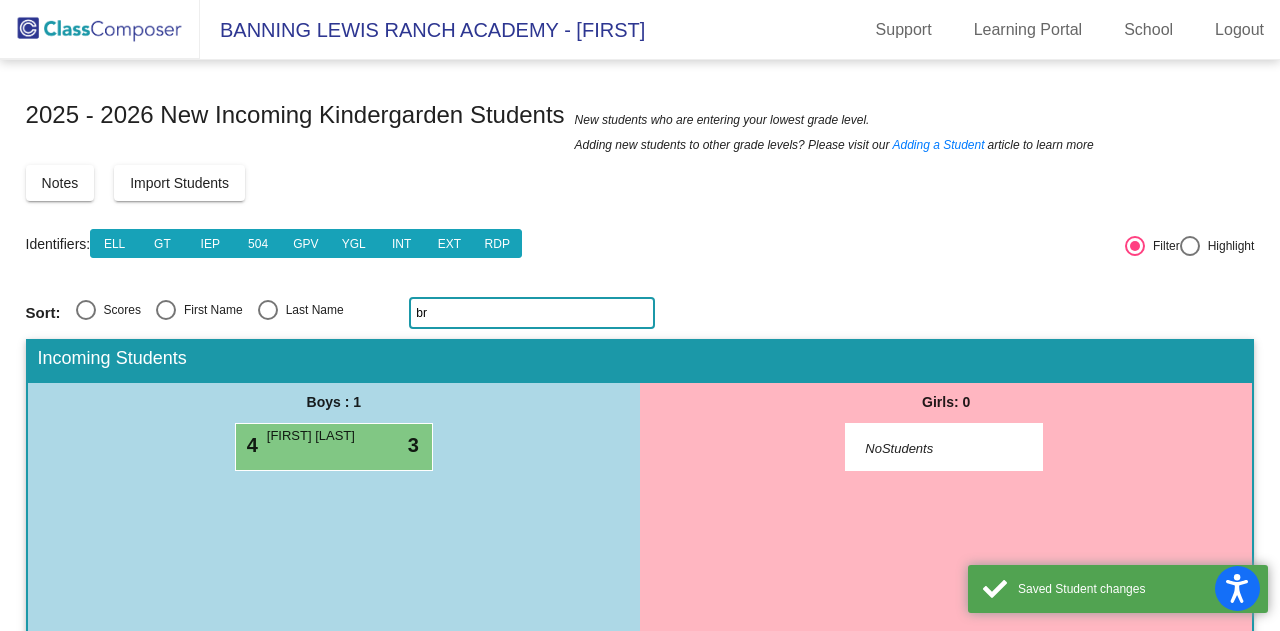 type on "b" 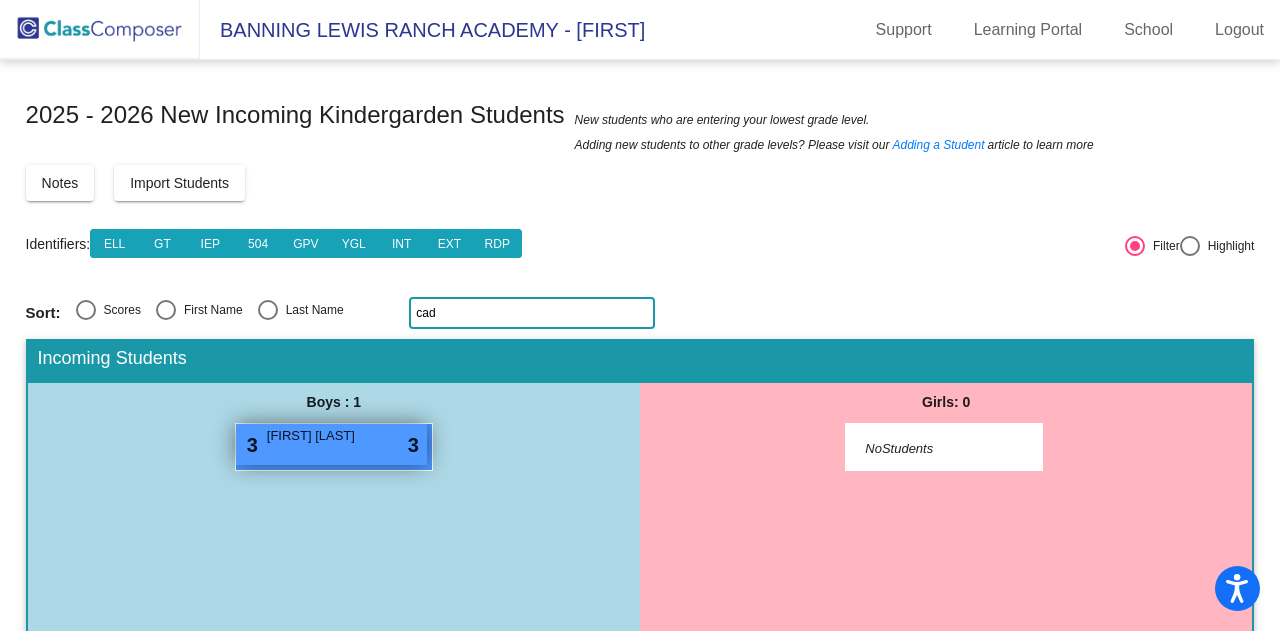 click on "Caden Parry" at bounding box center (317, 436) 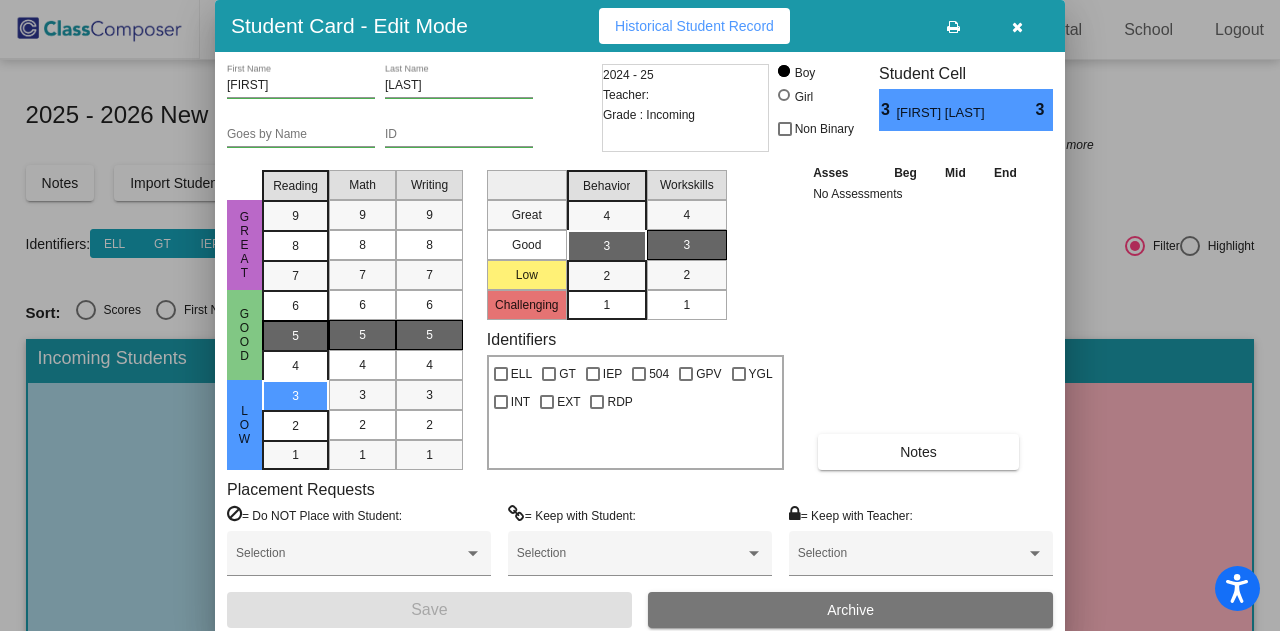 click on "5" at bounding box center [295, 306] 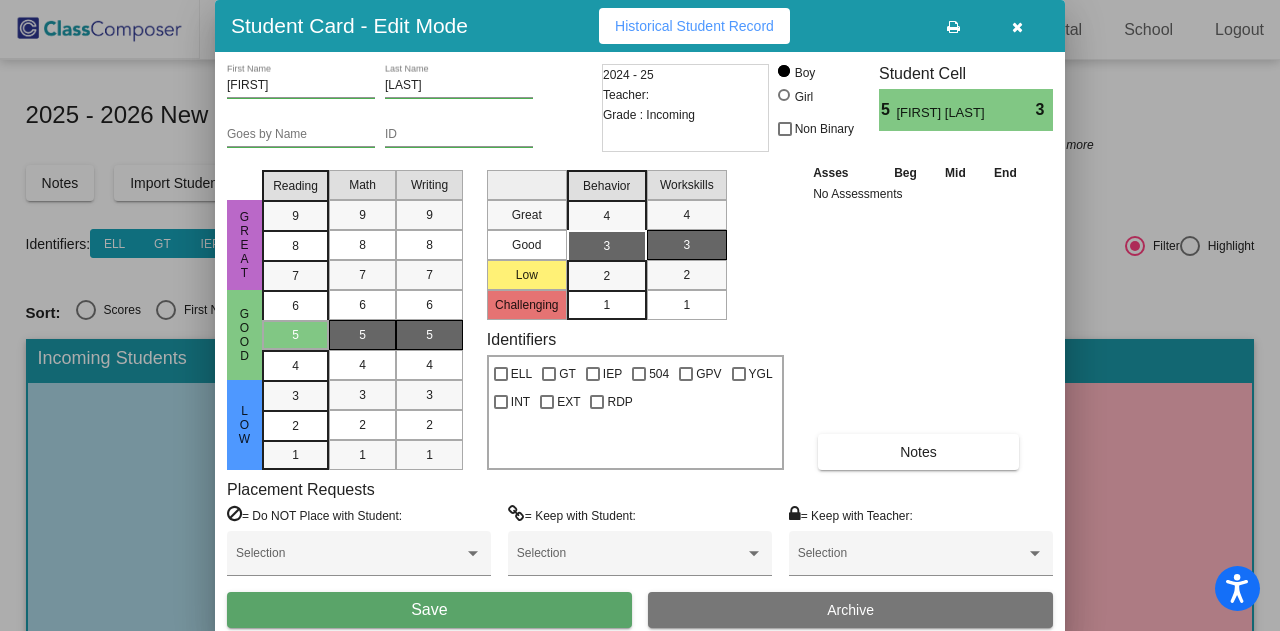 click on "Save" at bounding box center (429, 610) 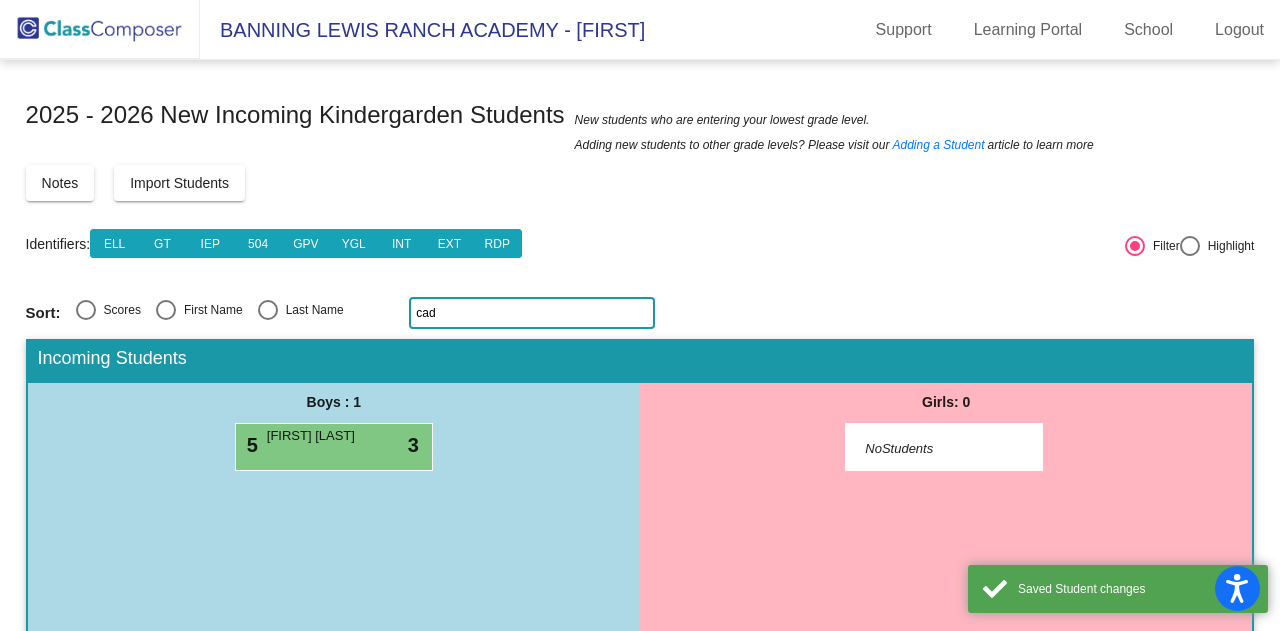 click on "cad" 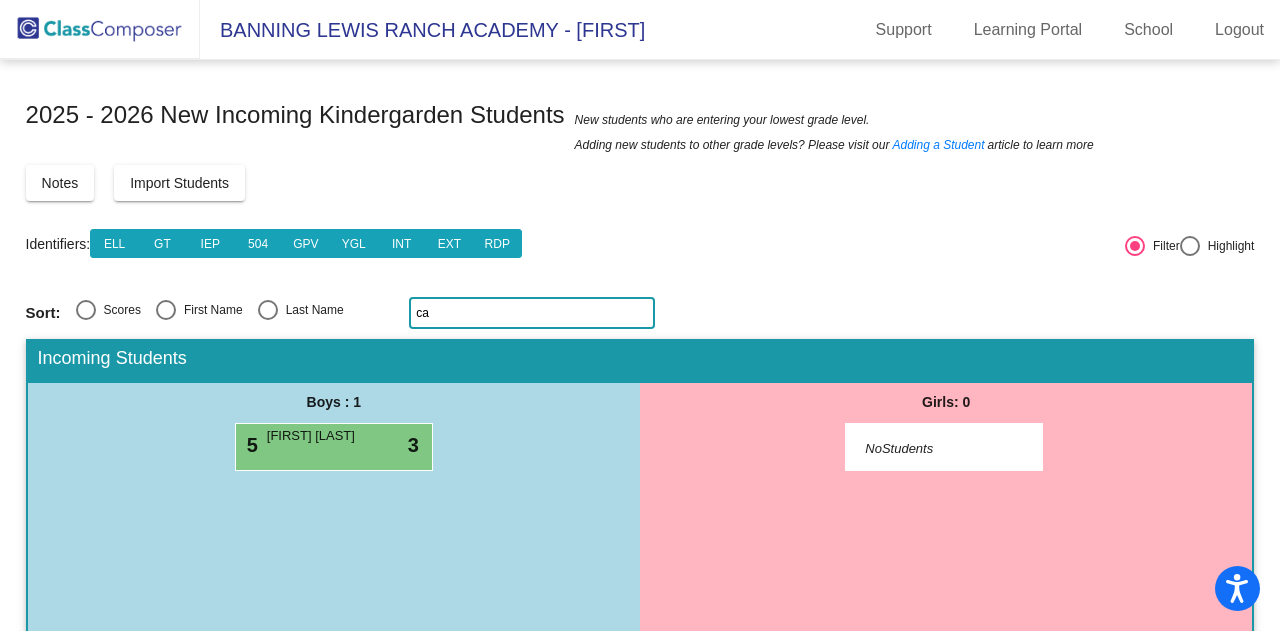 type on "c" 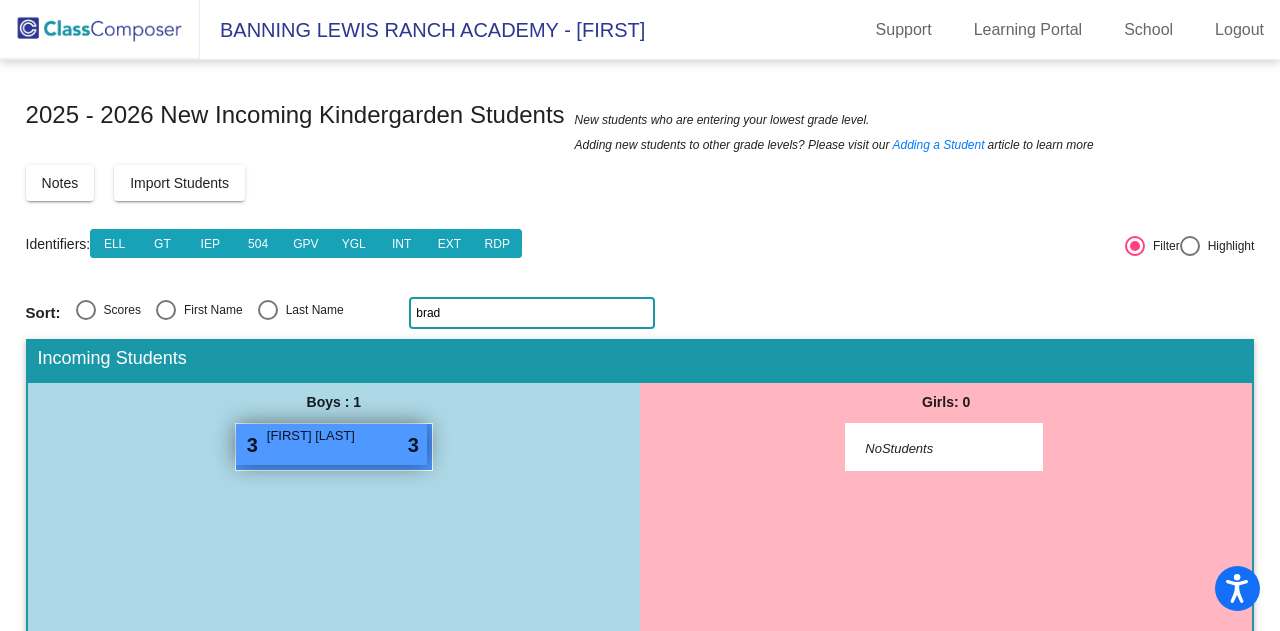 click on "3 Brady Nelson lock do_not_disturb_alt 3" at bounding box center (331, 444) 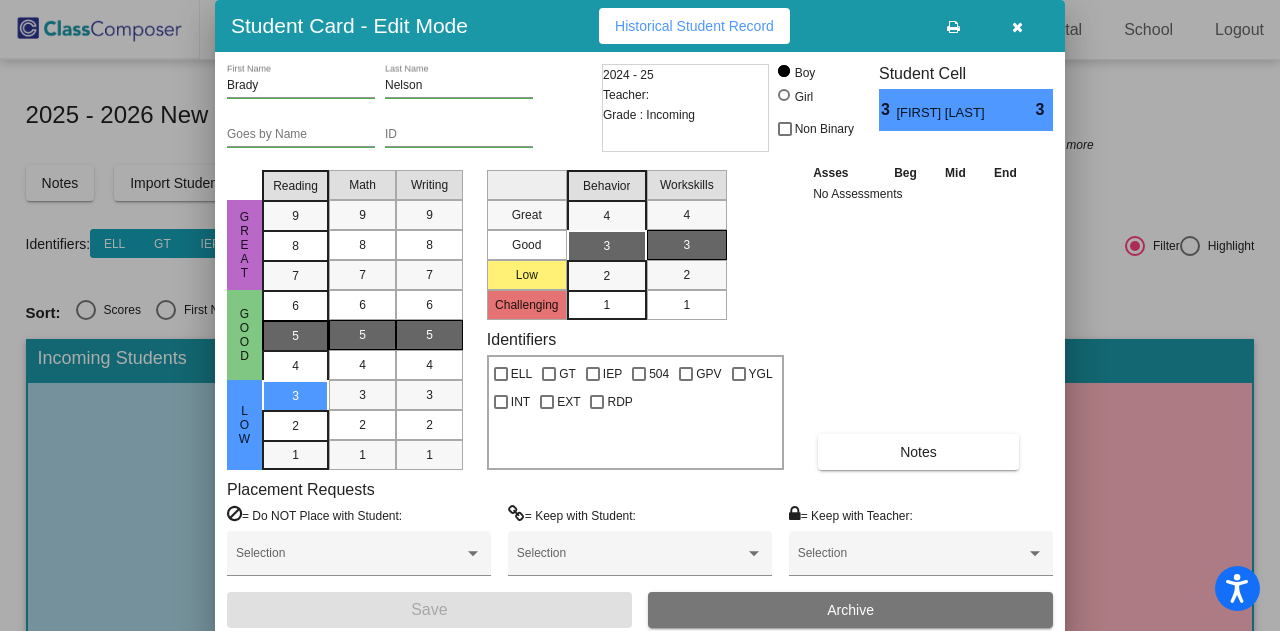 click on "5" at bounding box center (295, 306) 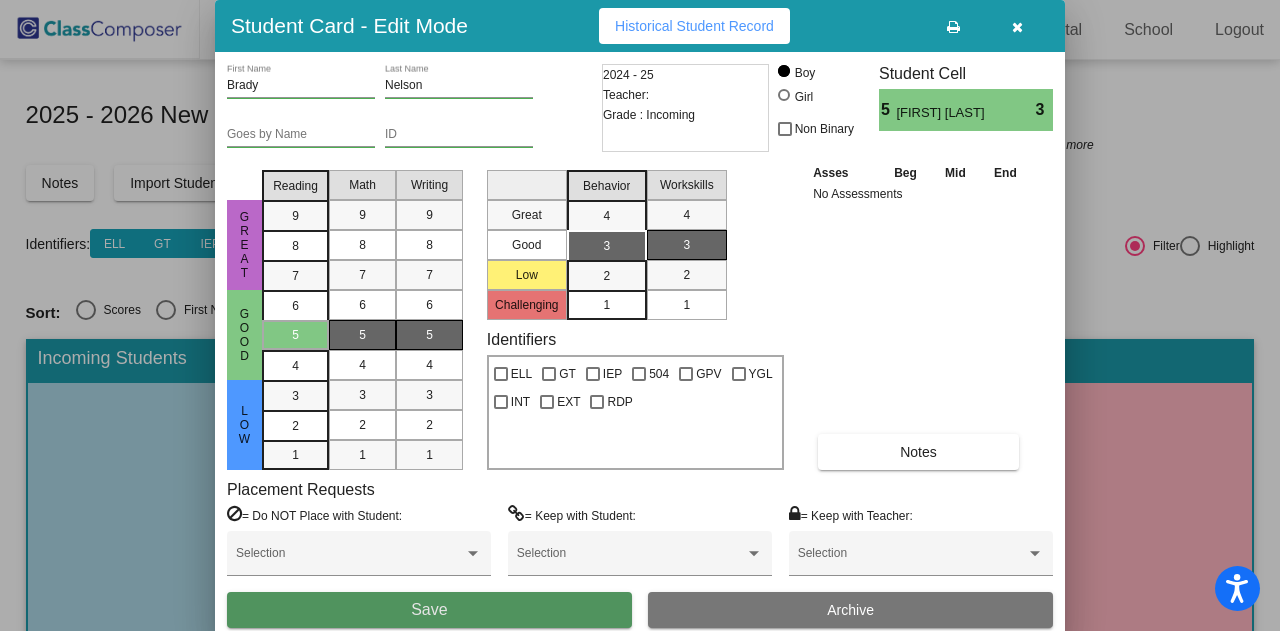 click on "Save" at bounding box center (429, 610) 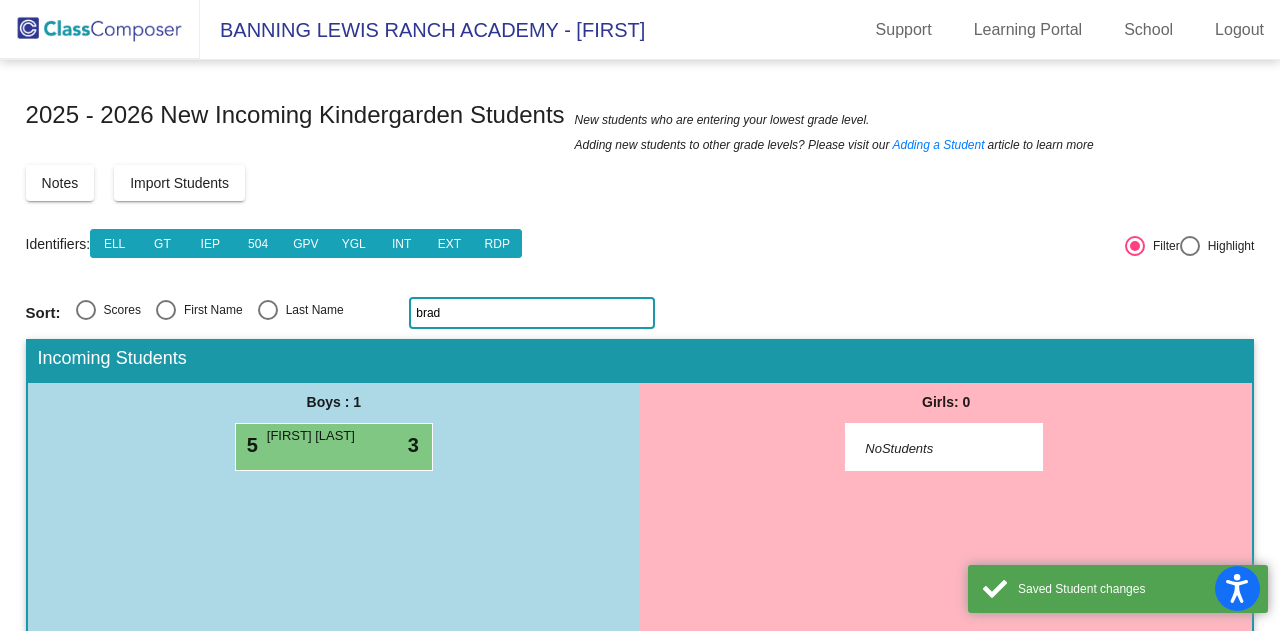 click on "brad" 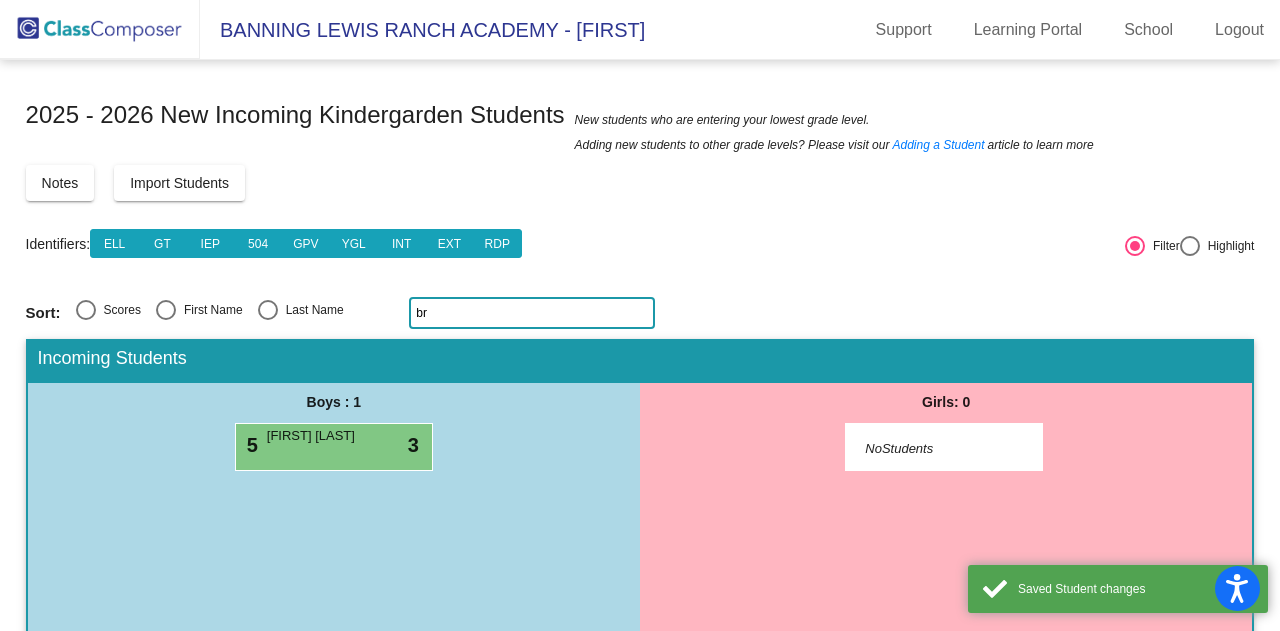 type on "b" 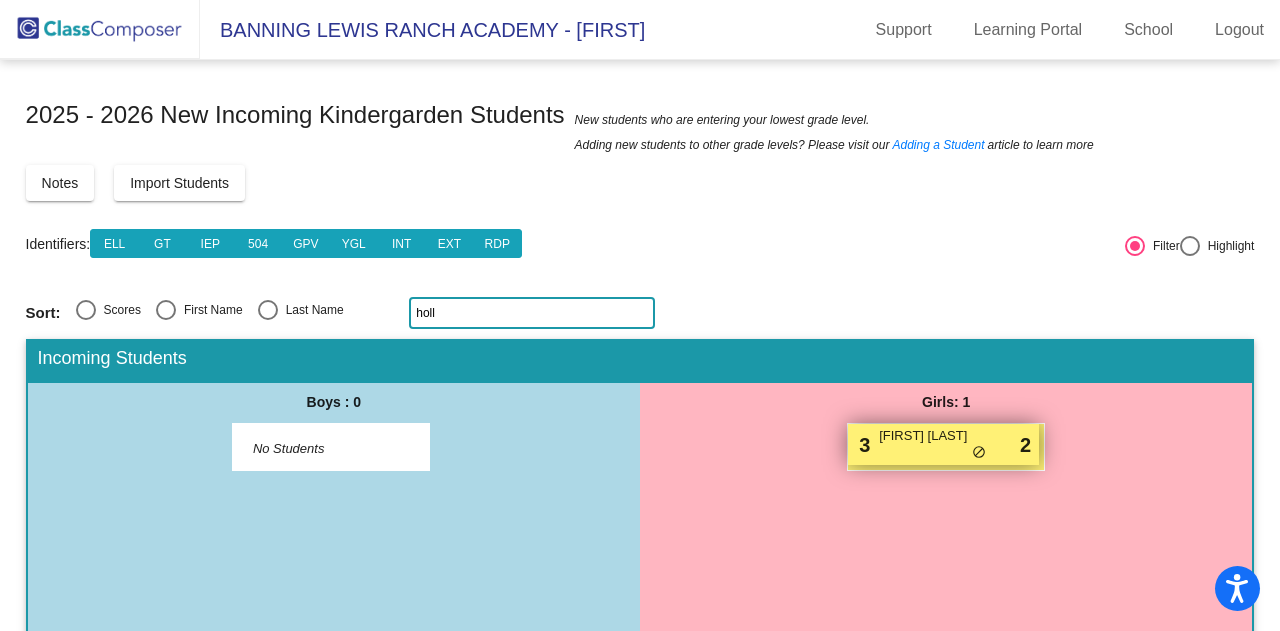 click on "Holland Salinas" at bounding box center (929, 436) 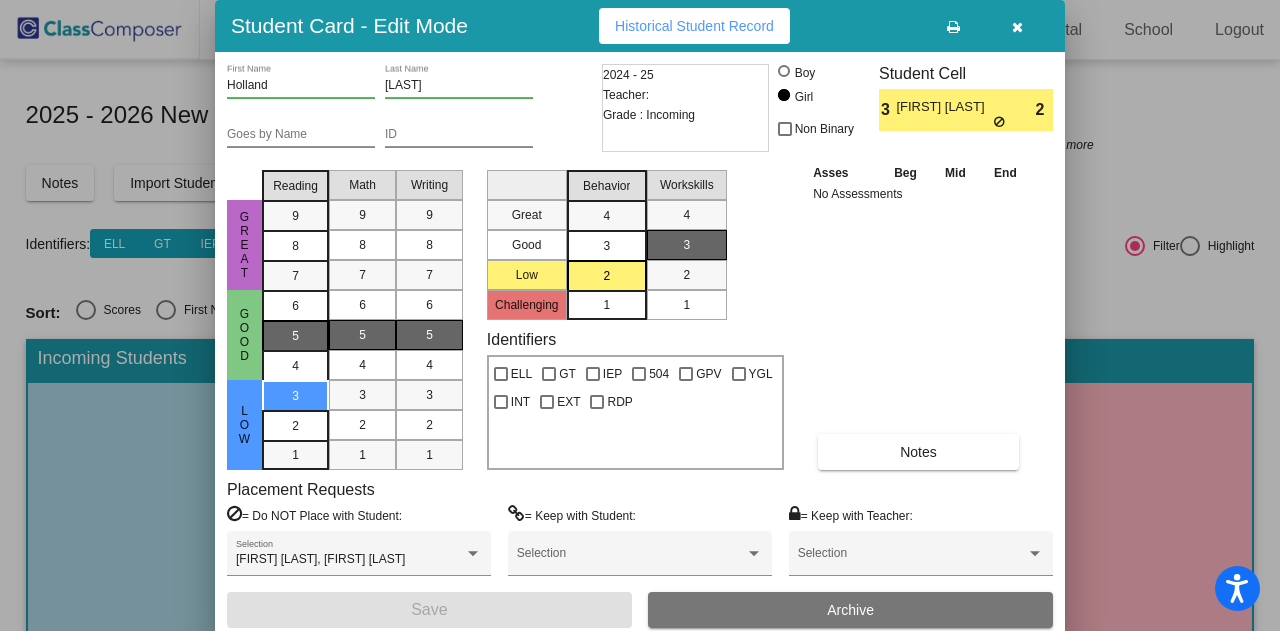 click on "5" at bounding box center (295, 306) 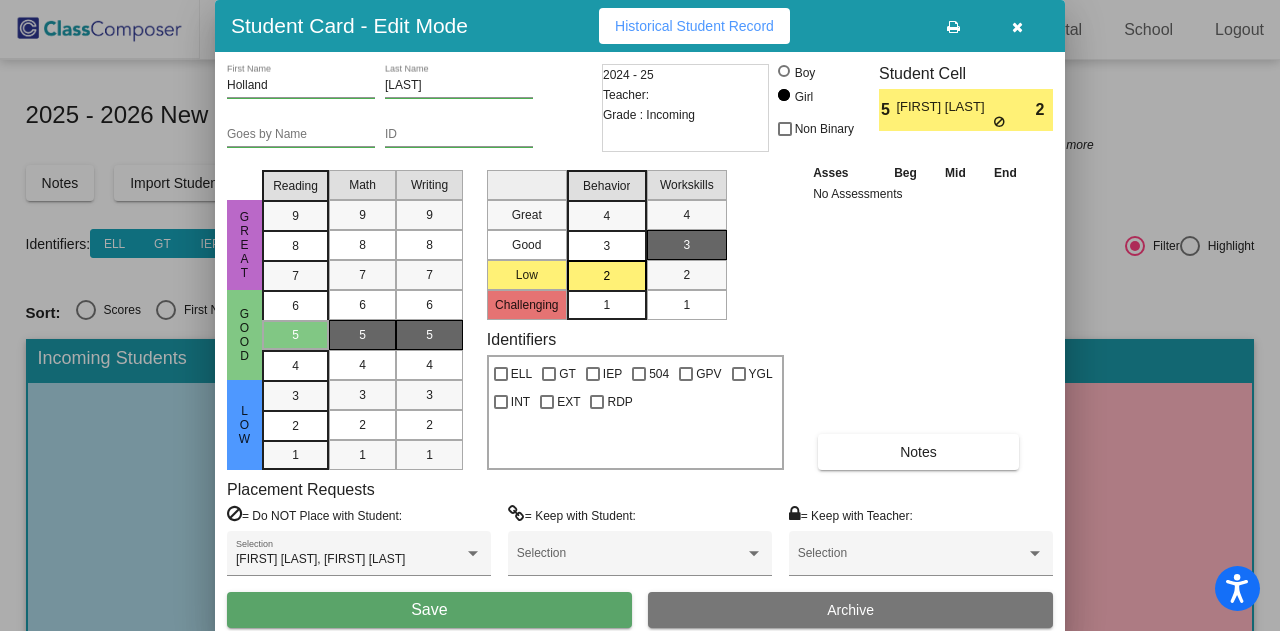 click on "Save" at bounding box center (429, 610) 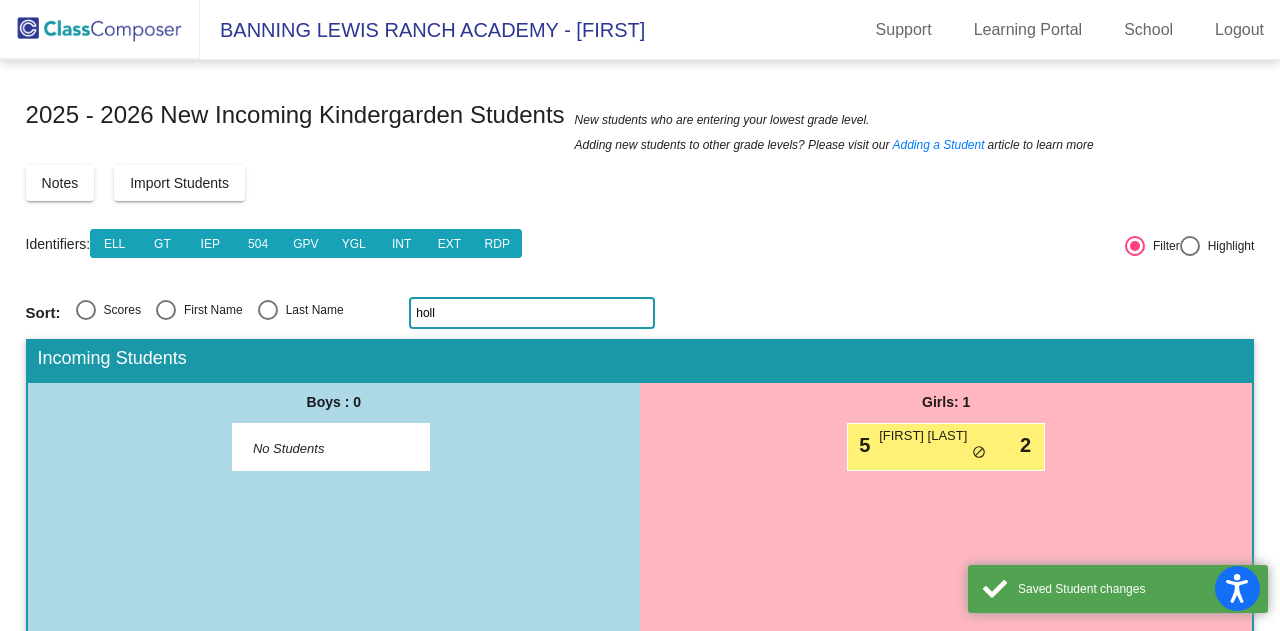 scroll, scrollTop: 28, scrollLeft: 0, axis: vertical 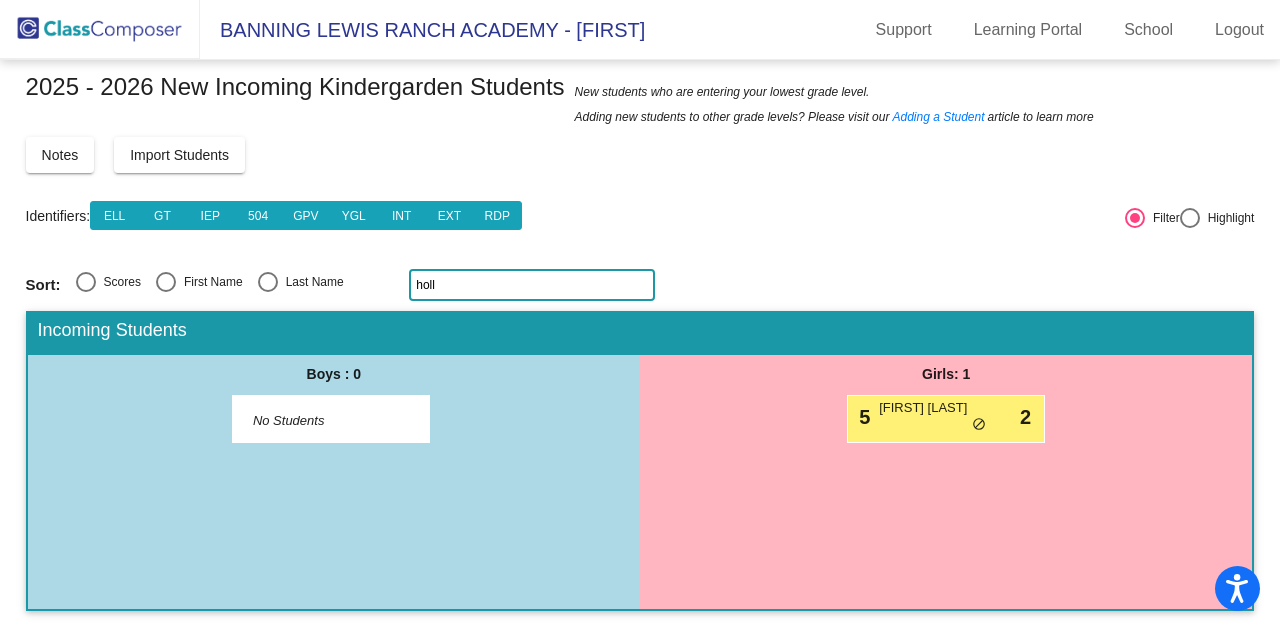 click on "holl" 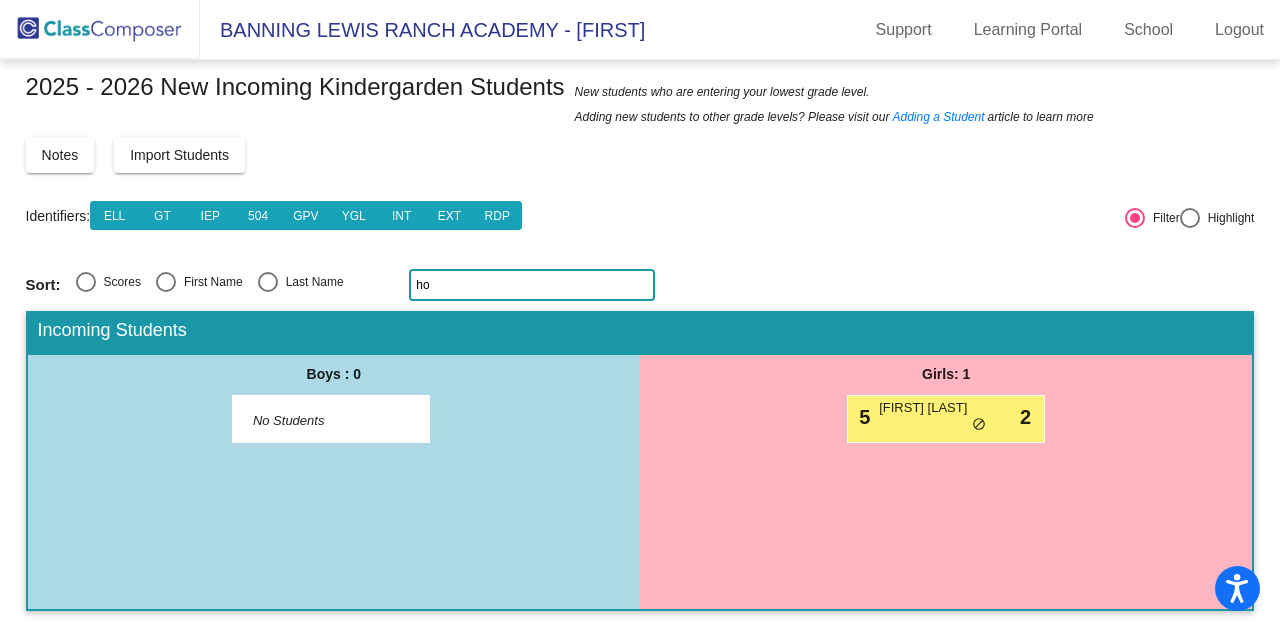 type on "h" 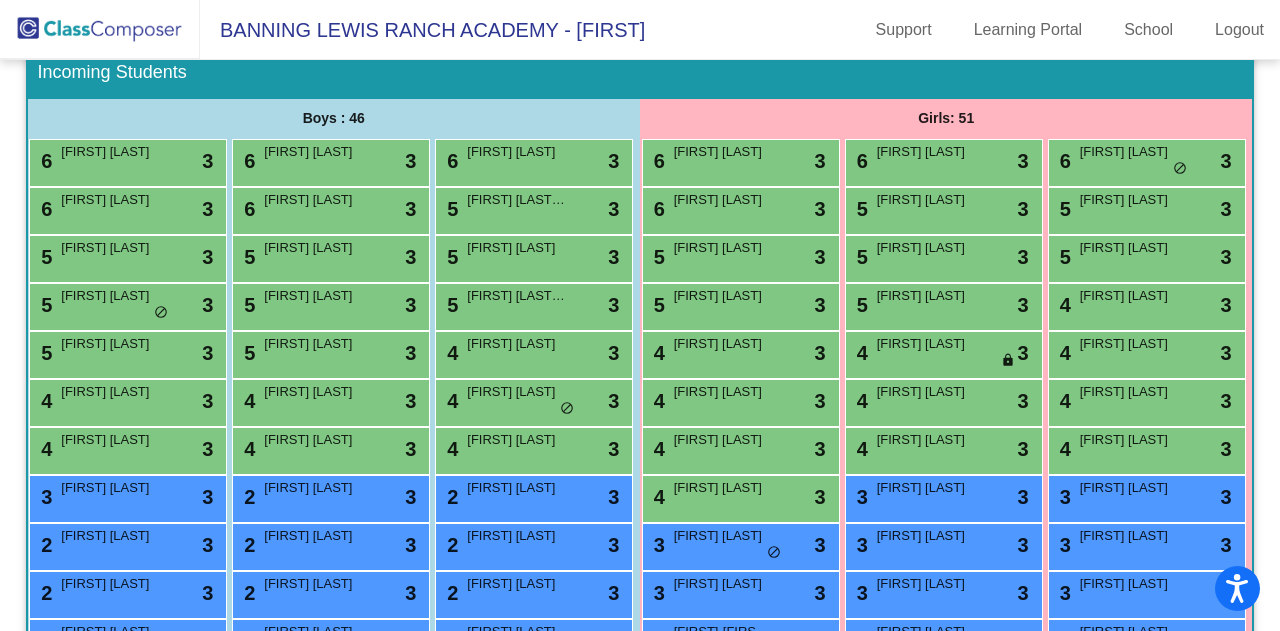scroll, scrollTop: 329, scrollLeft: 0, axis: vertical 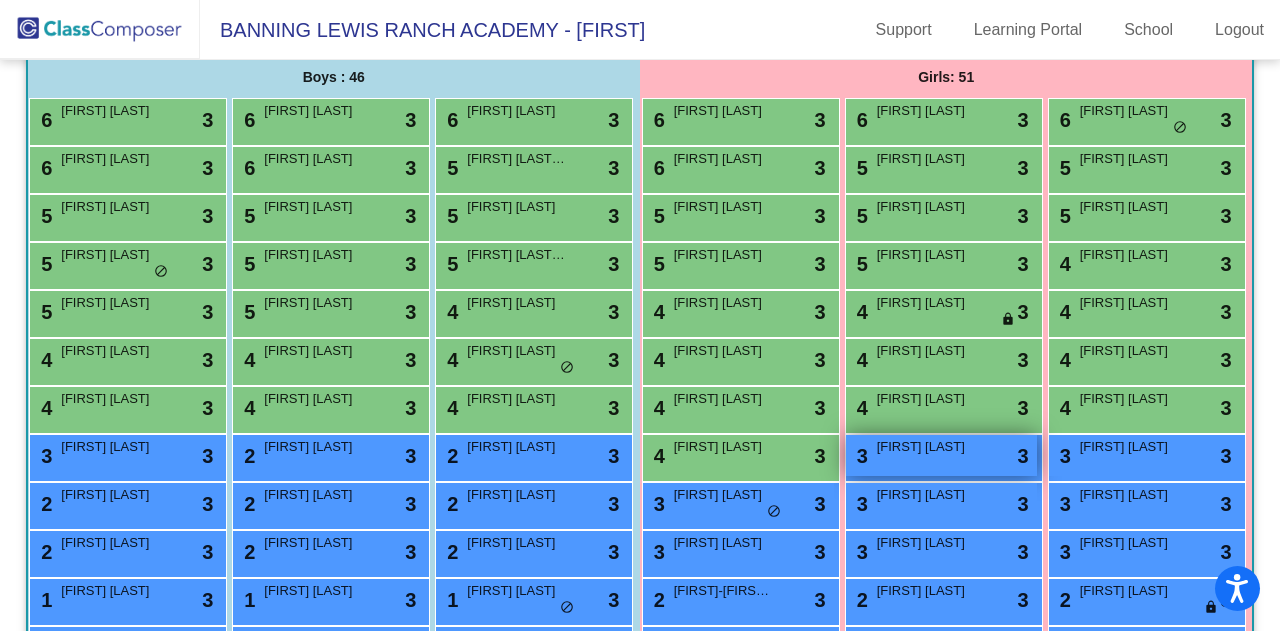 type 